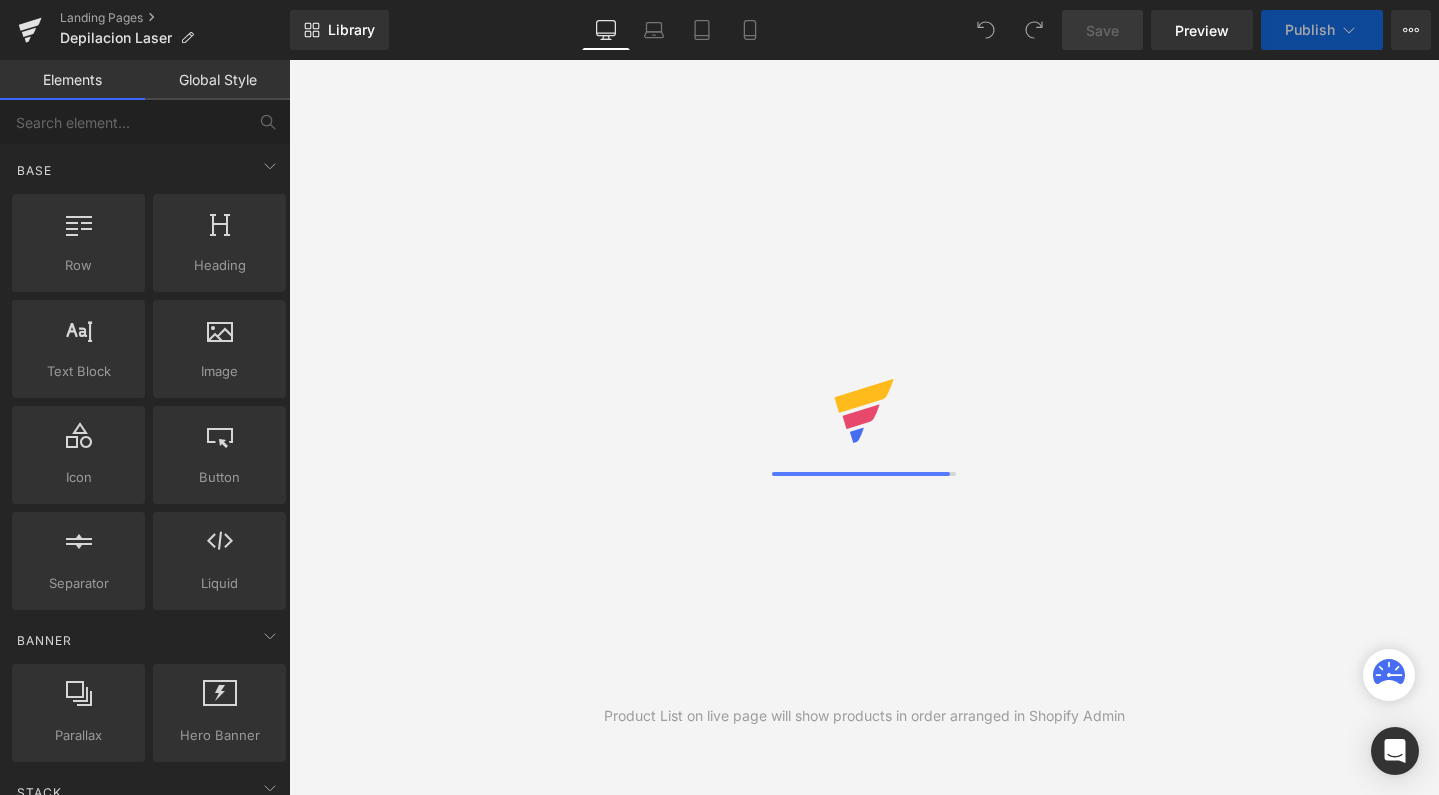 scroll, scrollTop: 0, scrollLeft: 0, axis: both 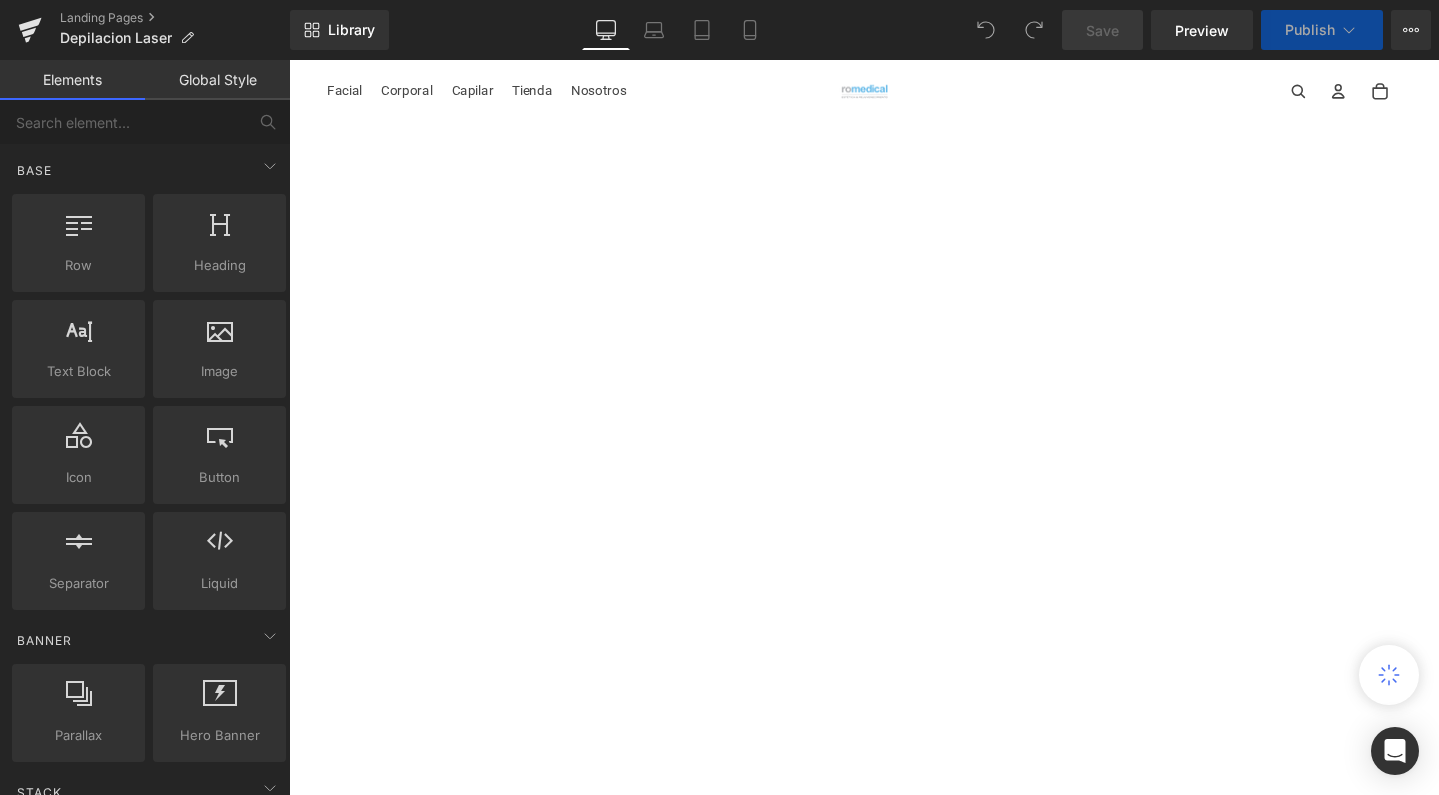 click 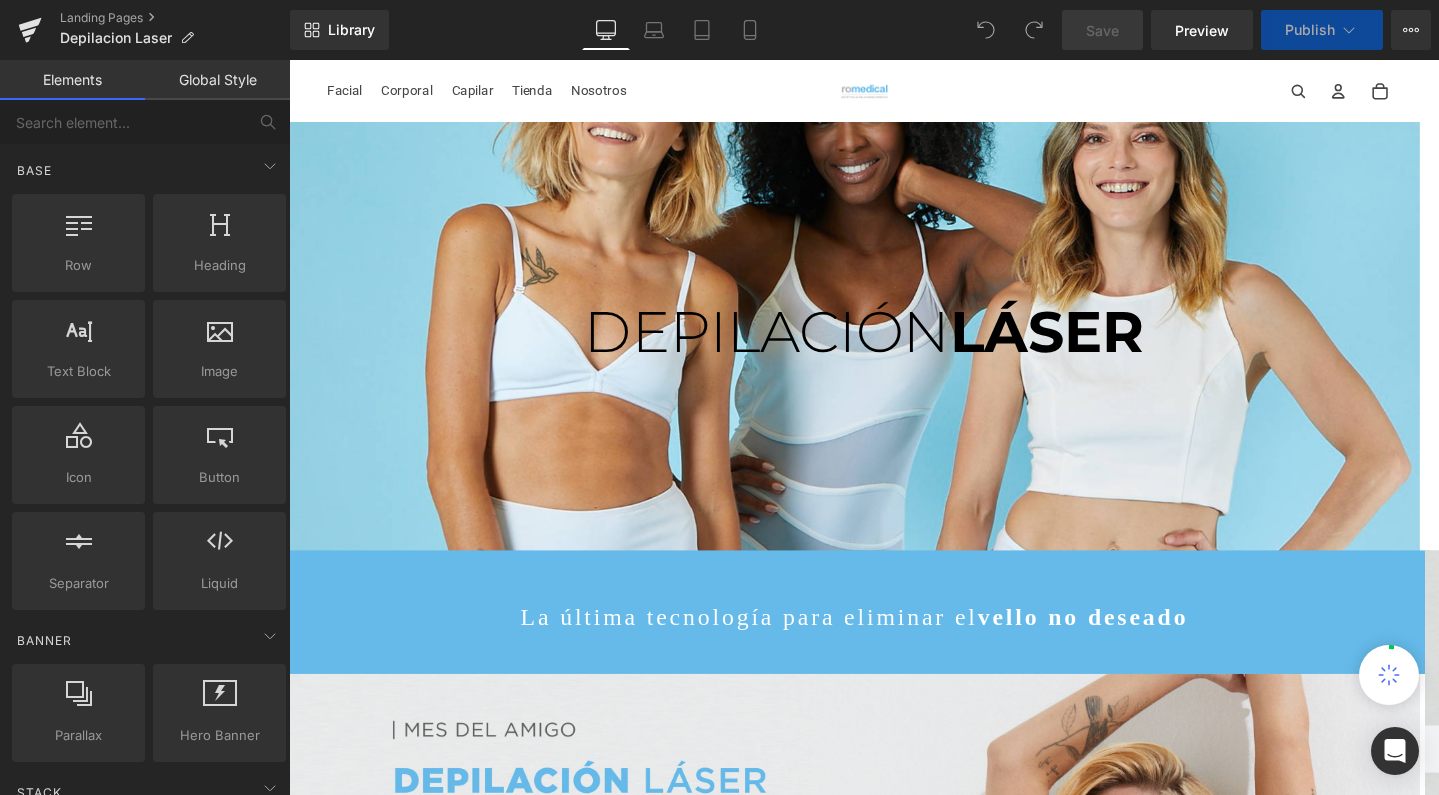 scroll, scrollTop: 0, scrollLeft: 0, axis: both 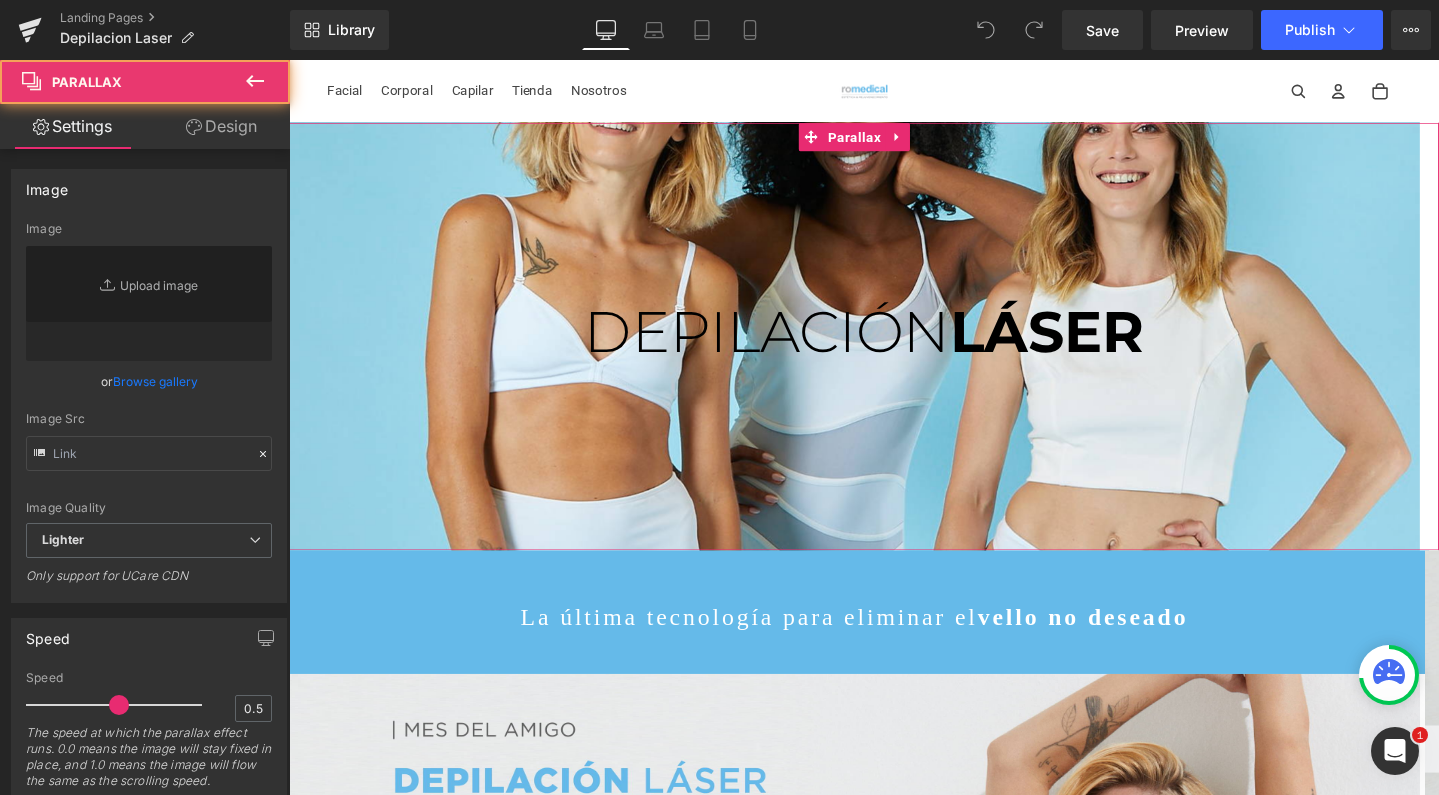 click at bounding box center (884, 351) 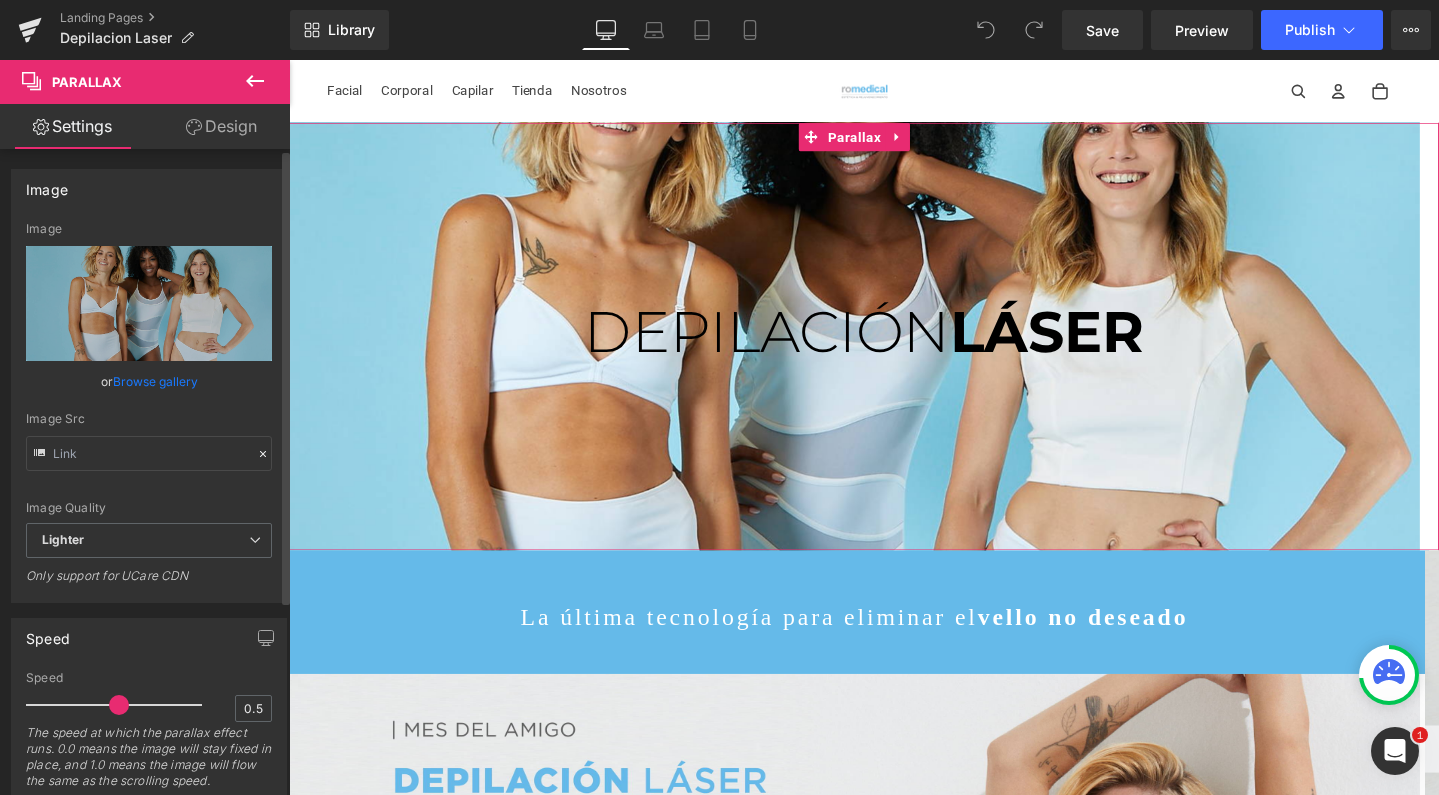 scroll, scrollTop: 0, scrollLeft: 0, axis: both 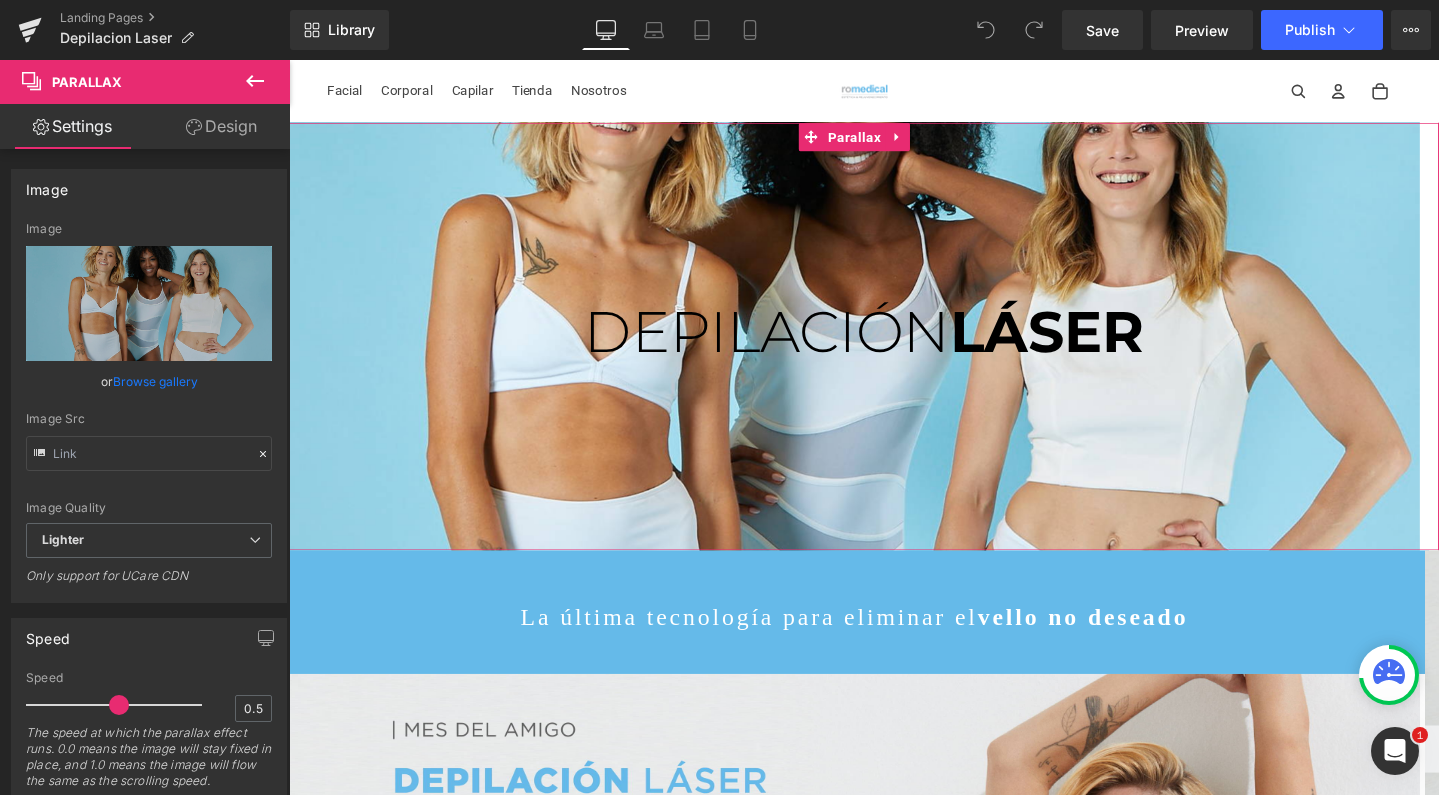 click on "Design" at bounding box center [221, 126] 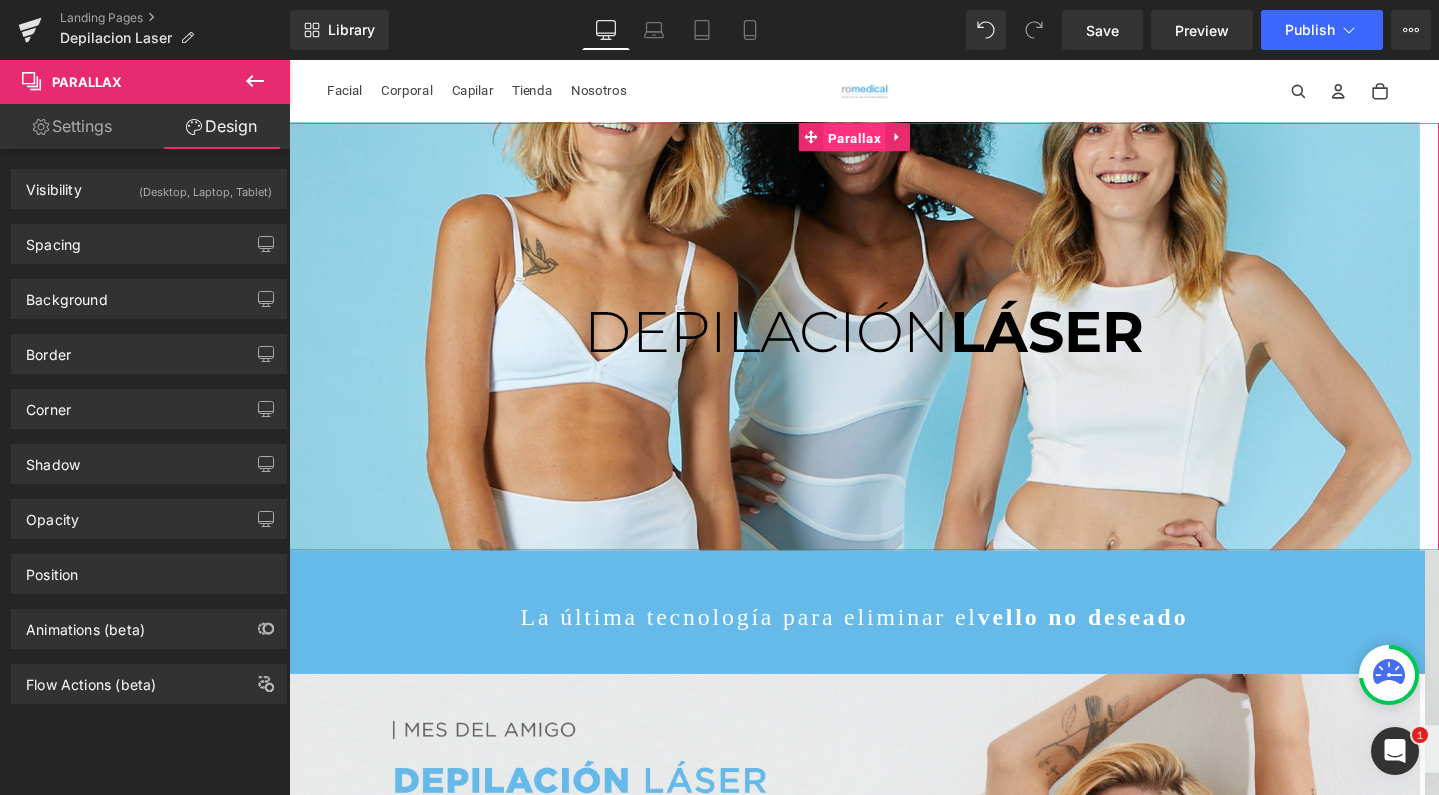 click on "Parallax" at bounding box center (883, 142) 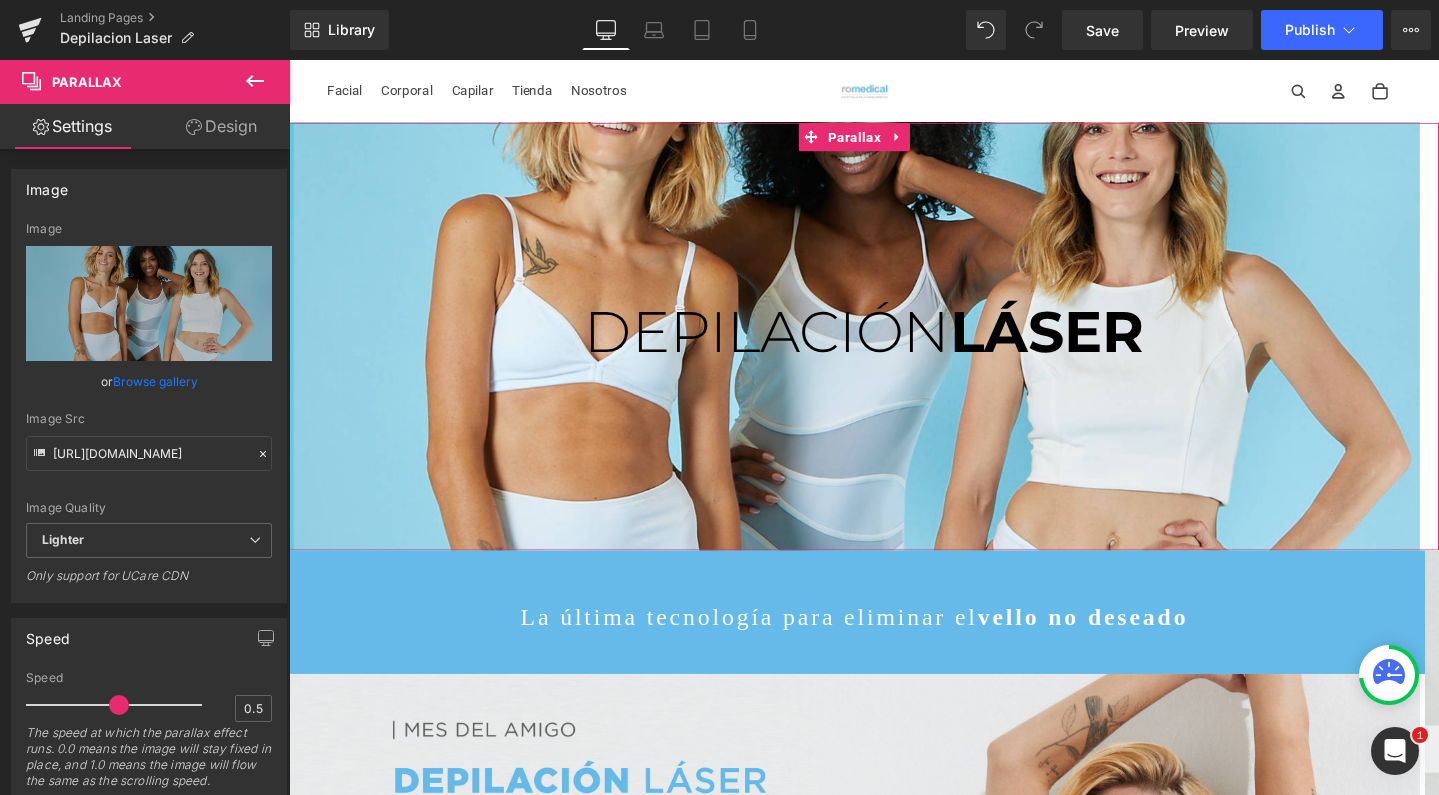 scroll, scrollTop: -2, scrollLeft: 0, axis: vertical 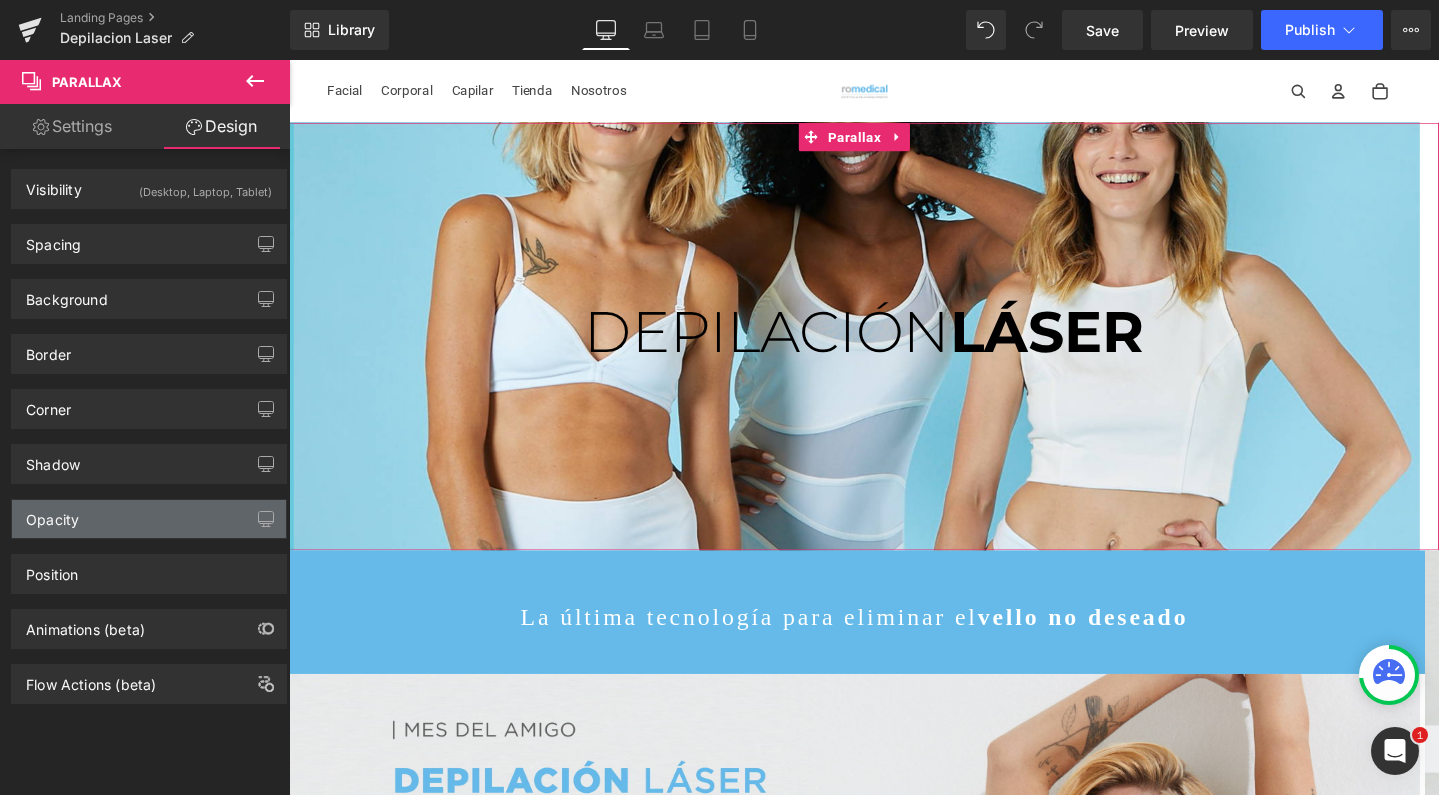 click on "Opacity" at bounding box center (149, 519) 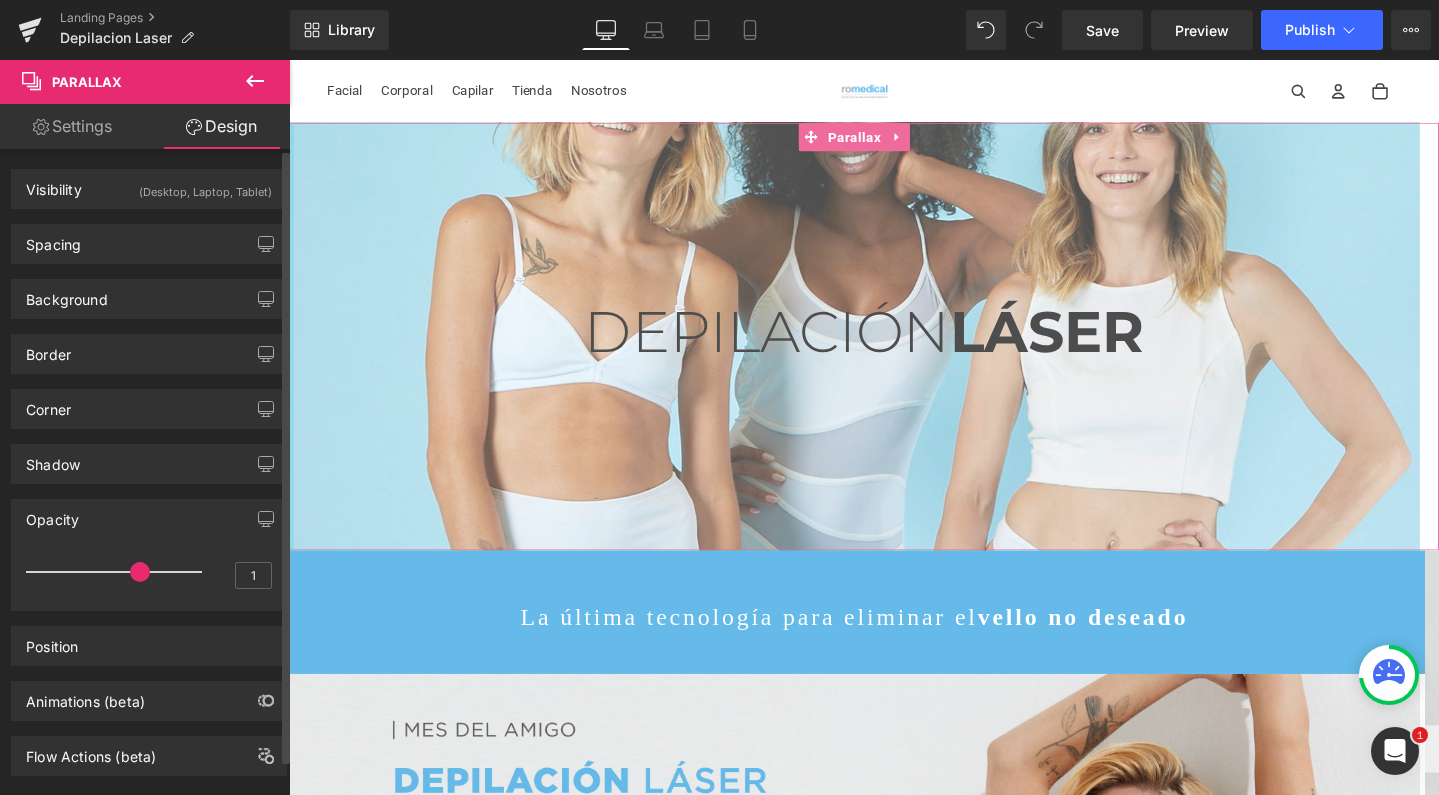 click at bounding box center [119, 572] 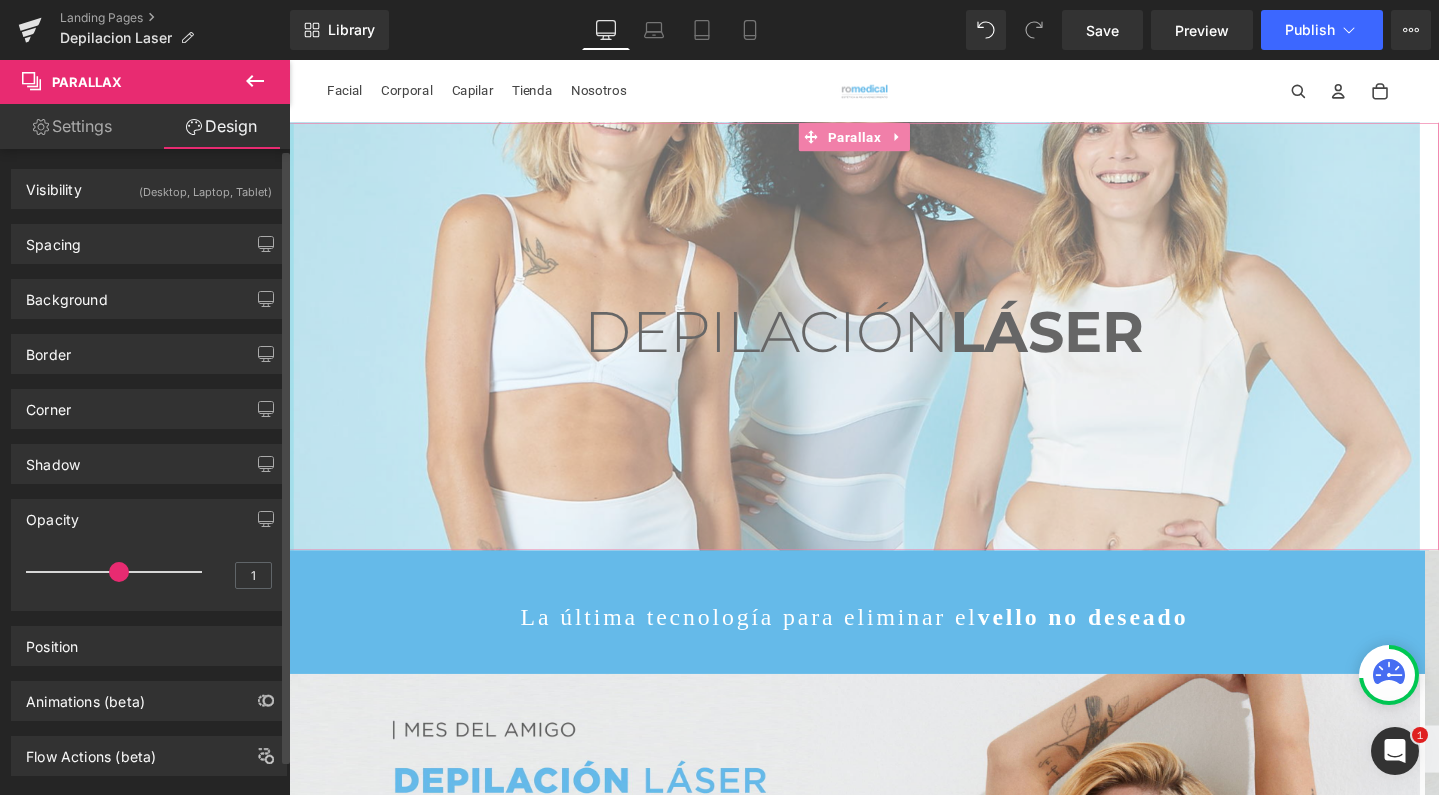 drag, startPoint x: 135, startPoint y: 575, endPoint x: 114, endPoint y: 578, distance: 21.213203 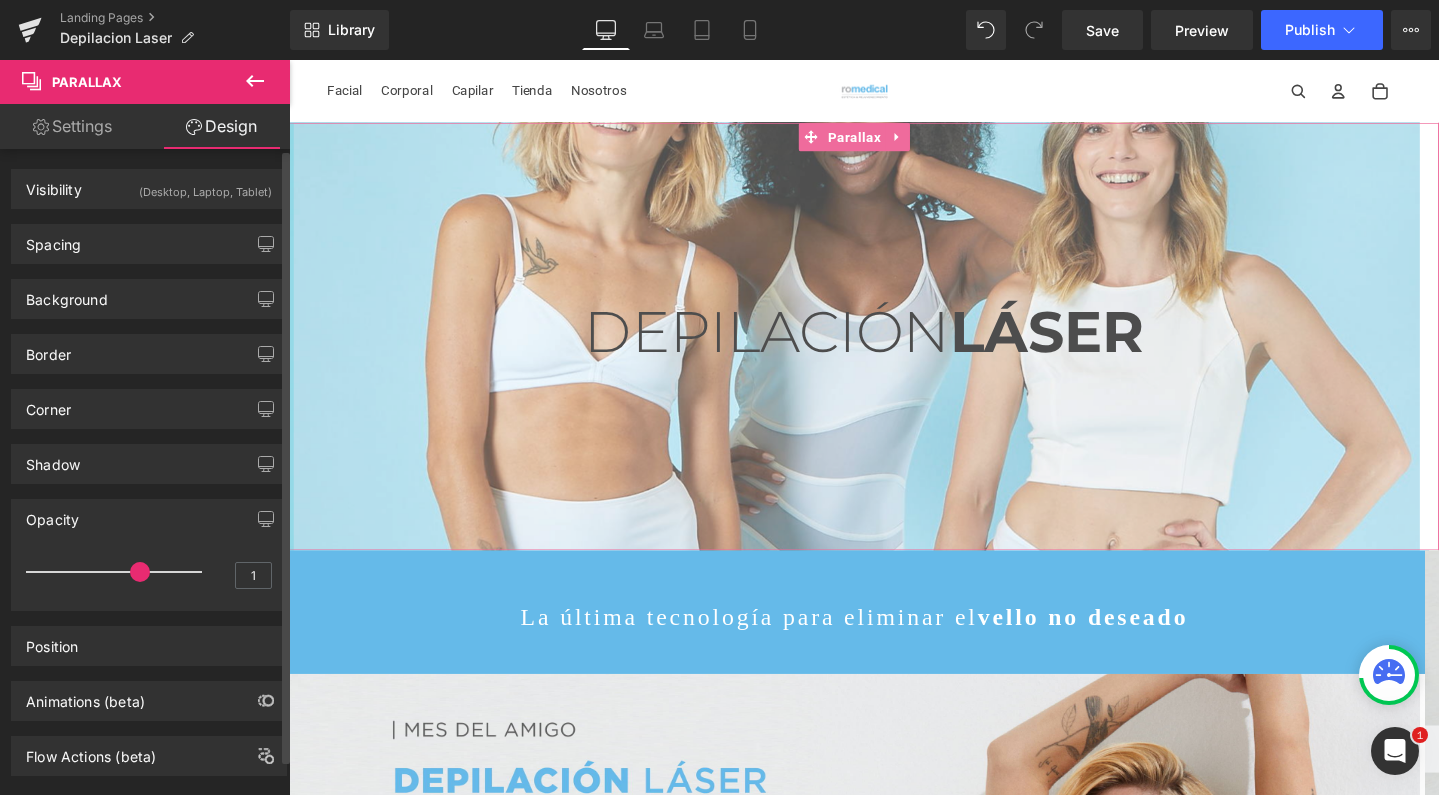 drag, startPoint x: 115, startPoint y: 578, endPoint x: 126, endPoint y: 578, distance: 11 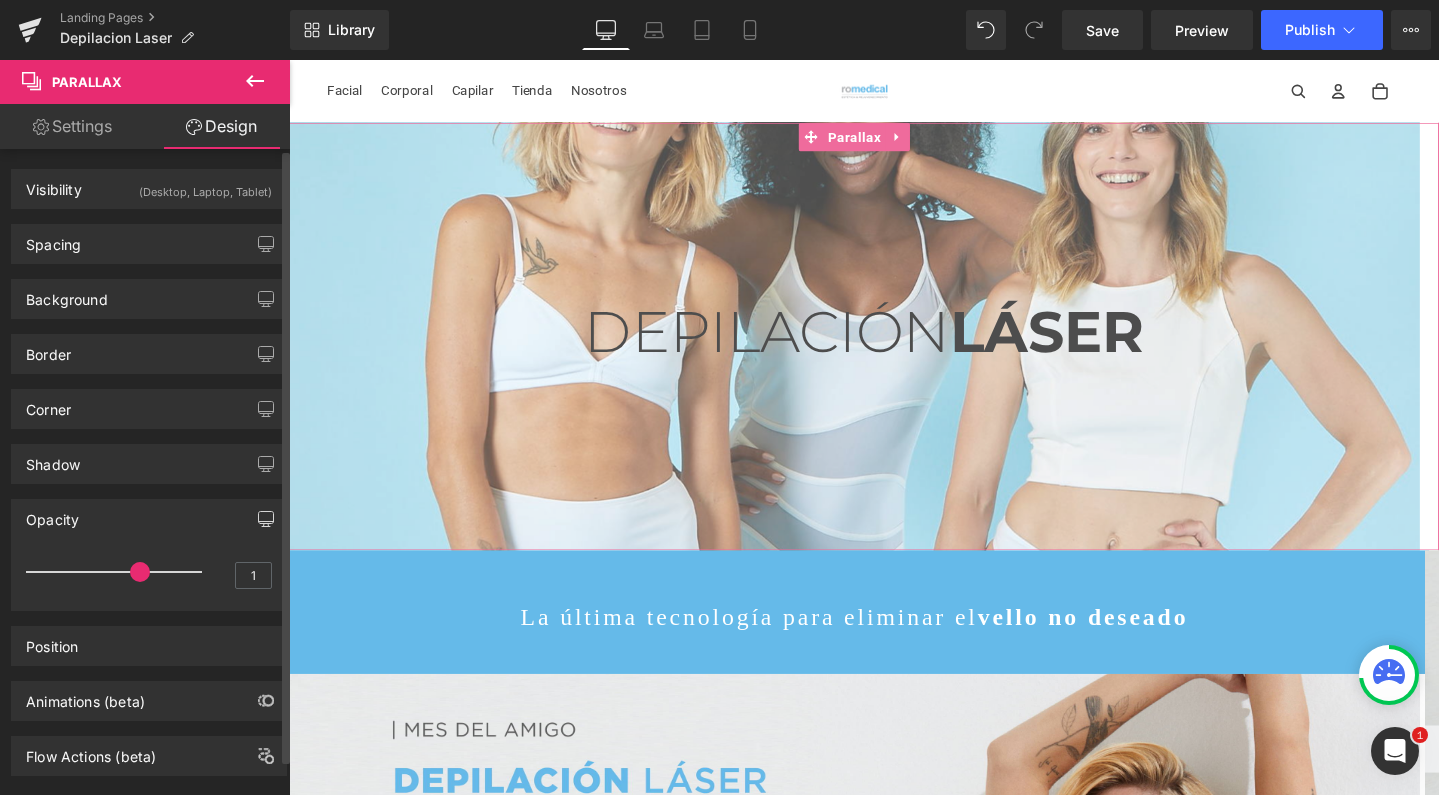 scroll, scrollTop: 0, scrollLeft: 0, axis: both 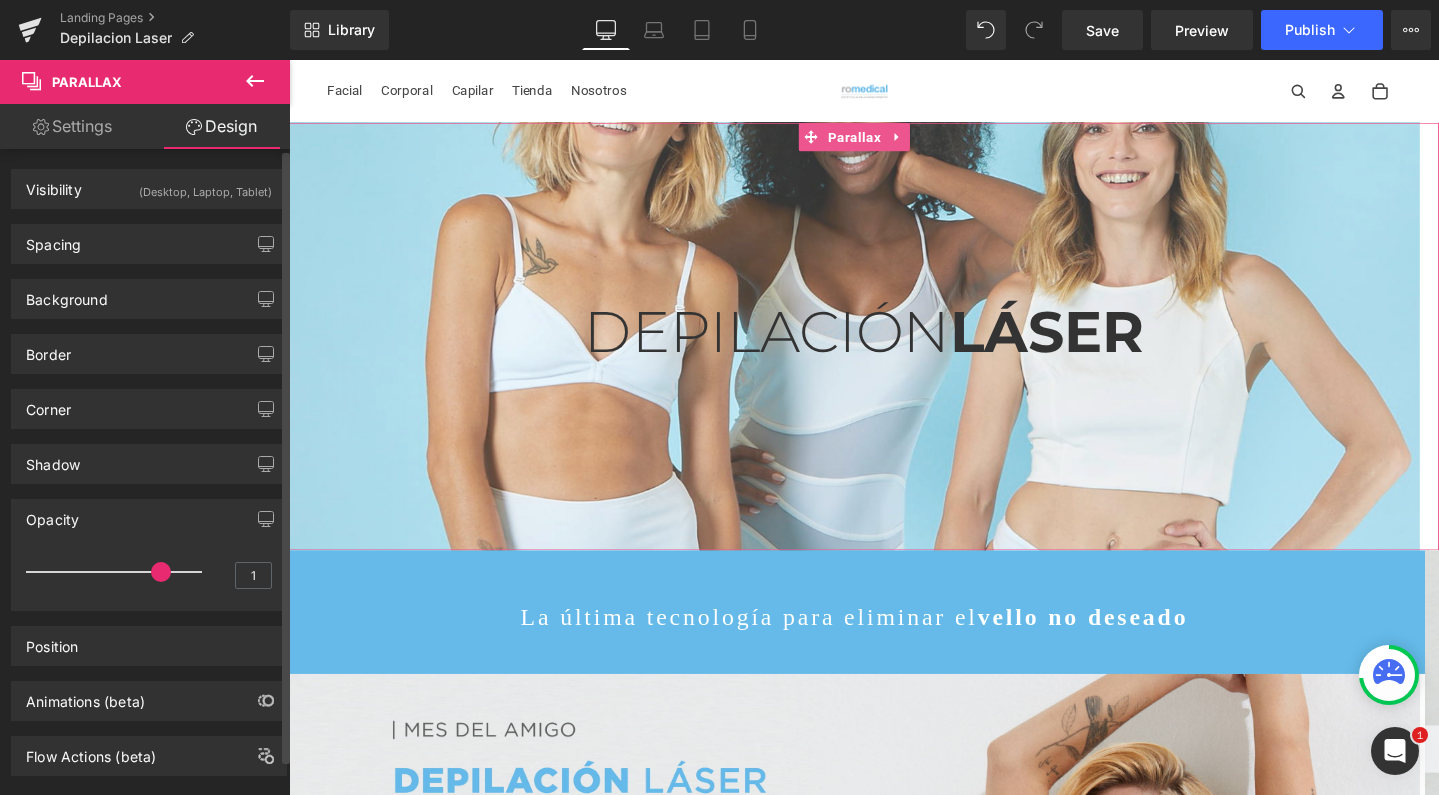 drag, startPoint x: 138, startPoint y: 570, endPoint x: 152, endPoint y: 573, distance: 14.3178215 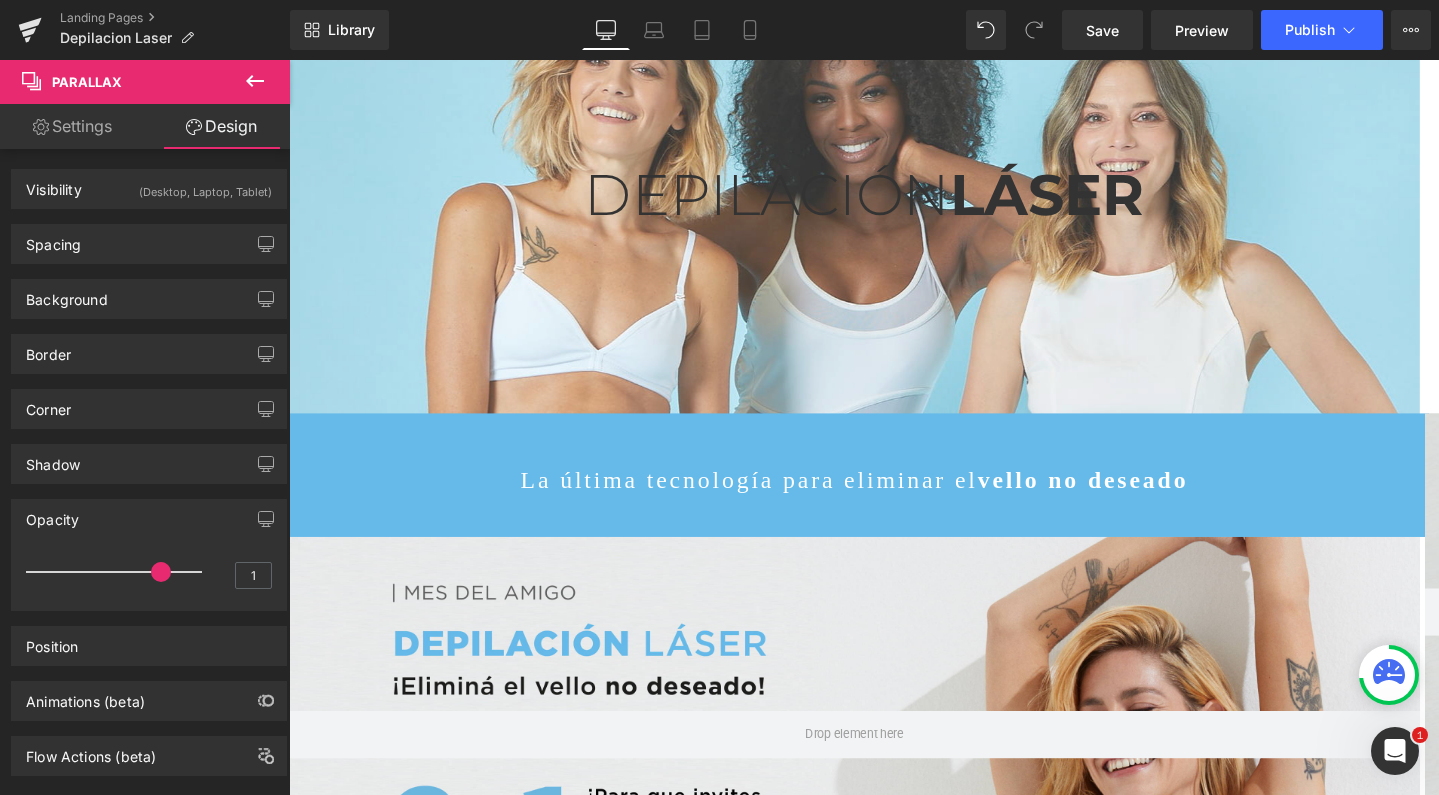 scroll, scrollTop: 159, scrollLeft: 0, axis: vertical 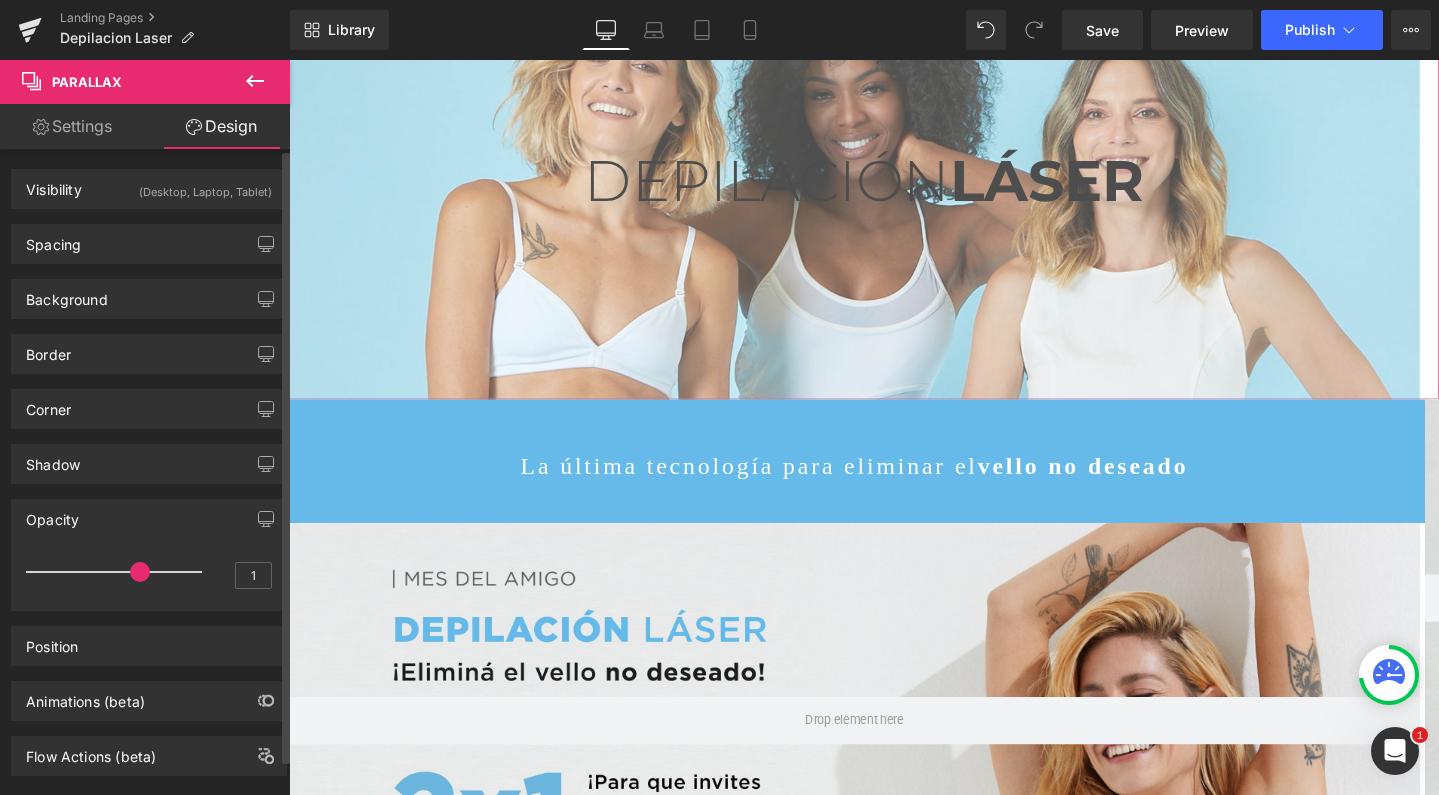 click at bounding box center (119, 572) 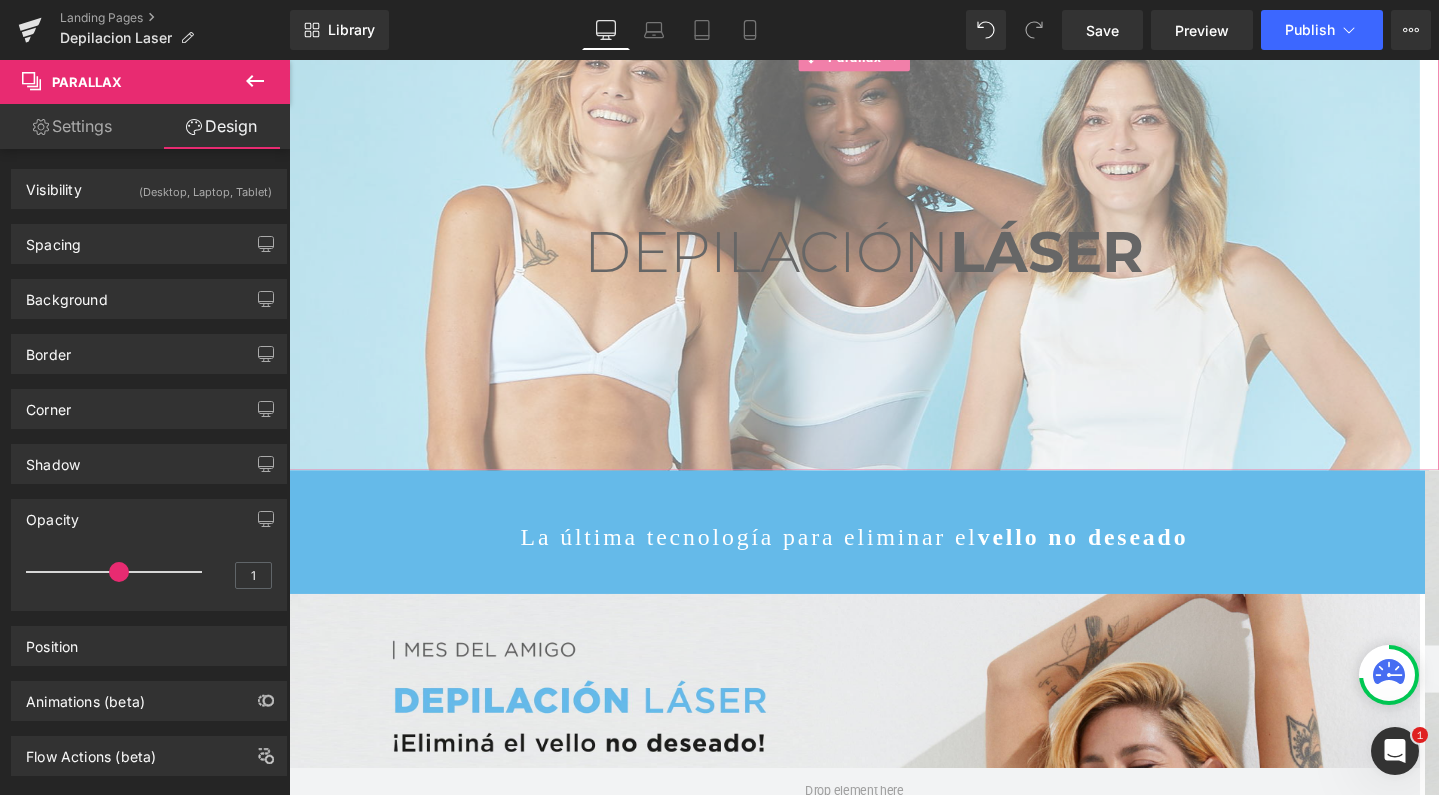 scroll, scrollTop: 85, scrollLeft: 0, axis: vertical 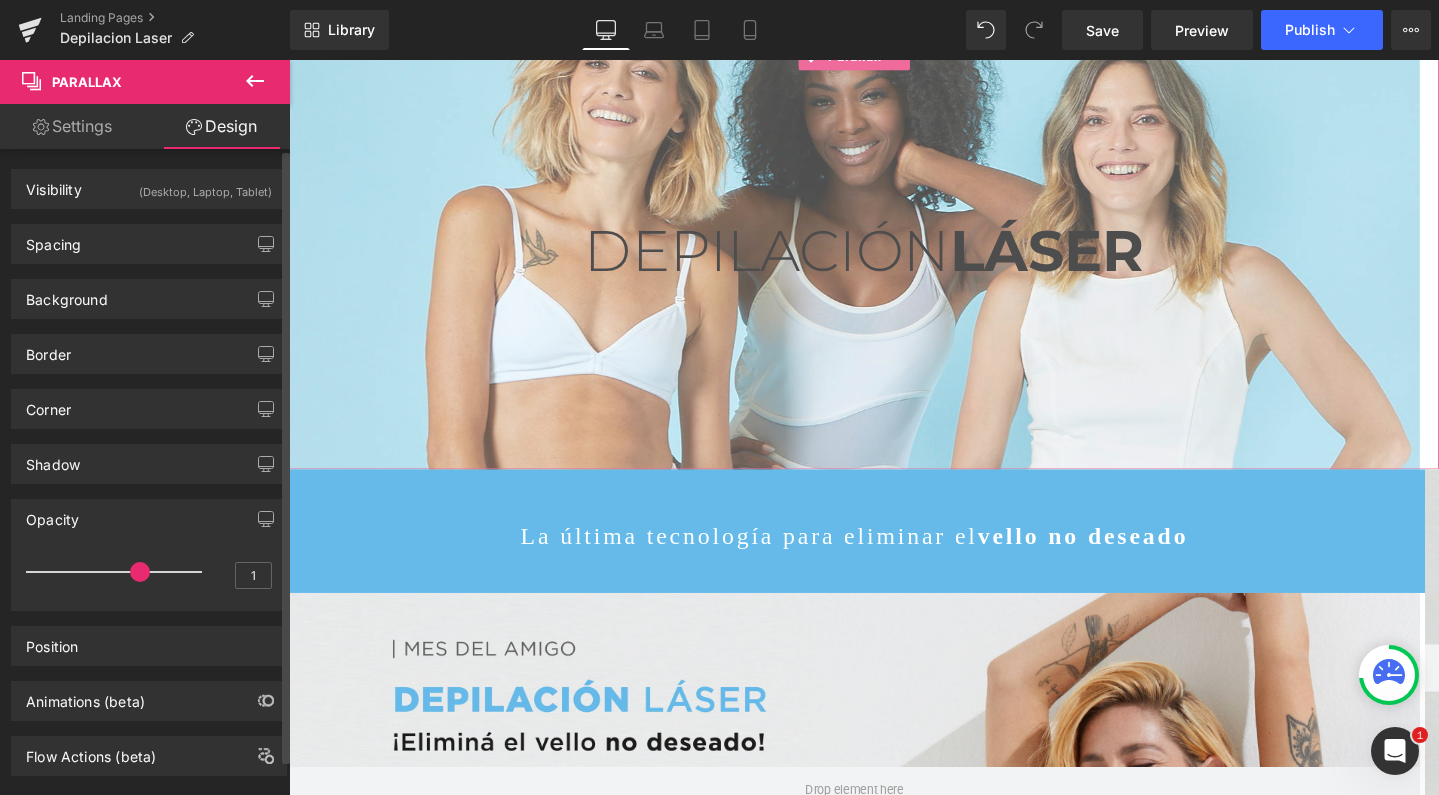 click at bounding box center [119, 572] 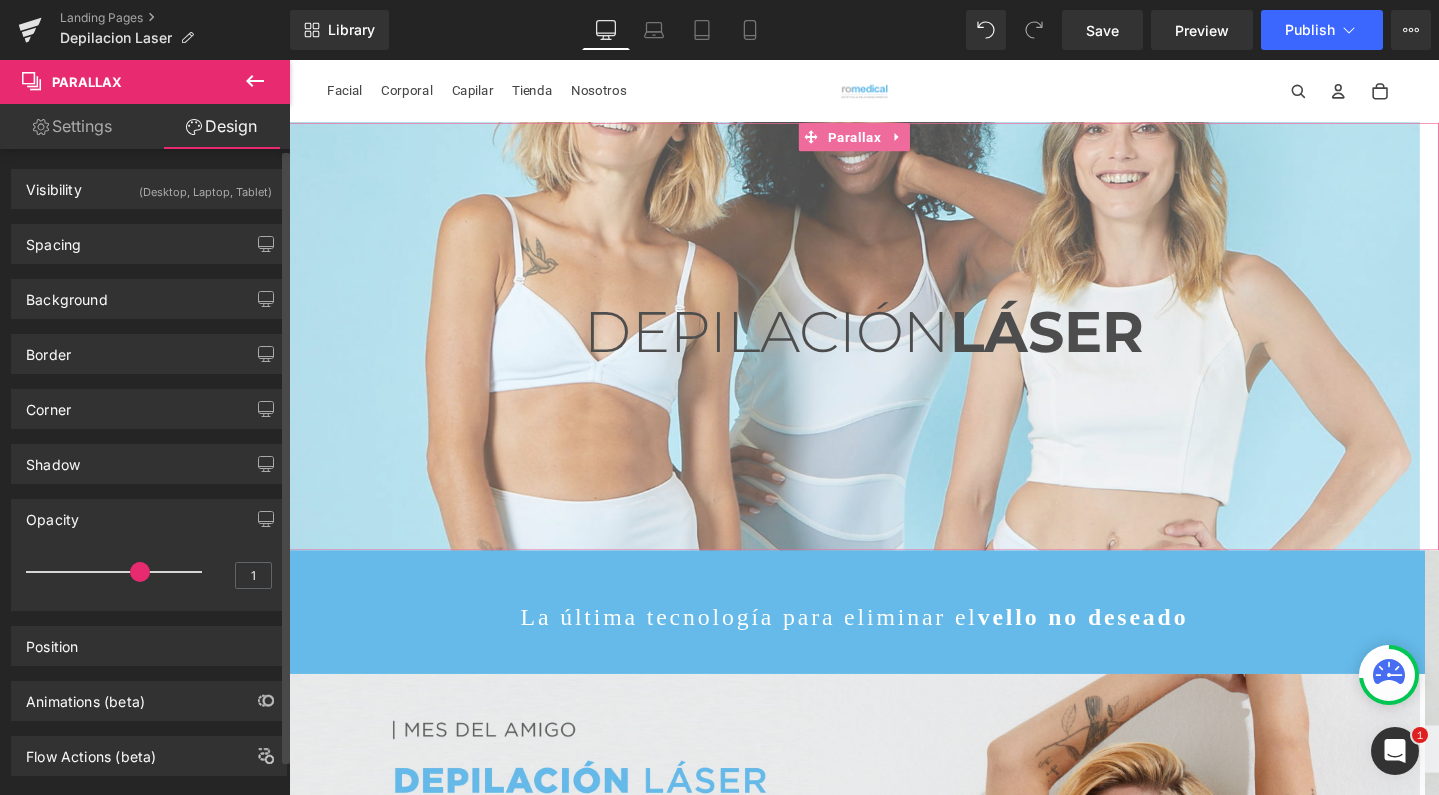scroll, scrollTop: 0, scrollLeft: 0, axis: both 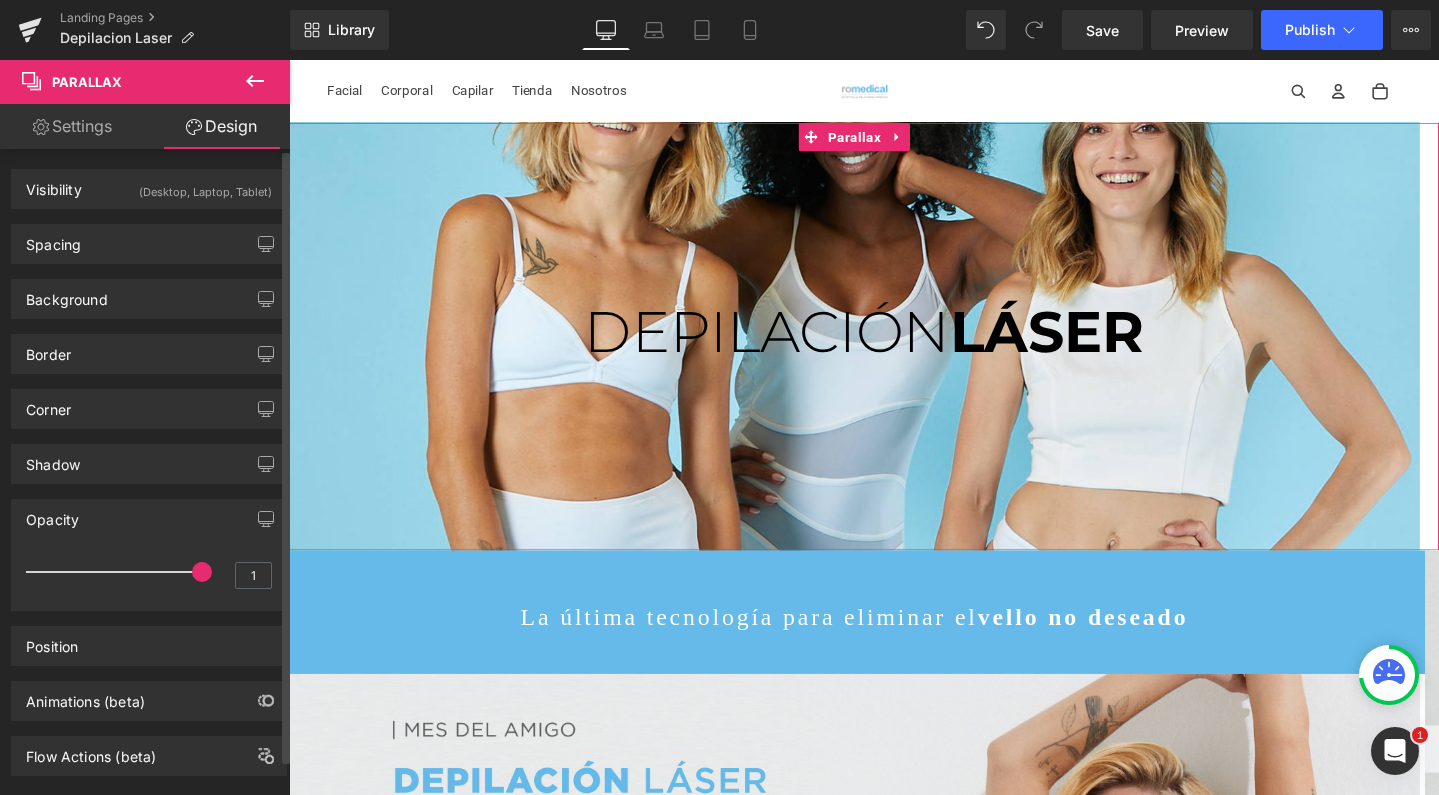 drag, startPoint x: 137, startPoint y: 575, endPoint x: 274, endPoint y: 575, distance: 137 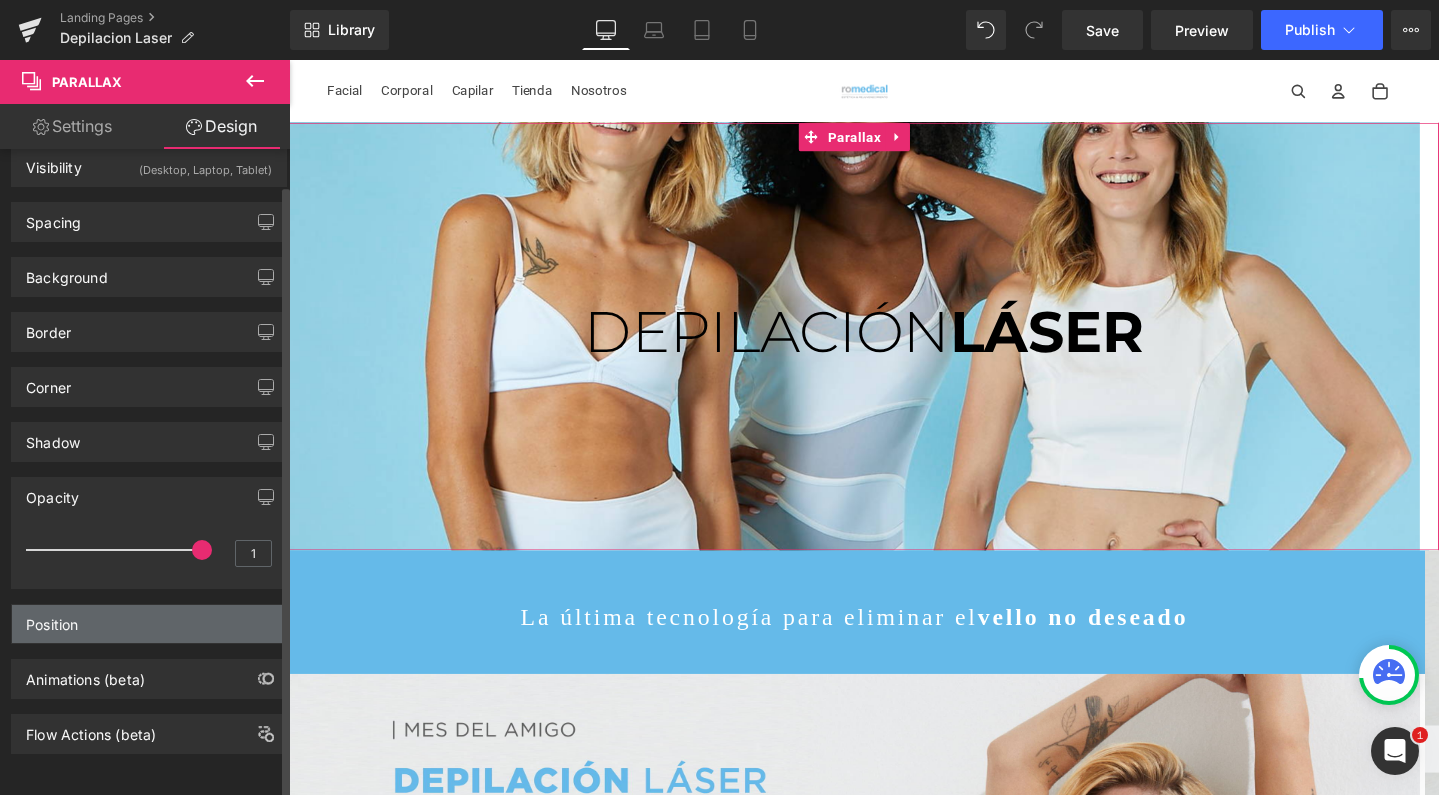 scroll, scrollTop: 38, scrollLeft: 0, axis: vertical 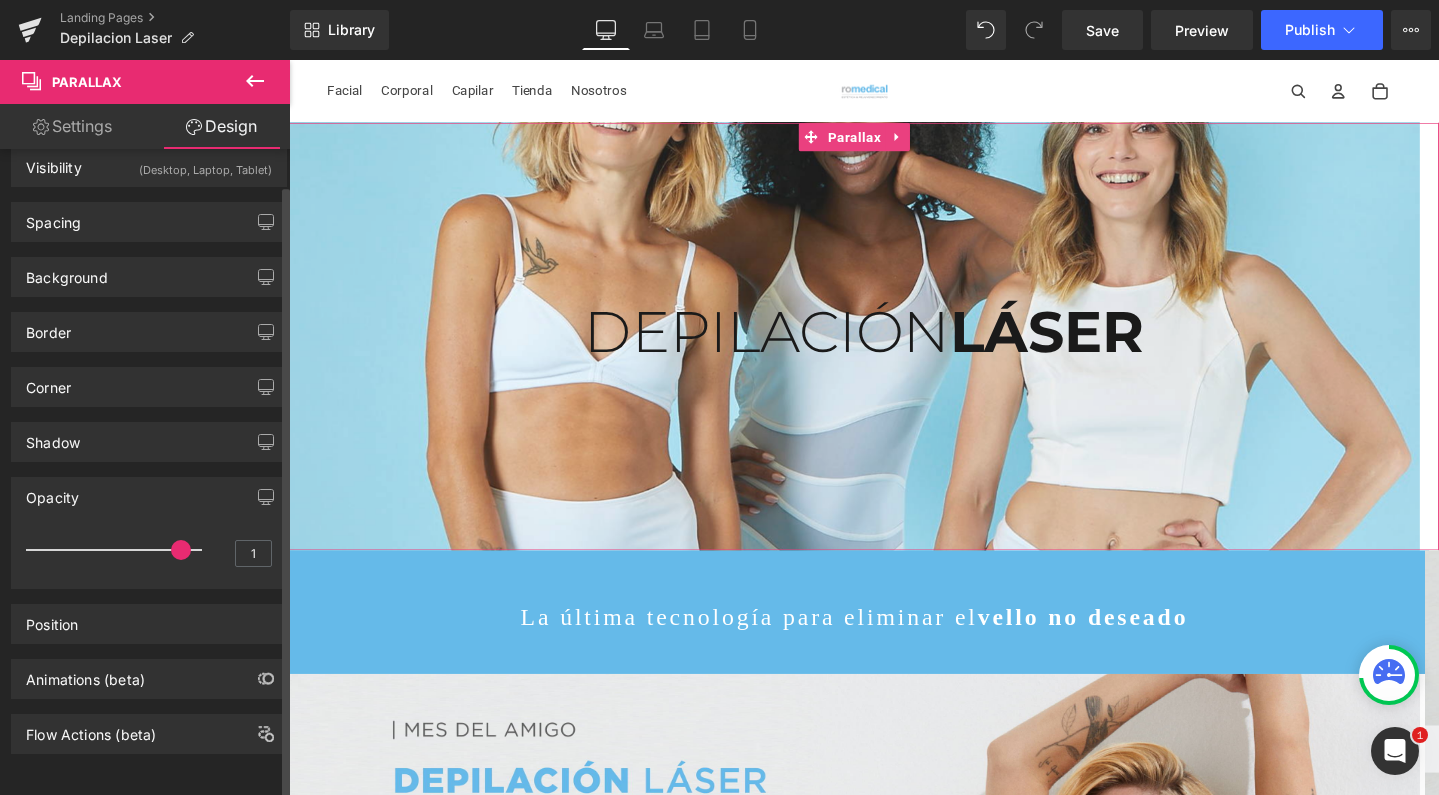 click at bounding box center [119, 550] 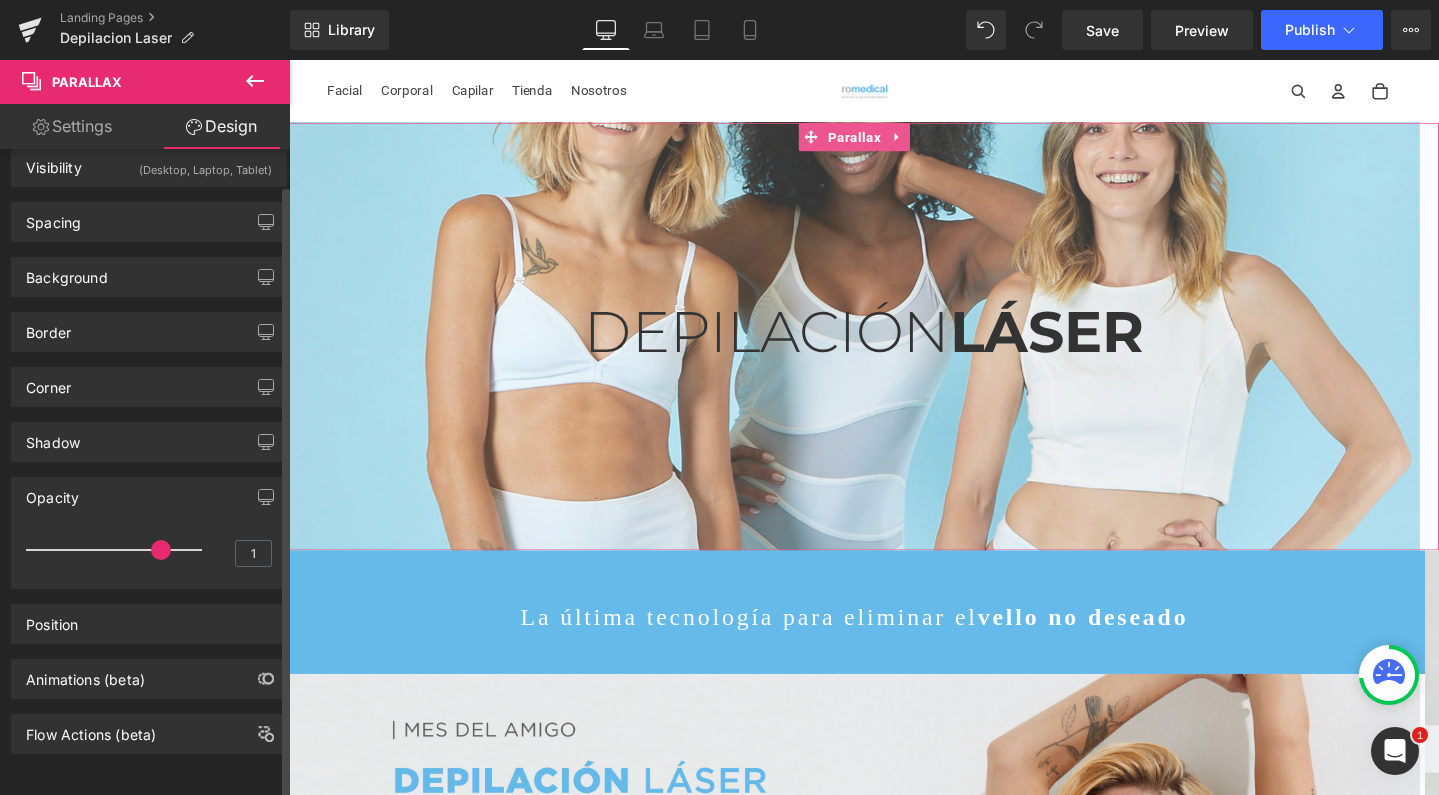 click at bounding box center (119, 550) 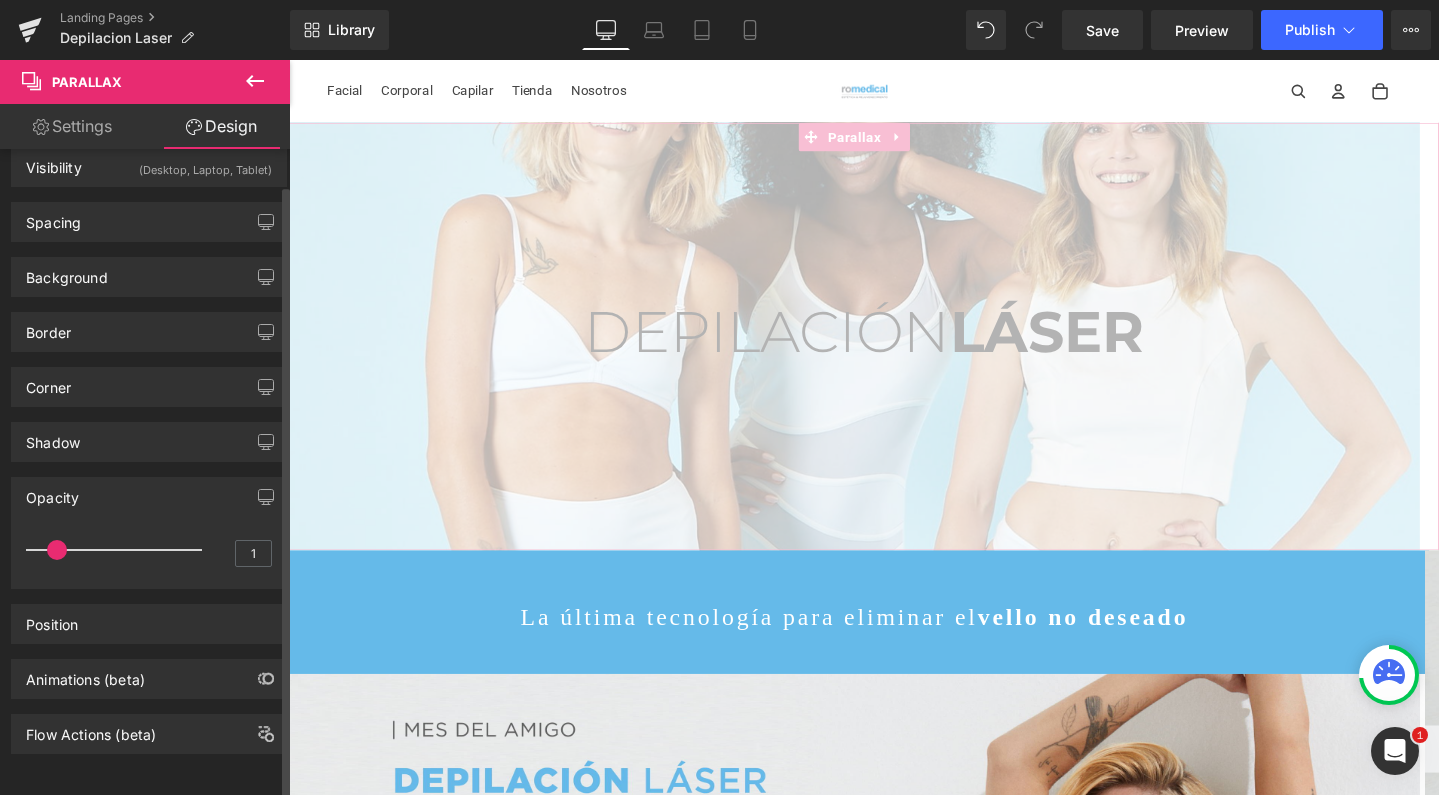 click at bounding box center (119, 550) 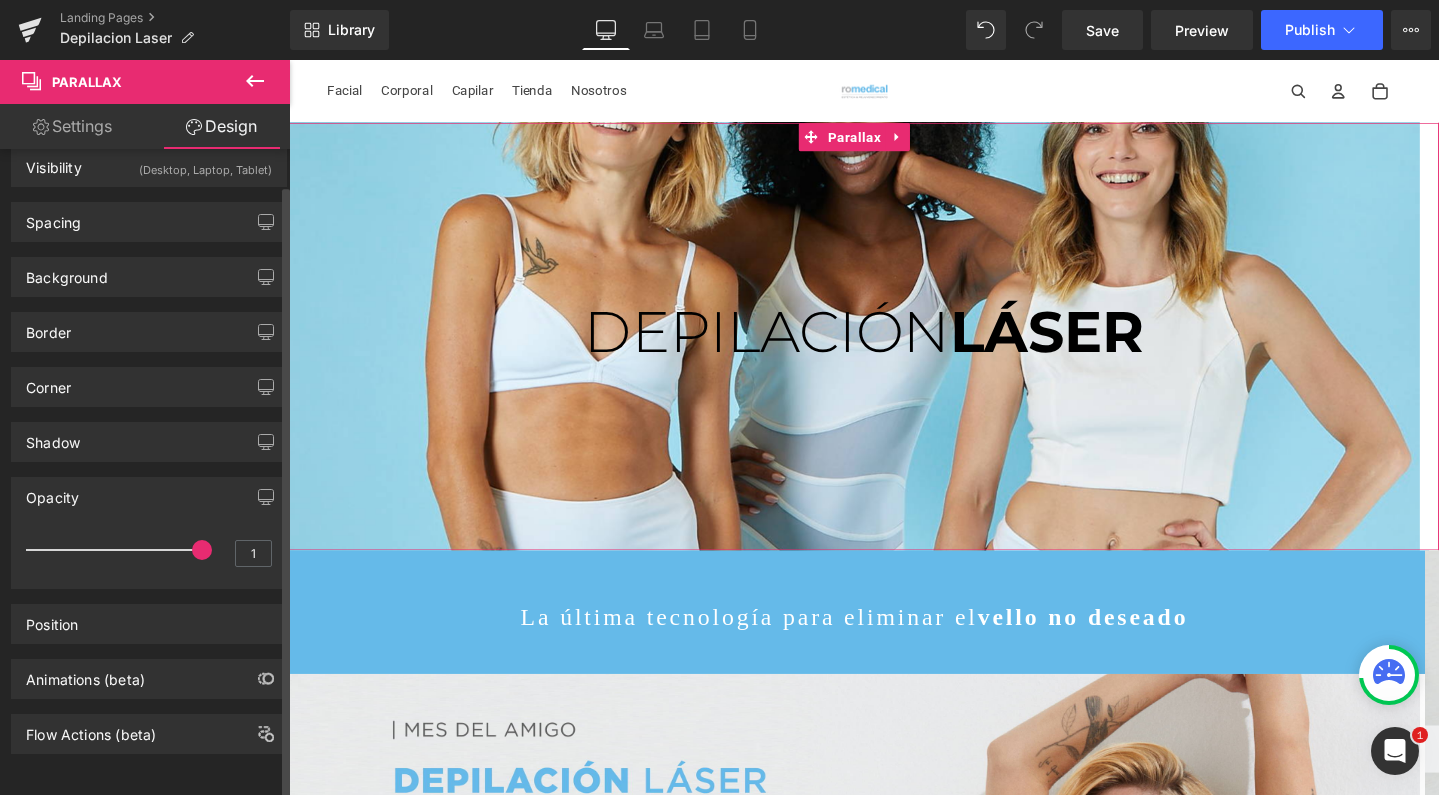 drag, startPoint x: 53, startPoint y: 534, endPoint x: 278, endPoint y: 546, distance: 225.31978 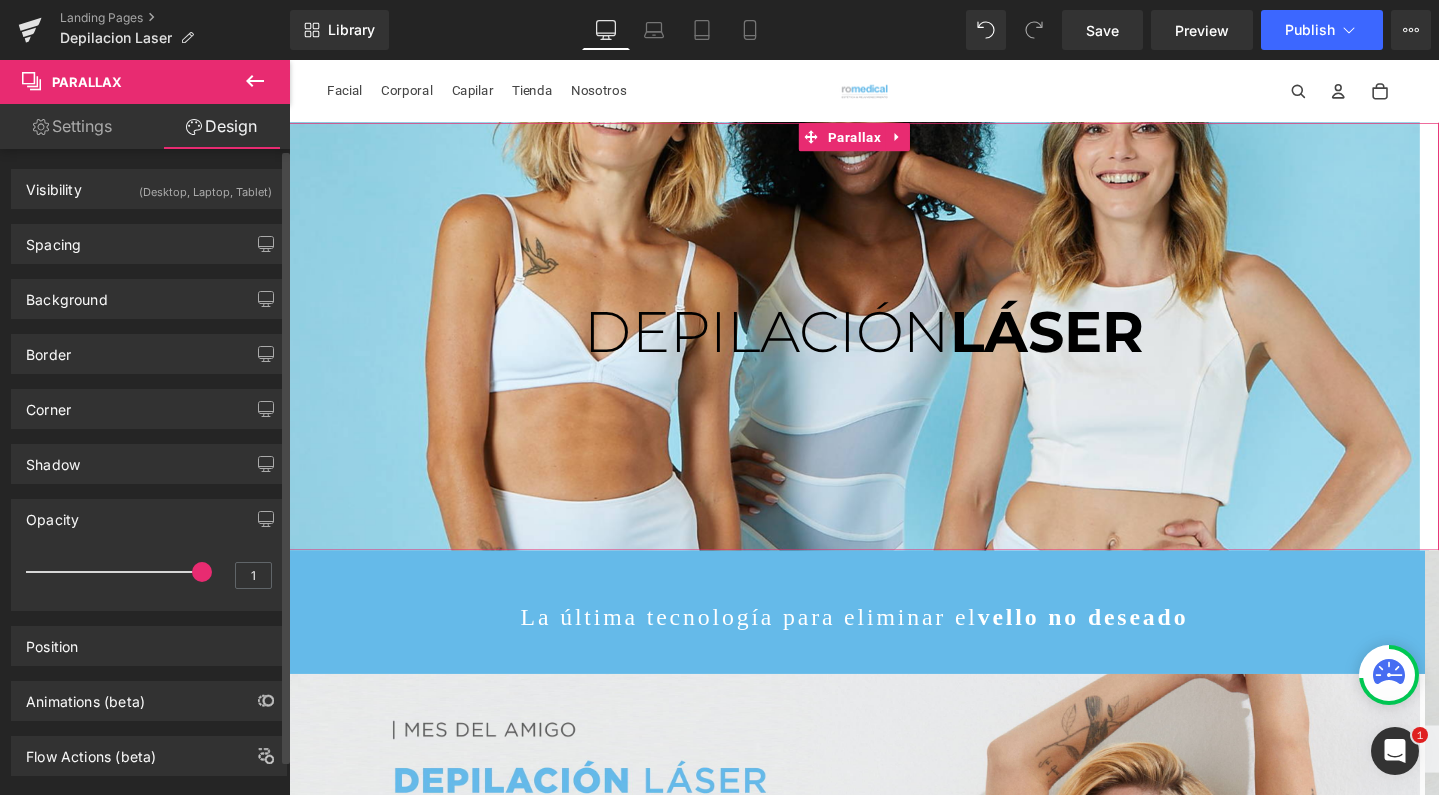 scroll, scrollTop: 0, scrollLeft: 0, axis: both 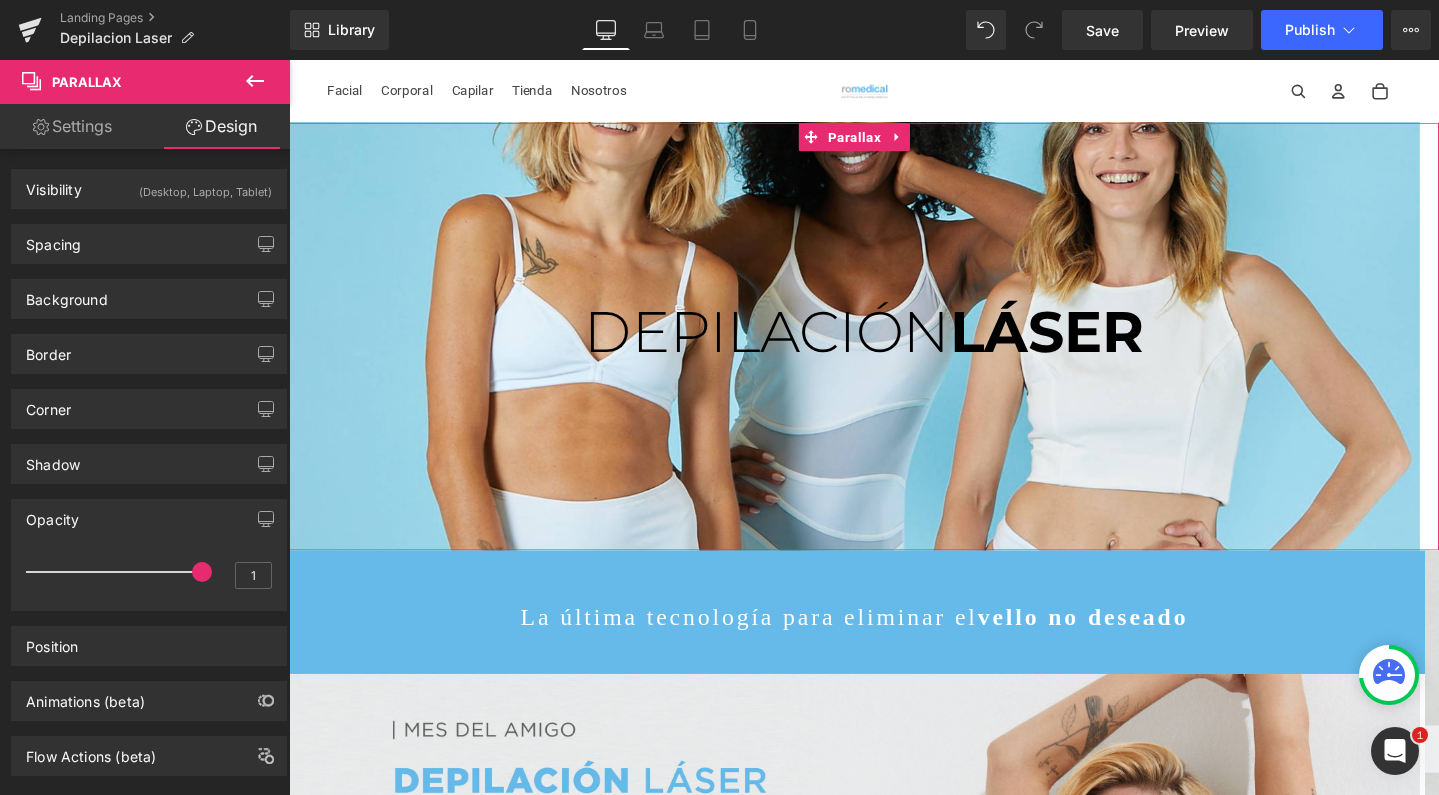 click on "Settings" at bounding box center (72, 126) 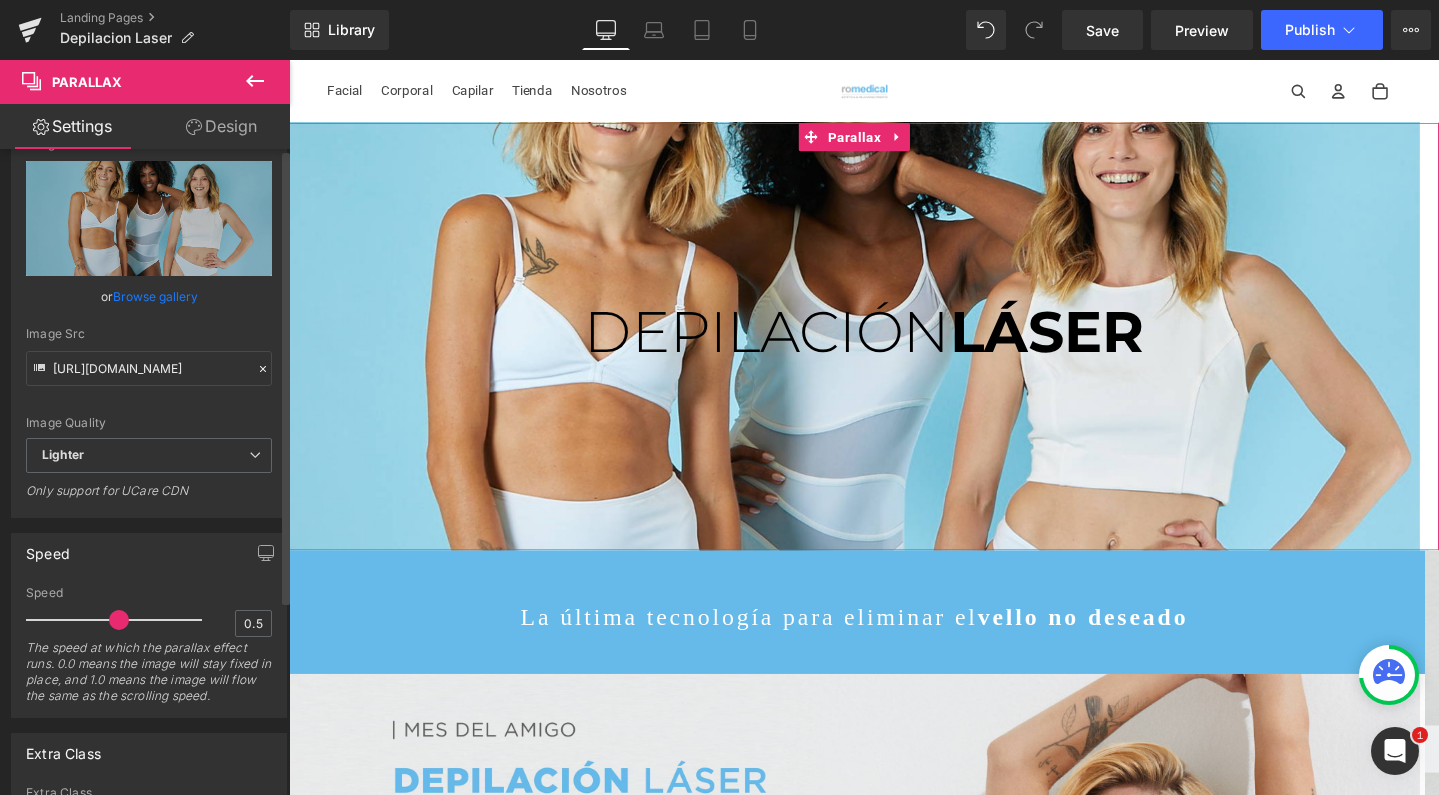 scroll, scrollTop: 0, scrollLeft: 0, axis: both 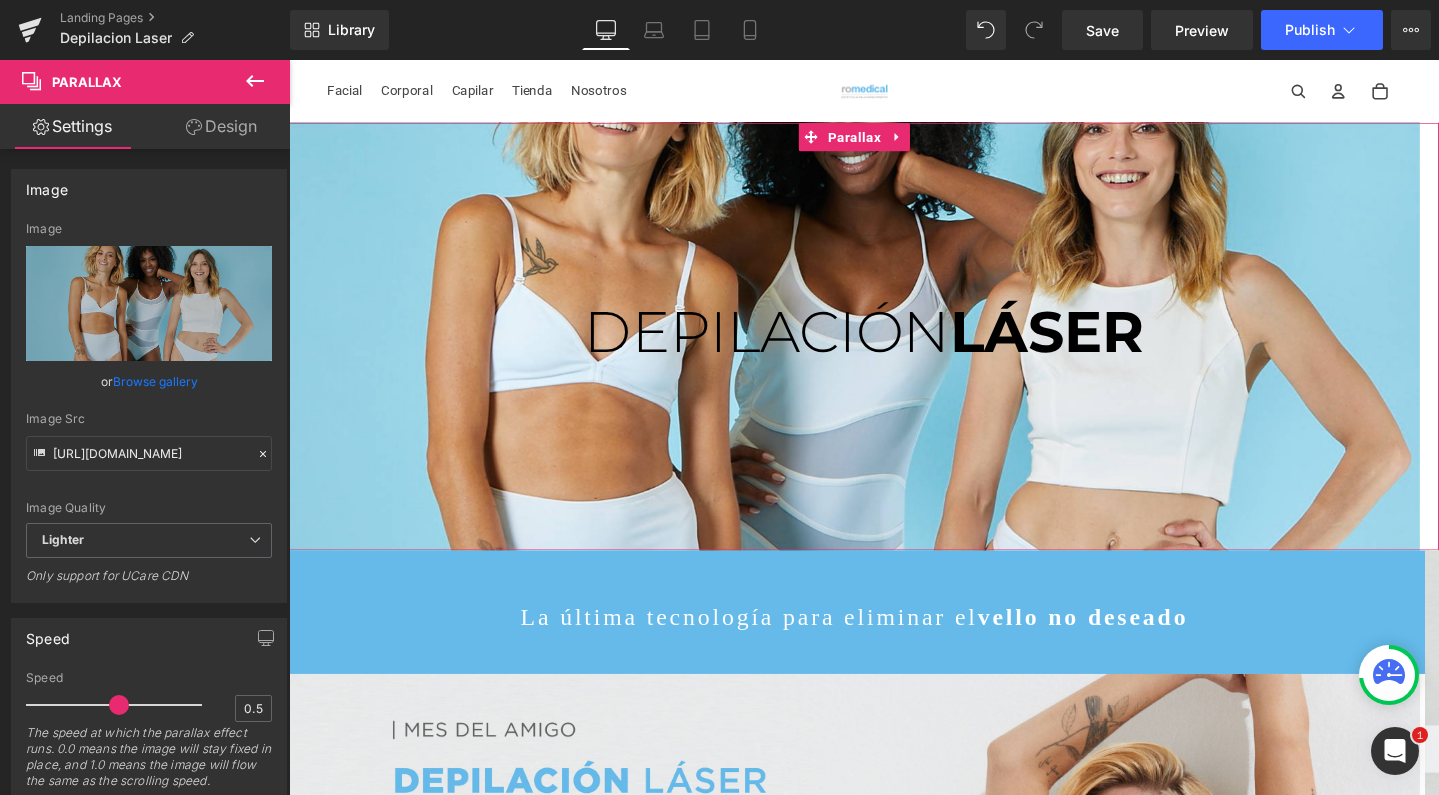 click on "Design" at bounding box center [221, 126] 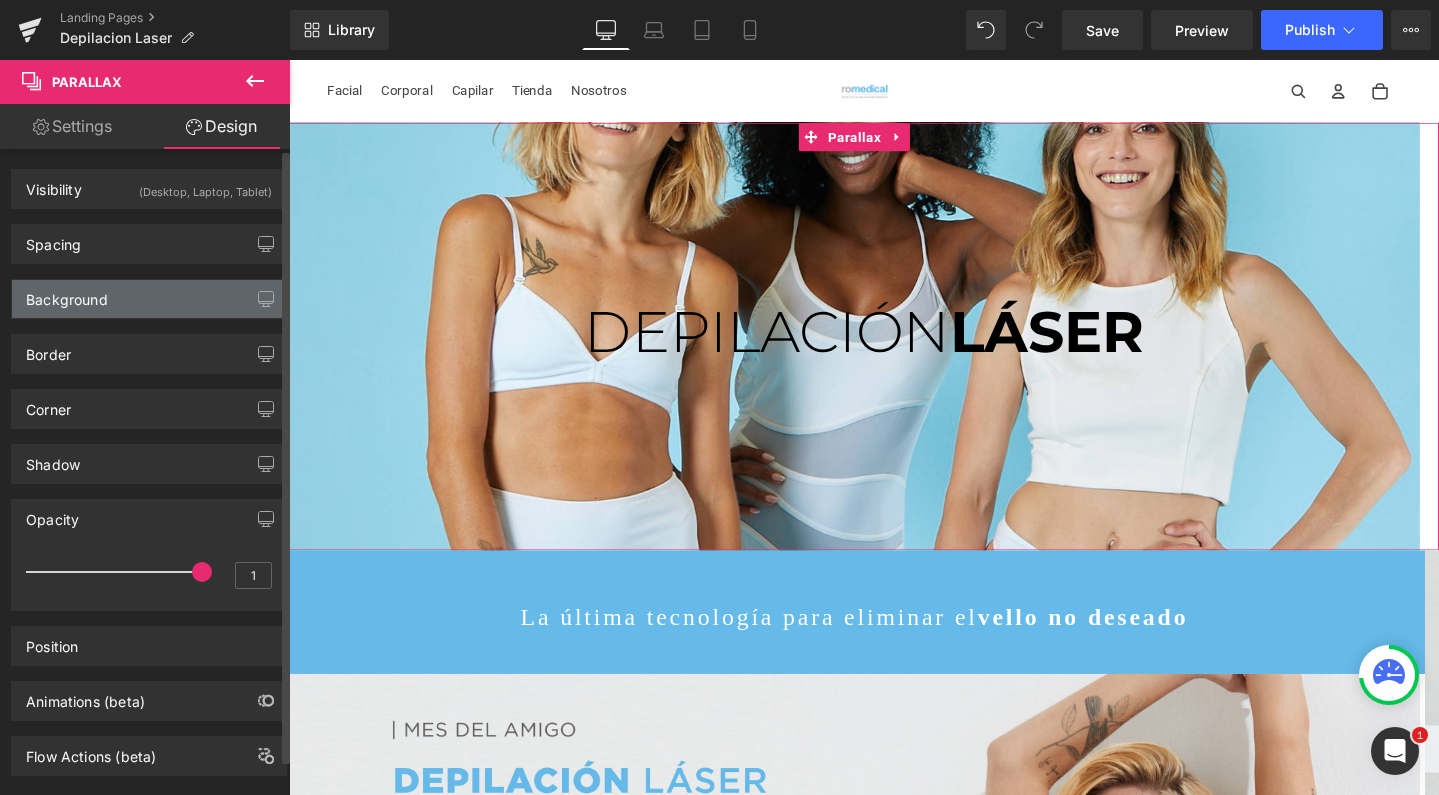 click on "Background" at bounding box center [149, 299] 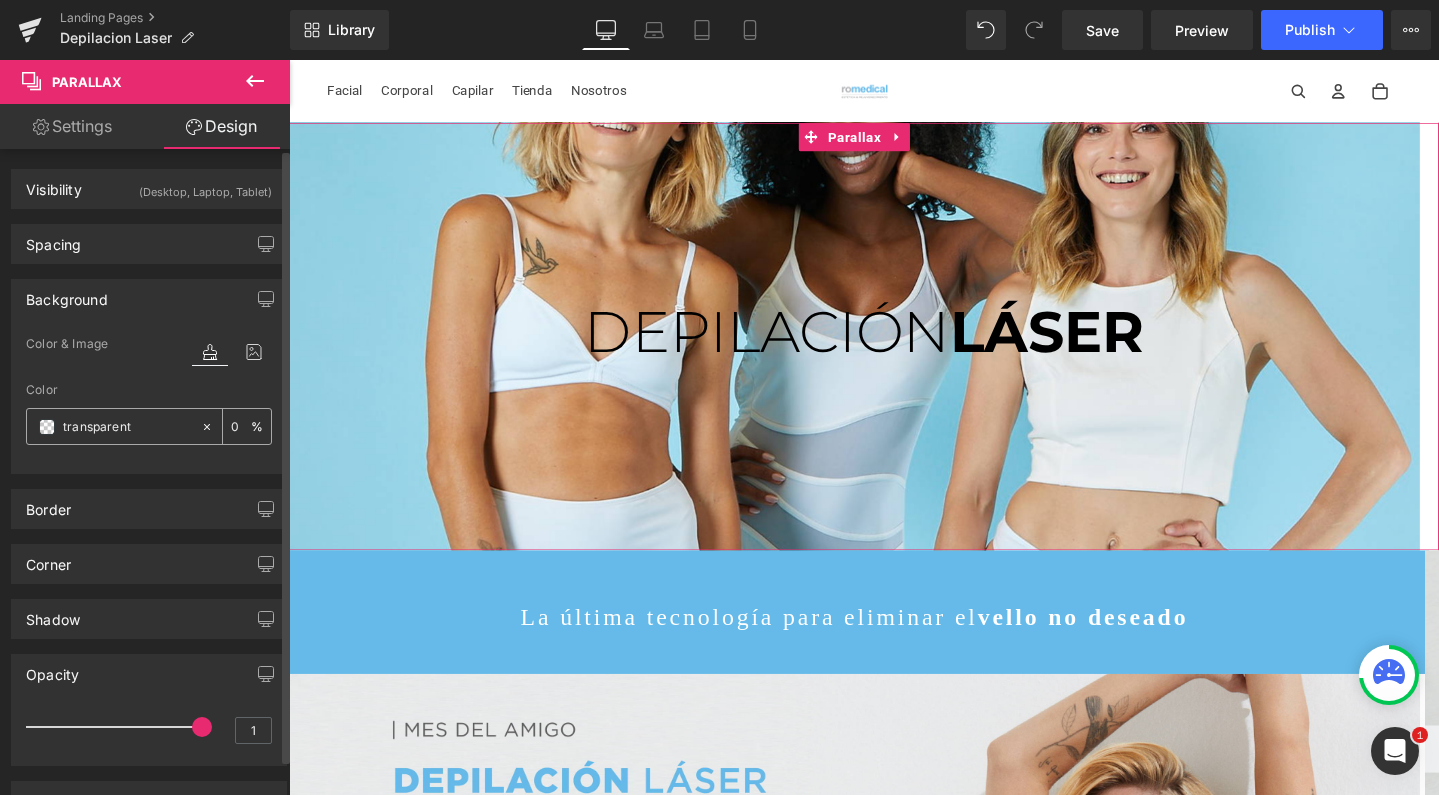 click on "transparent" at bounding box center (127, 427) 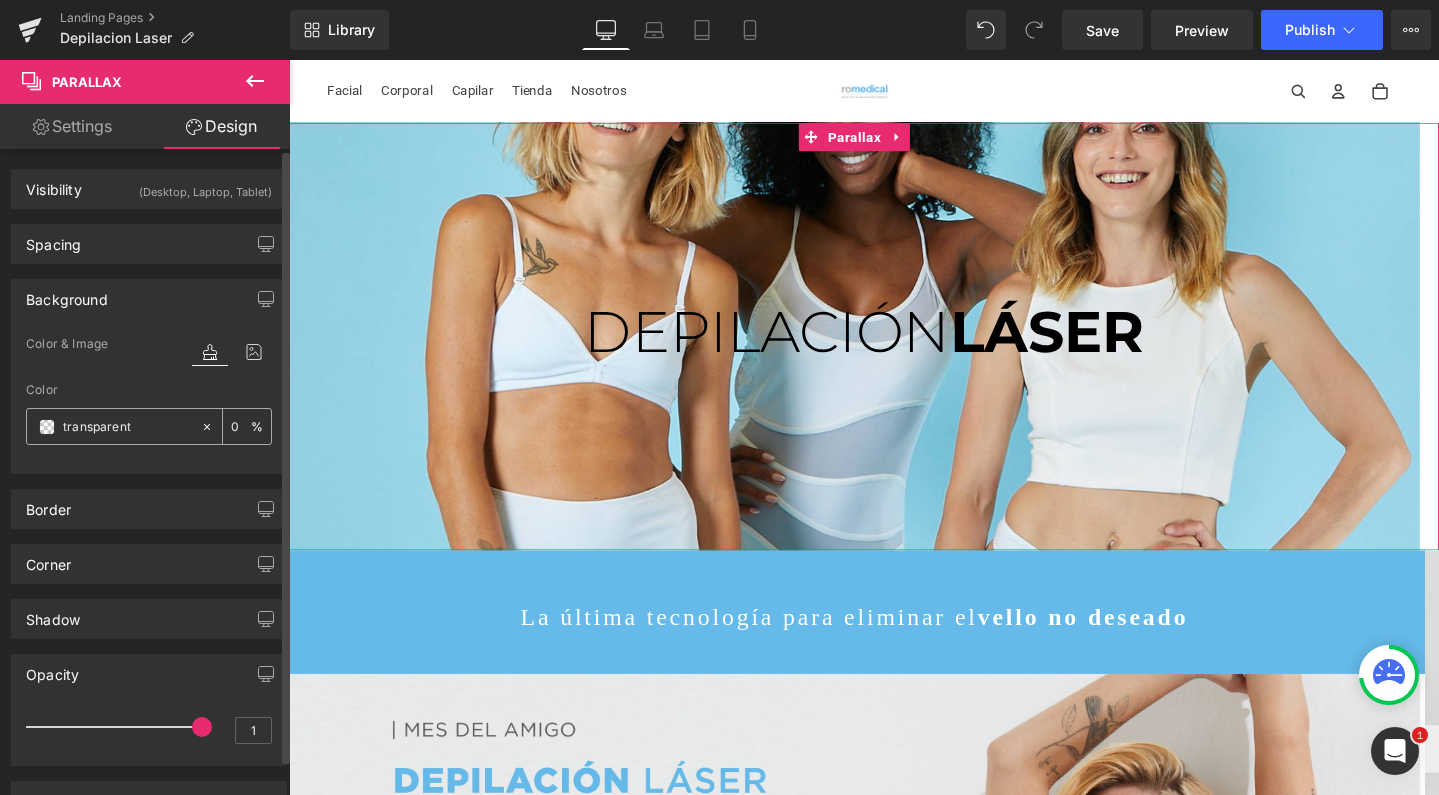 click at bounding box center [47, 427] 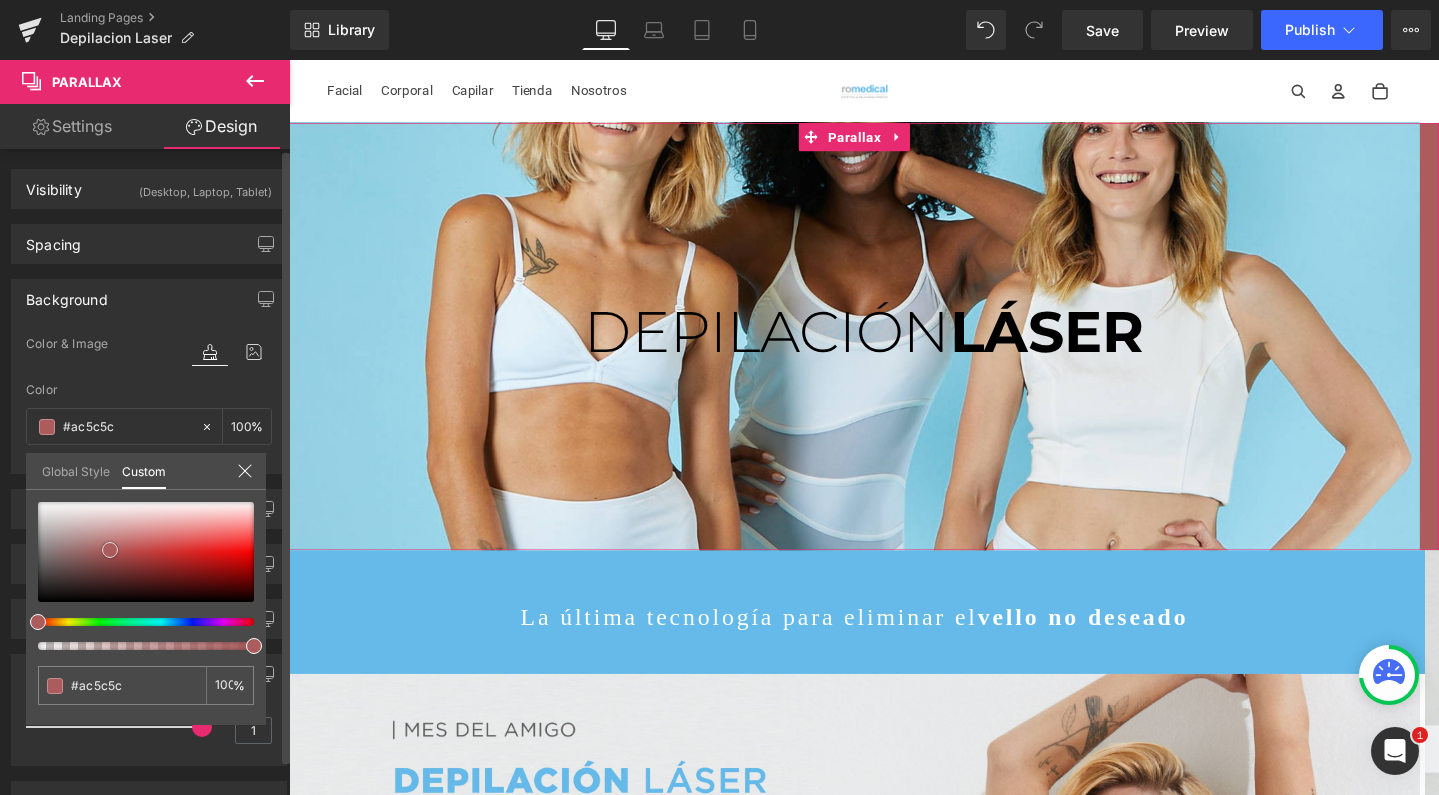 click at bounding box center (146, 552) 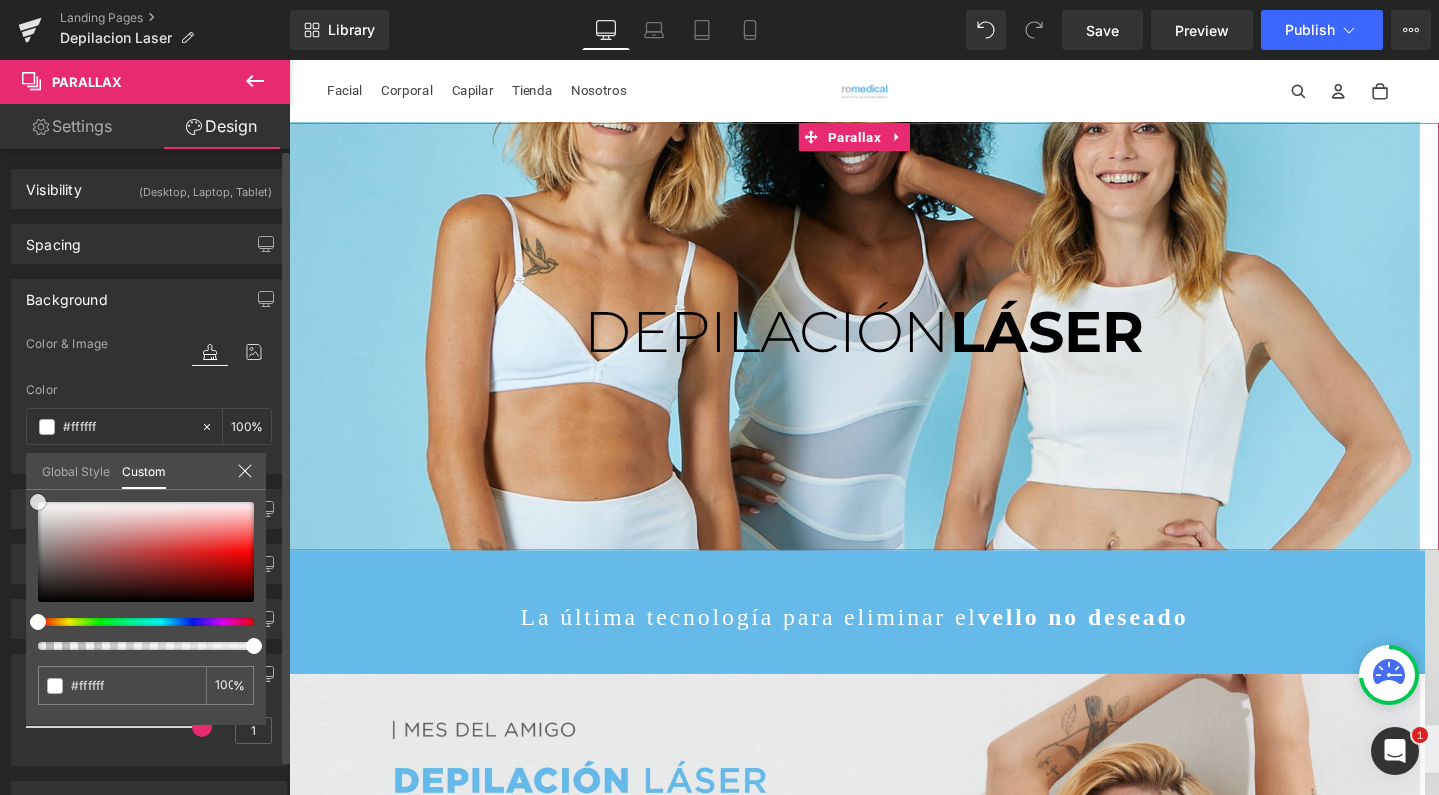 drag, startPoint x: 77, startPoint y: 531, endPoint x: 26, endPoint y: 499, distance: 60.207973 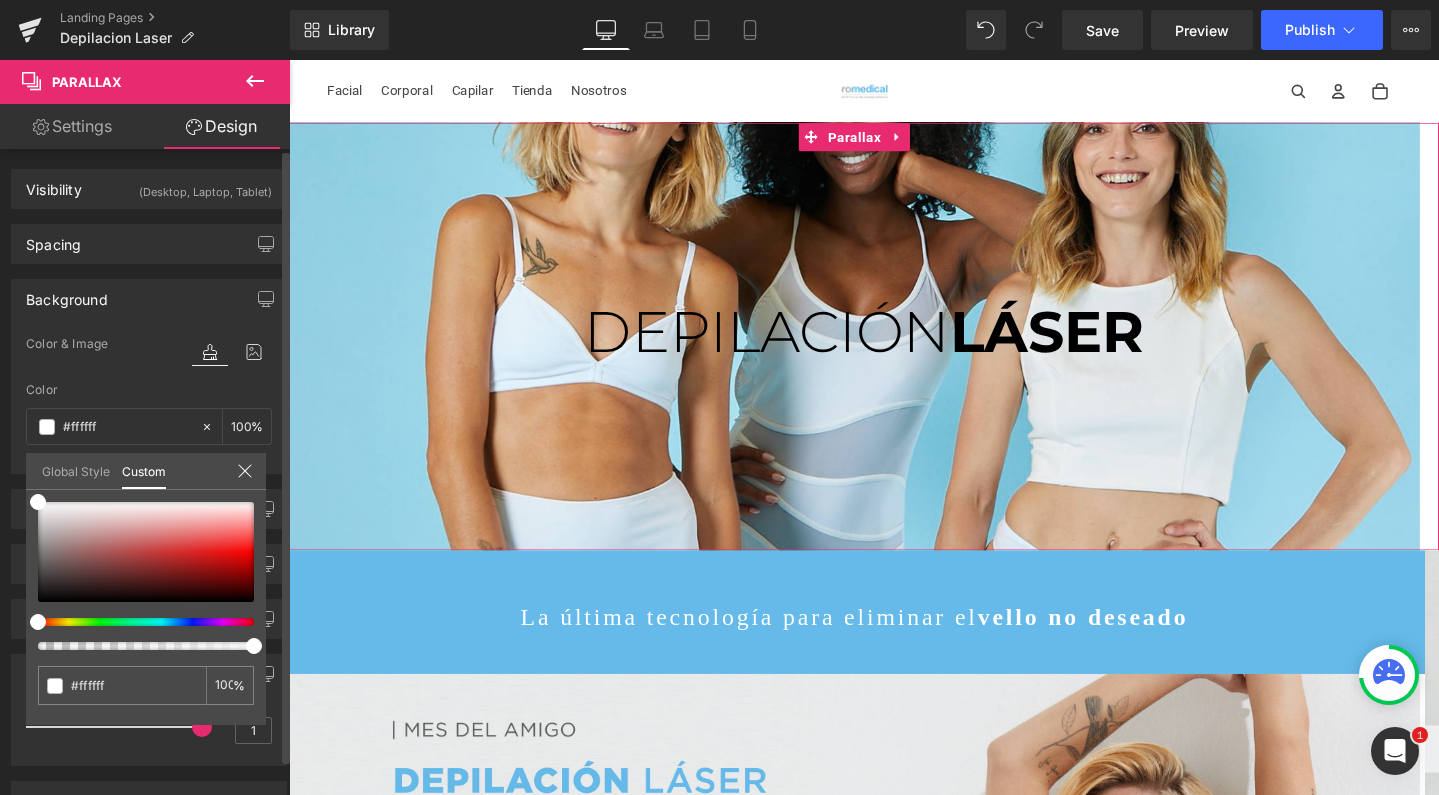 click 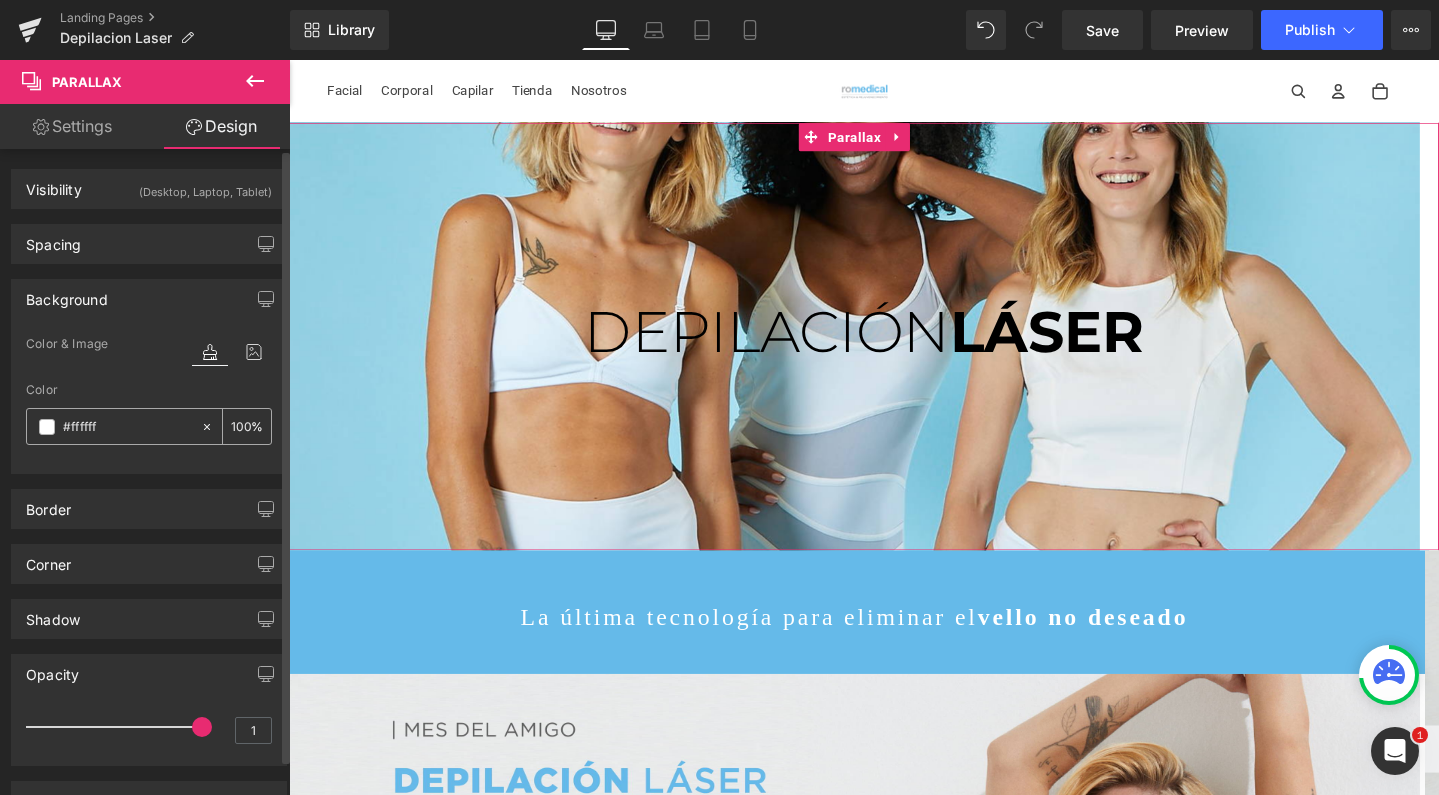 click 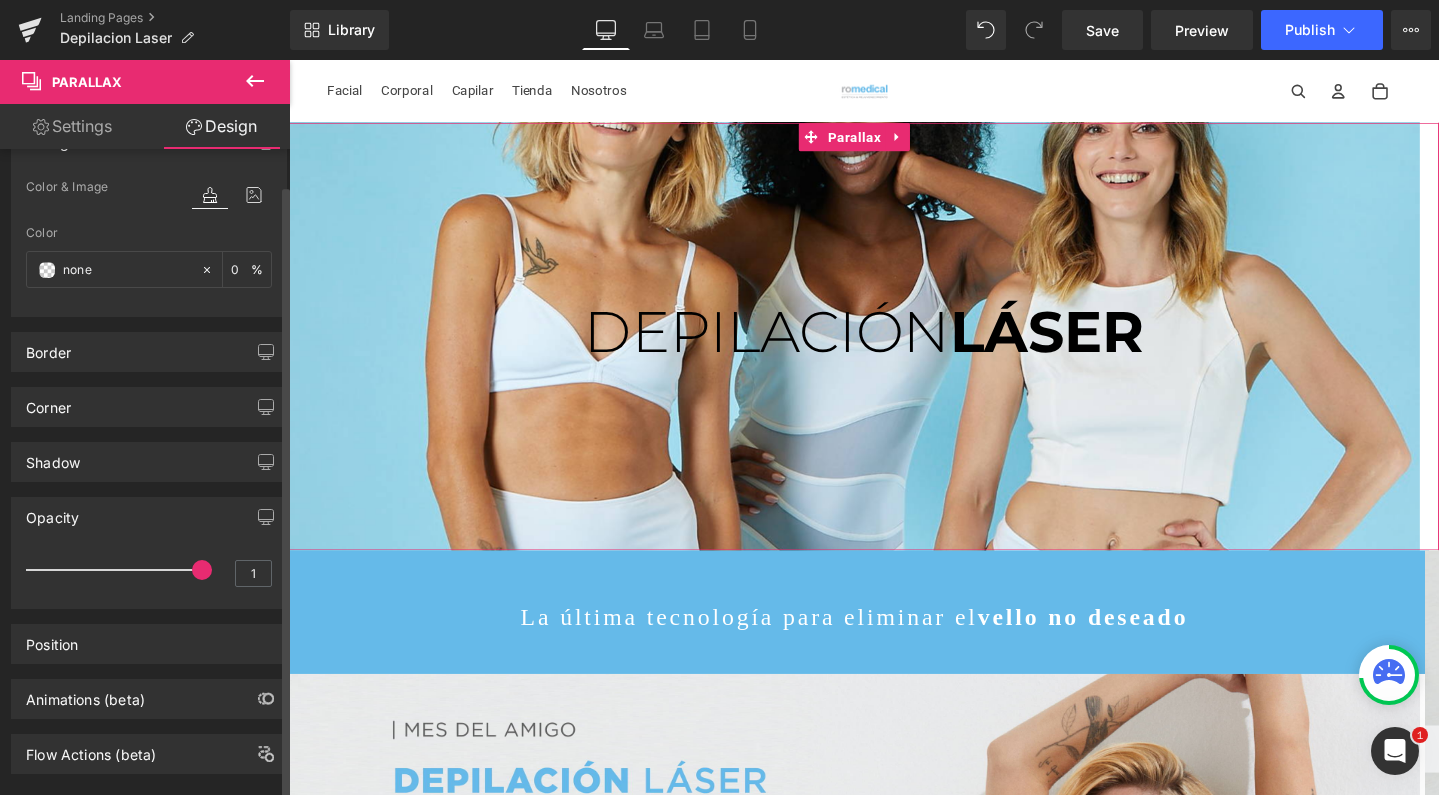 scroll, scrollTop: 169, scrollLeft: 0, axis: vertical 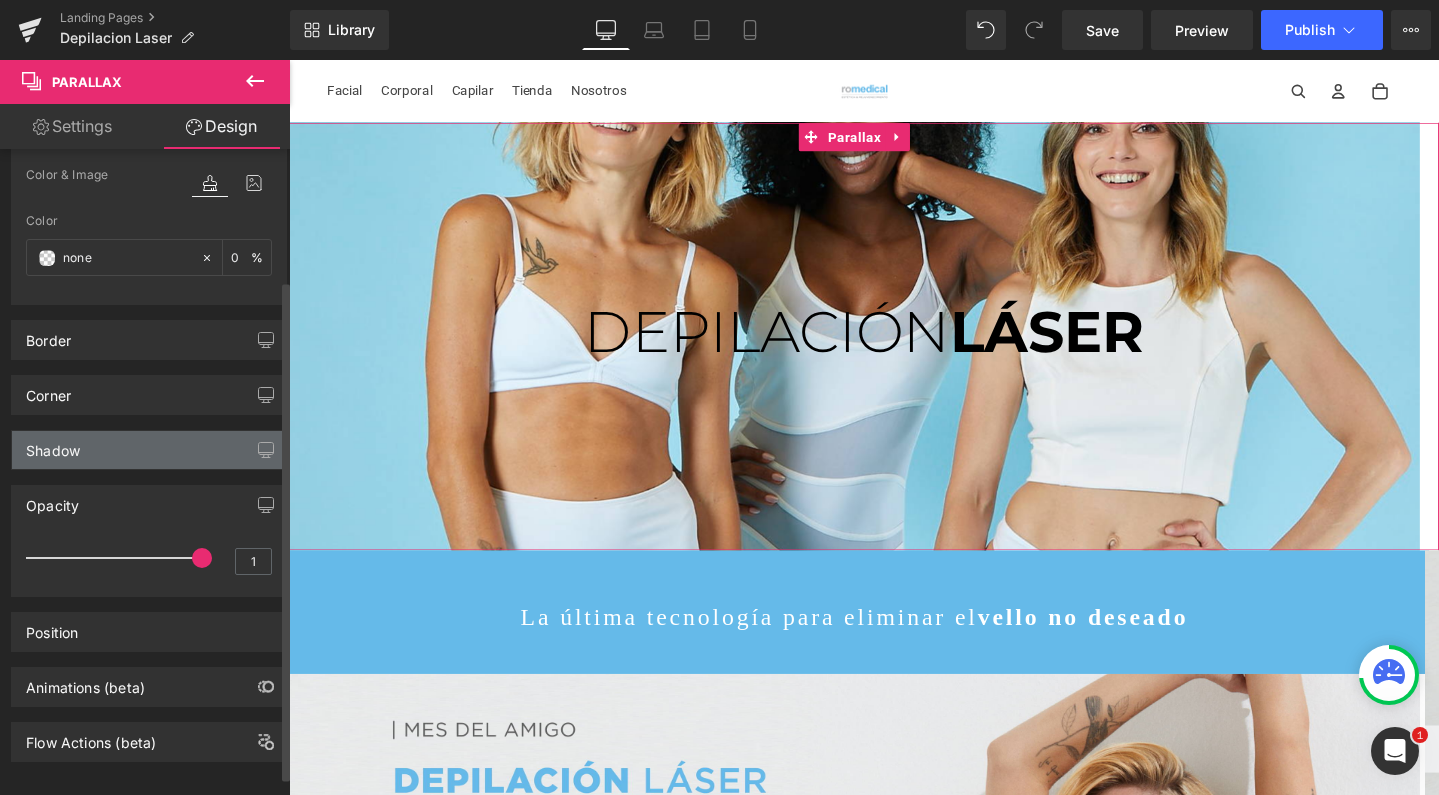 click on "Shadow" at bounding box center (149, 450) 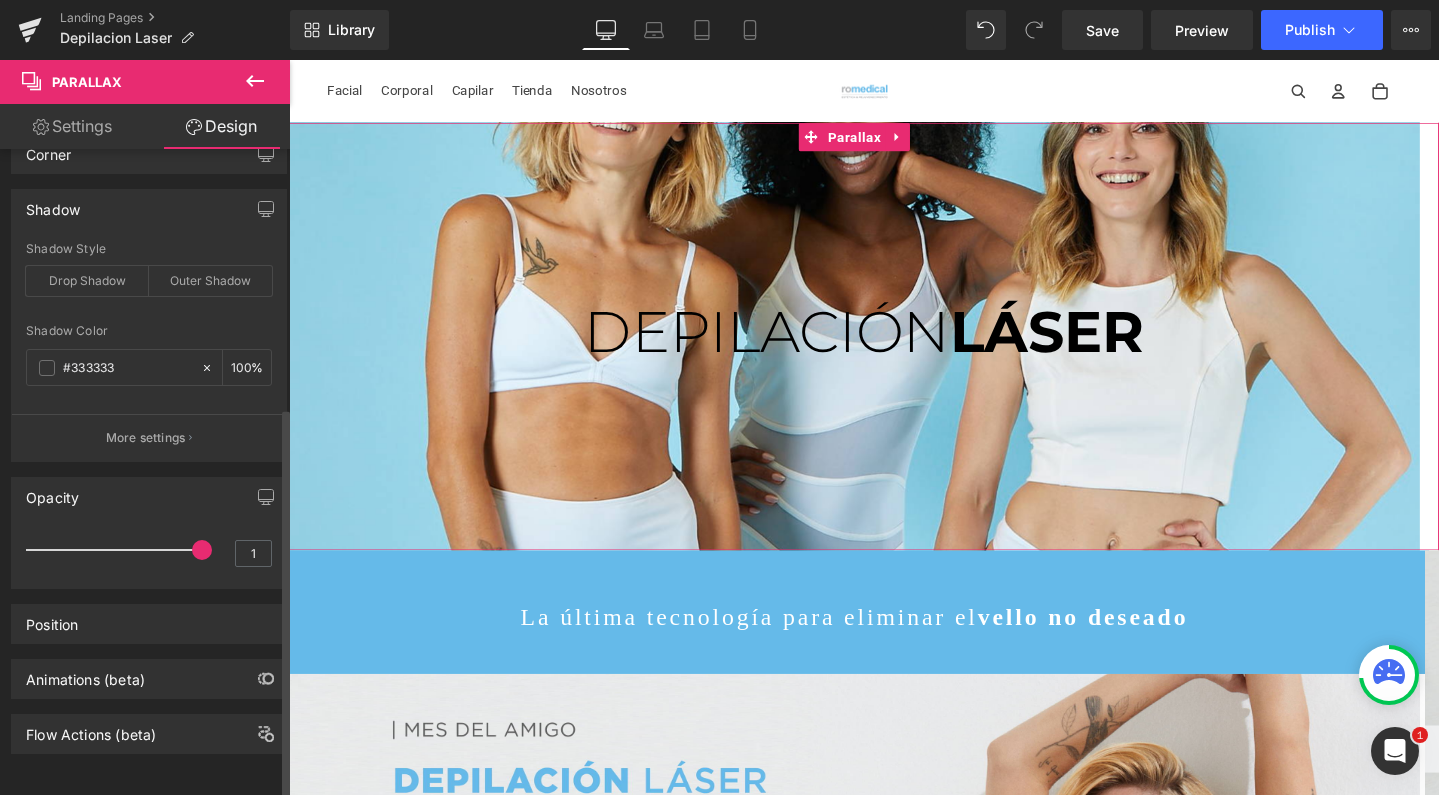scroll, scrollTop: 426, scrollLeft: 0, axis: vertical 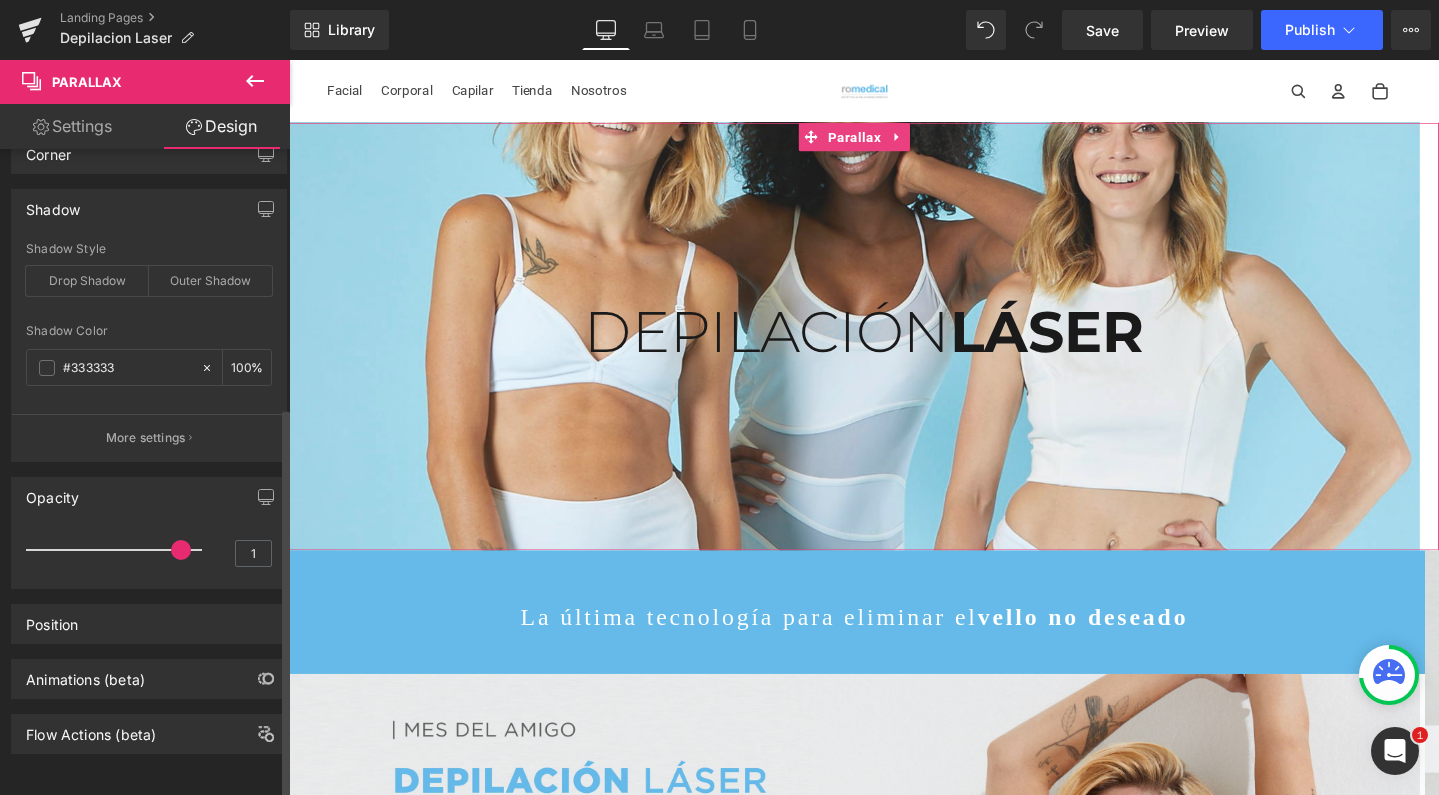 click at bounding box center [119, 550] 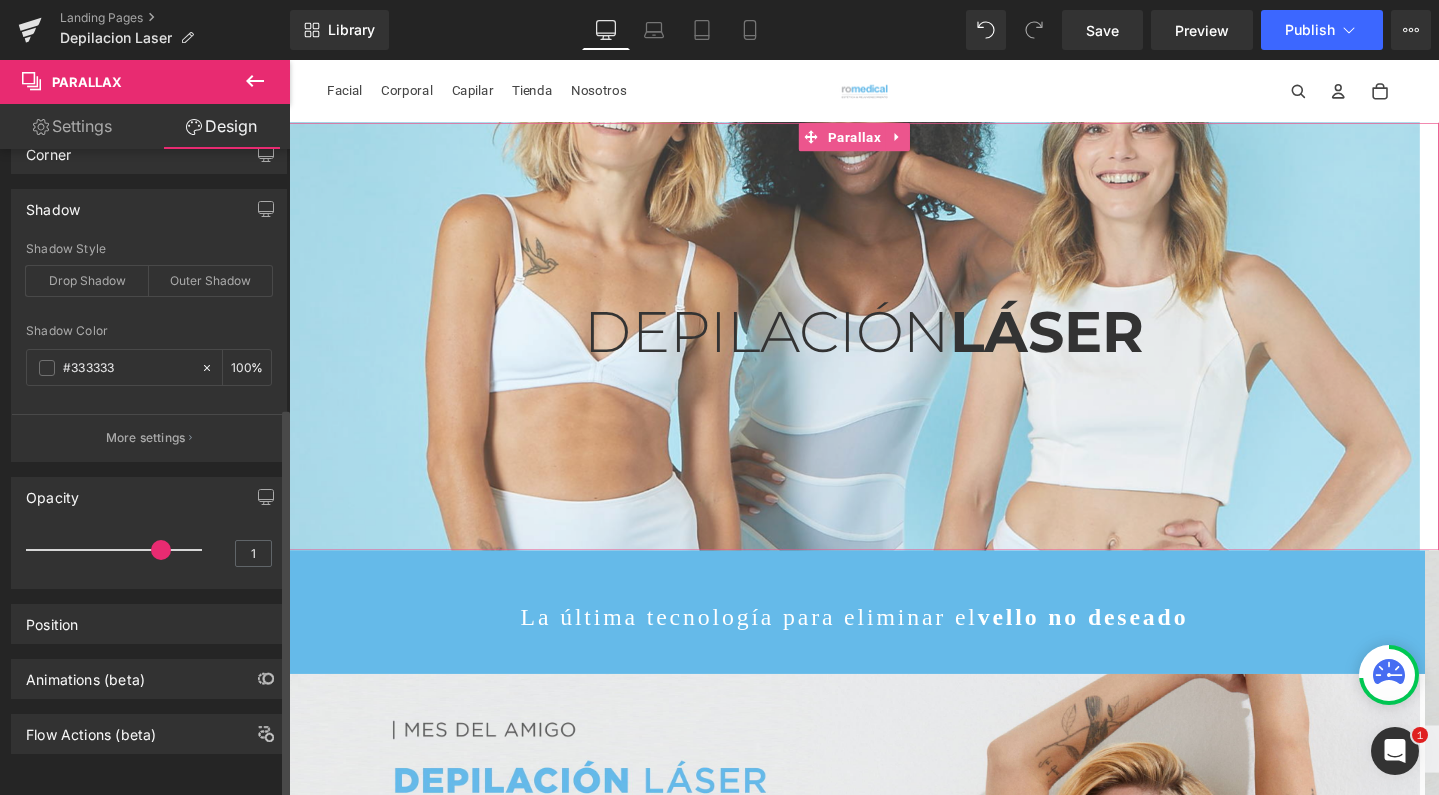 click at bounding box center (119, 550) 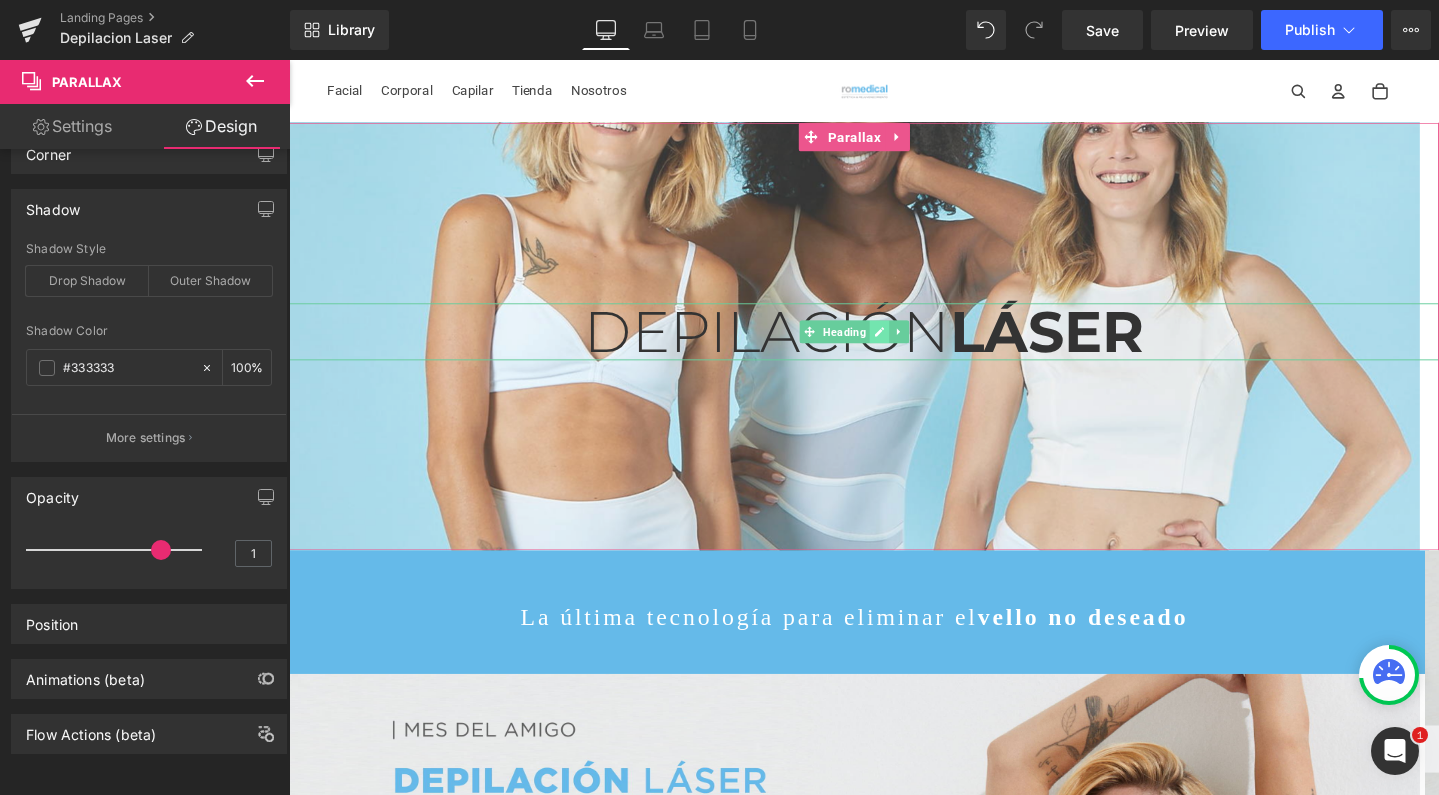 scroll, scrollTop: 0, scrollLeft: 0, axis: both 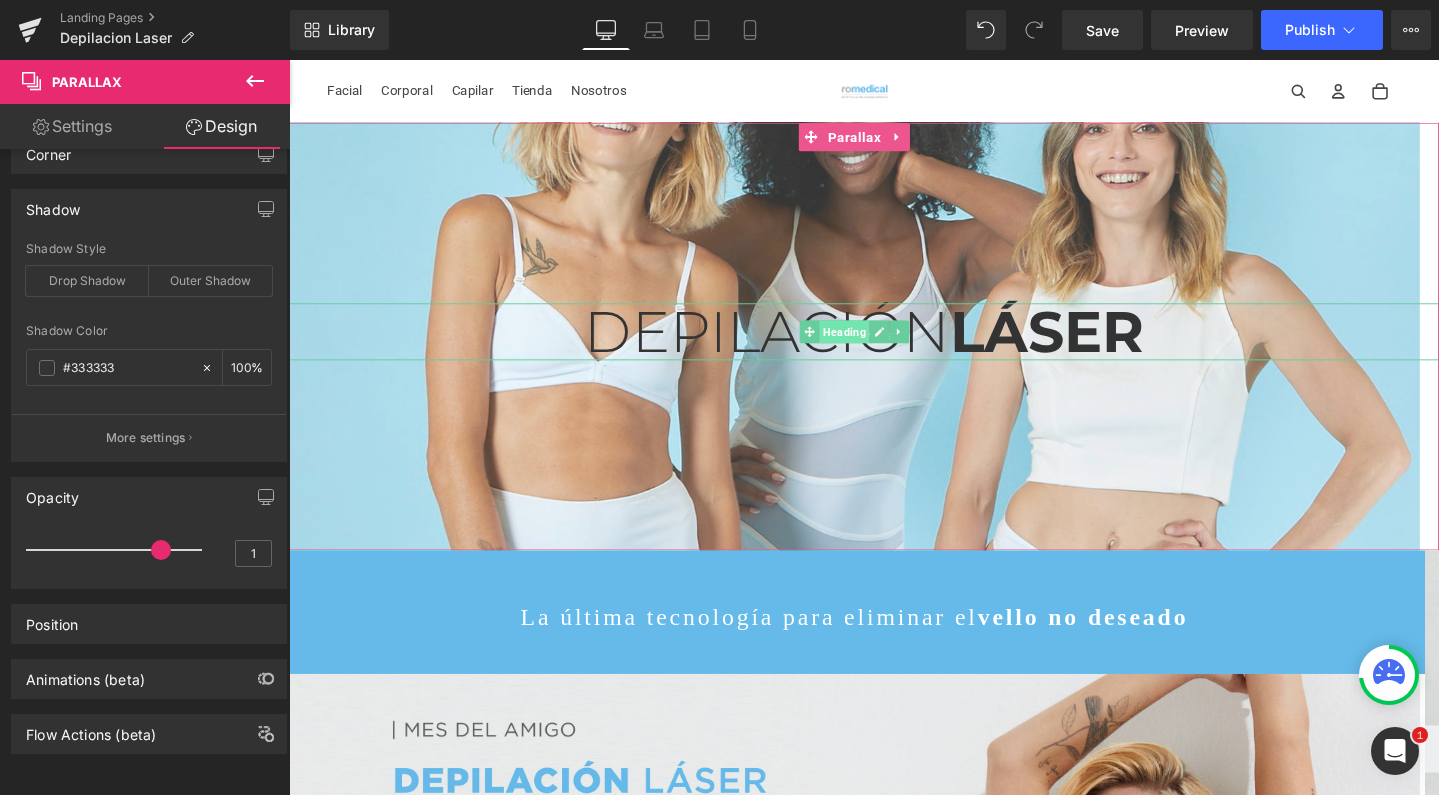 click on "Heading" at bounding box center (873, 346) 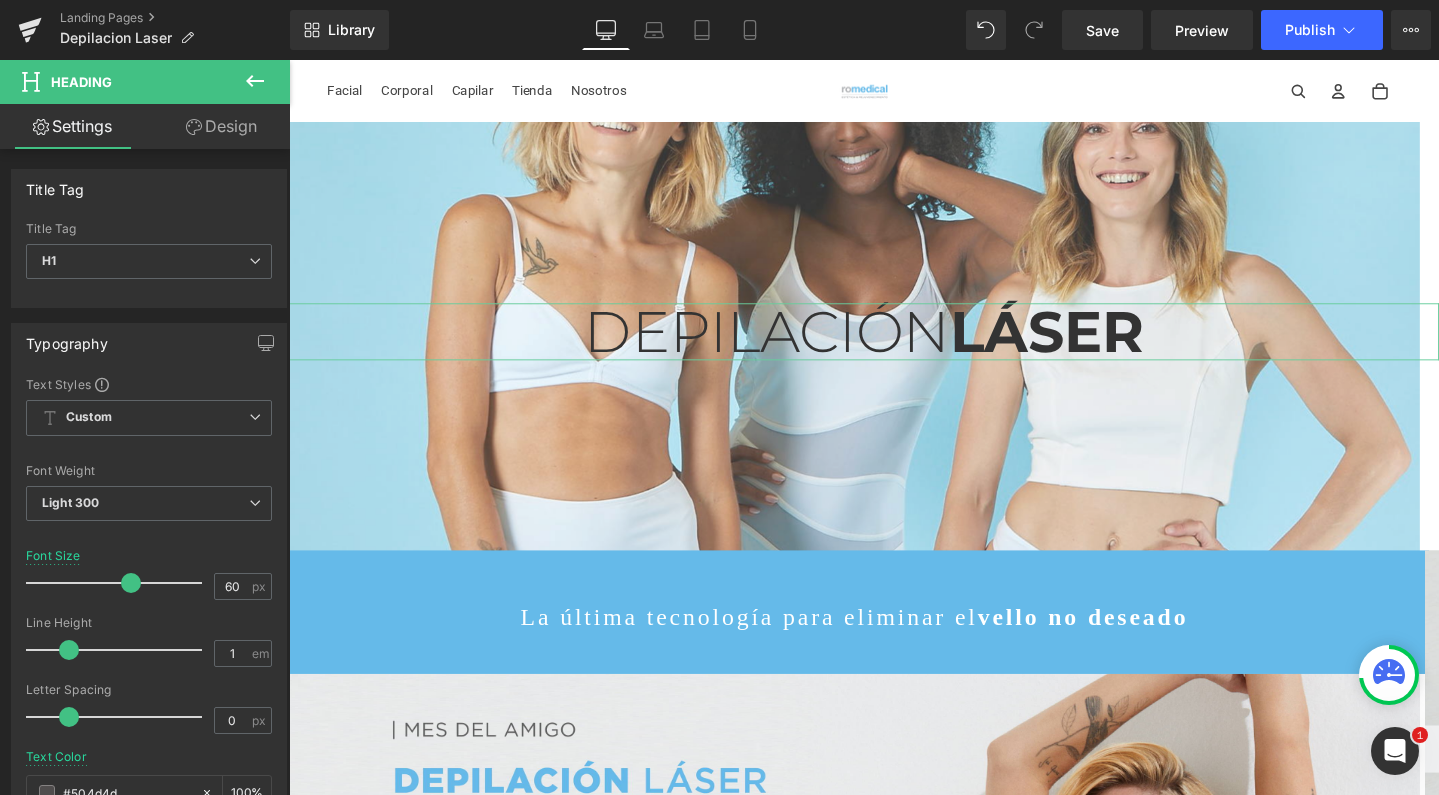 click on "Design" at bounding box center [221, 126] 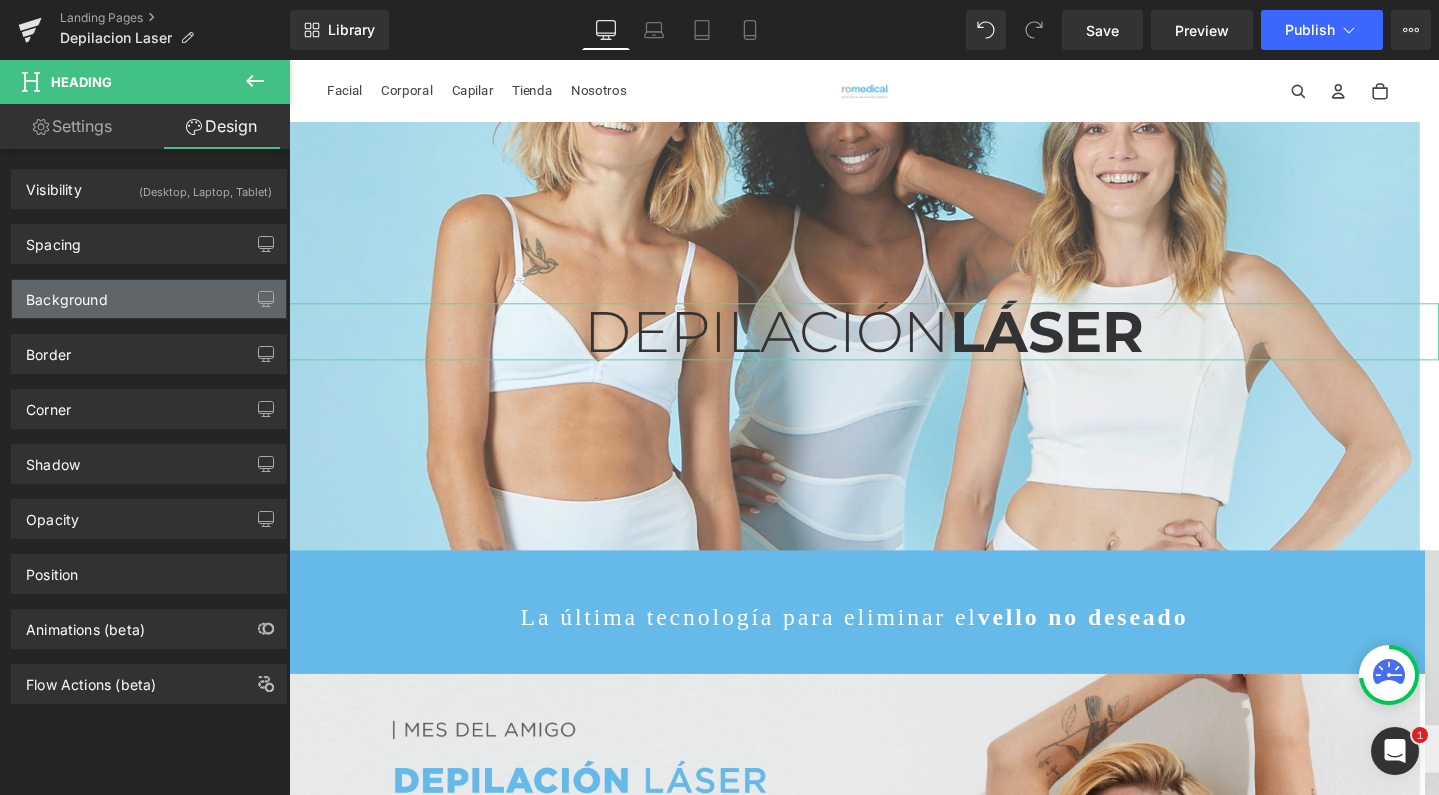 click on "Background" at bounding box center (149, 299) 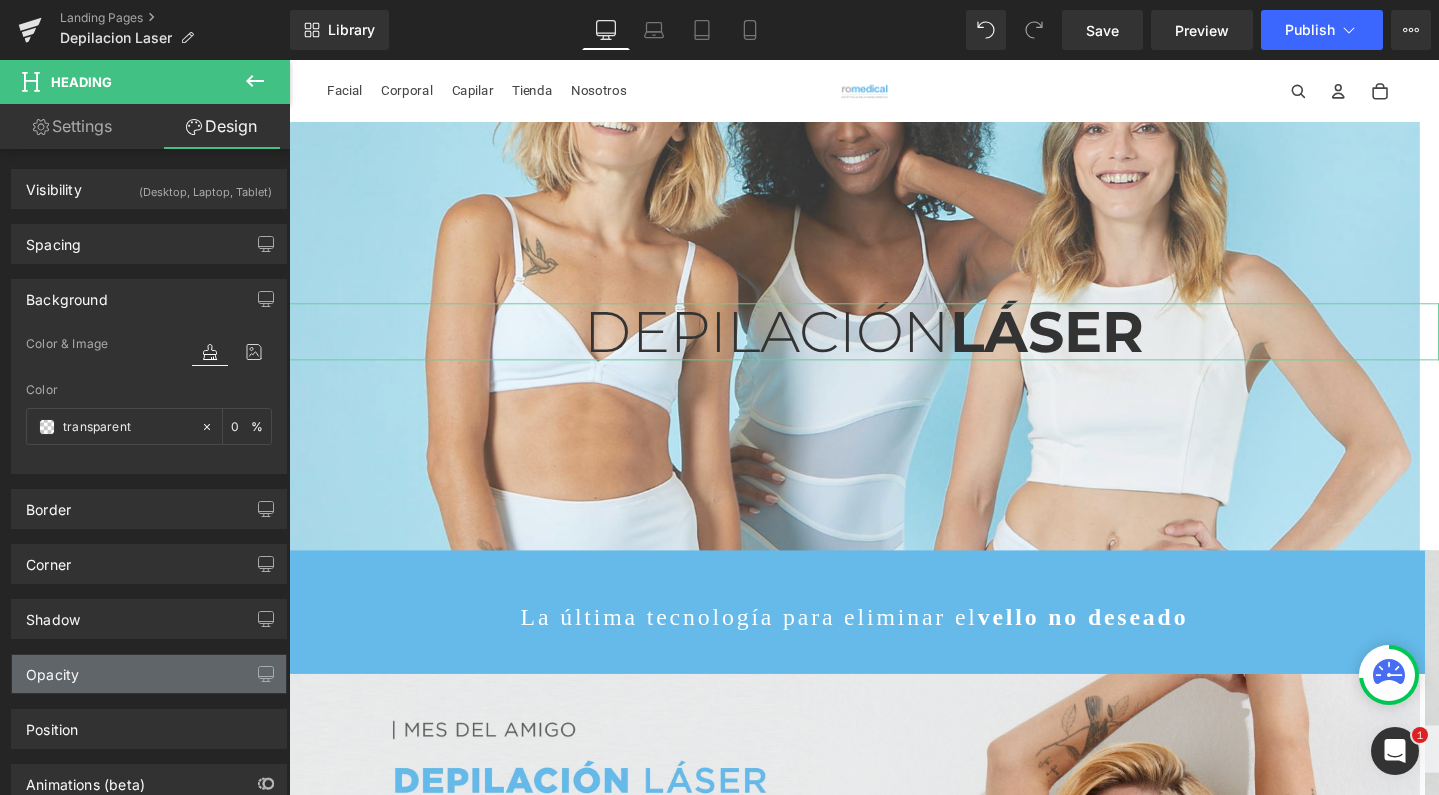 click on "Opacity" at bounding box center (149, 674) 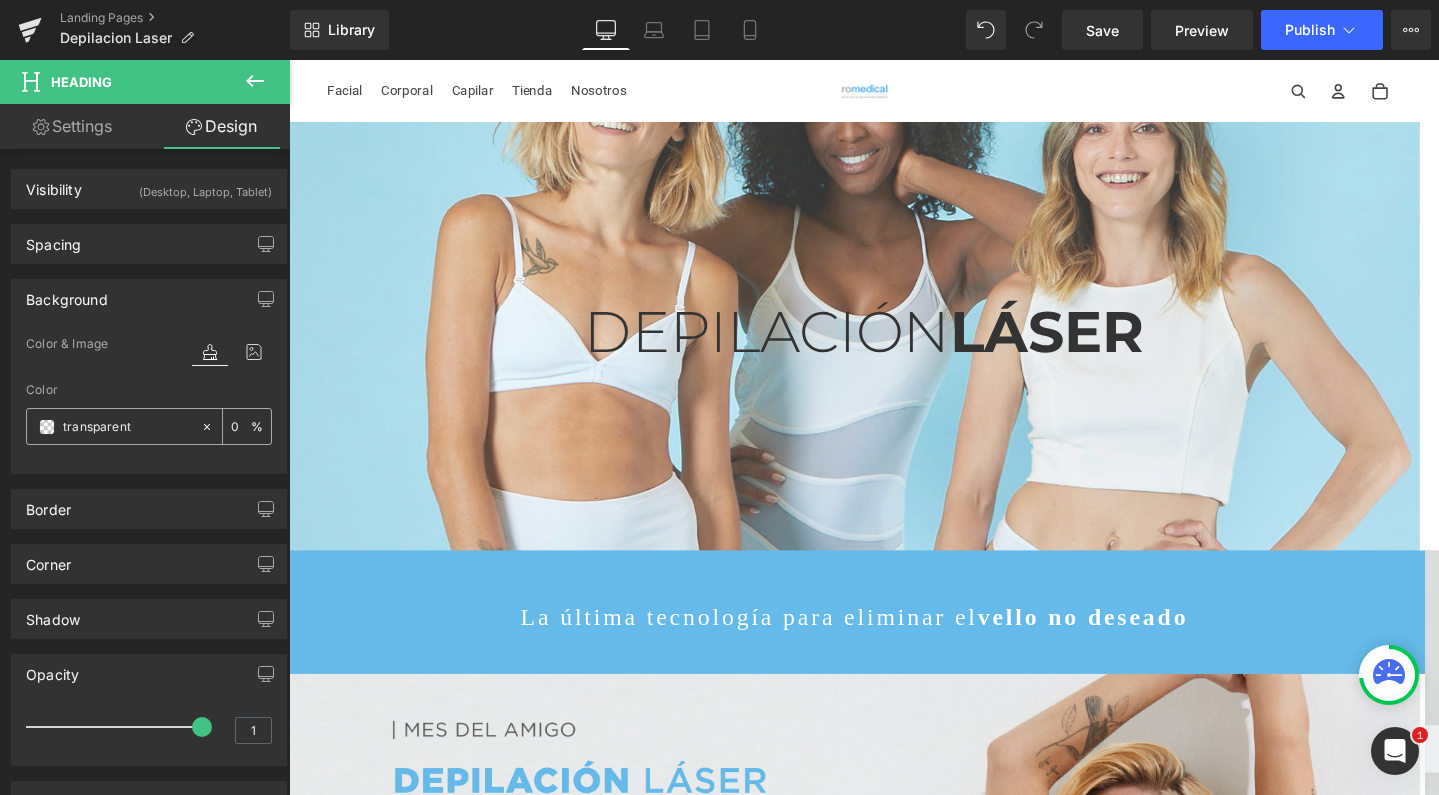 scroll, scrollTop: 0, scrollLeft: 0, axis: both 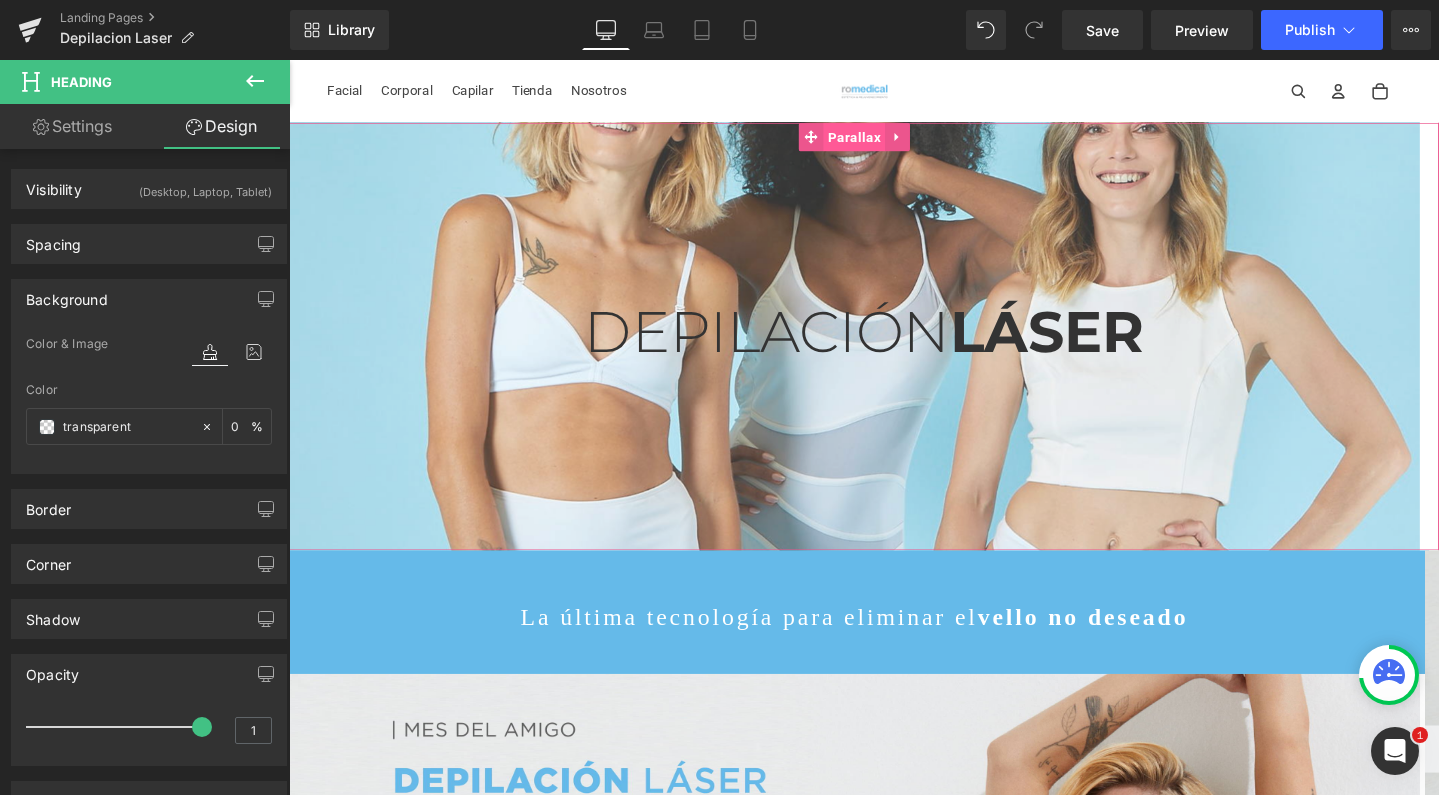 click on "Parallax" at bounding box center (883, 141) 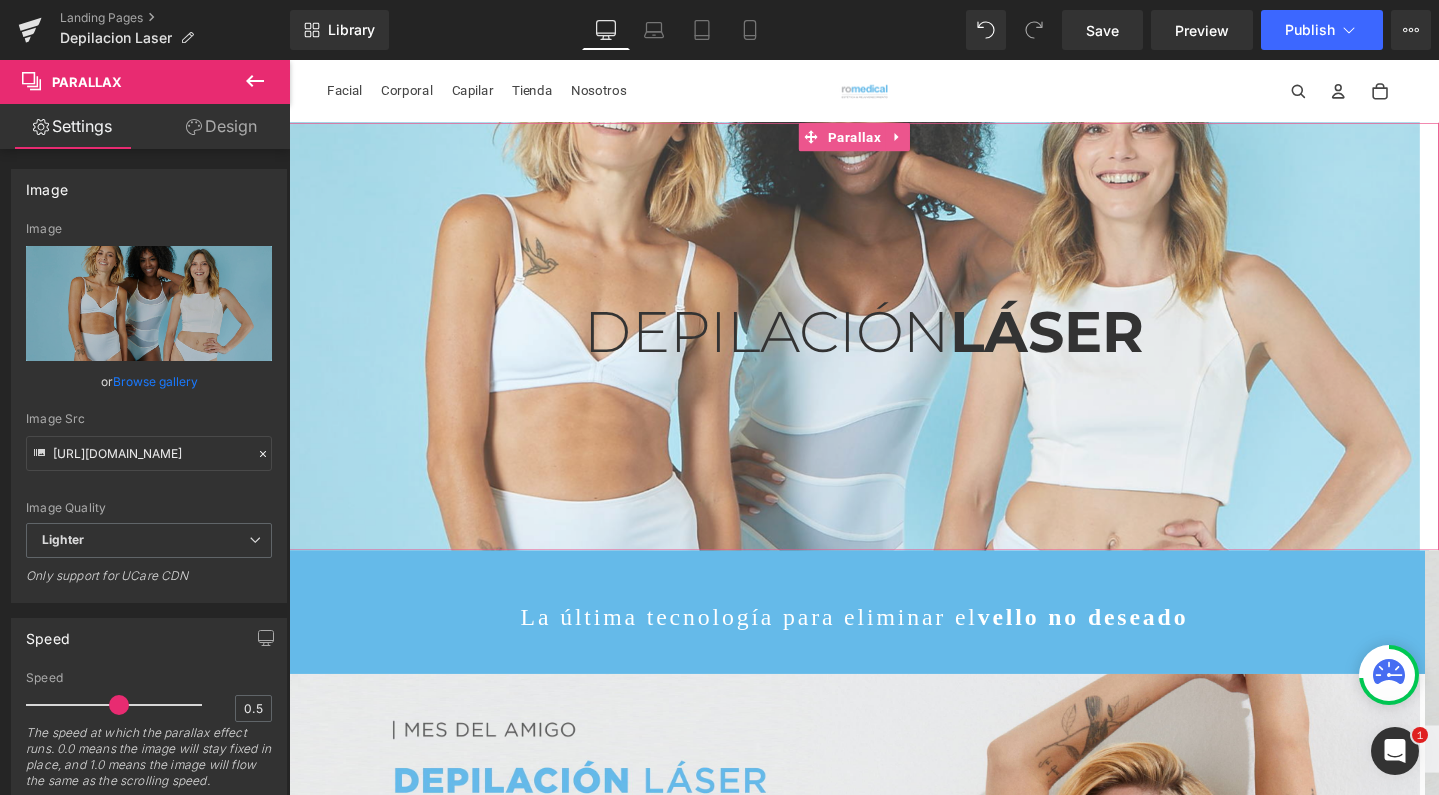 scroll, scrollTop: 0, scrollLeft: 0, axis: both 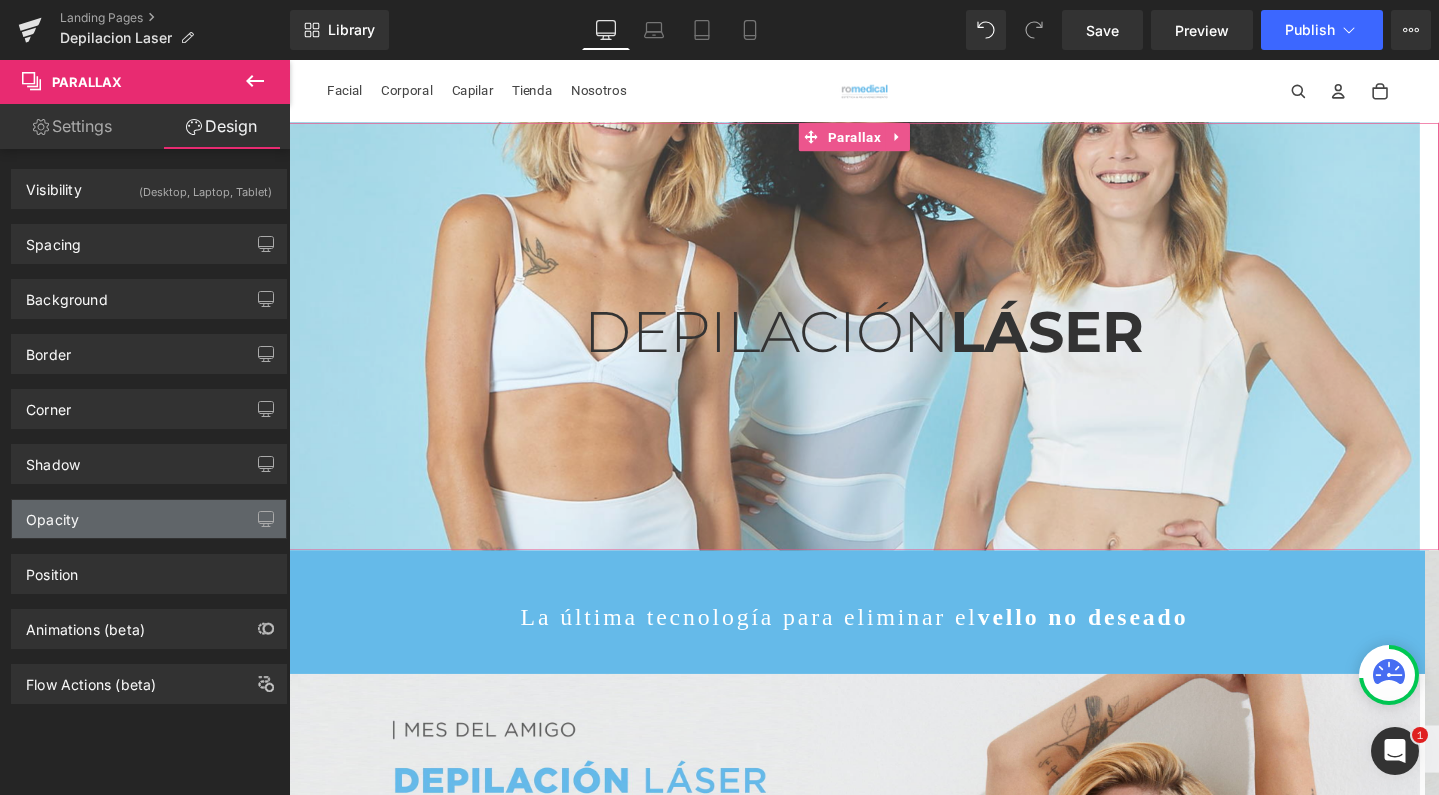 click on "Opacity" at bounding box center [149, 519] 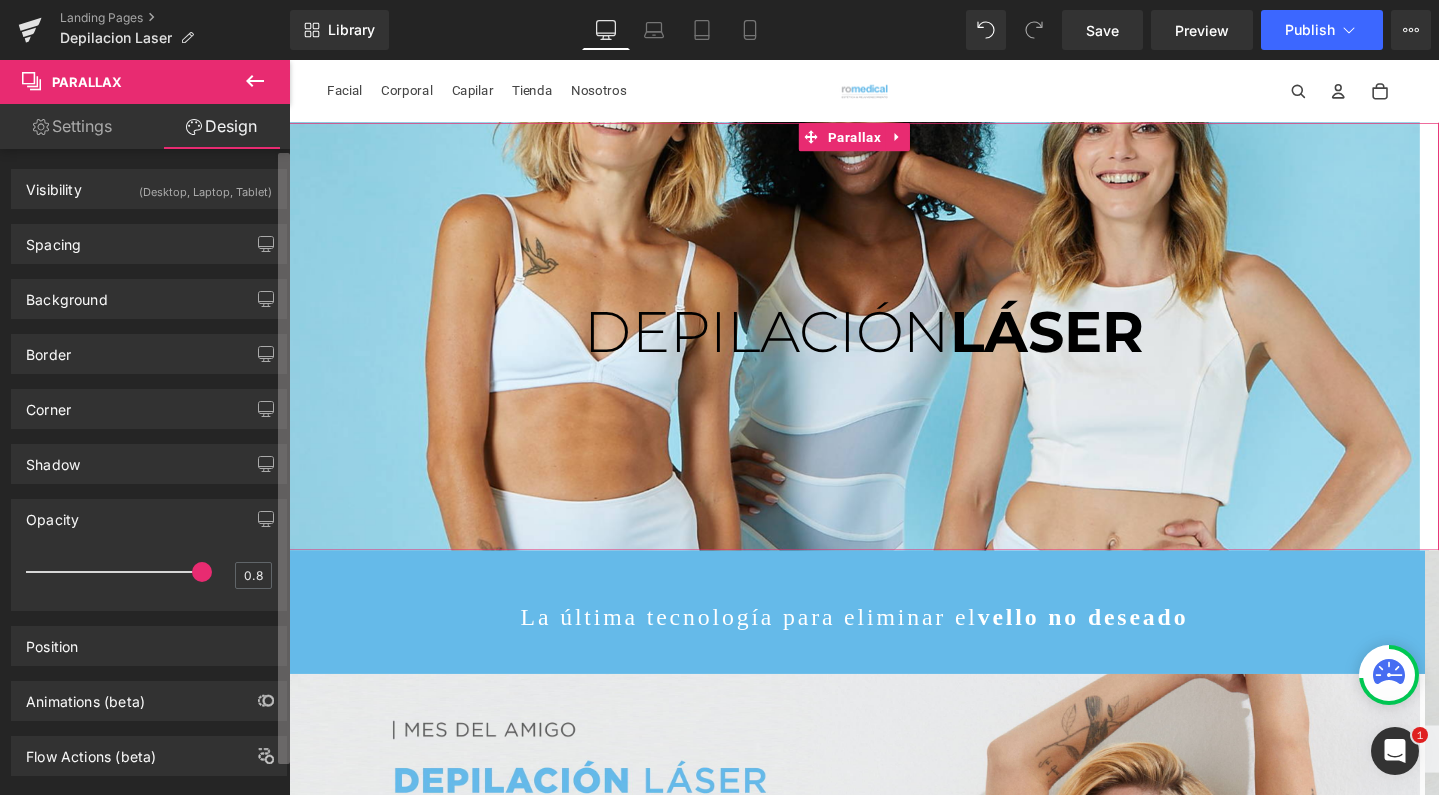 drag, startPoint x: 157, startPoint y: 575, endPoint x: 288, endPoint y: 576, distance: 131.00381 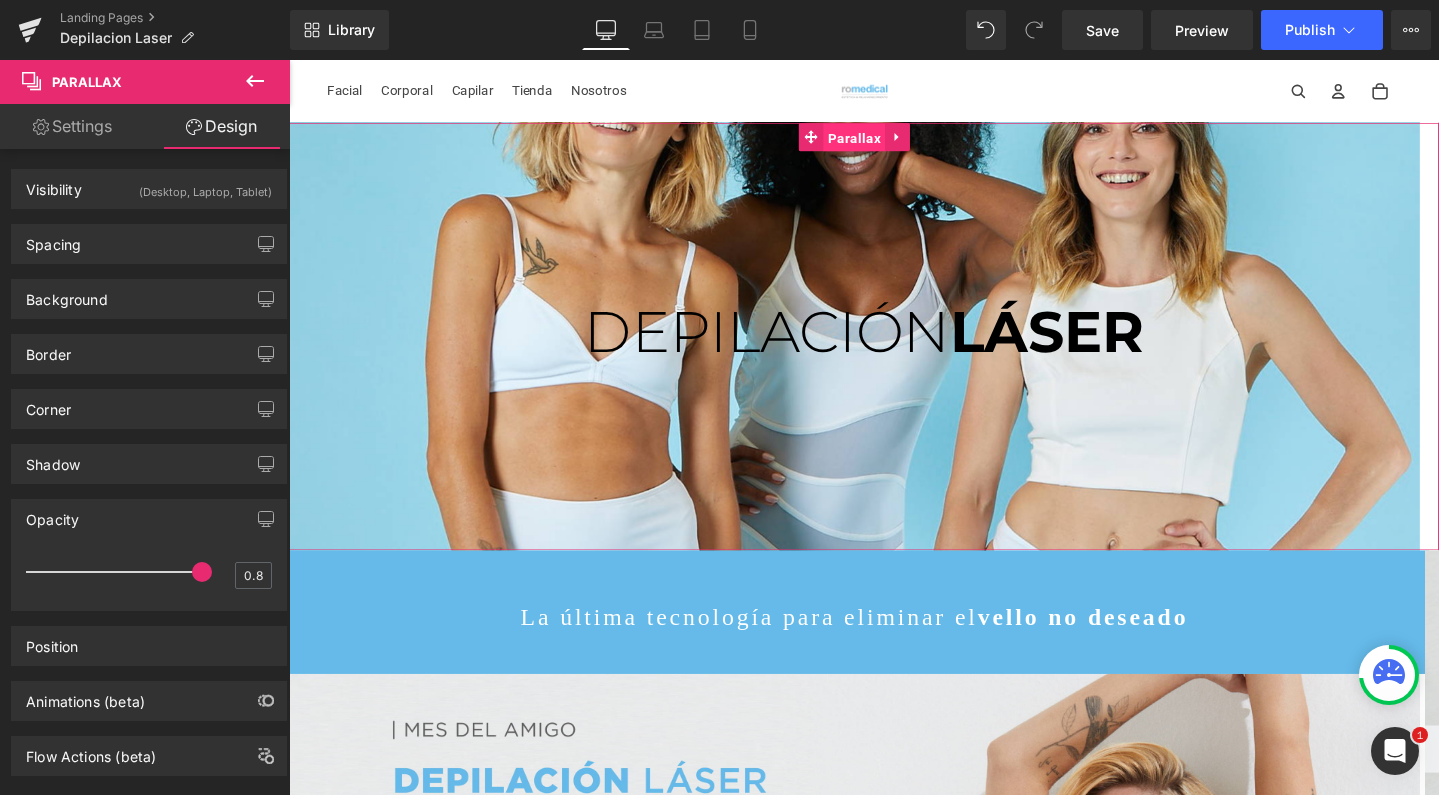 click on "Parallax" at bounding box center (883, 142) 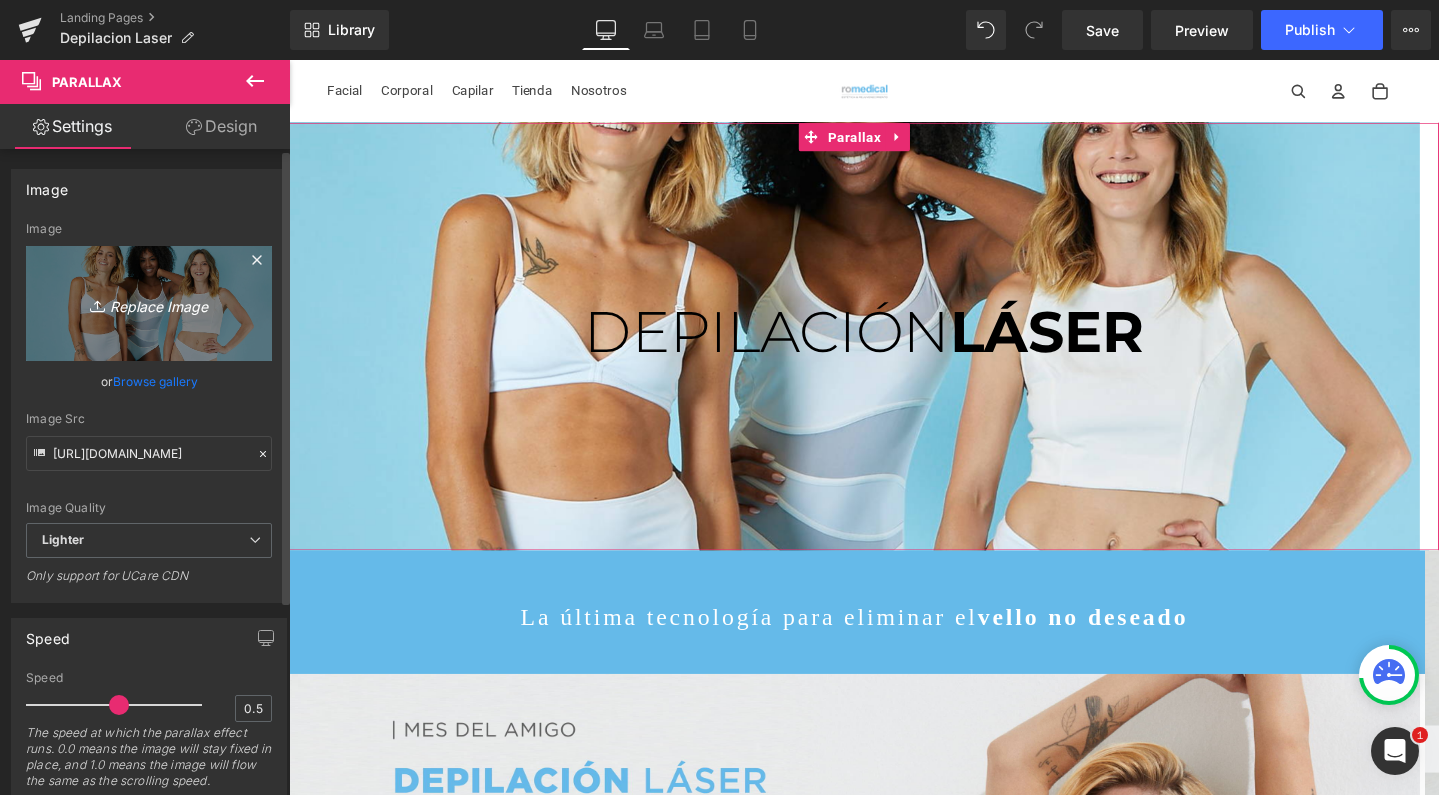 click on "Replace Image" at bounding box center [149, 303] 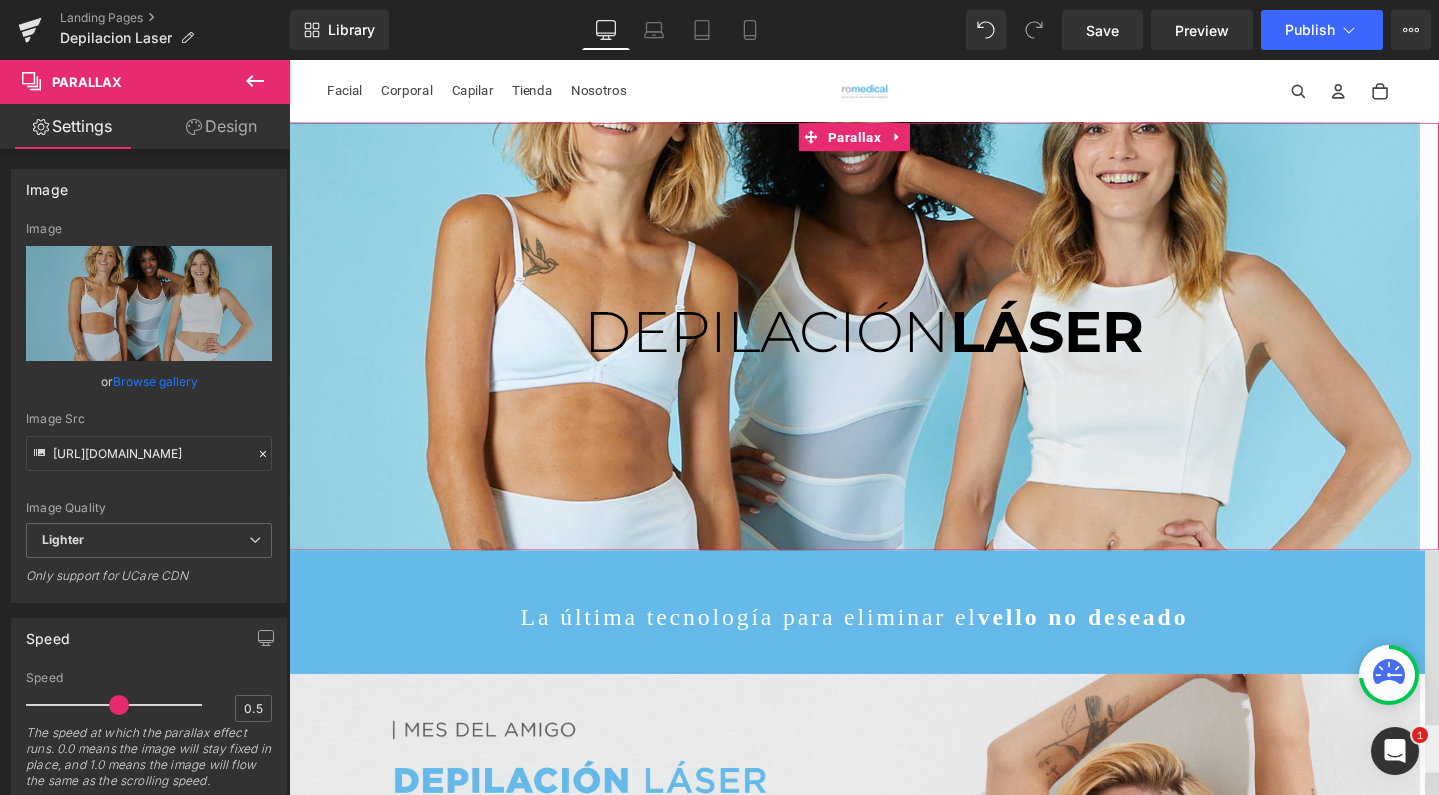 click on "Design" at bounding box center (221, 126) 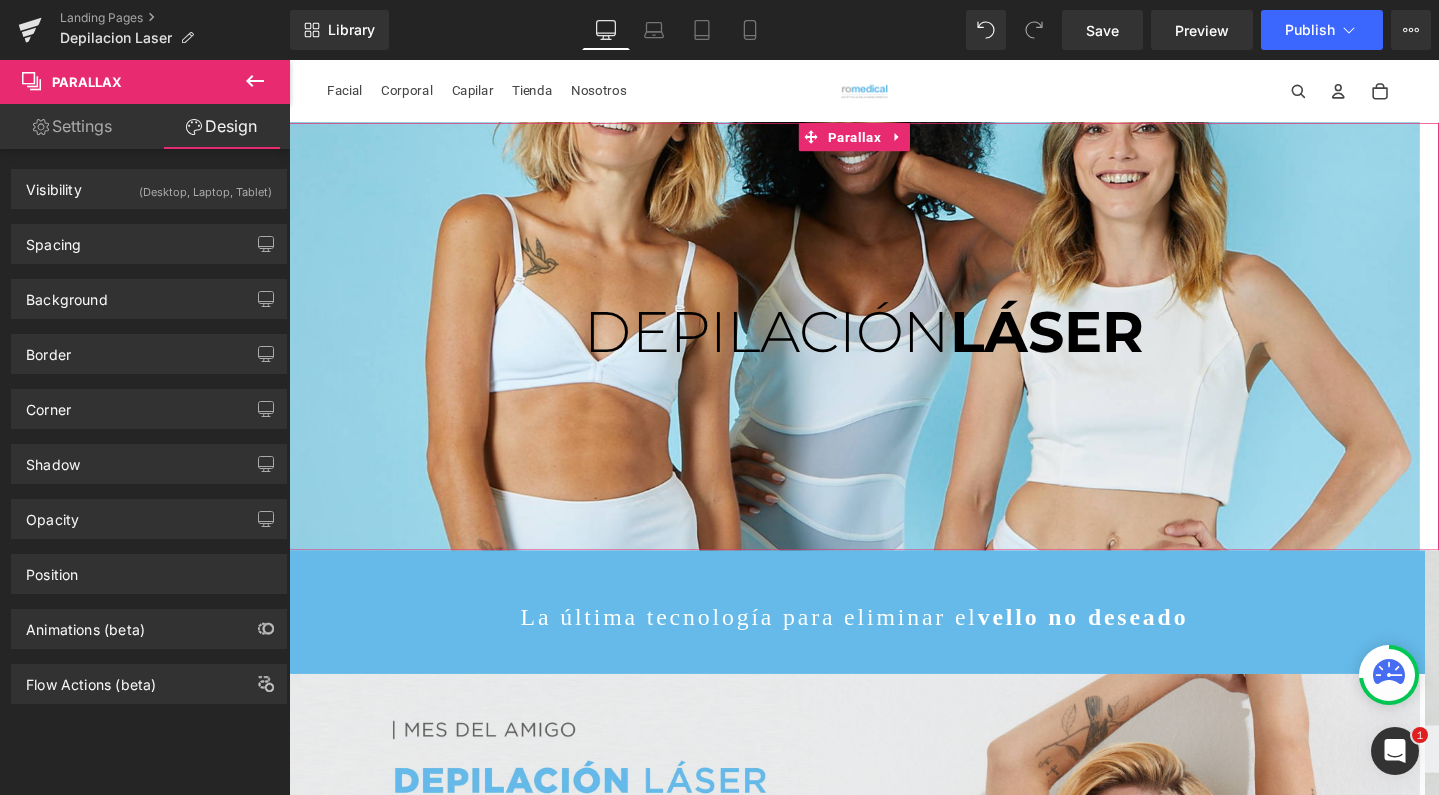 click on "Settings" at bounding box center (72, 126) 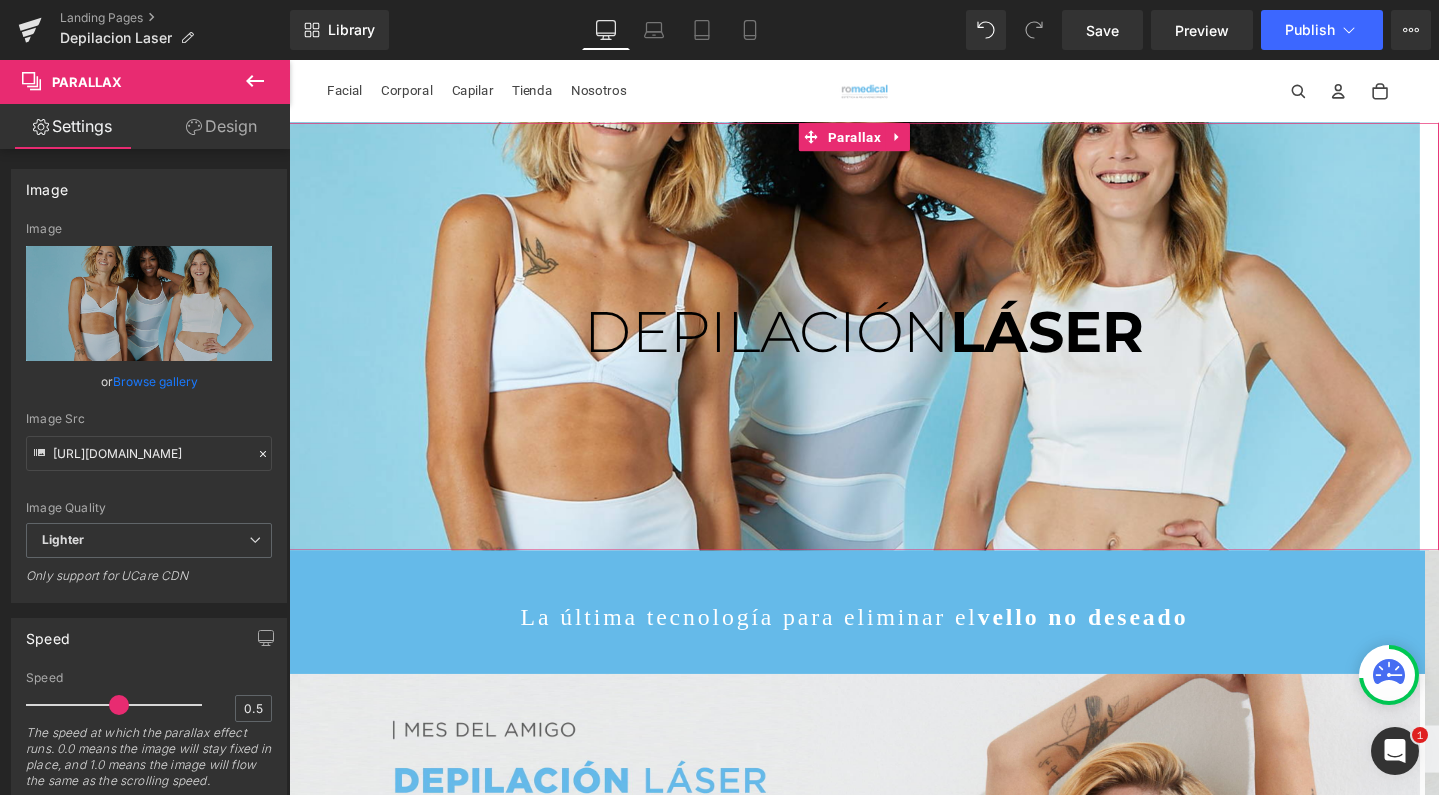 click 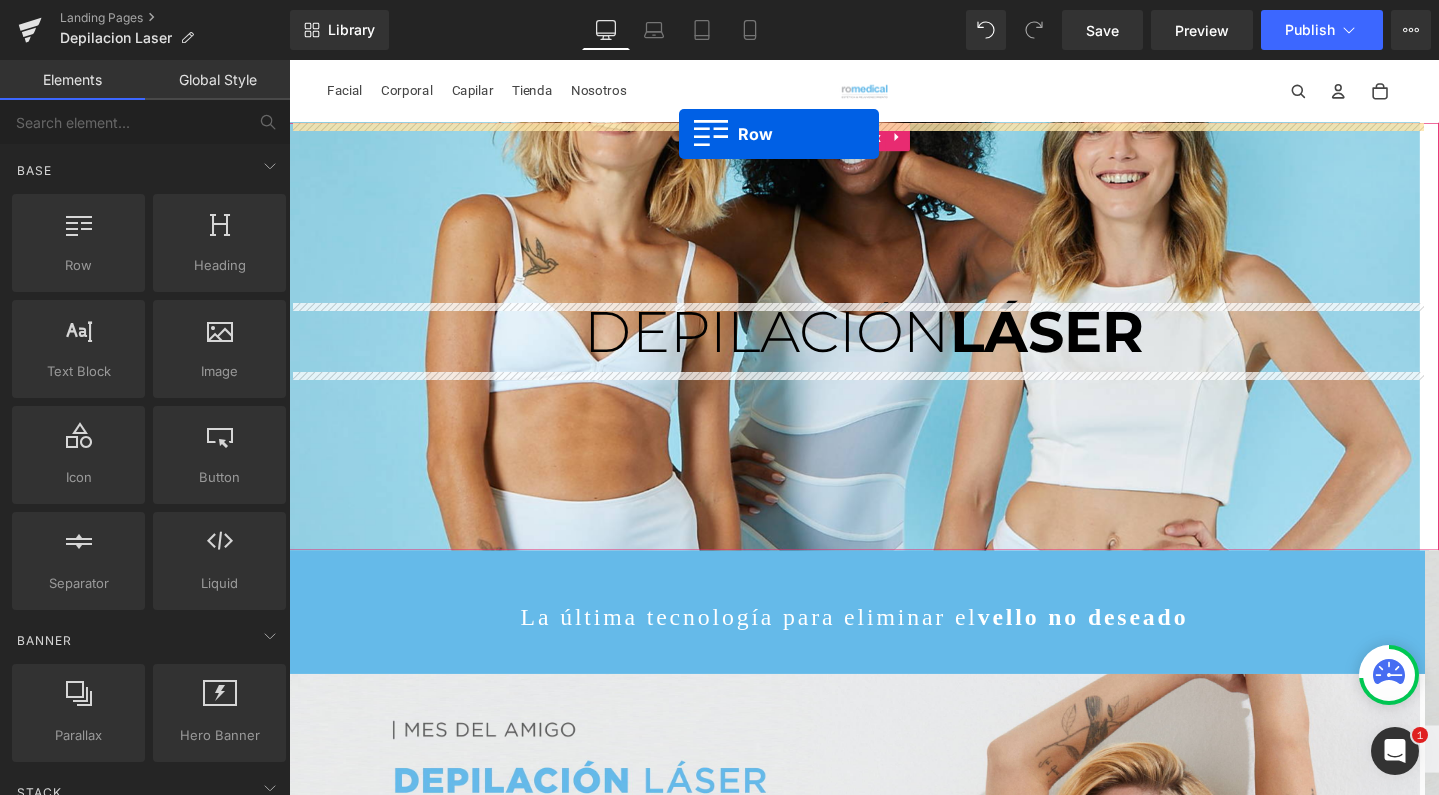 drag, startPoint x: 353, startPoint y: 298, endPoint x: 699, endPoint y: 138, distance: 381.20337 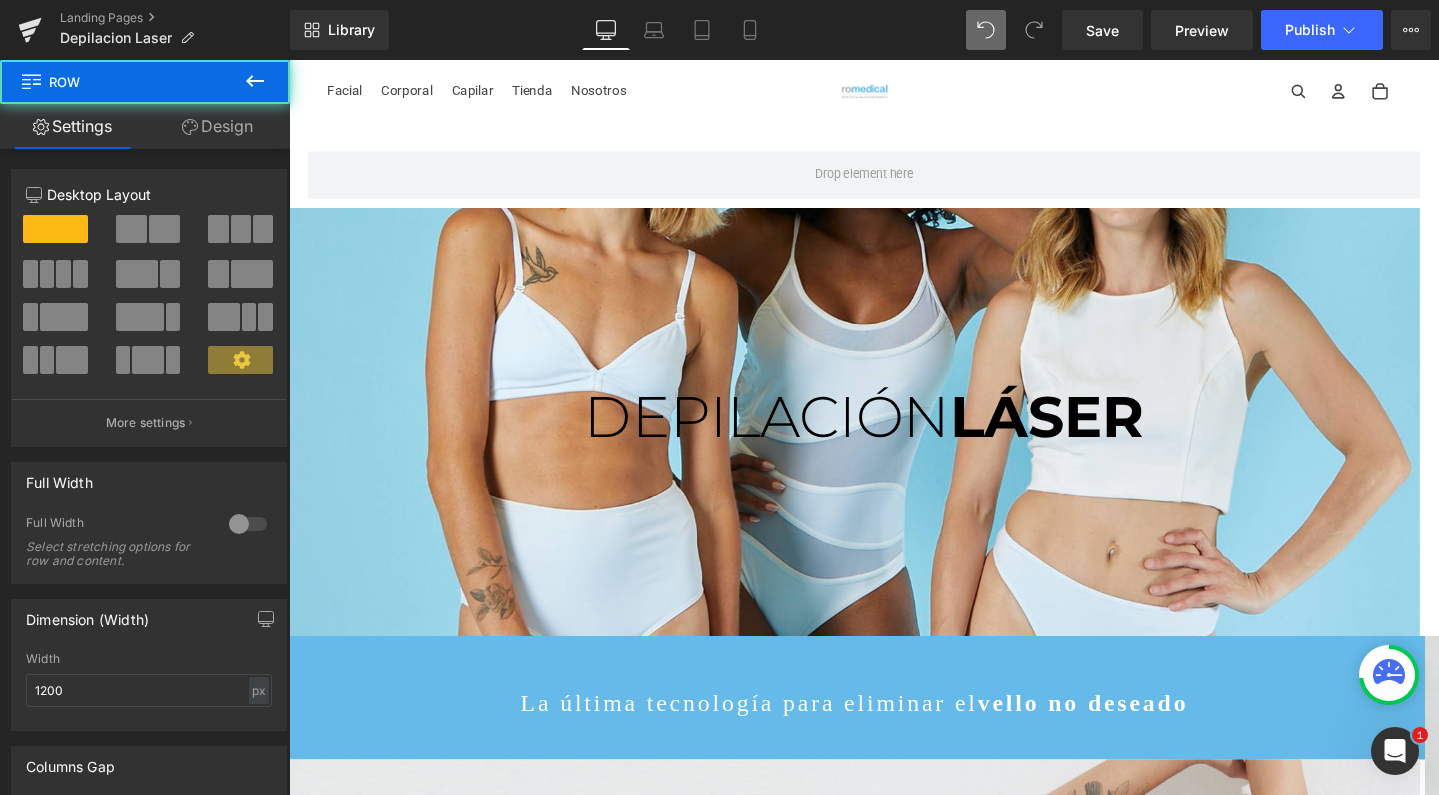 scroll, scrollTop: 10, scrollLeft: 10, axis: both 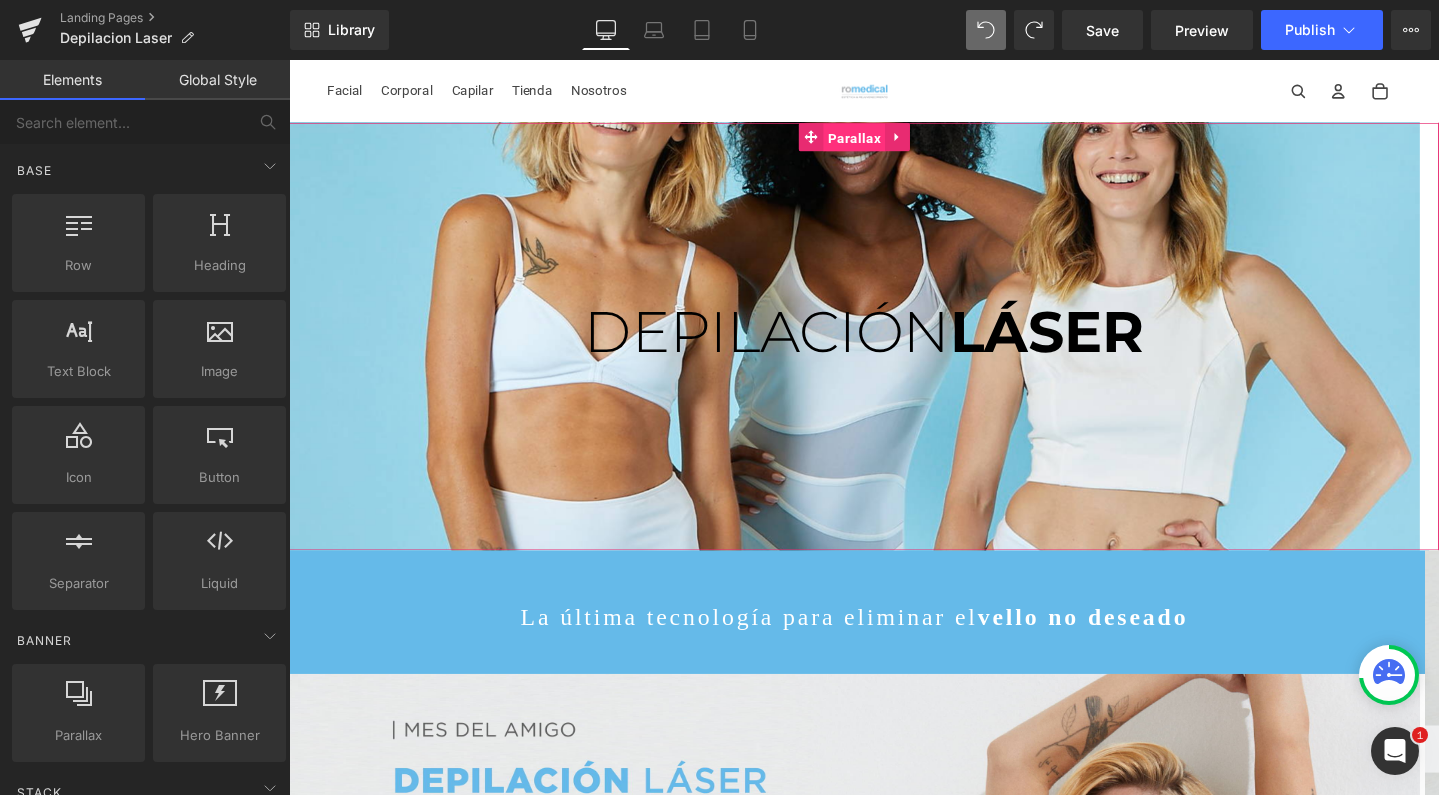 click on "Parallax" at bounding box center [883, 142] 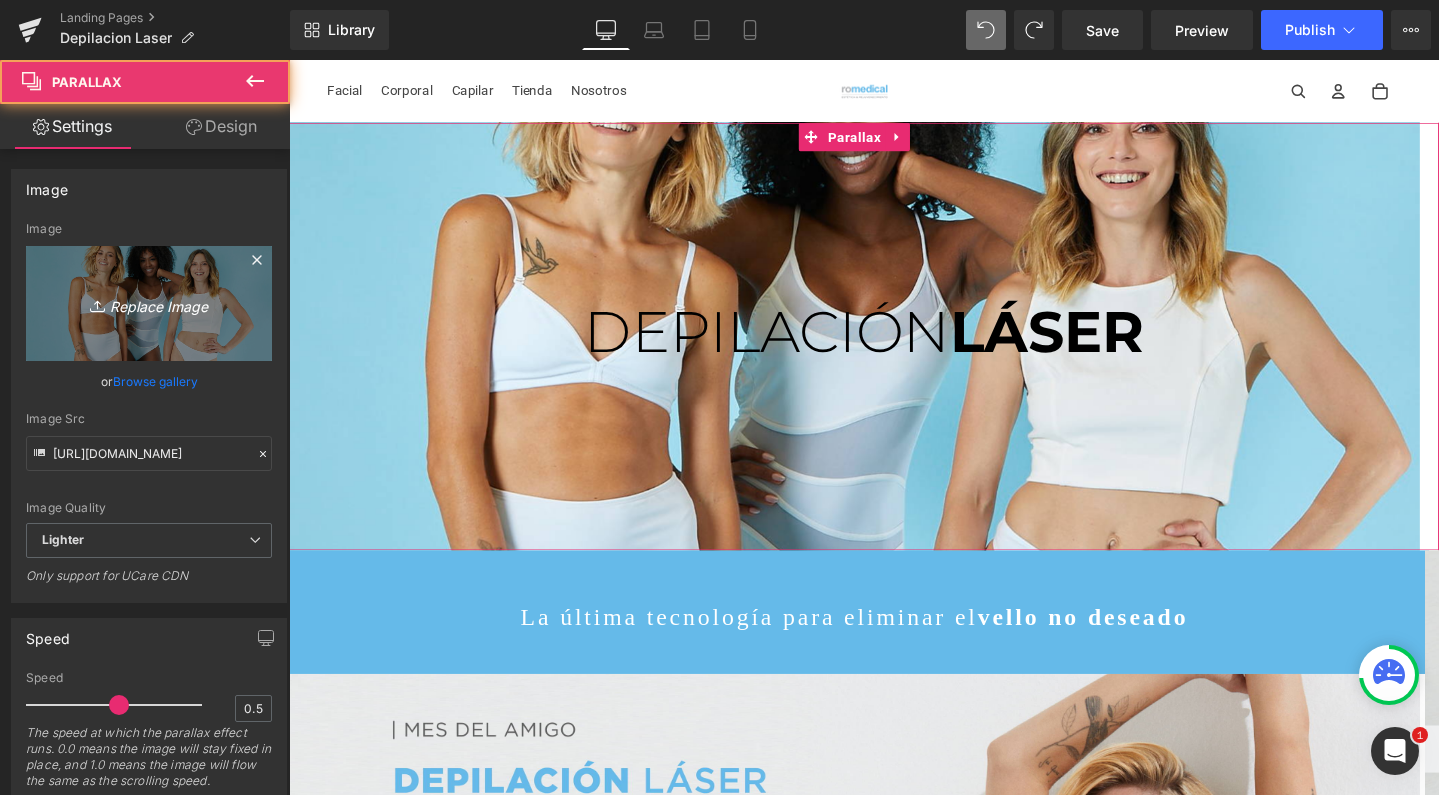 click on "Replace Image" at bounding box center [149, 303] 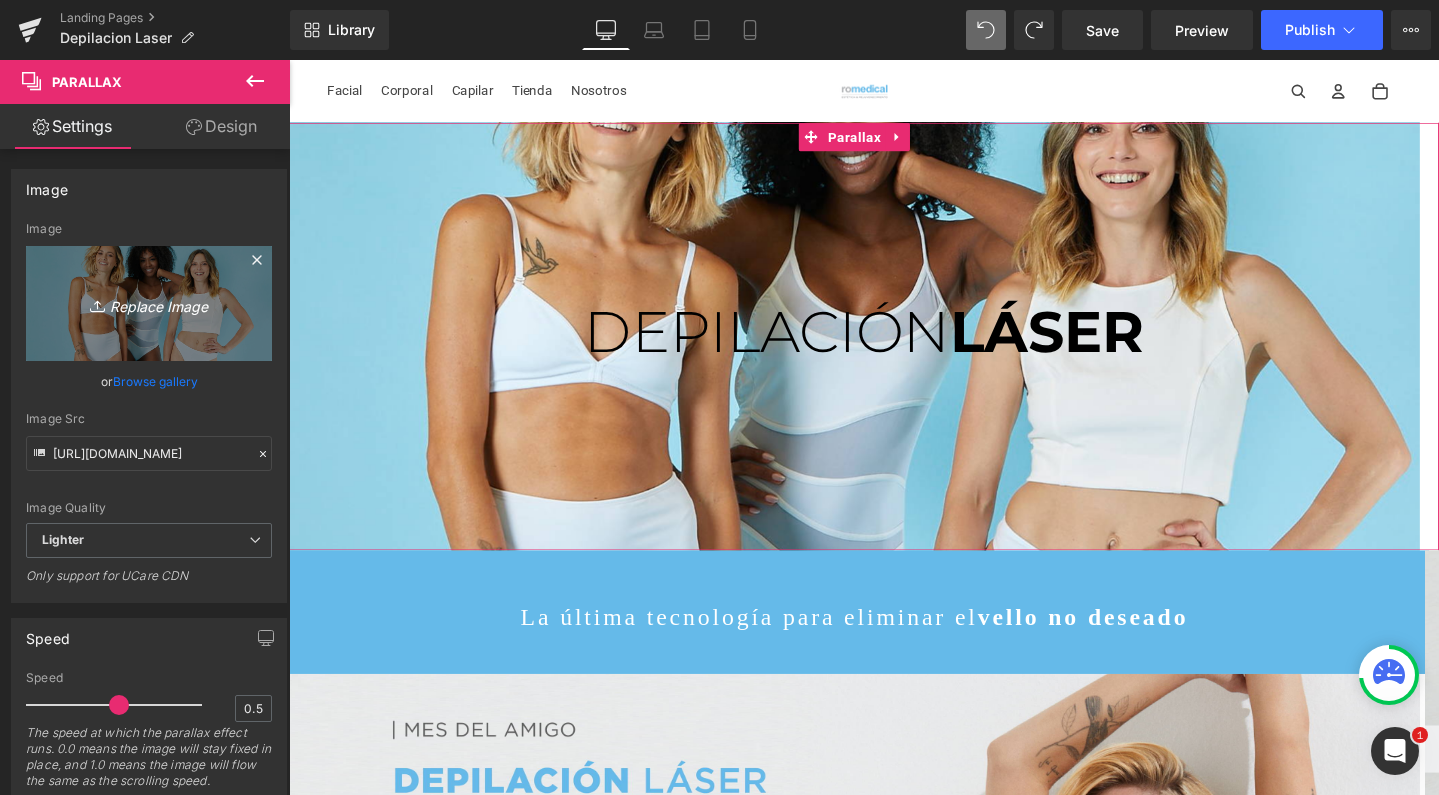 type on "C:\fakepath\parallax desktop.jpg" 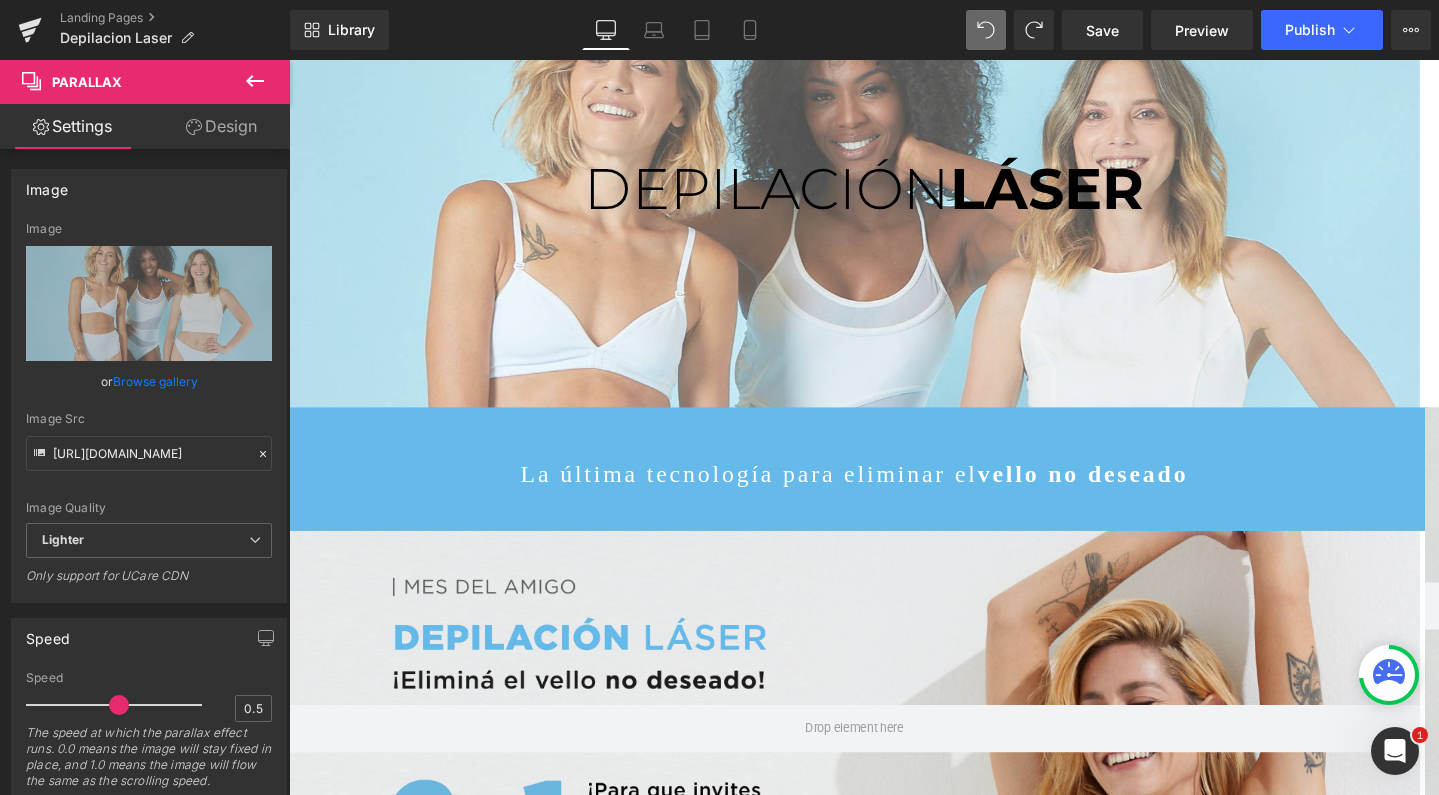scroll, scrollTop: 171, scrollLeft: 0, axis: vertical 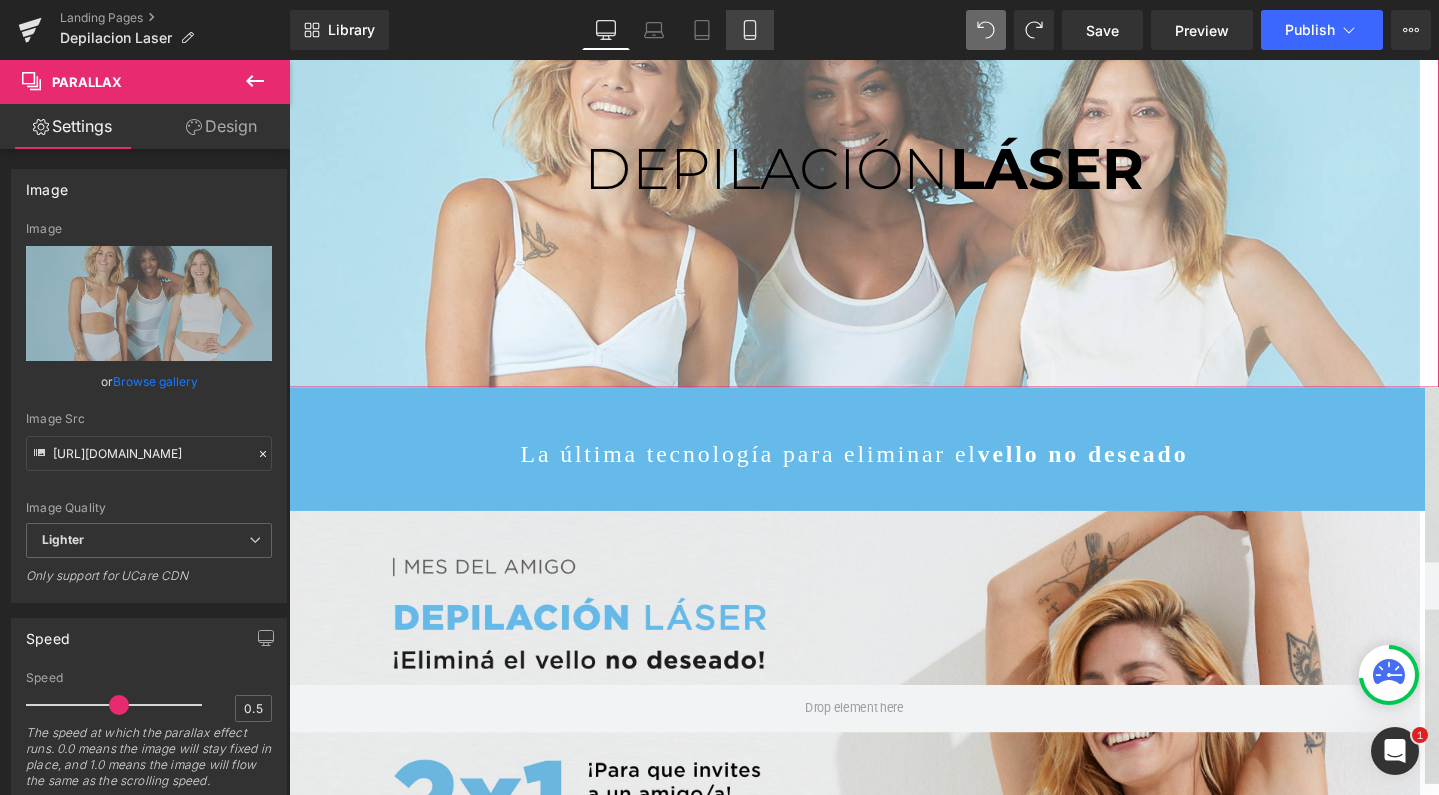 click 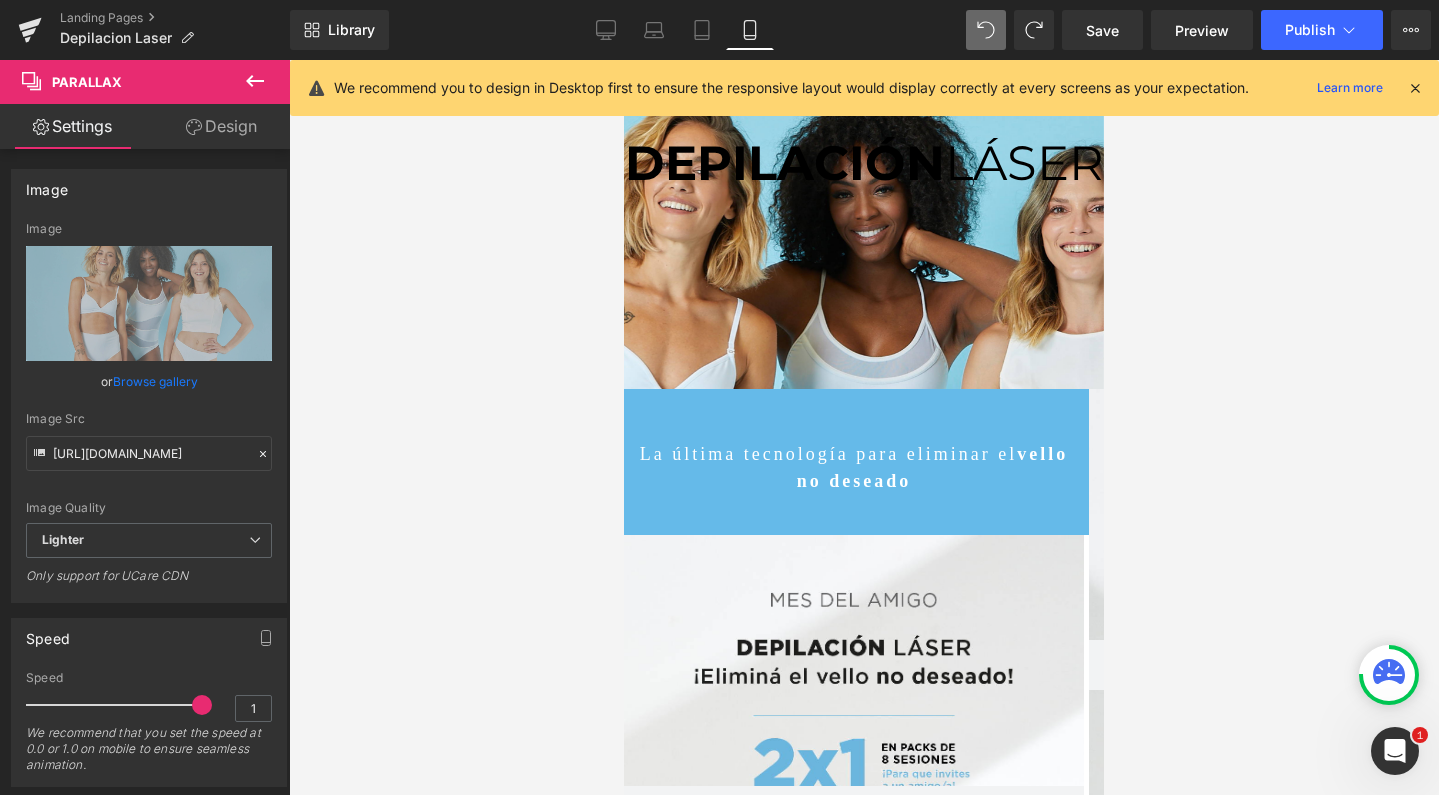scroll, scrollTop: 0, scrollLeft: 0, axis: both 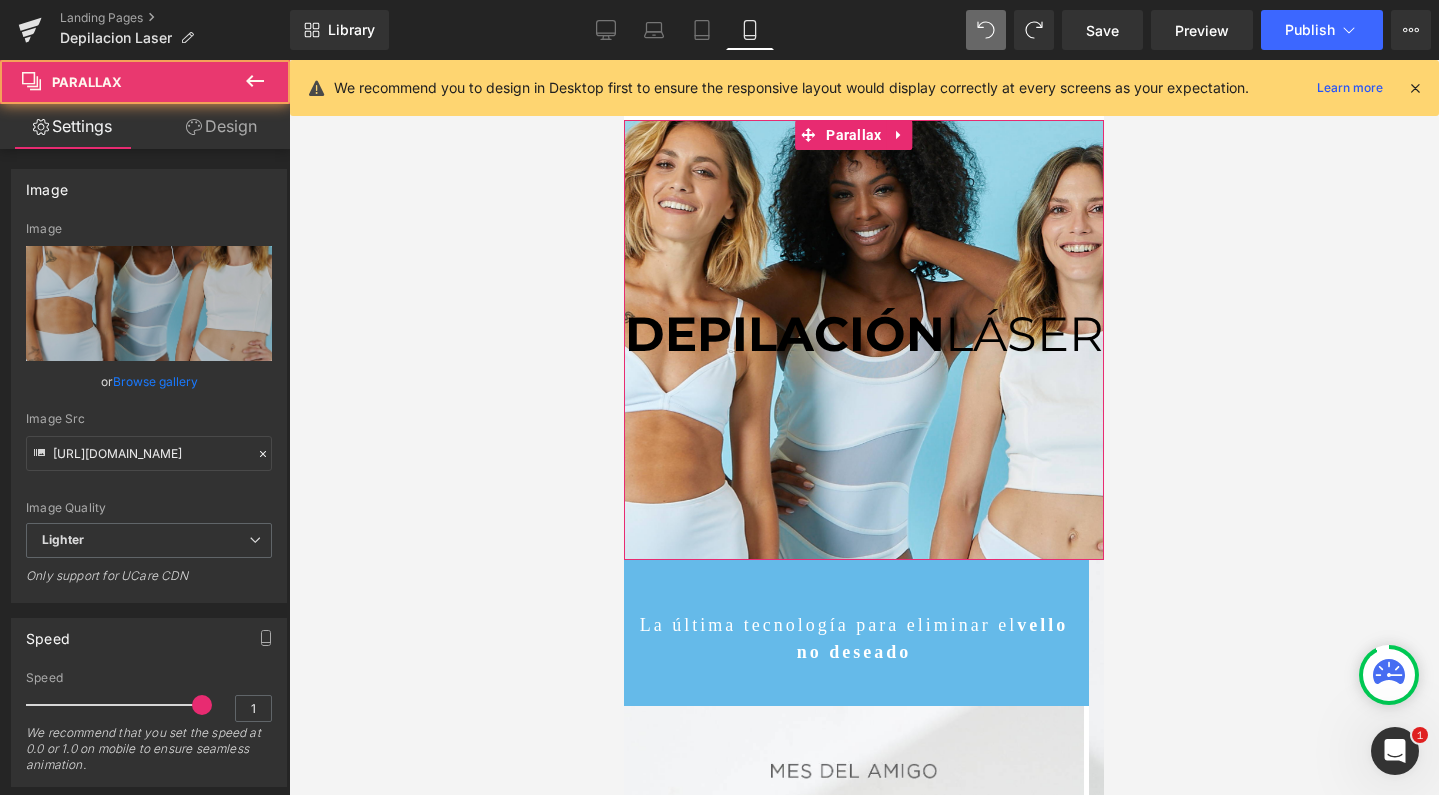 click at bounding box center [864, 427] 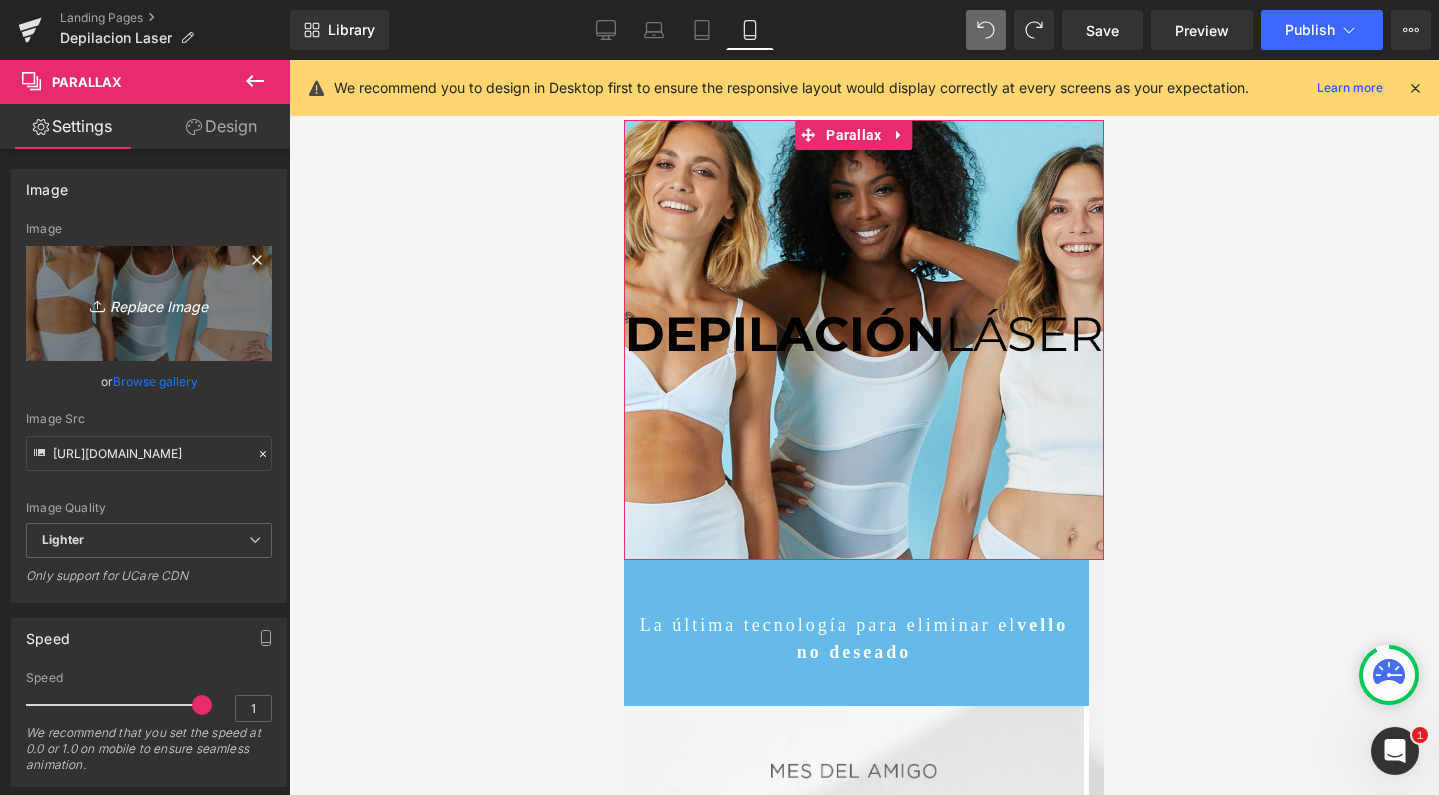 click on "Replace Image" at bounding box center [149, 303] 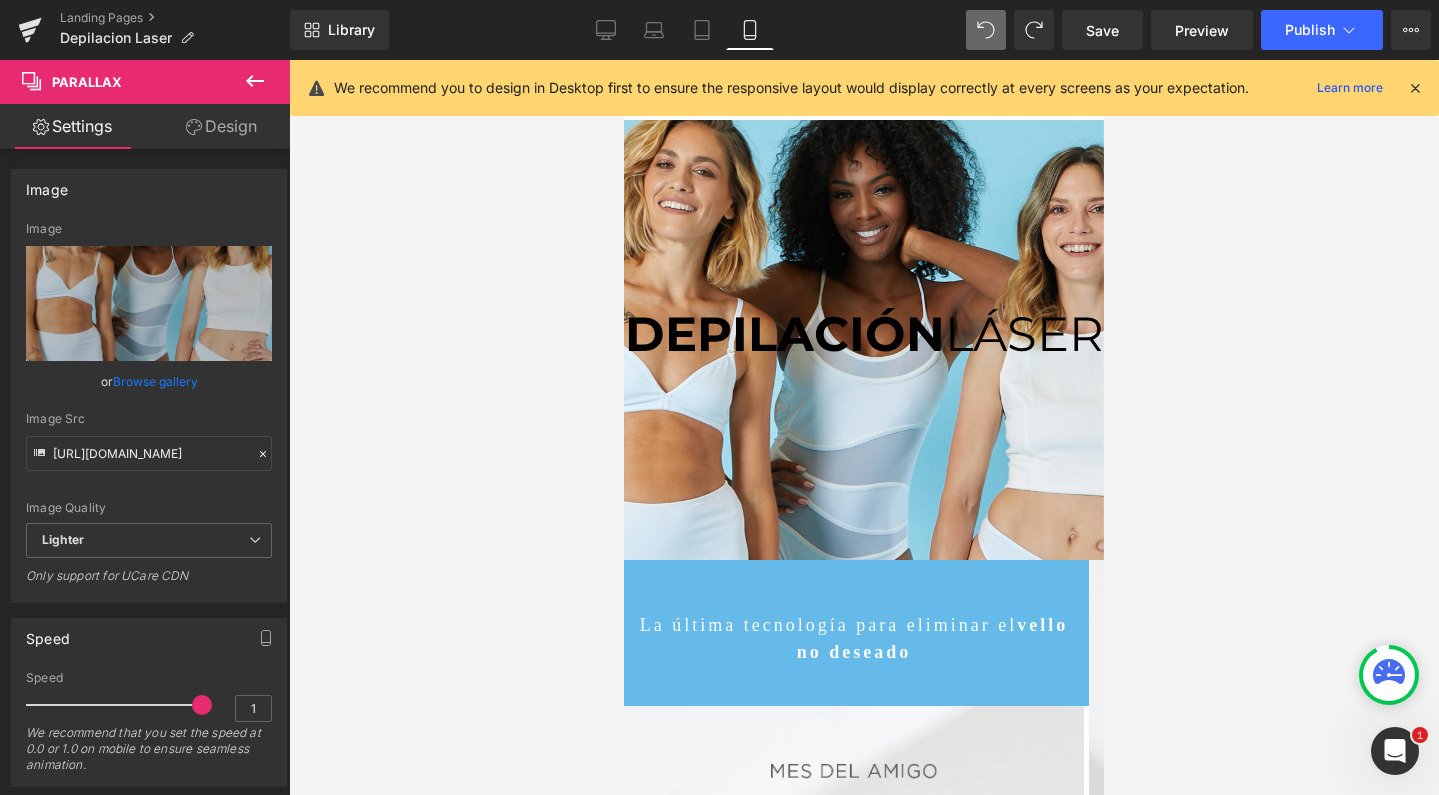 type on "C:\fakepath\parallax desktop.jpg" 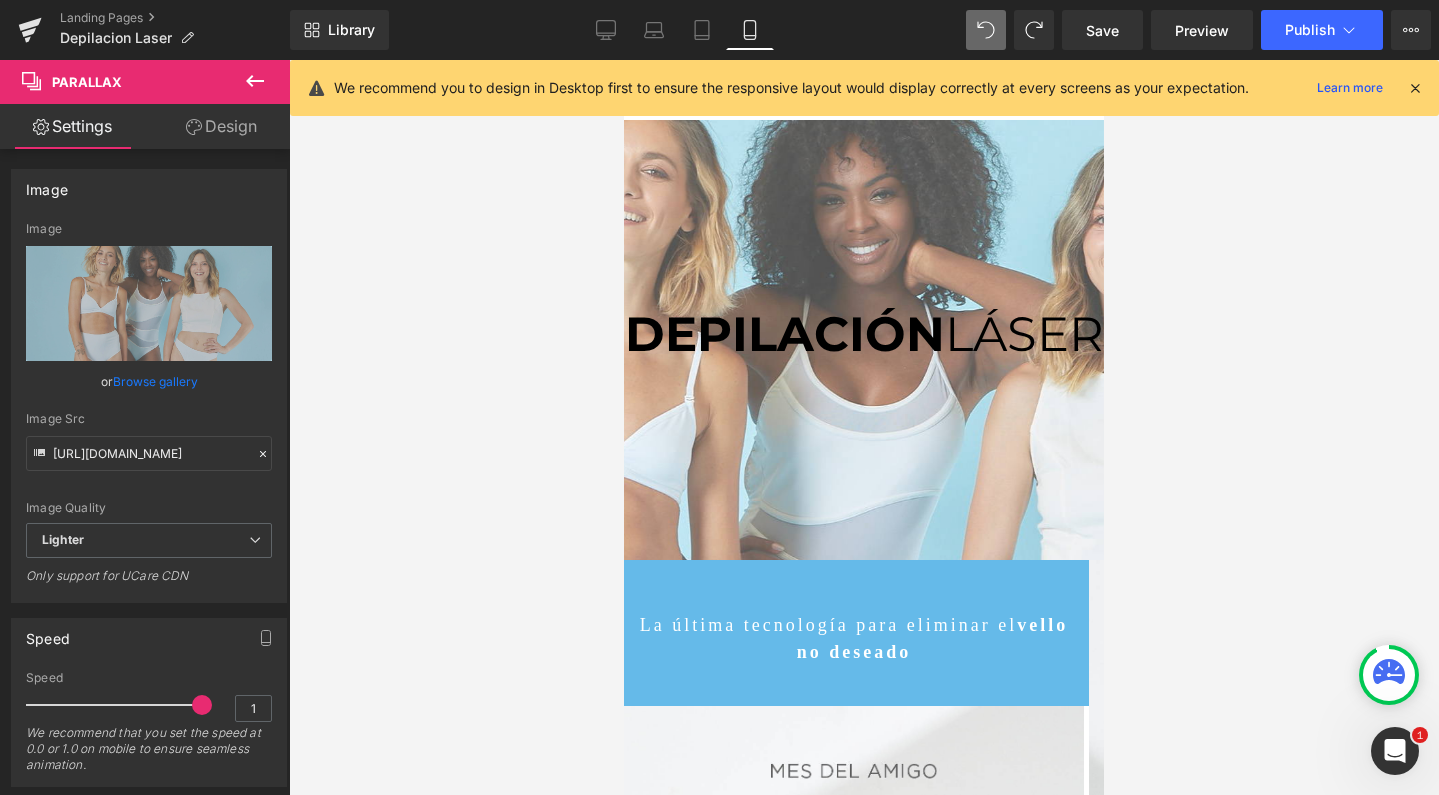 scroll, scrollTop: 0, scrollLeft: 0, axis: both 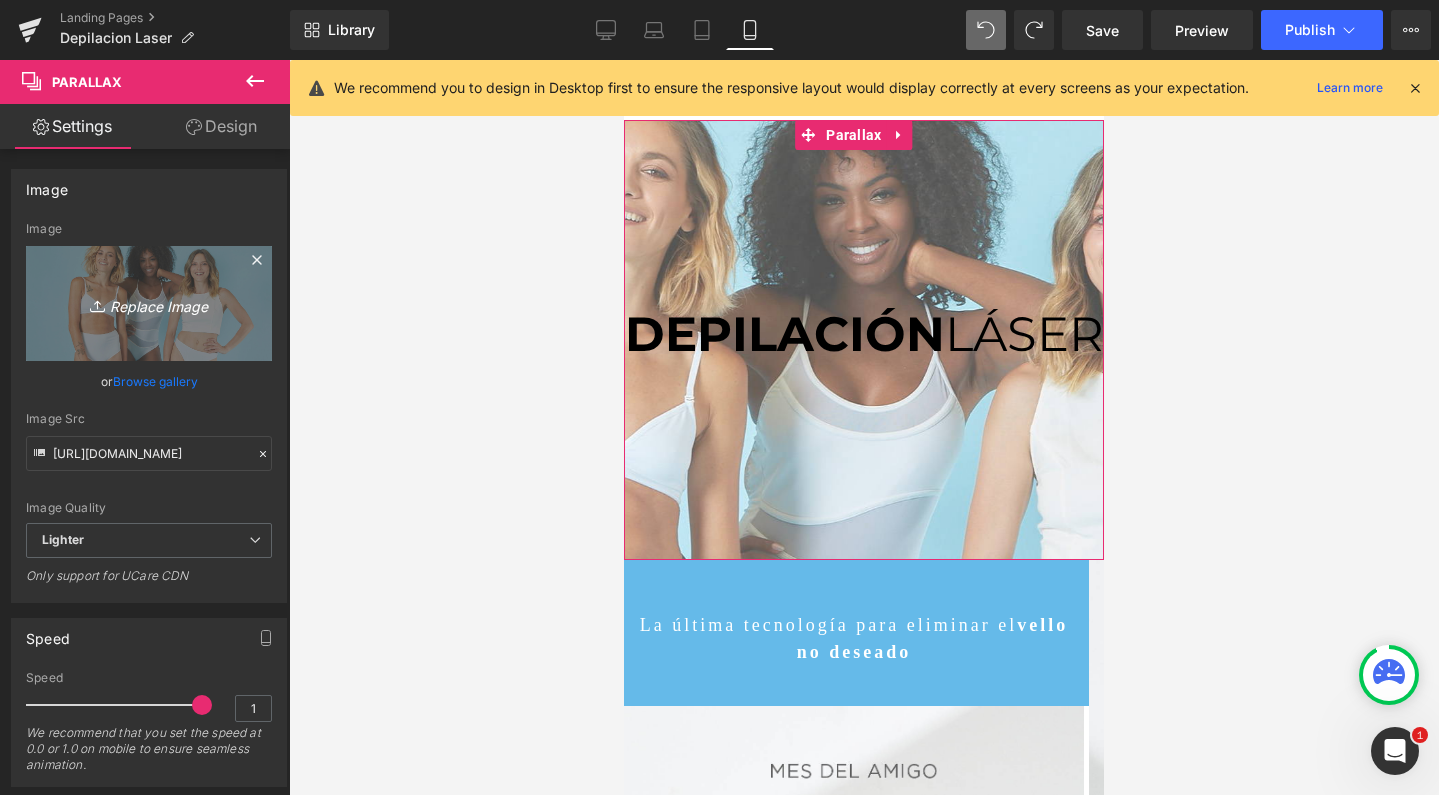 click on "Replace Image" at bounding box center (149, 303) 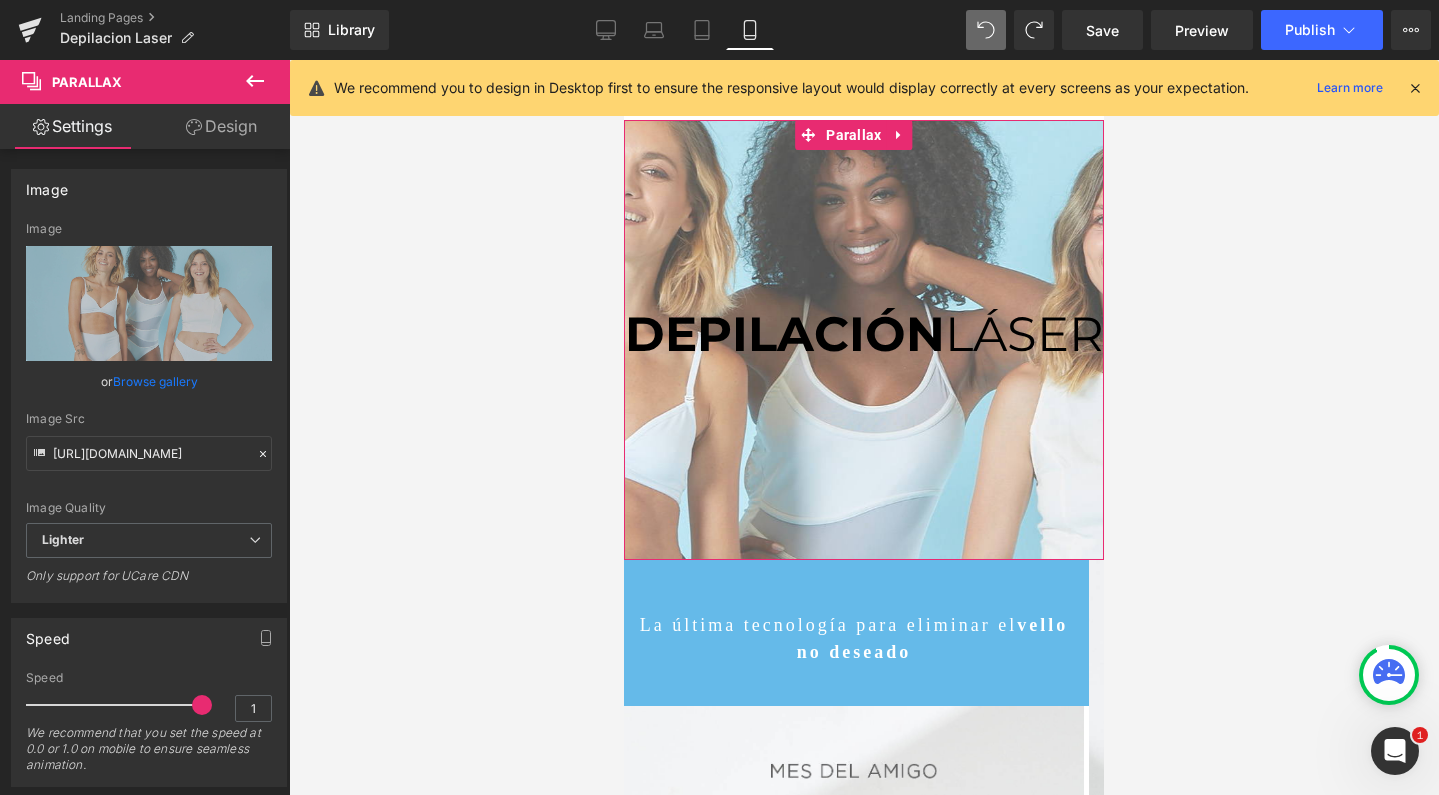 type on "C:\fakepath\parallax mobile.jpg" 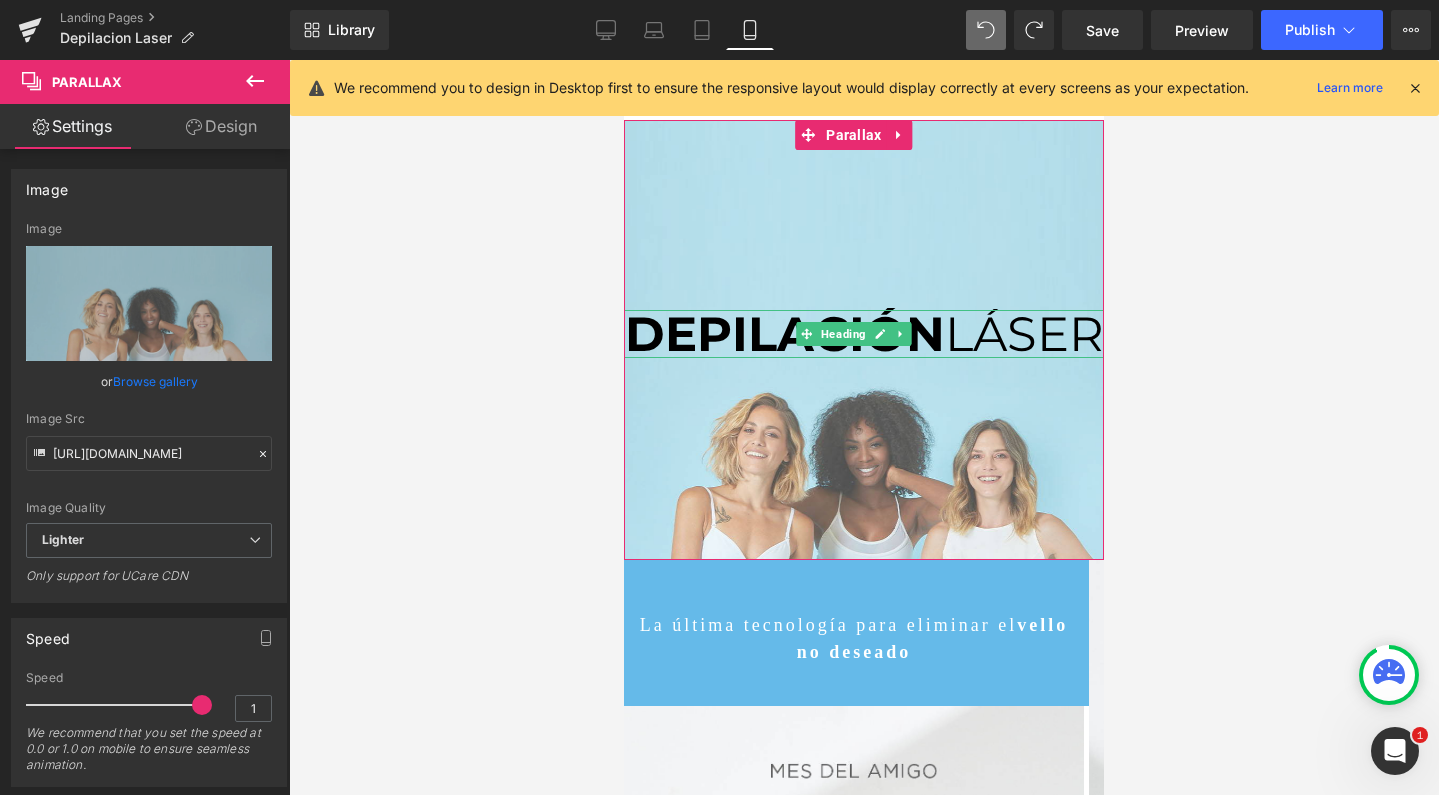 scroll, scrollTop: 0, scrollLeft: 0, axis: both 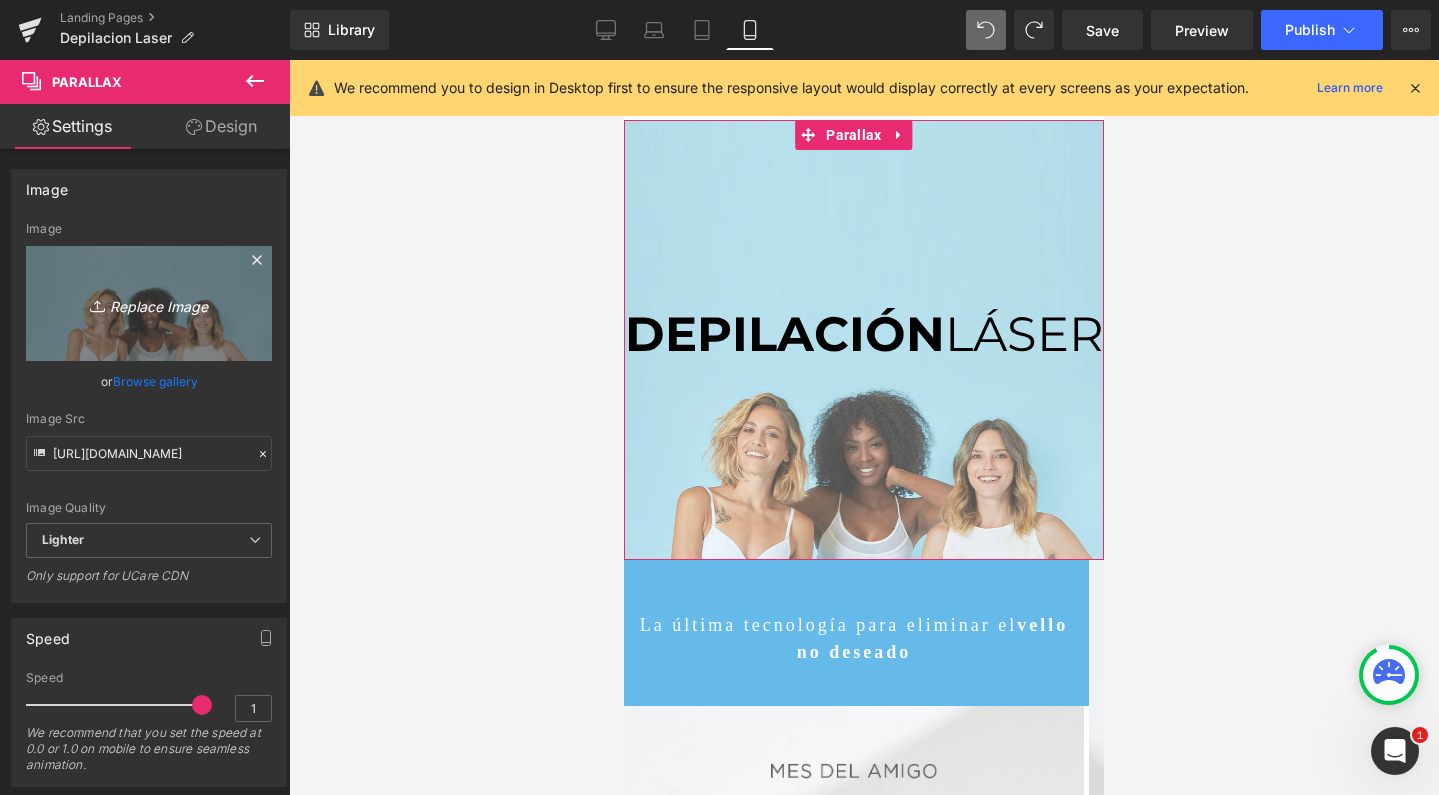 click on "Replace Image" at bounding box center (149, 303) 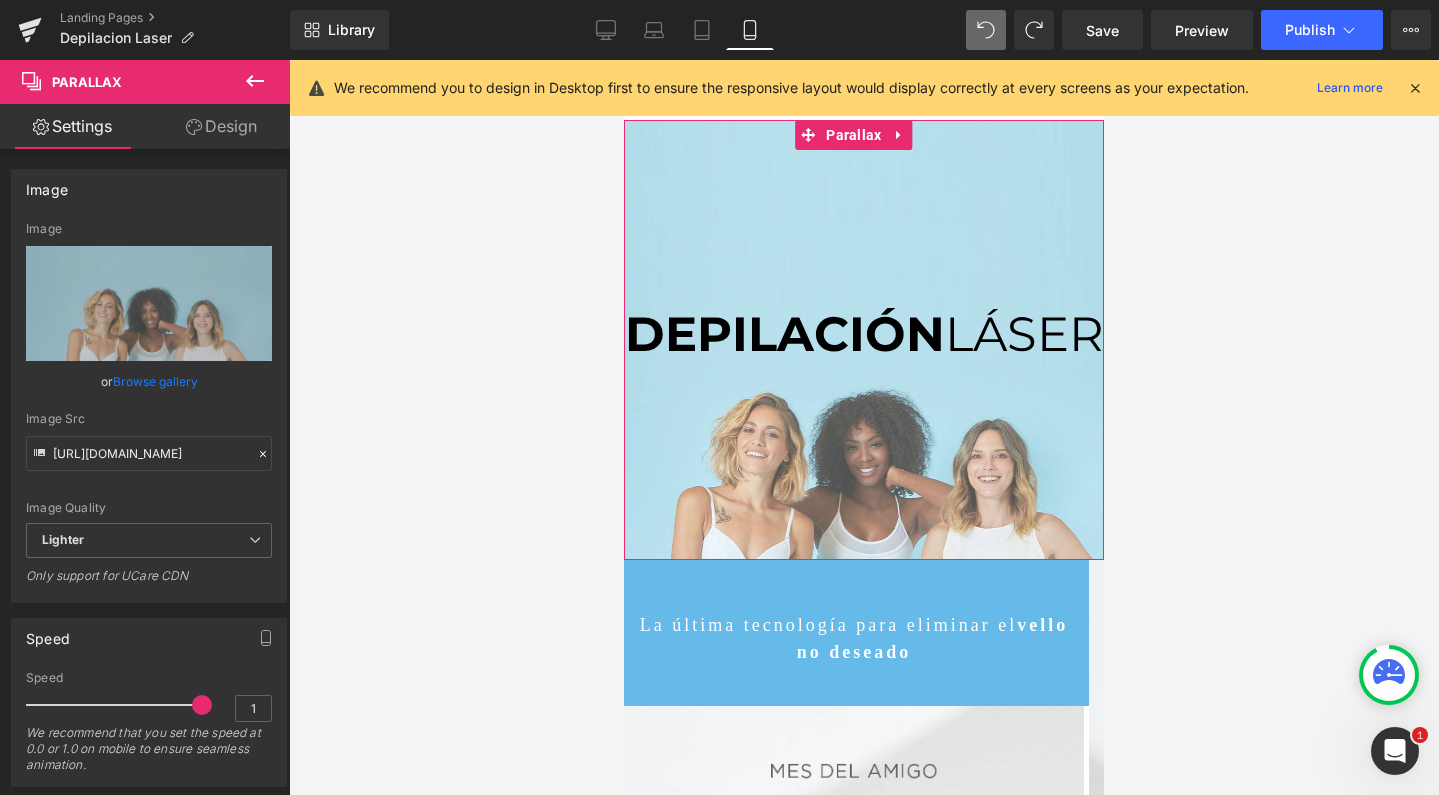type on "C:\fakepath\parallax mobile.jpg" 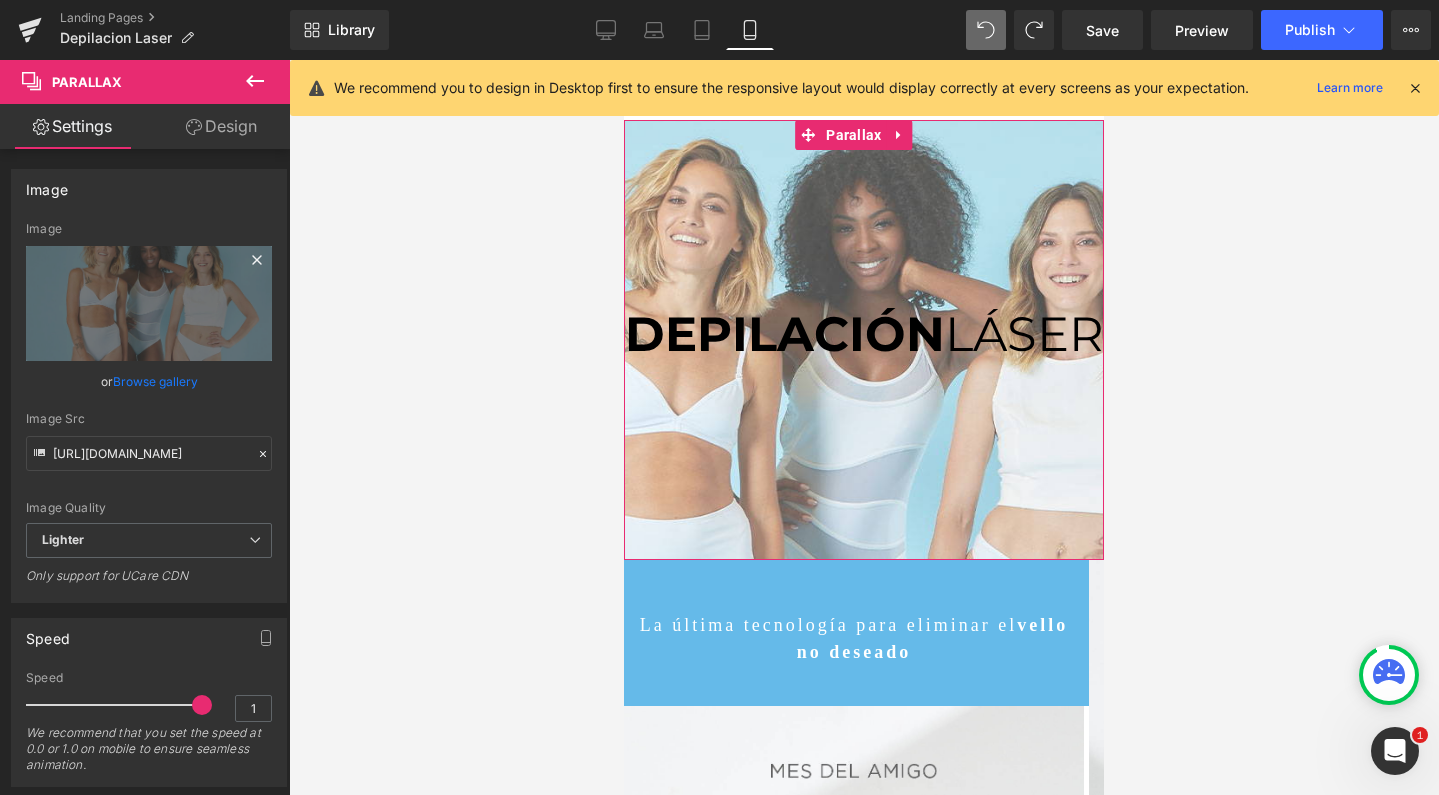 scroll, scrollTop: 0, scrollLeft: 0, axis: both 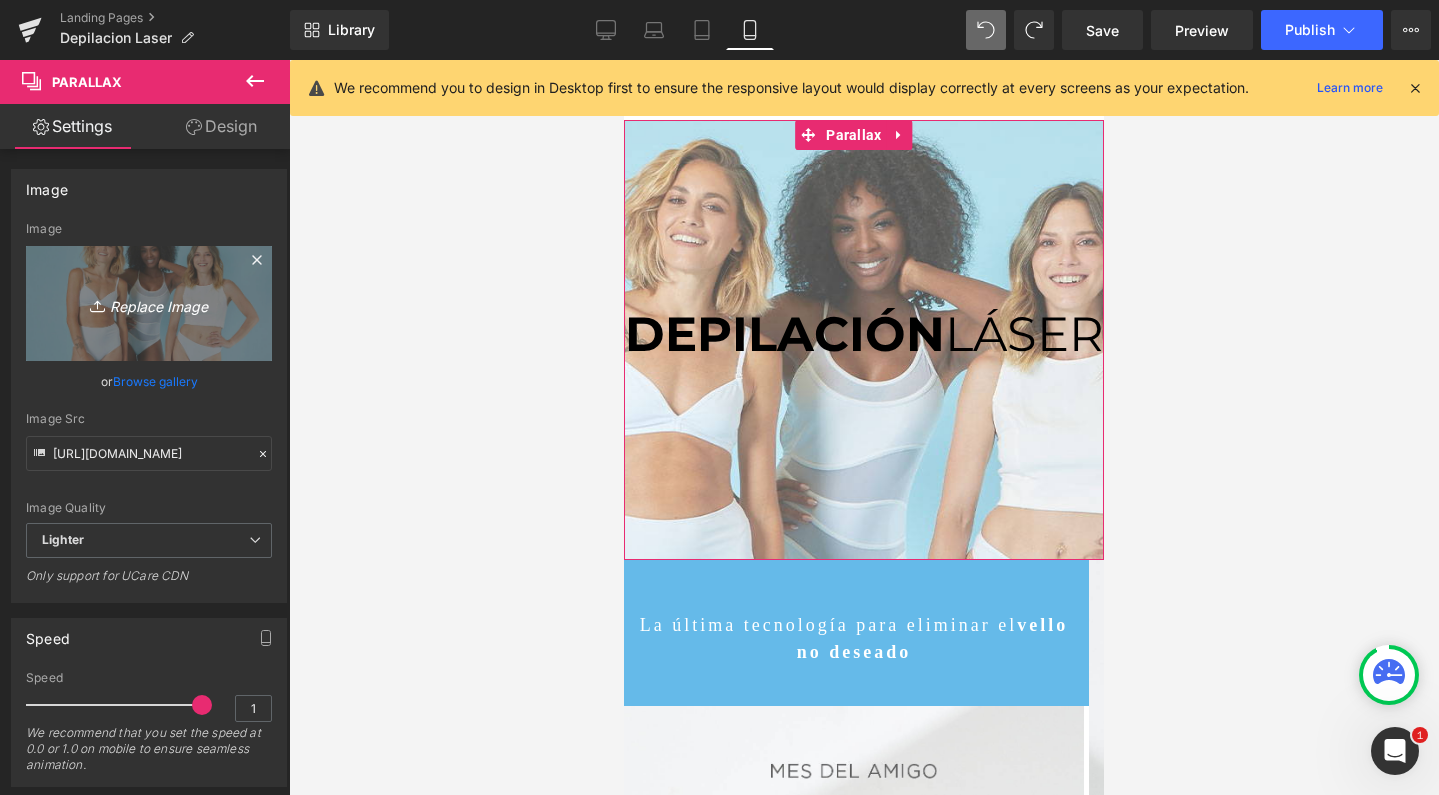 click on "Replace Image" at bounding box center [149, 303] 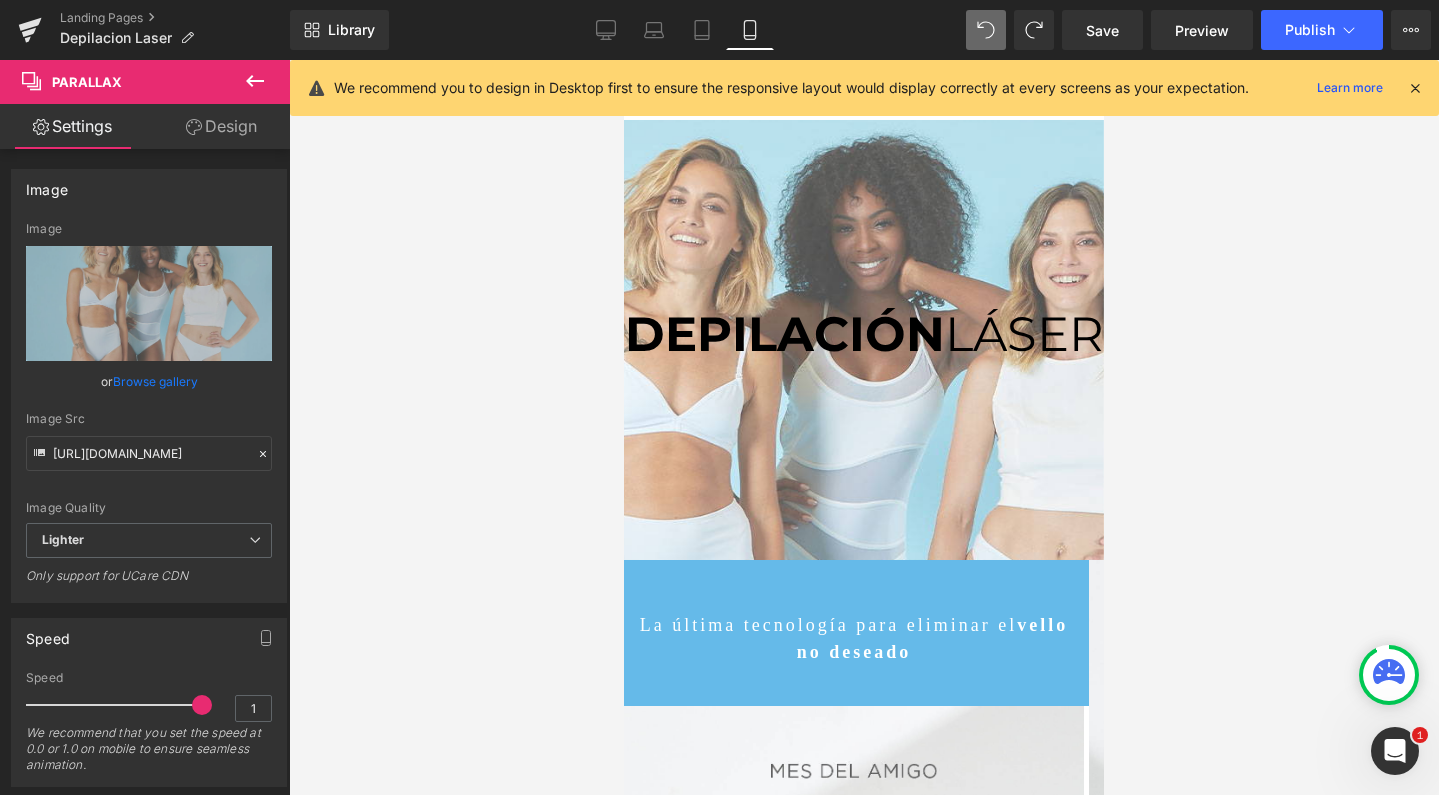 type on "C:\fakepath\parallax desktop.jpg" 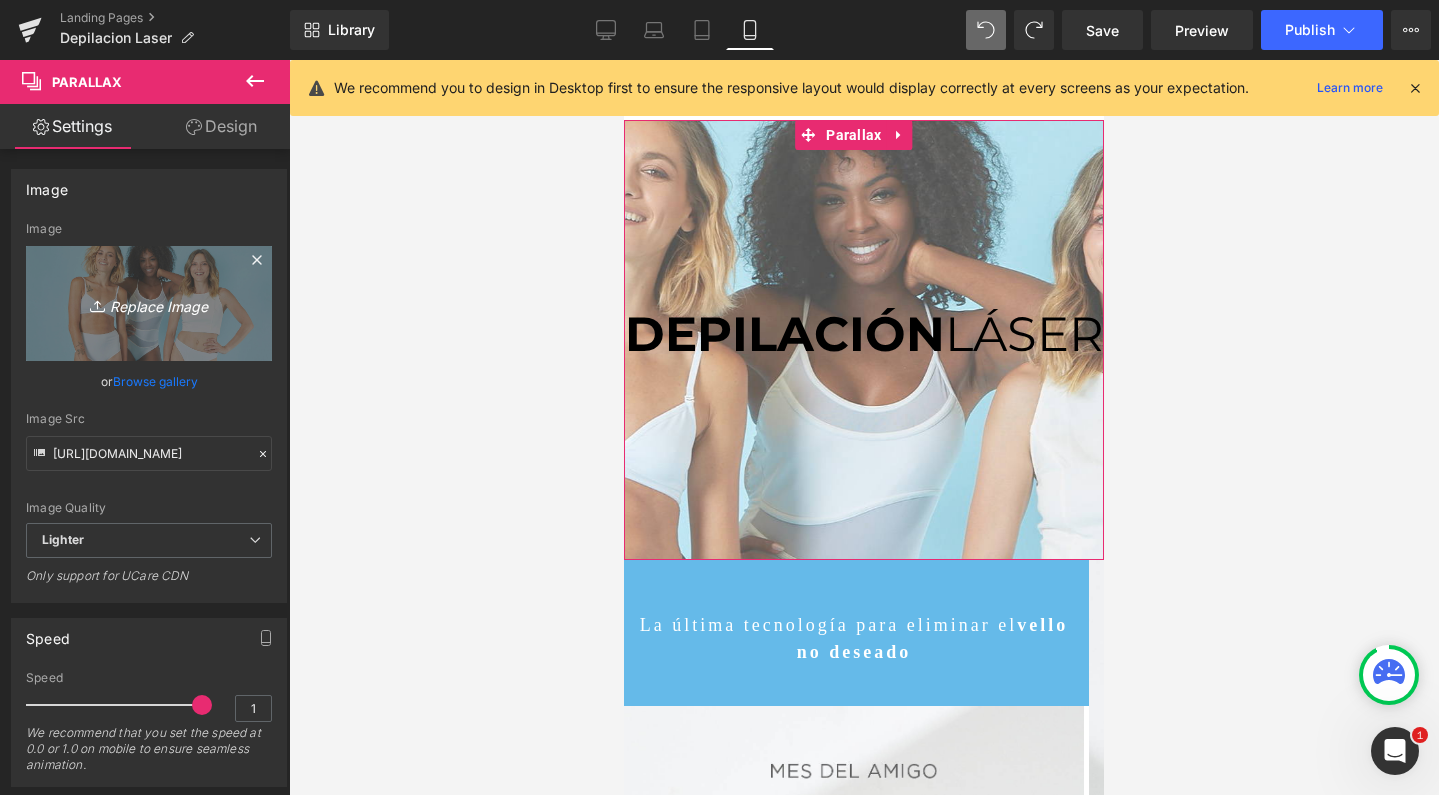 click on "Replace Image" at bounding box center [149, 303] 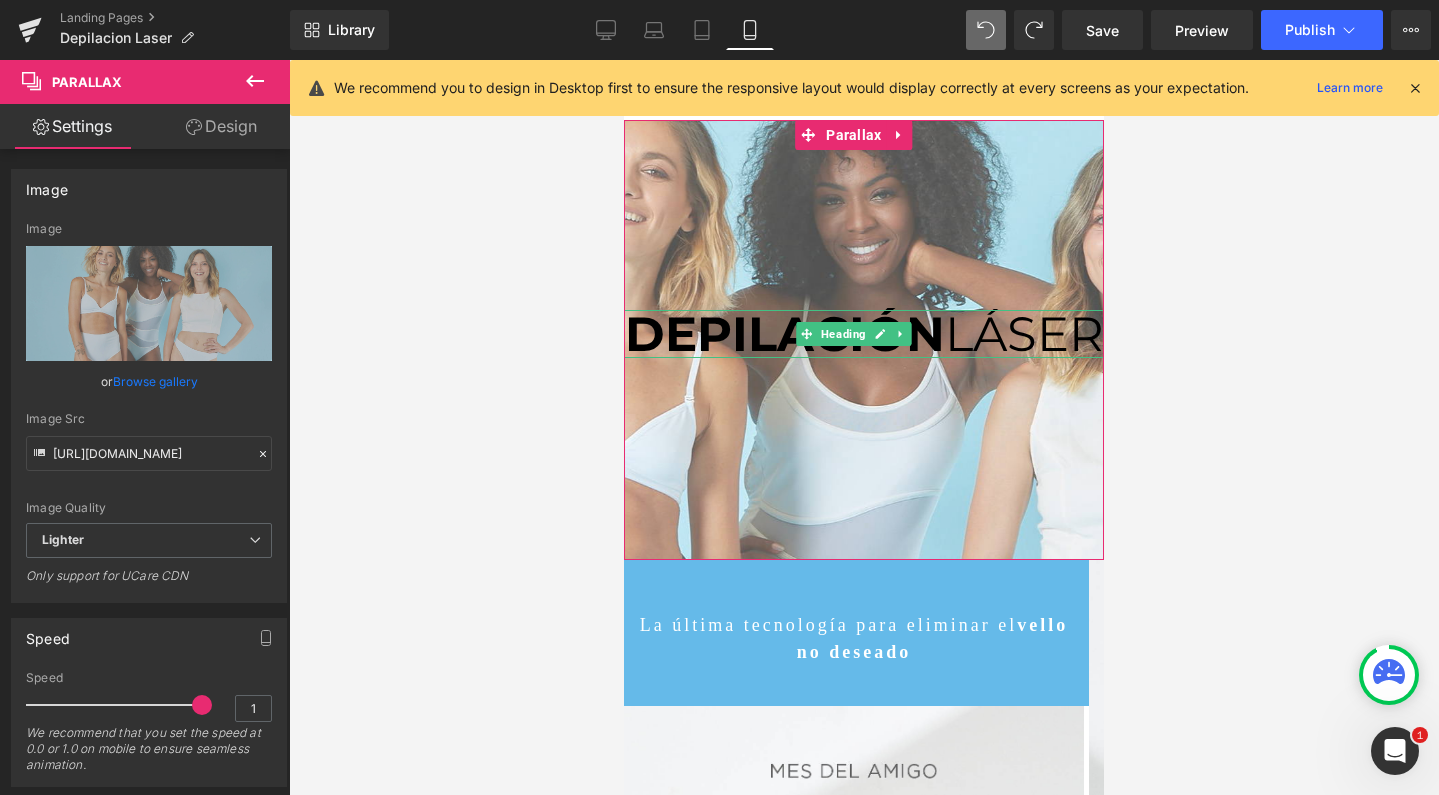 type on "C:\fakepath\parallax mobile.jpg" 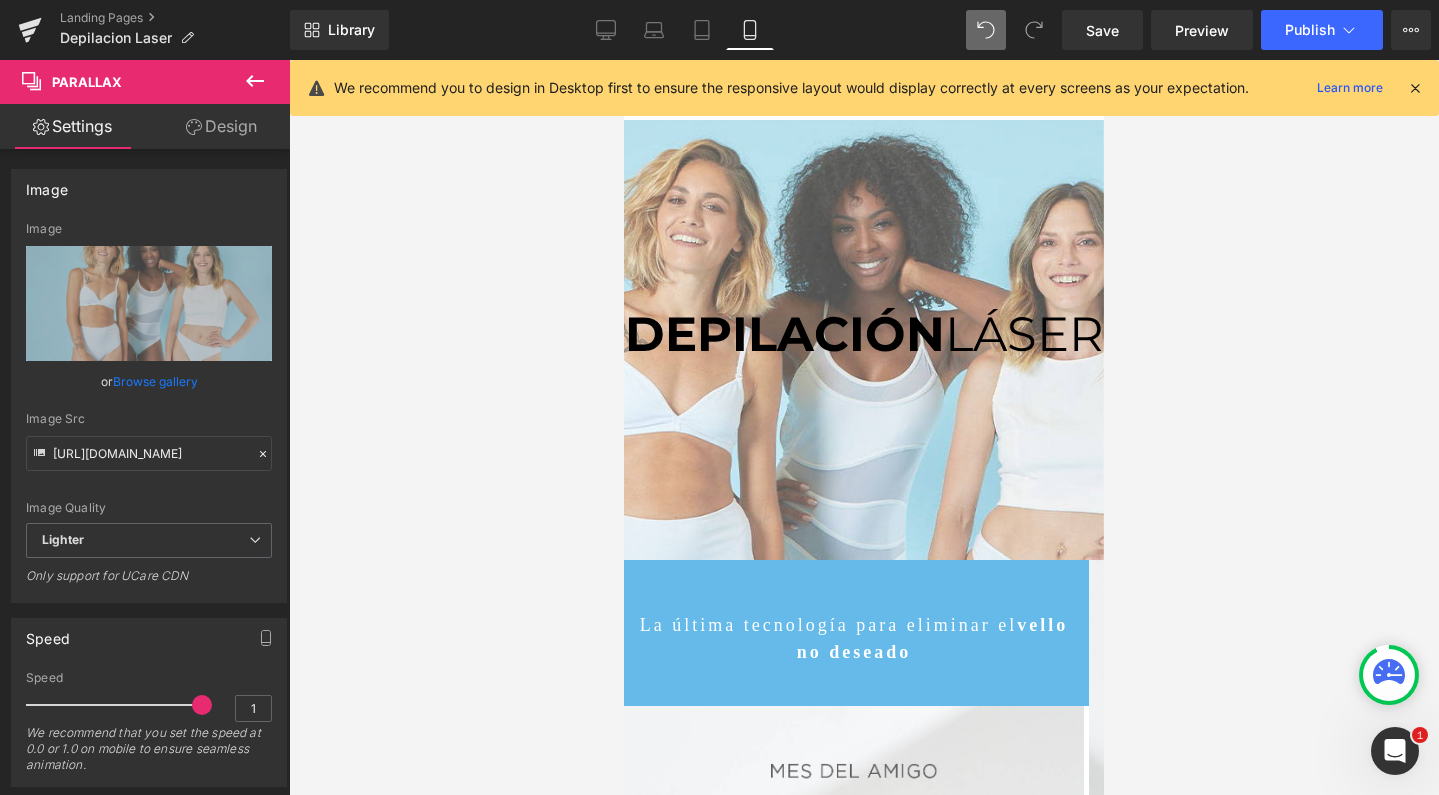 click on "Design" at bounding box center (221, 126) 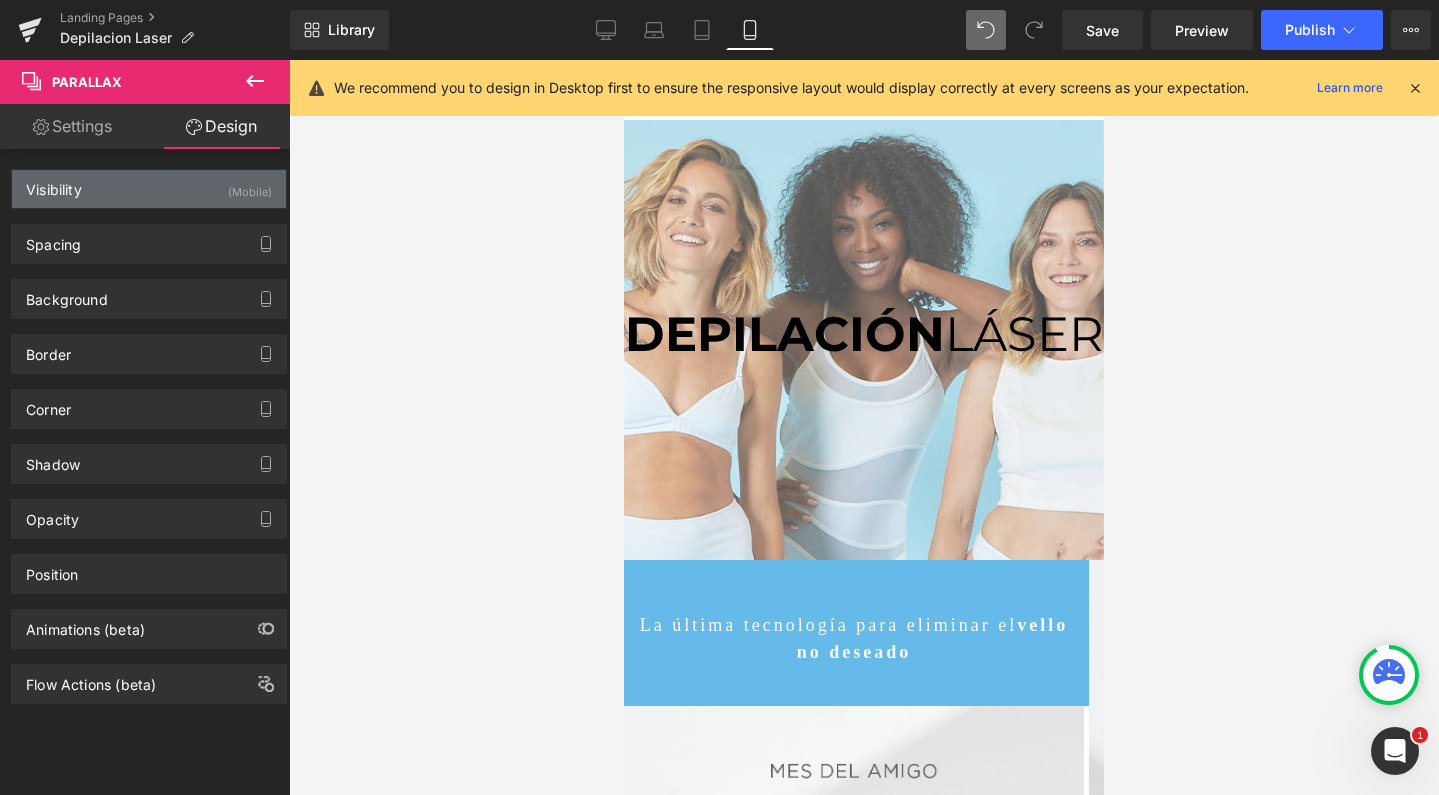 click on "Visibility
(Mobile)" at bounding box center (149, 189) 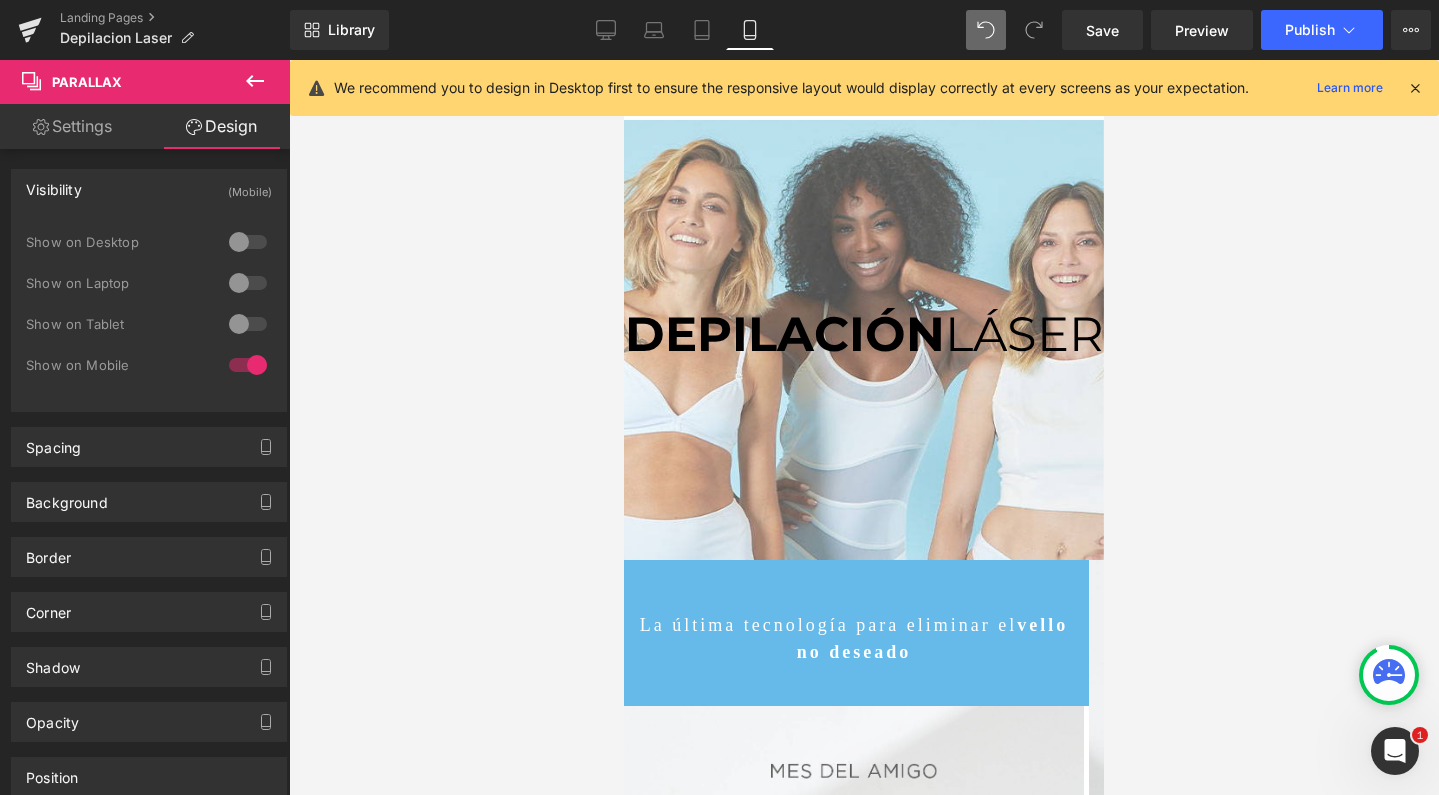 click 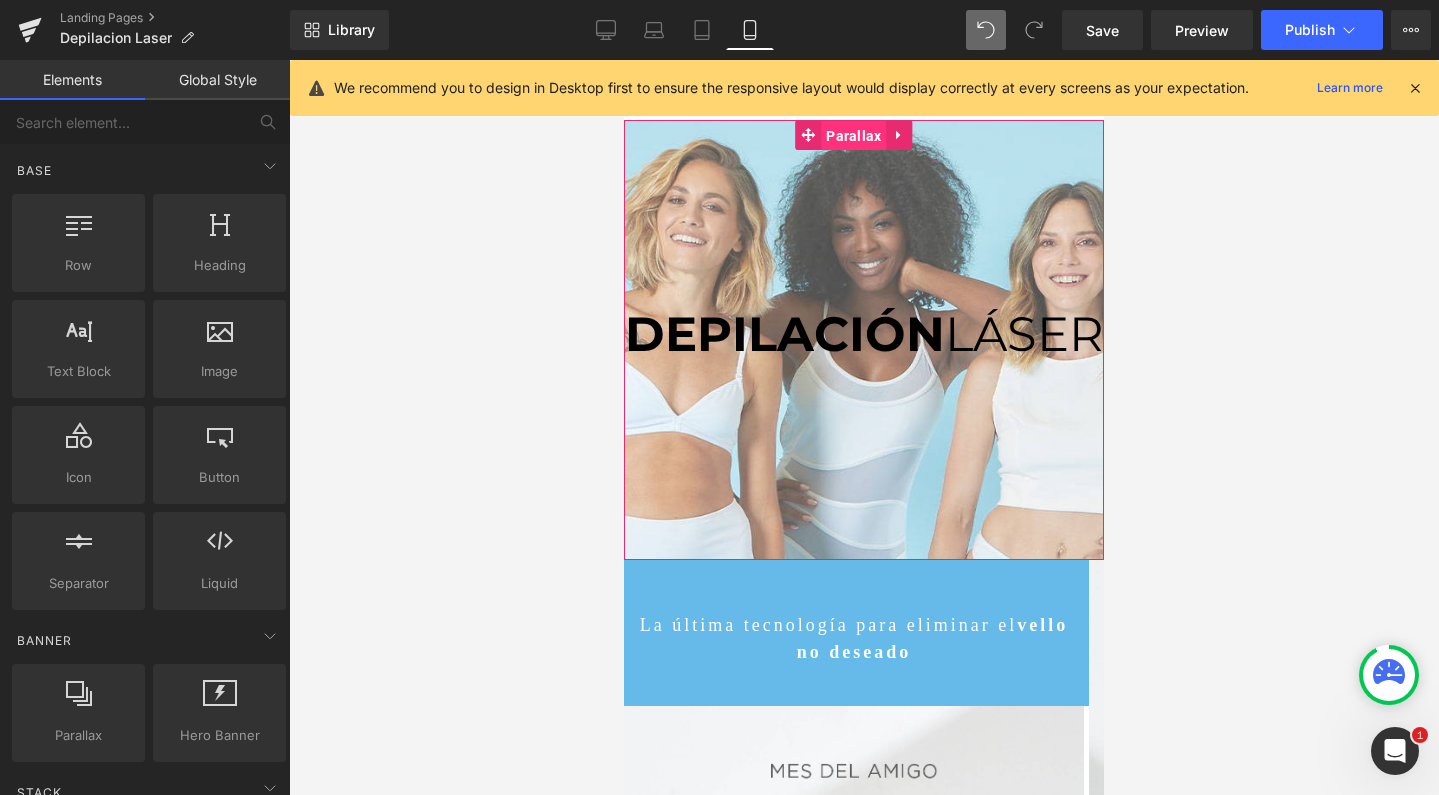 click on "Parallax" at bounding box center (853, 136) 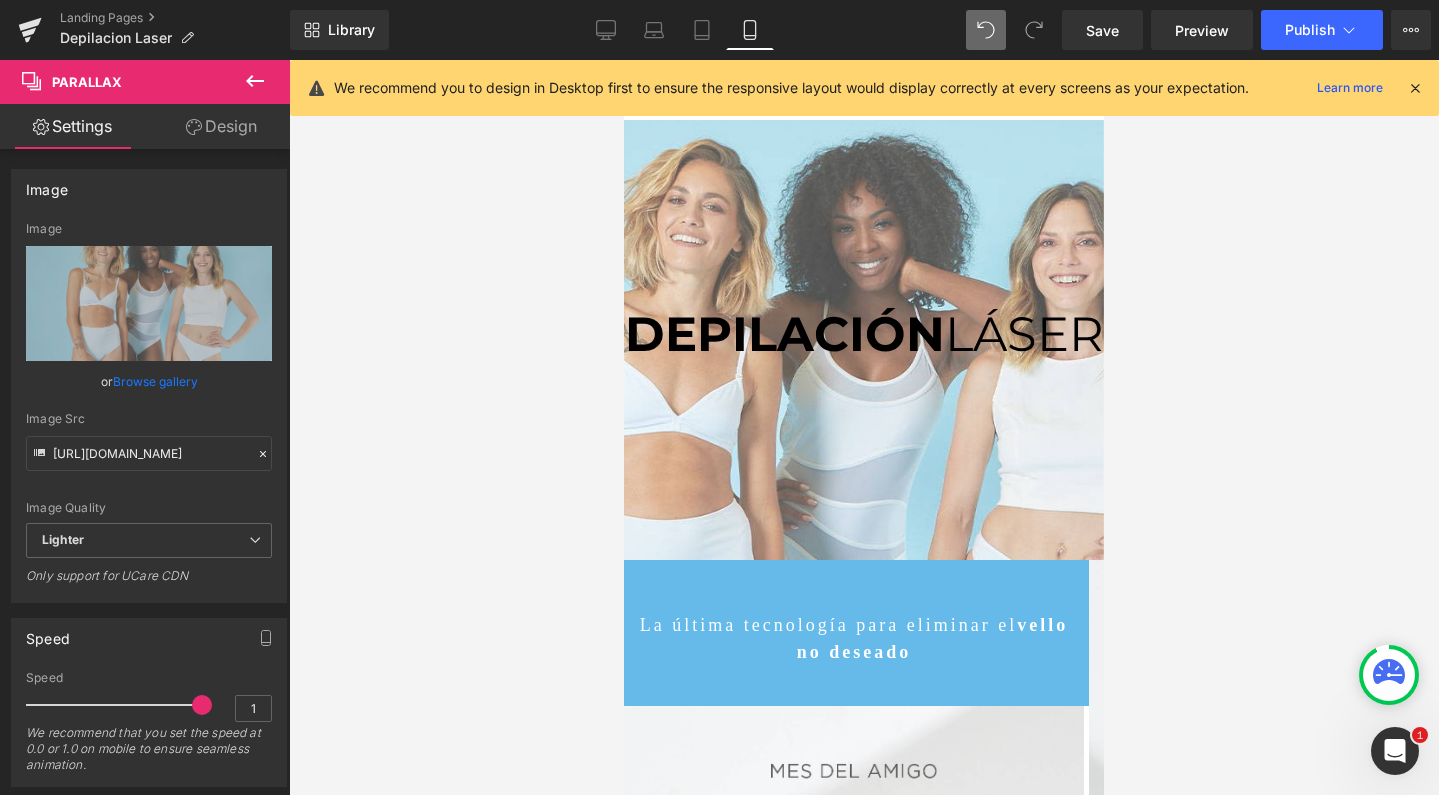 drag, startPoint x: 192, startPoint y: 708, endPoint x: 352, endPoint y: 685, distance: 161.64467 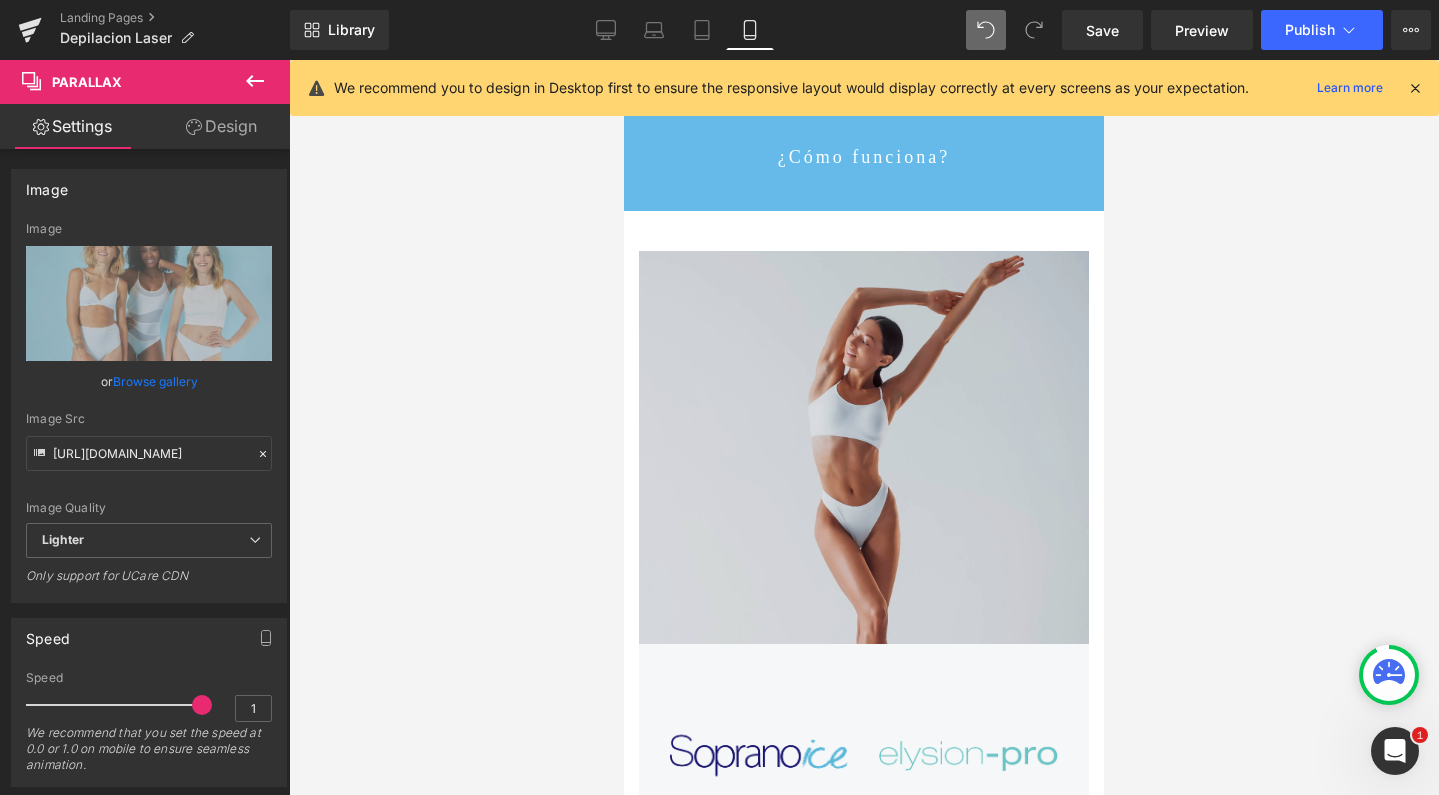 scroll, scrollTop: 6039, scrollLeft: 0, axis: vertical 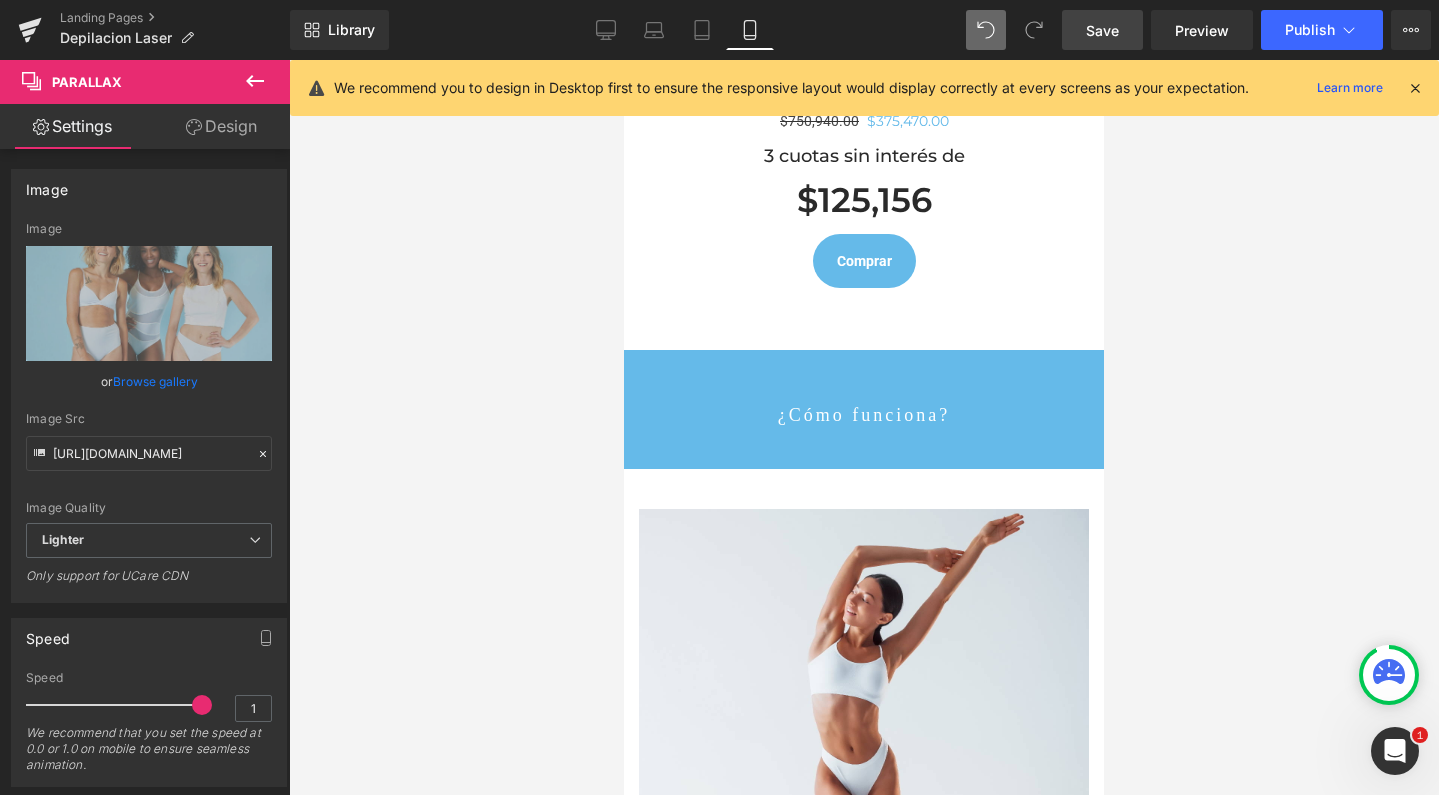 click on "Save" at bounding box center [1102, 30] 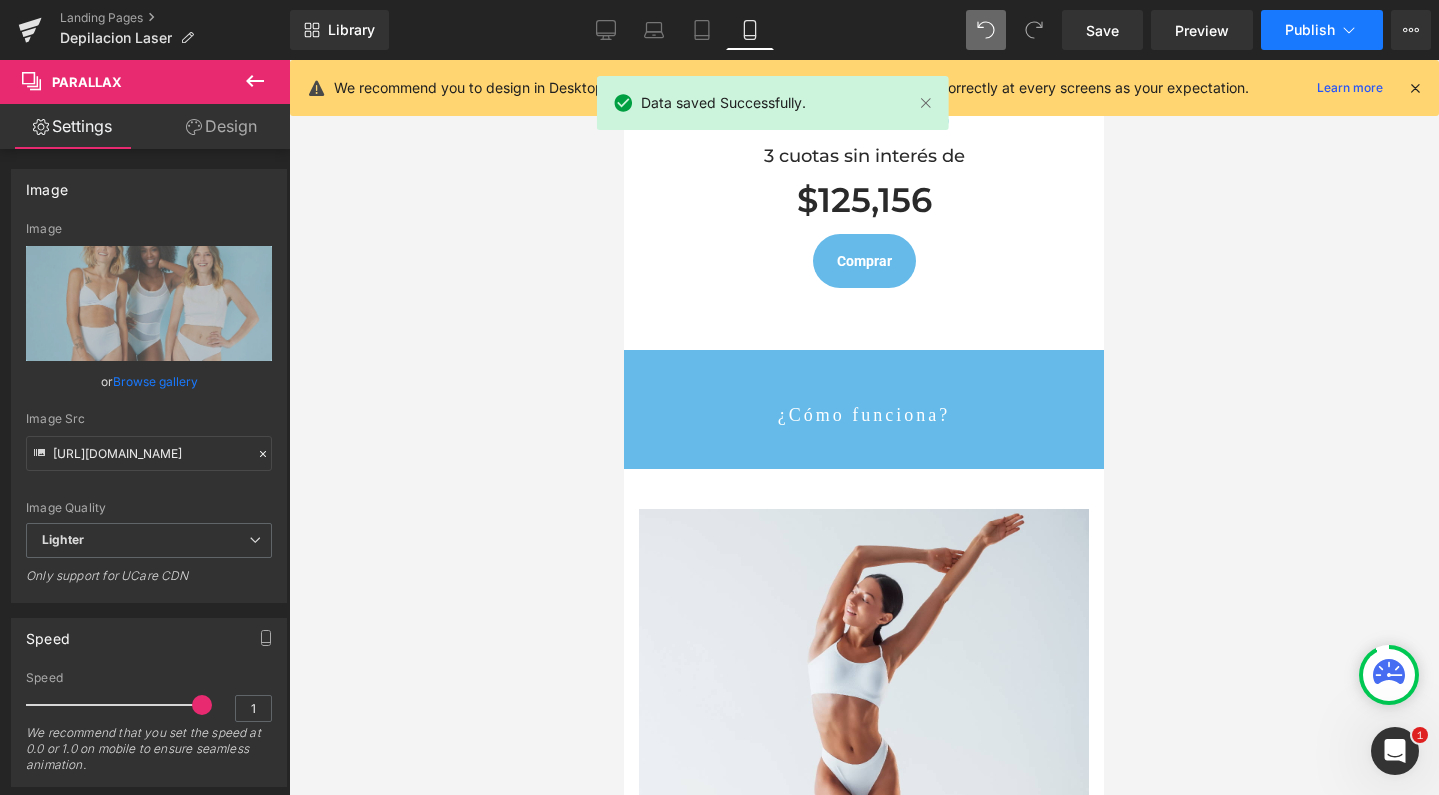 click on "Publish" at bounding box center (1310, 30) 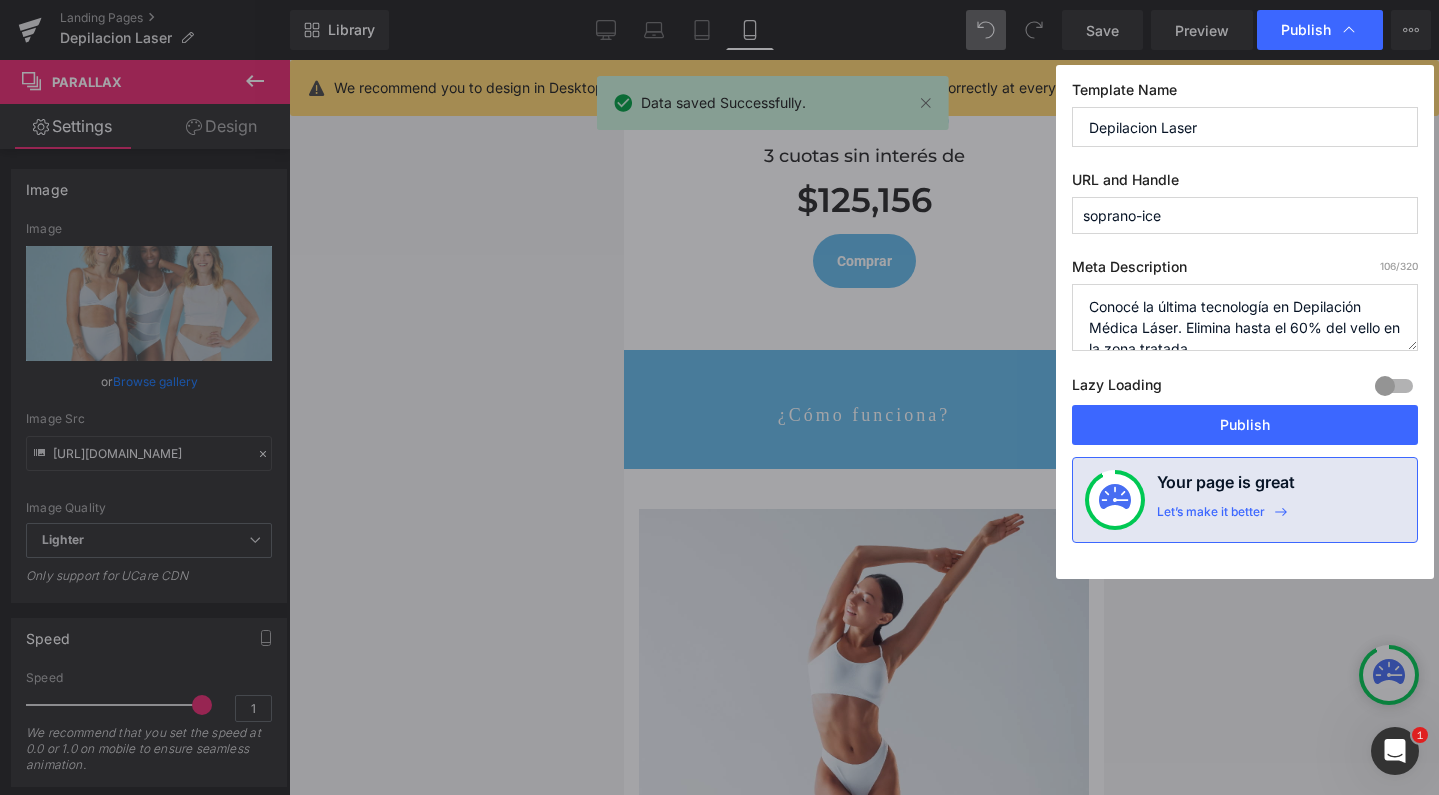 click on "soprano-ice" at bounding box center (1245, 215) 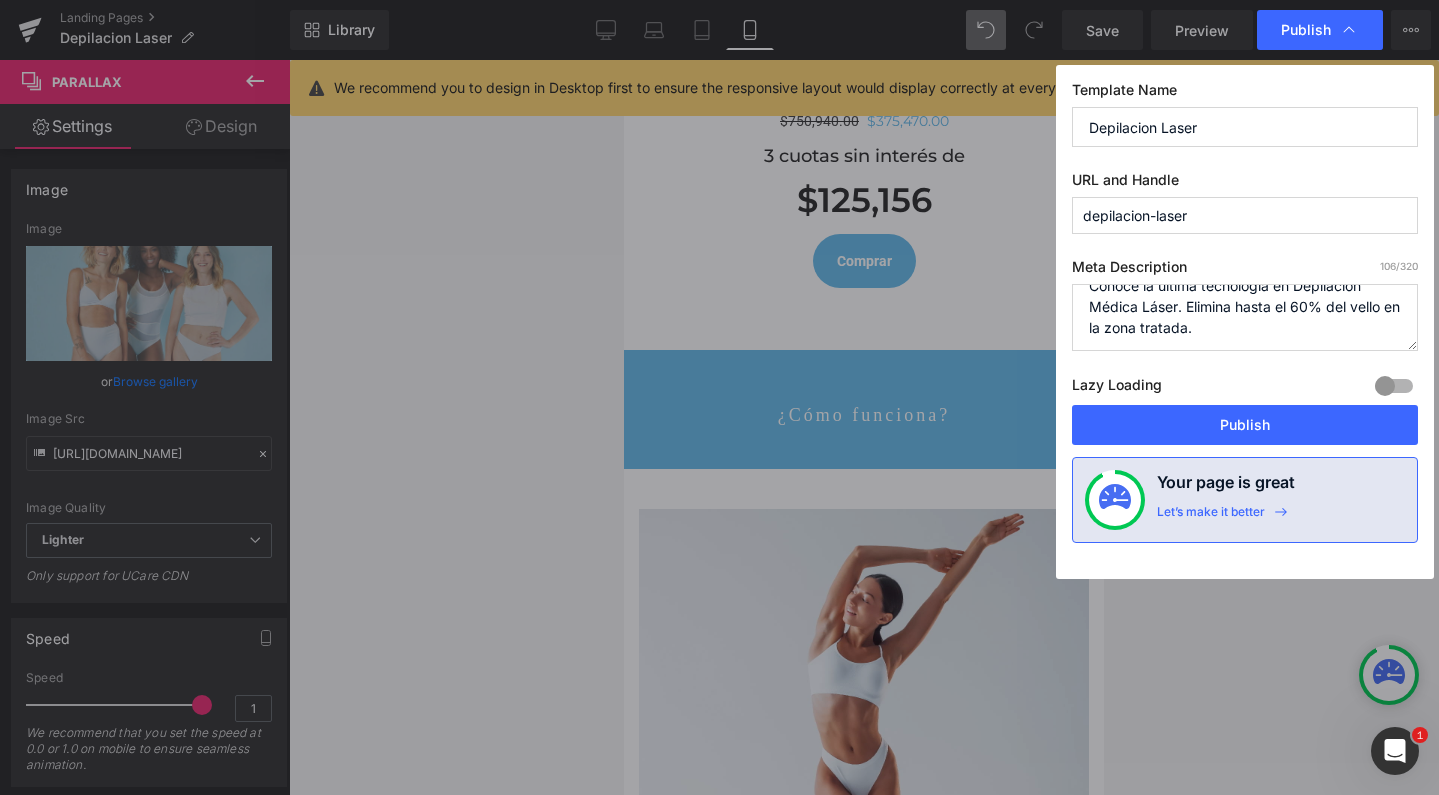 scroll, scrollTop: 21, scrollLeft: 0, axis: vertical 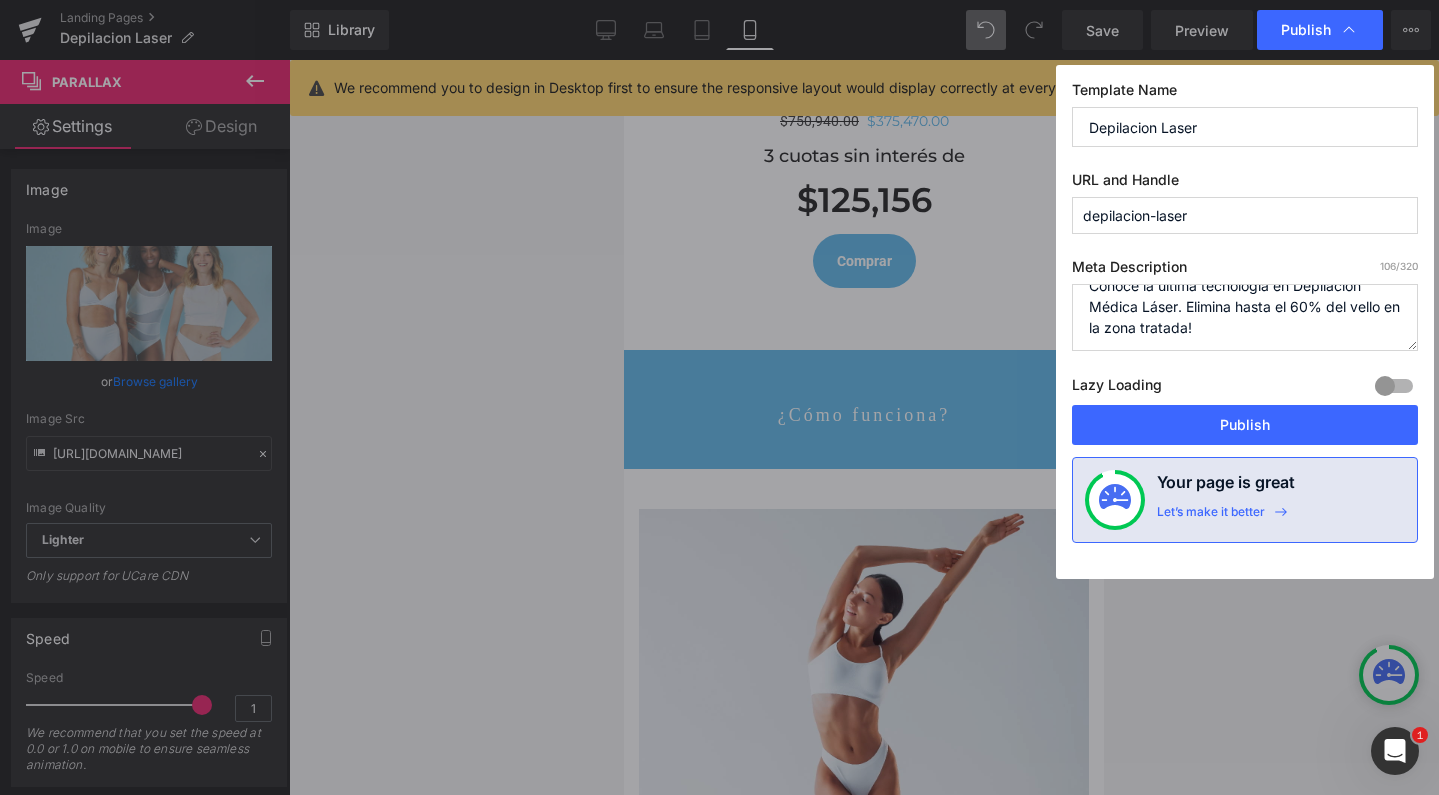click on "Conocé la última tecnología en Depilación Médica Láser. Elimina hasta el 60% del vello en la zona tratada." at bounding box center (1245, 317) 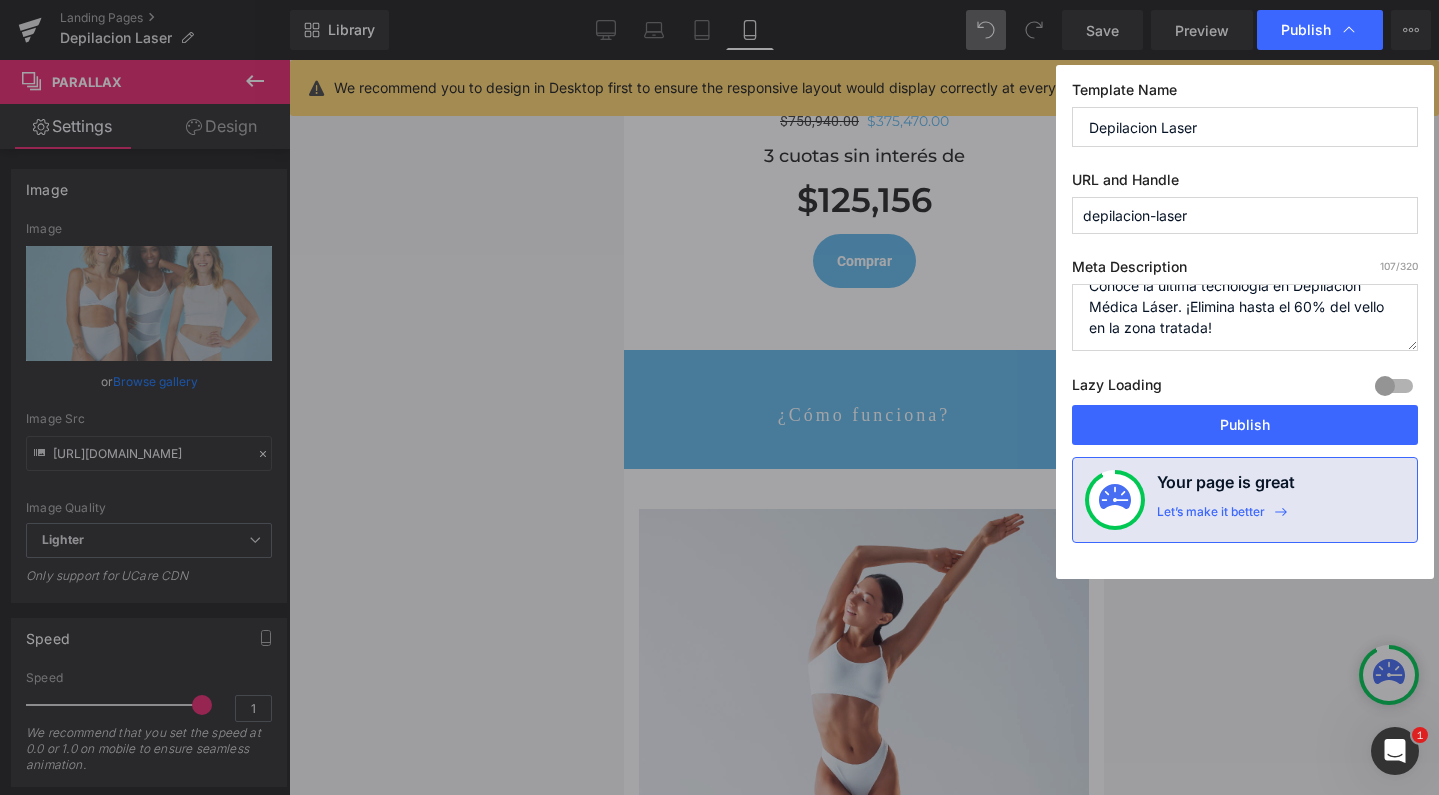 click on "Conocé la última tecnología en Depilación Médica Láser. Elimina hasta el 60% del vello en la zona tratada." at bounding box center [1245, 317] 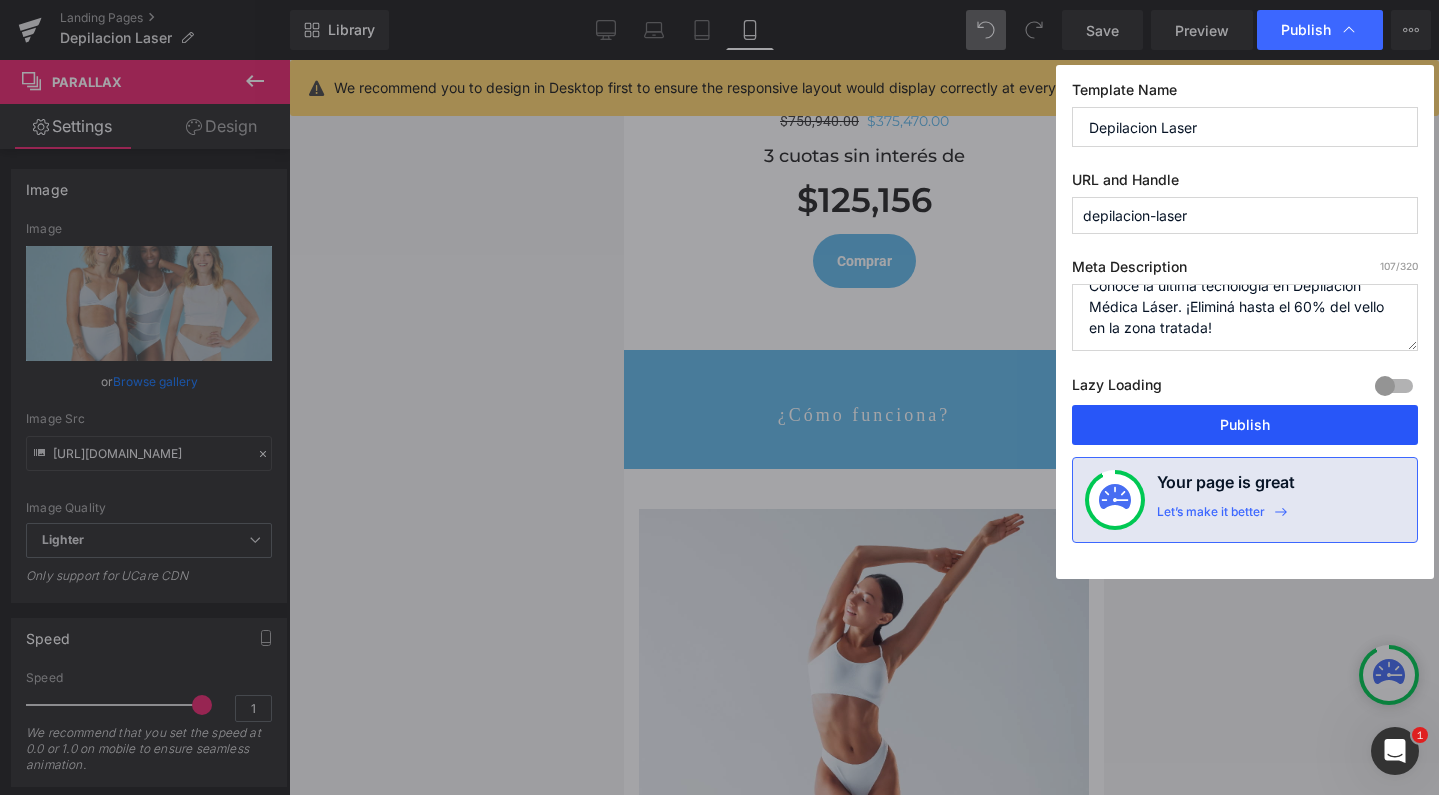 type on "Conocé la última tecnología en Depilación Médica Láser. ¡Eliminá hasta el 60% del vello en la zona tratada!" 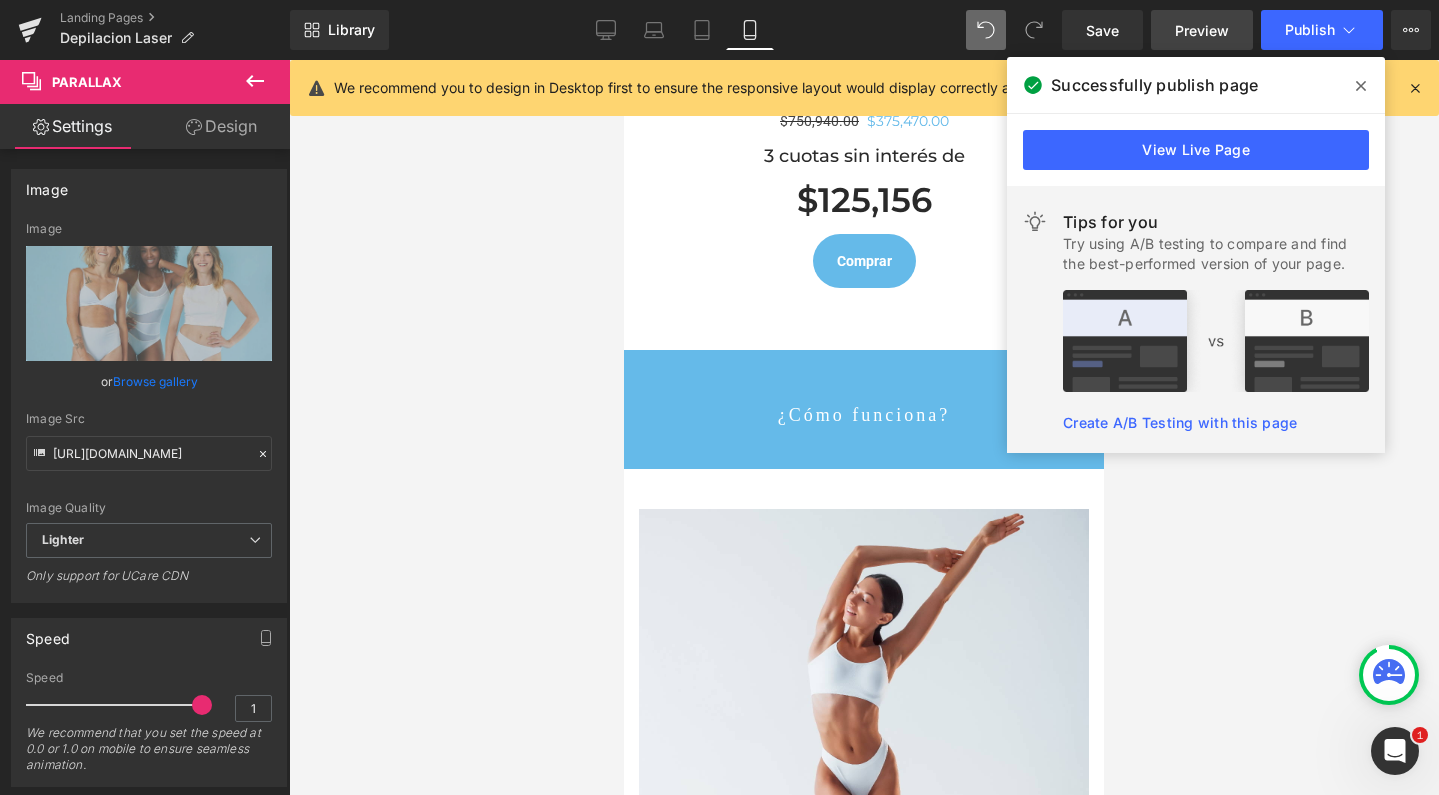 click on "Preview" at bounding box center [1202, 30] 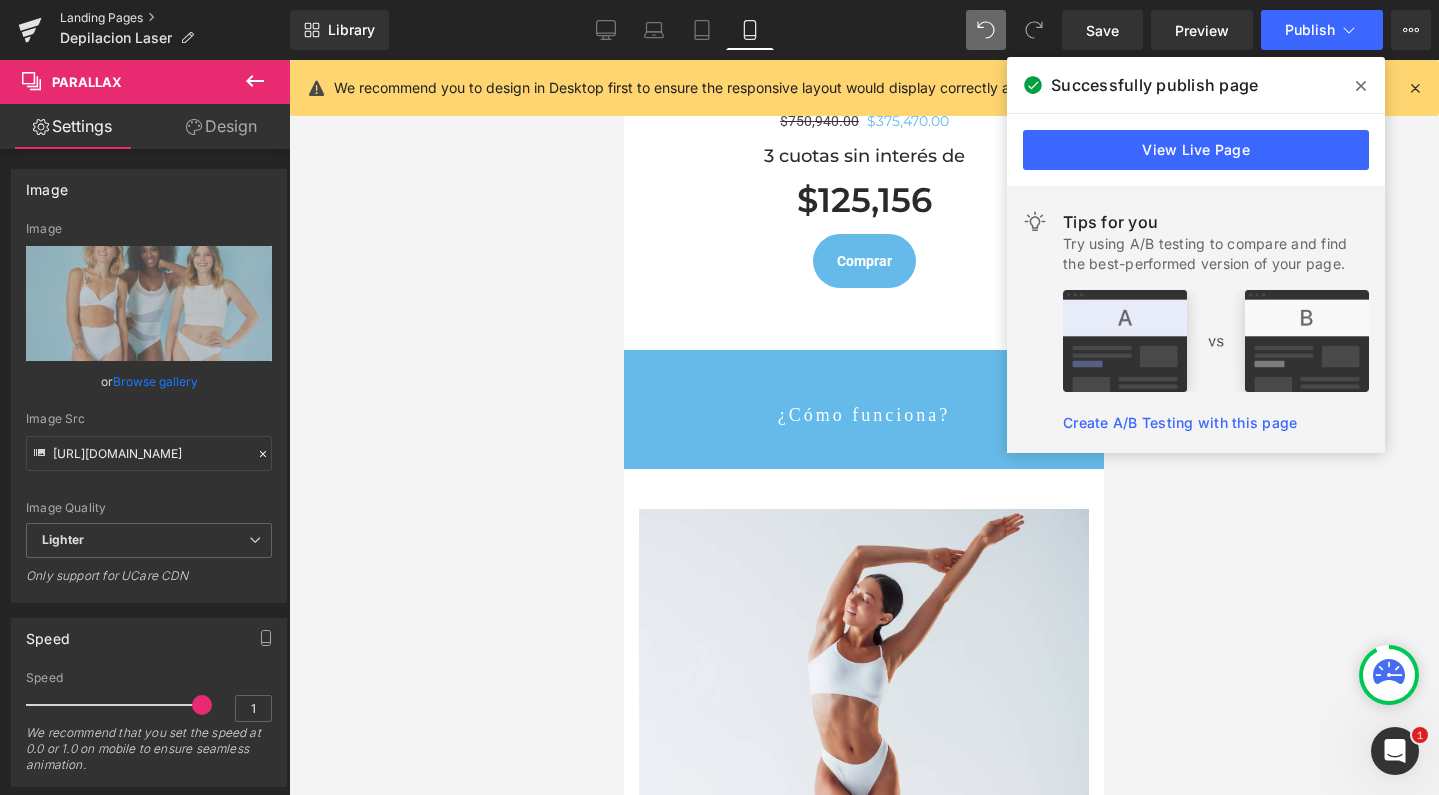 click on "Landing Pages" at bounding box center [175, 18] 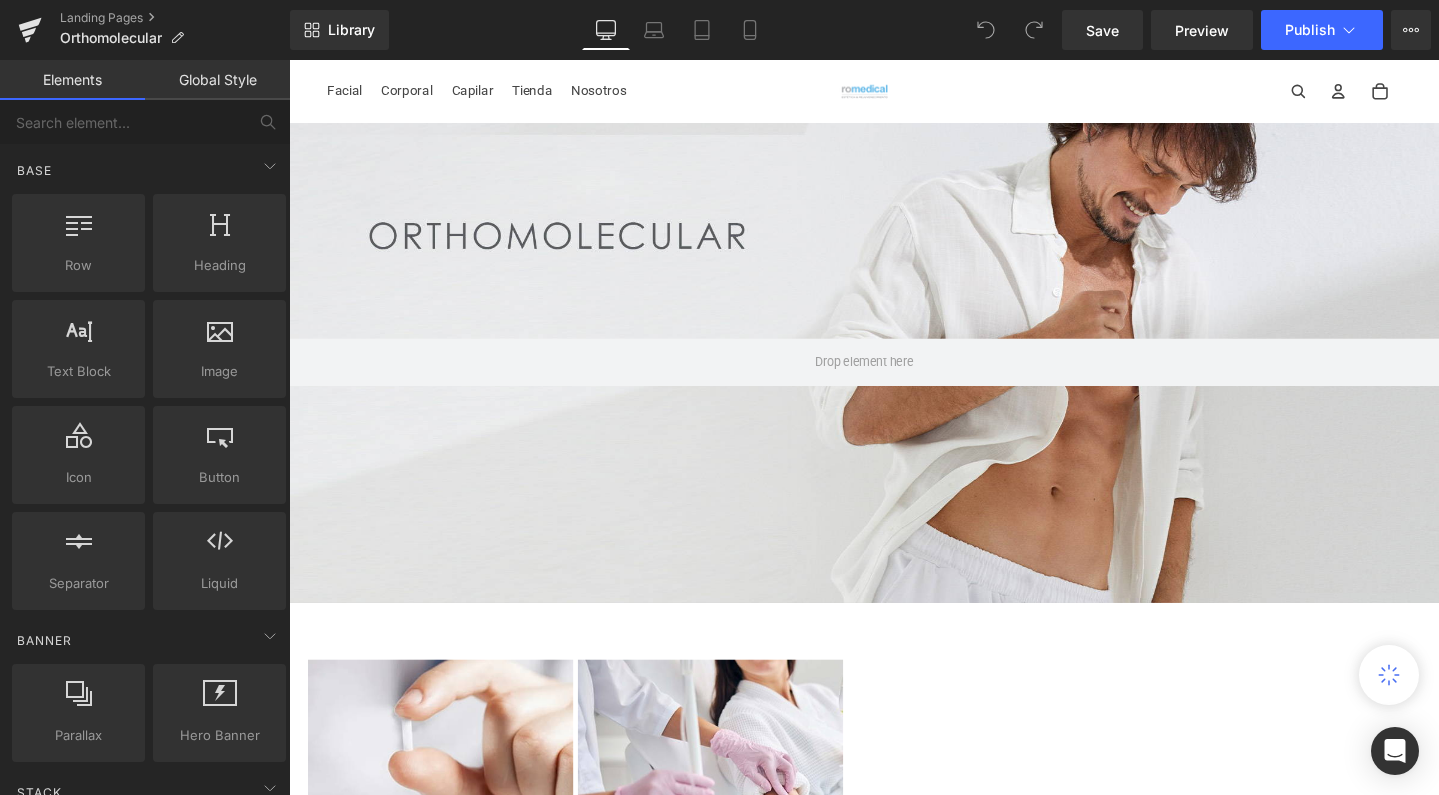 scroll, scrollTop: 54, scrollLeft: 0, axis: vertical 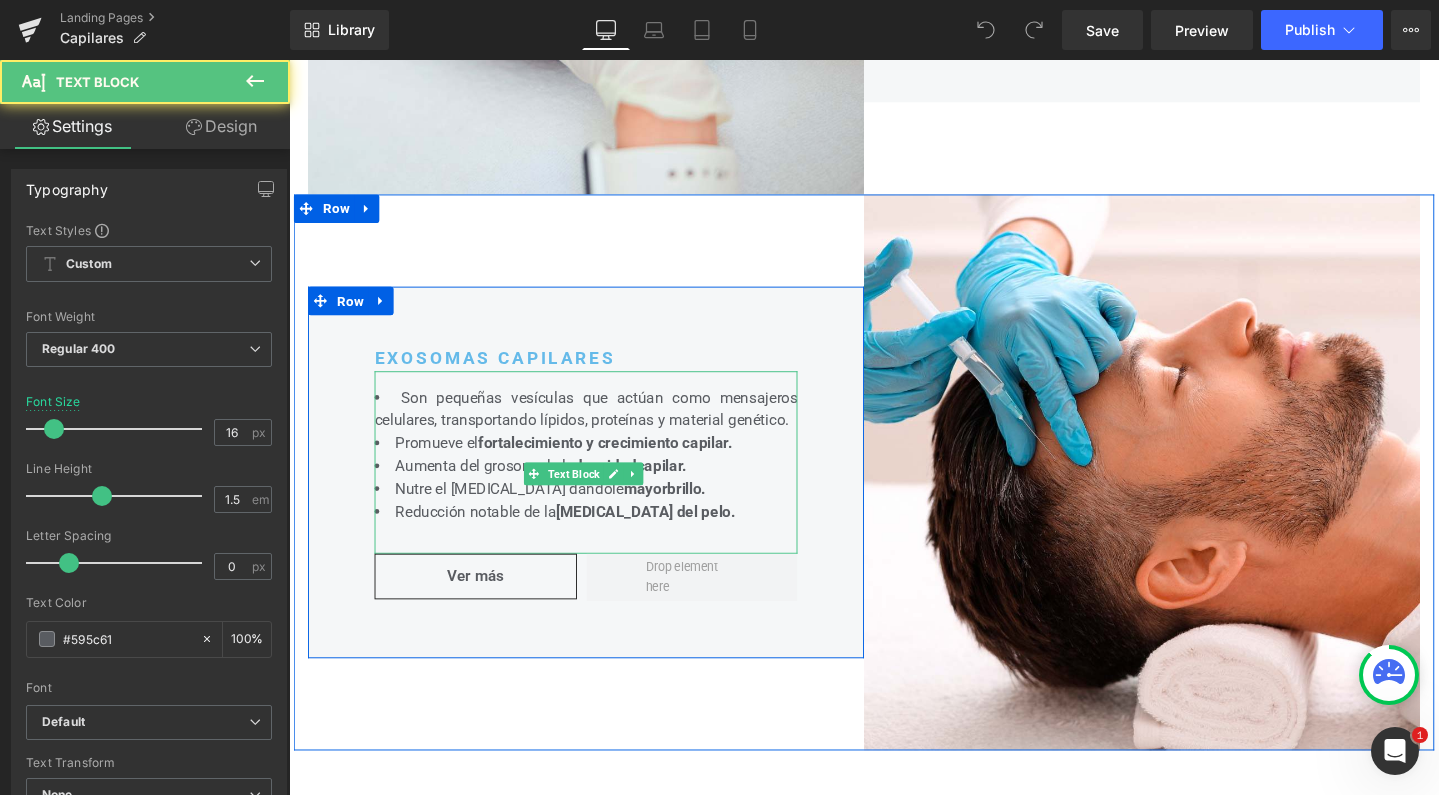 click on "Nutre el folículo piloso dándole  mayor" at bounding box center [544, 510] 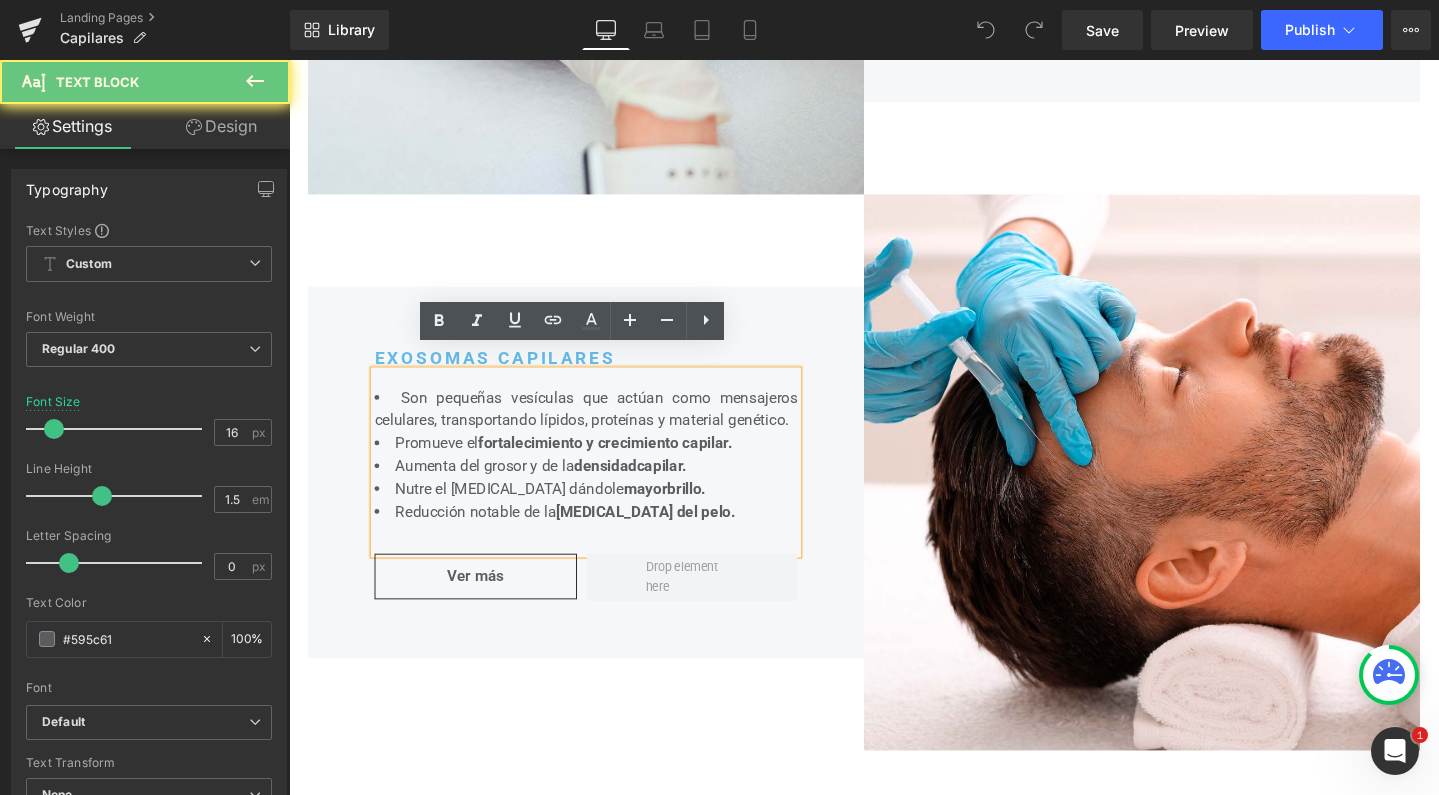 click on "Aumenta del grosor y de la  densidad" at bounding box center (528, 486) 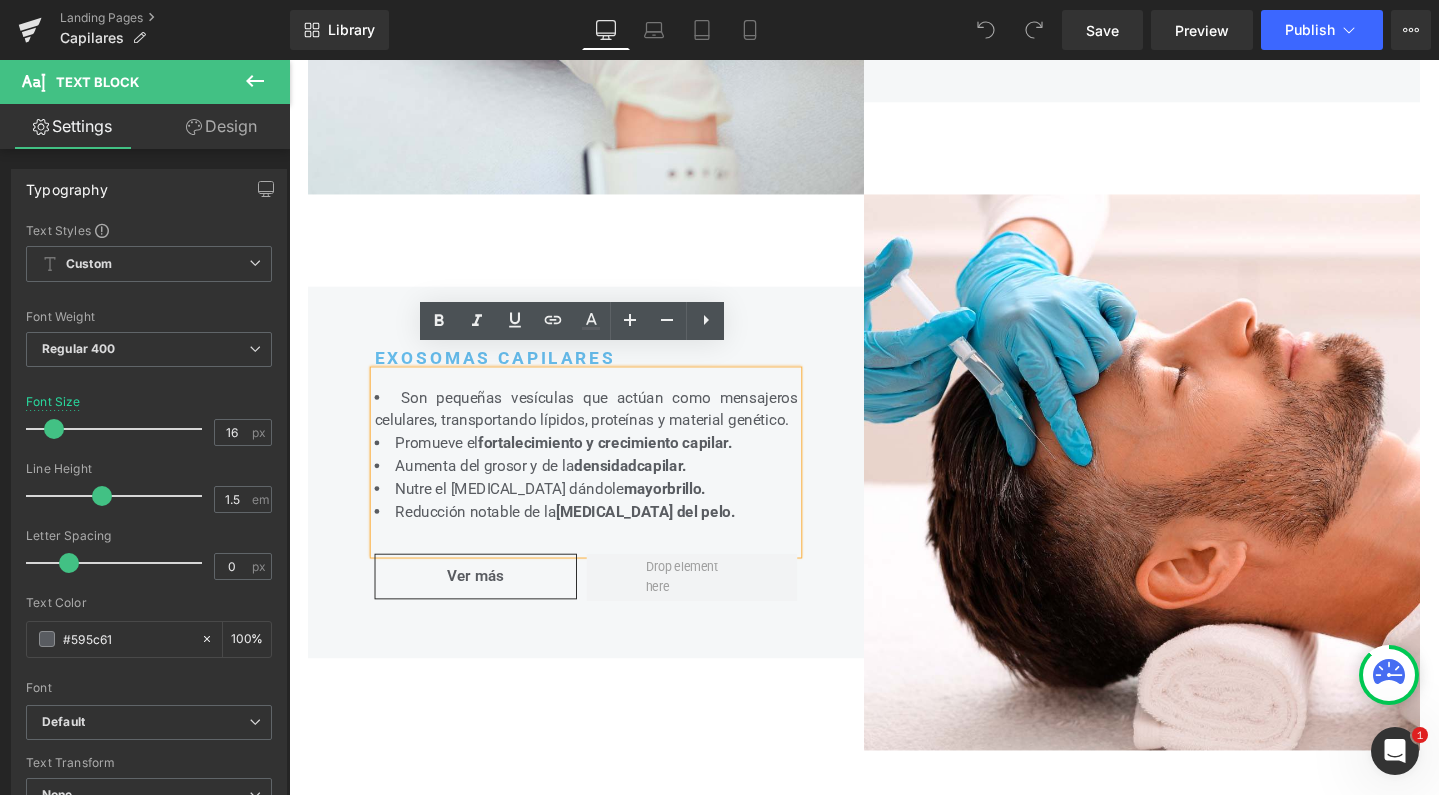 type 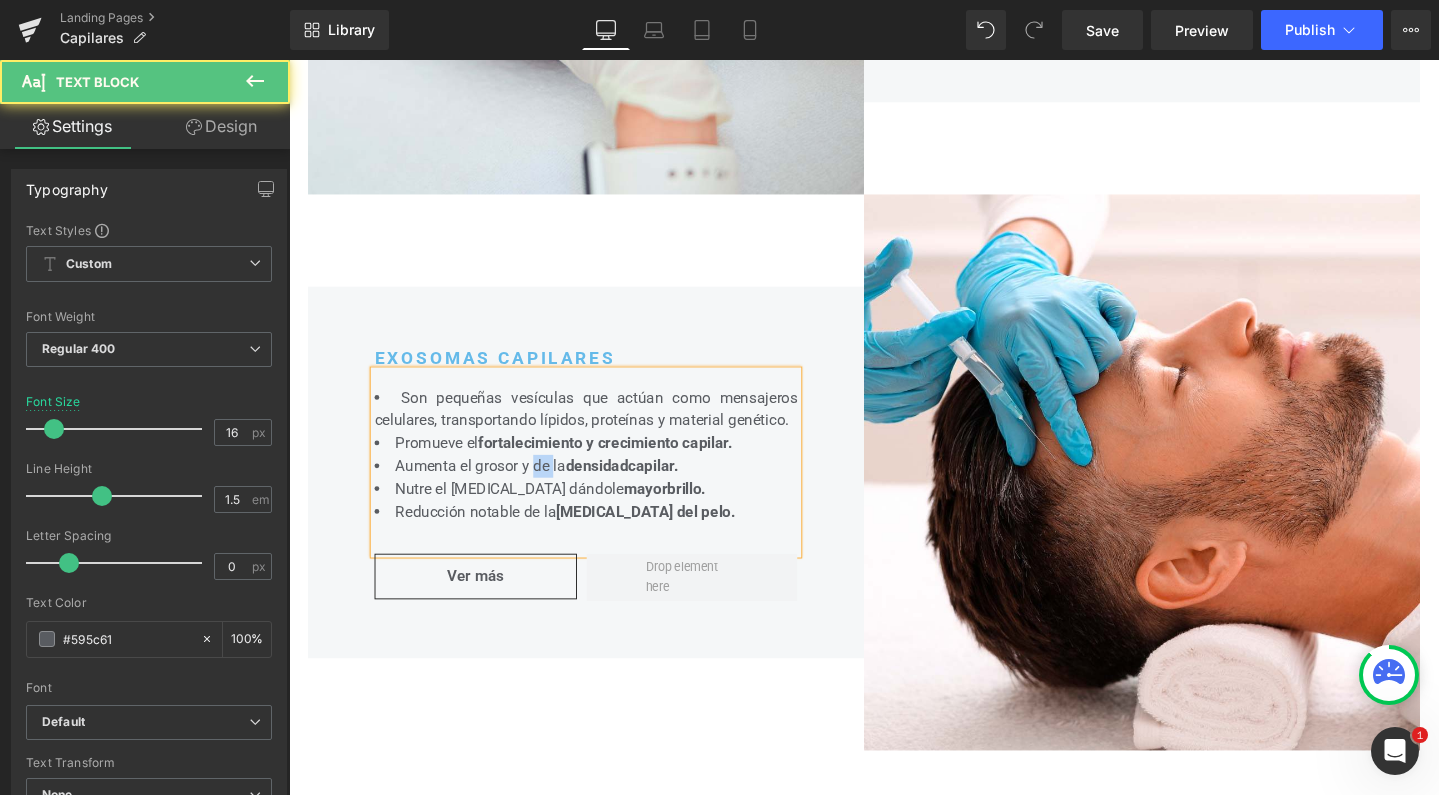 drag, startPoint x: 556, startPoint y: 491, endPoint x: 535, endPoint y: 488, distance: 21.213203 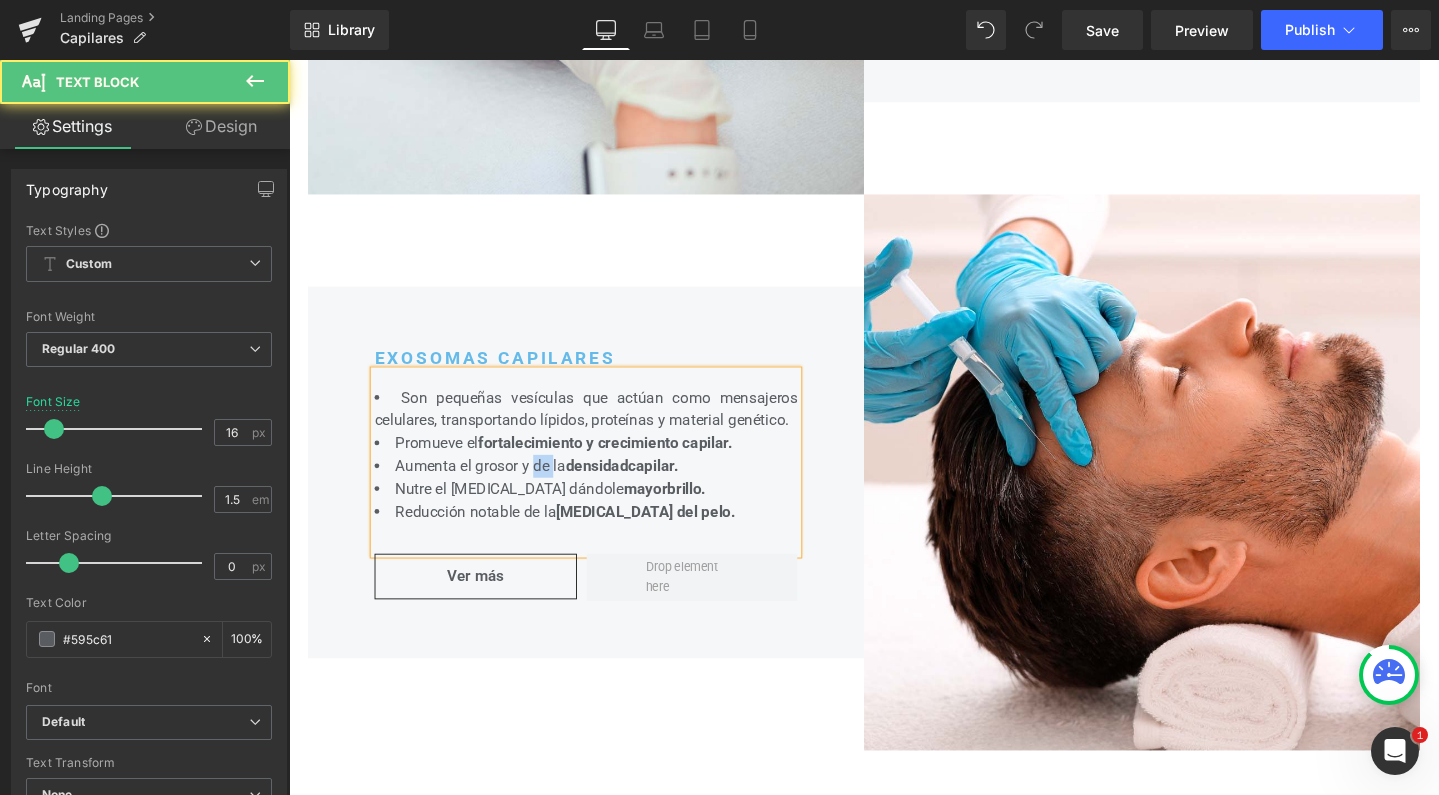 click on "Aumenta el grosor y de la  densidad" at bounding box center [523, 486] 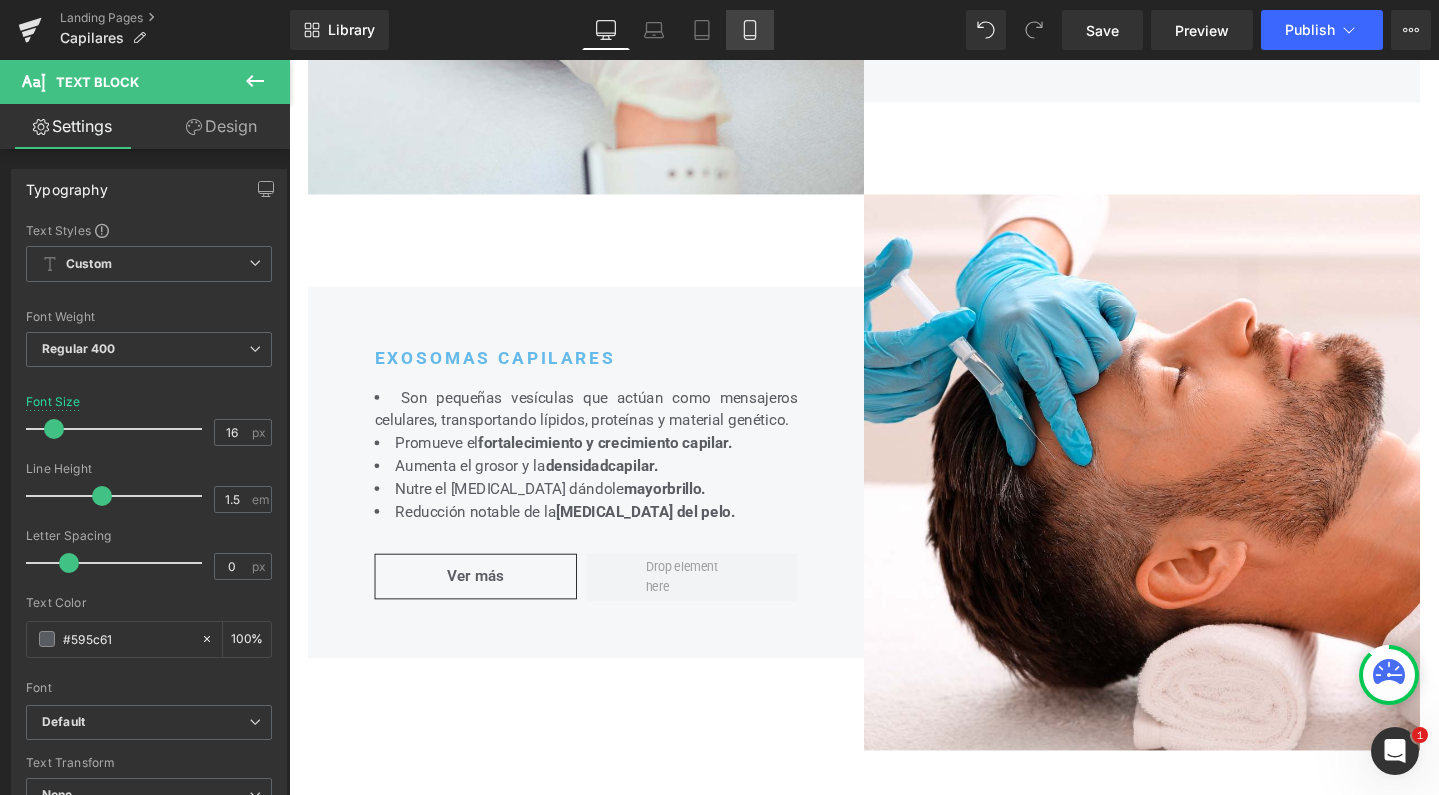 drag, startPoint x: 763, startPoint y: 11, endPoint x: 93, endPoint y: 98, distance: 675.6249 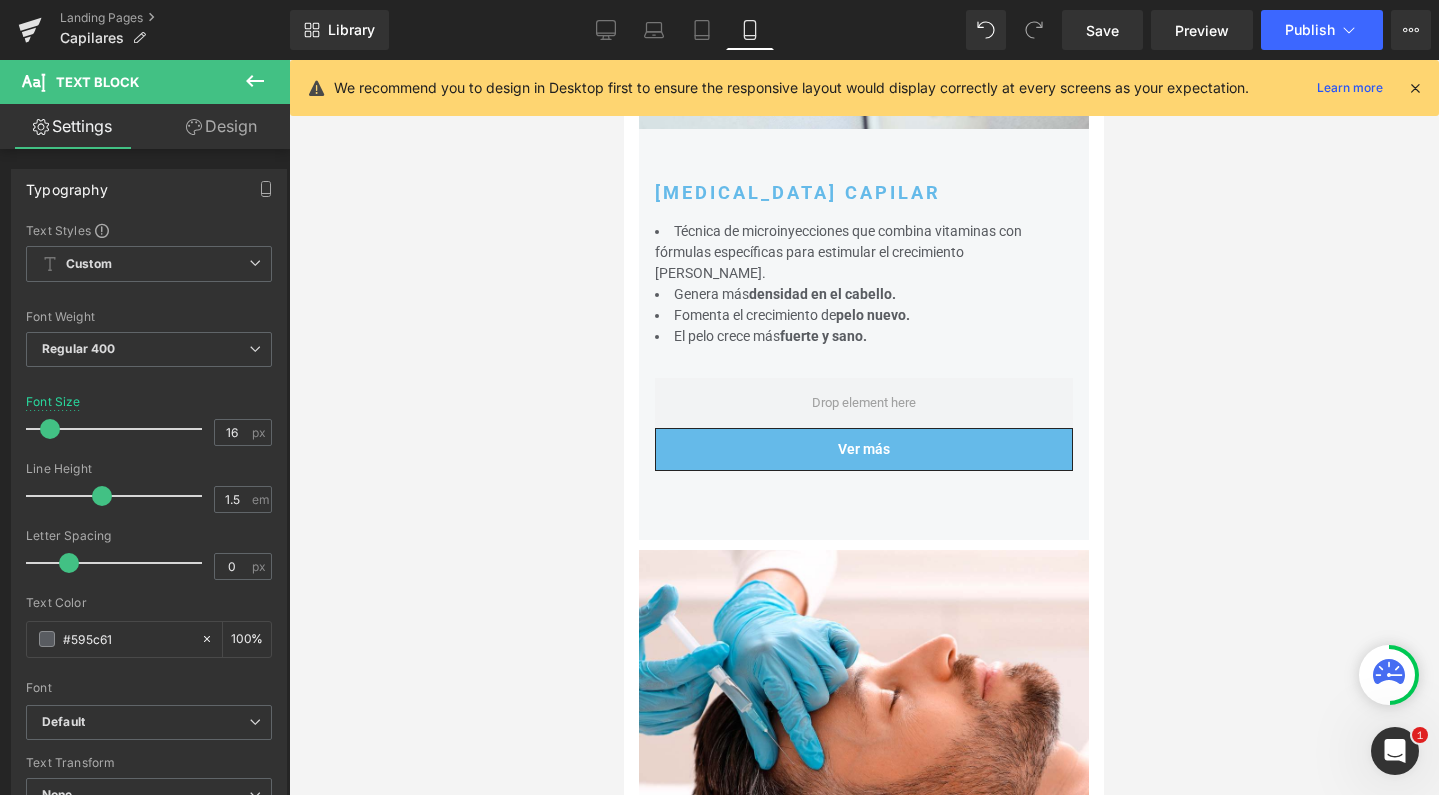 scroll, scrollTop: 161, scrollLeft: 0, axis: vertical 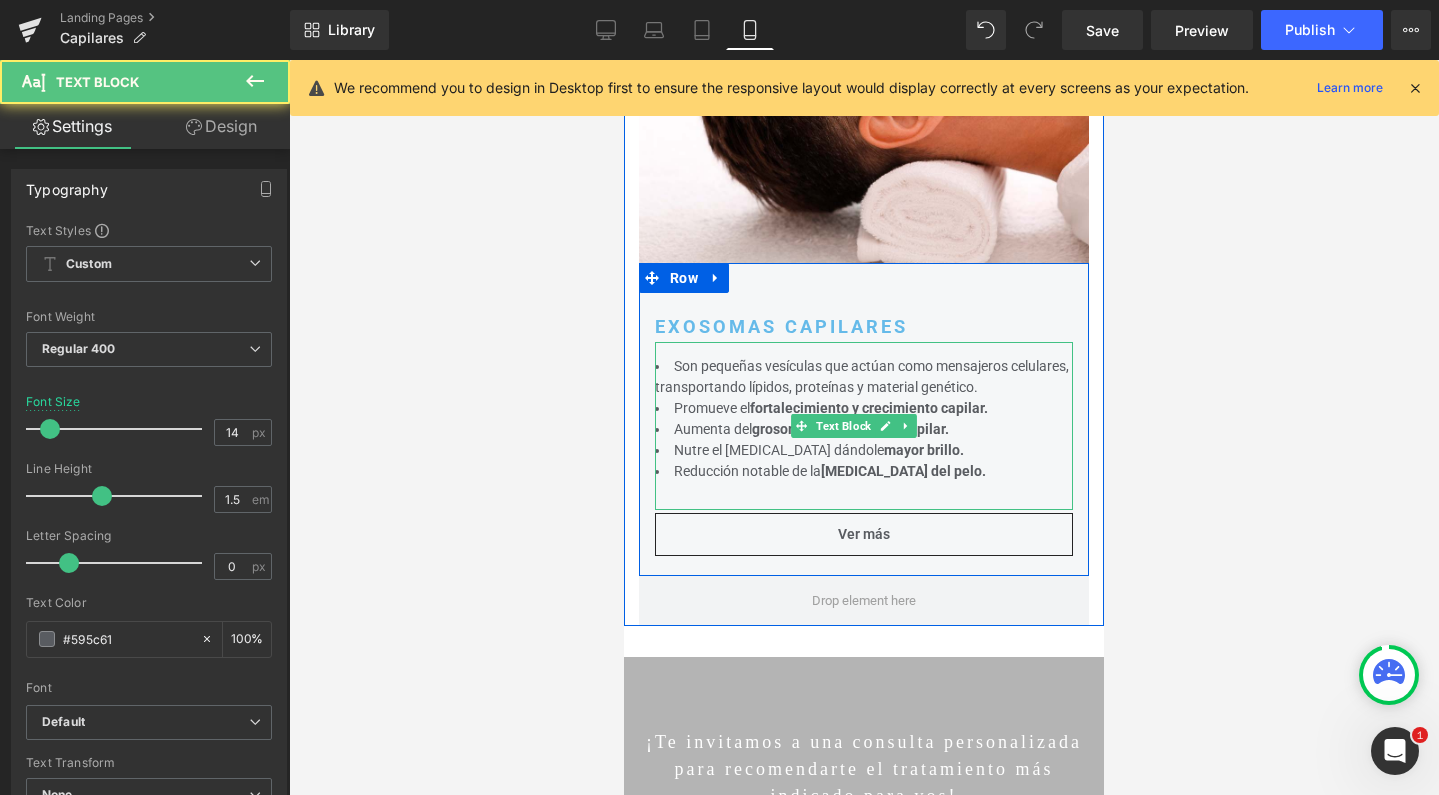 click on "Aumenta del  grosor y de la densidad capilar." at bounding box center [864, 429] 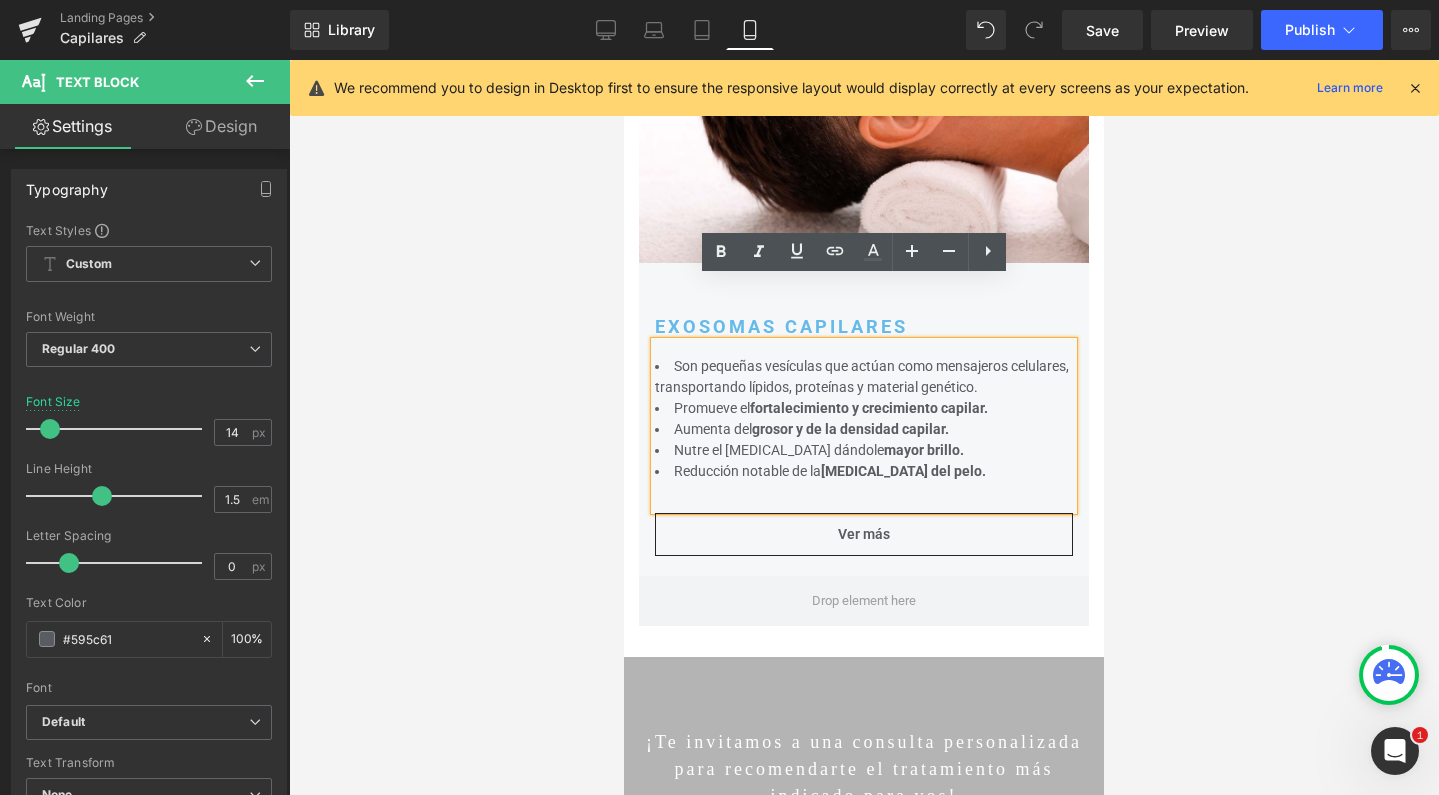type 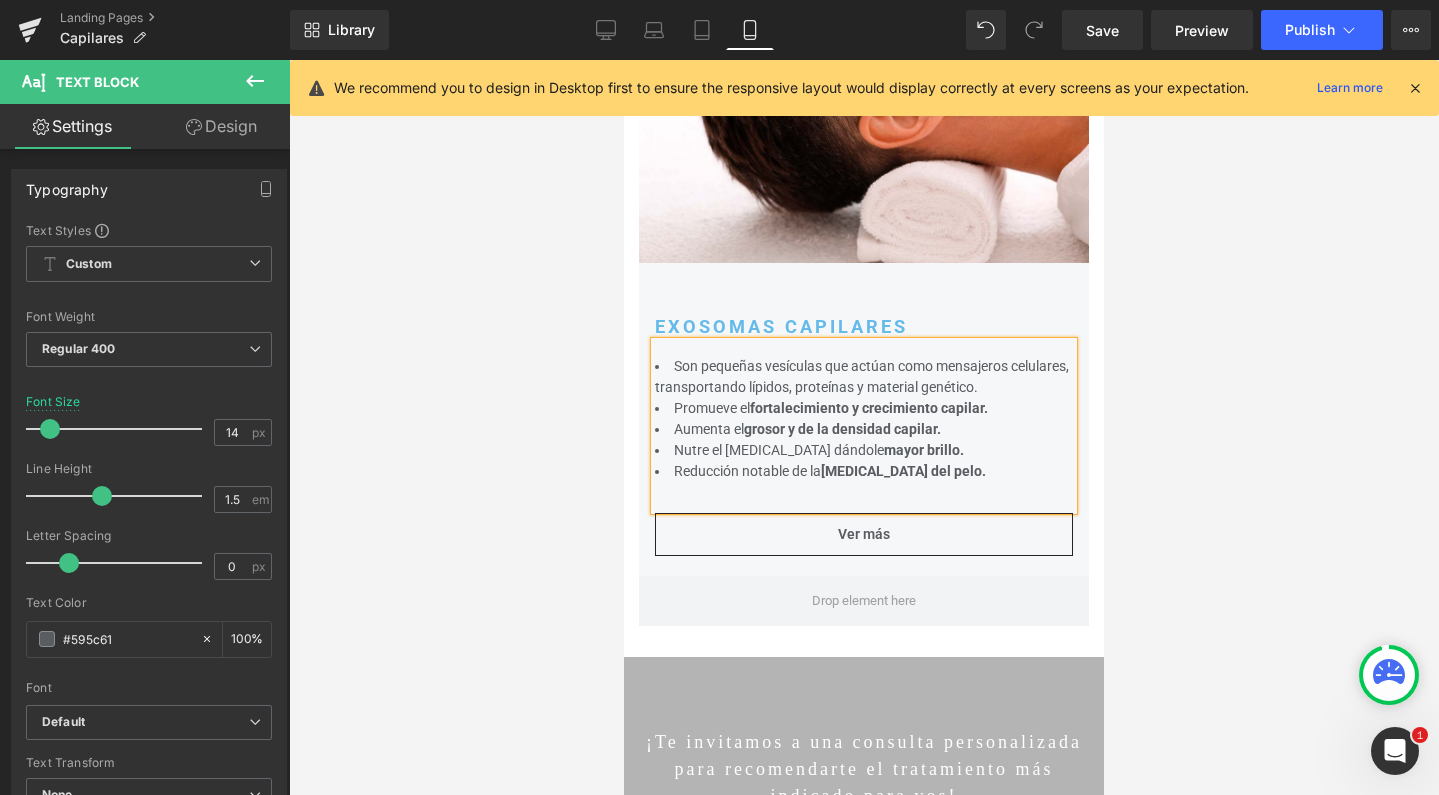 click on "grosor y de la densidad capilar." at bounding box center (842, 429) 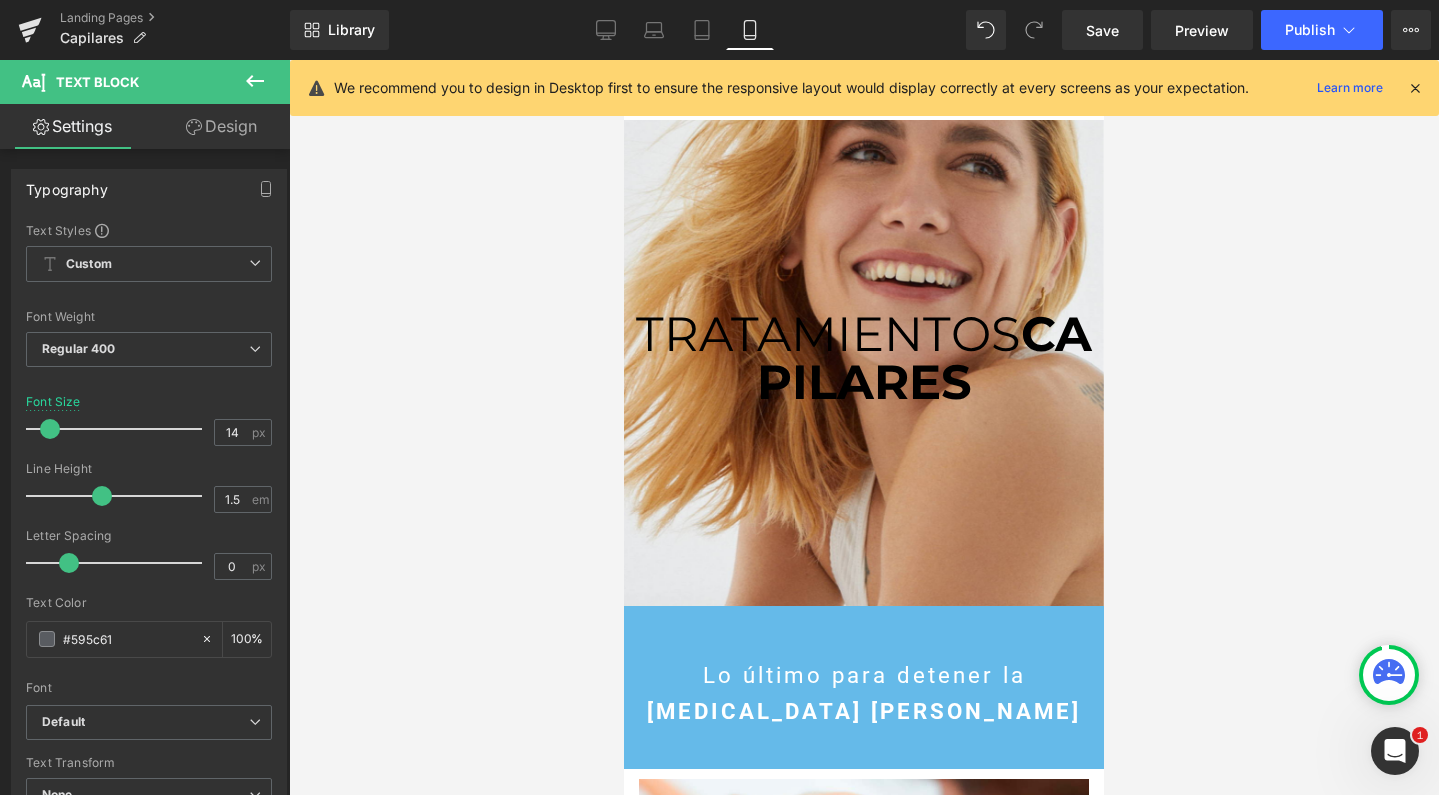 scroll, scrollTop: 0, scrollLeft: 0, axis: both 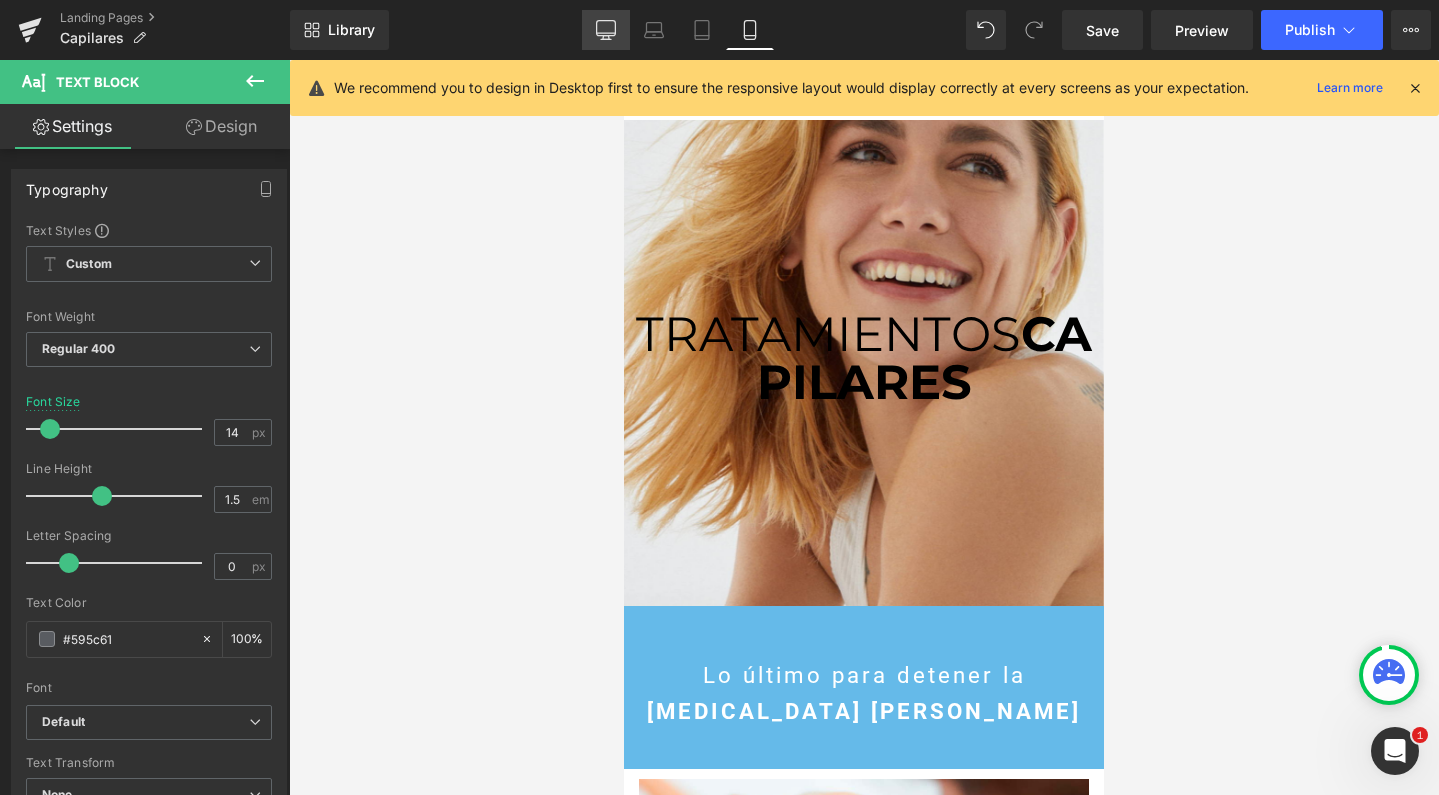 drag, startPoint x: 601, startPoint y: 22, endPoint x: 502, endPoint y: 771, distance: 755.5144 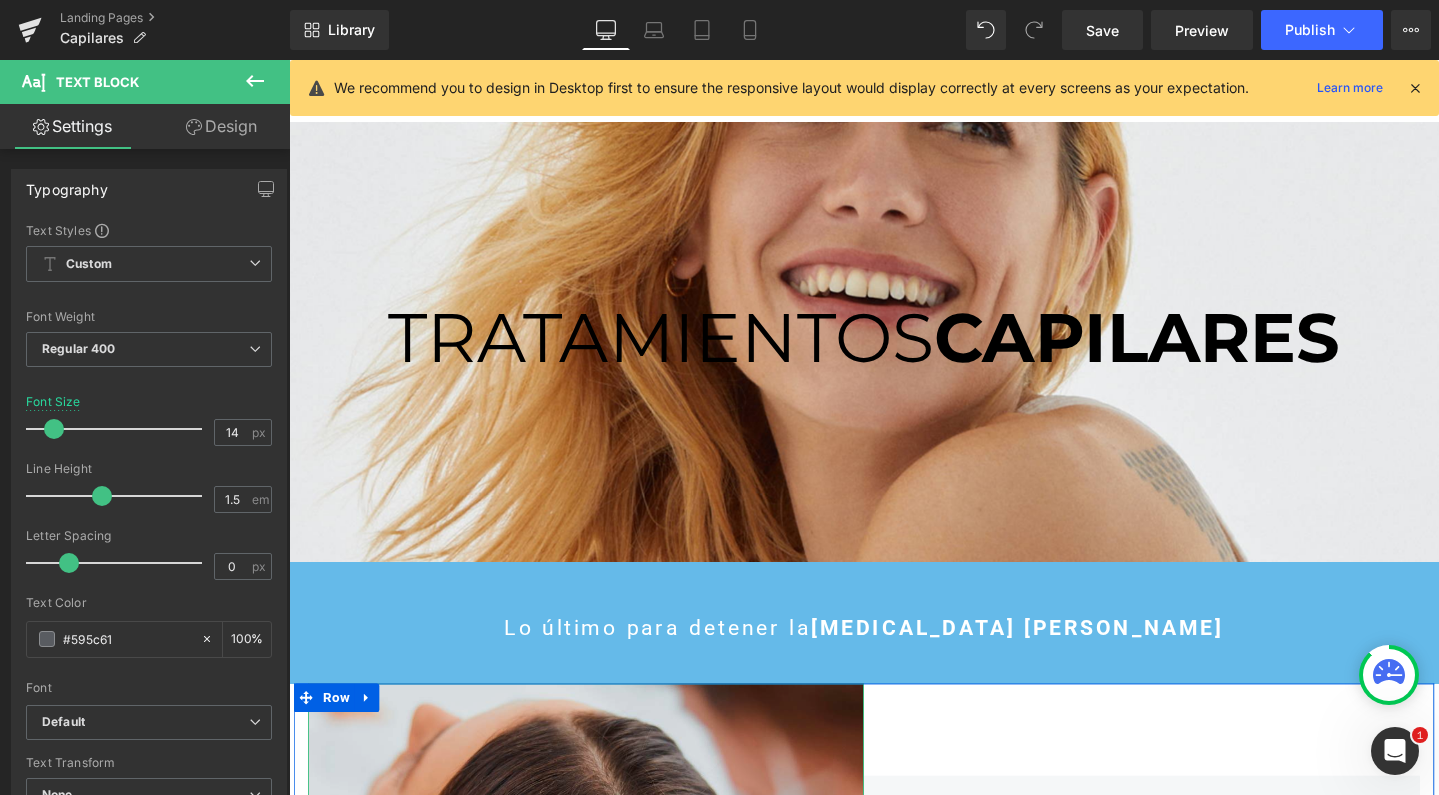 scroll, scrollTop: 4186, scrollLeft: 1190, axis: both 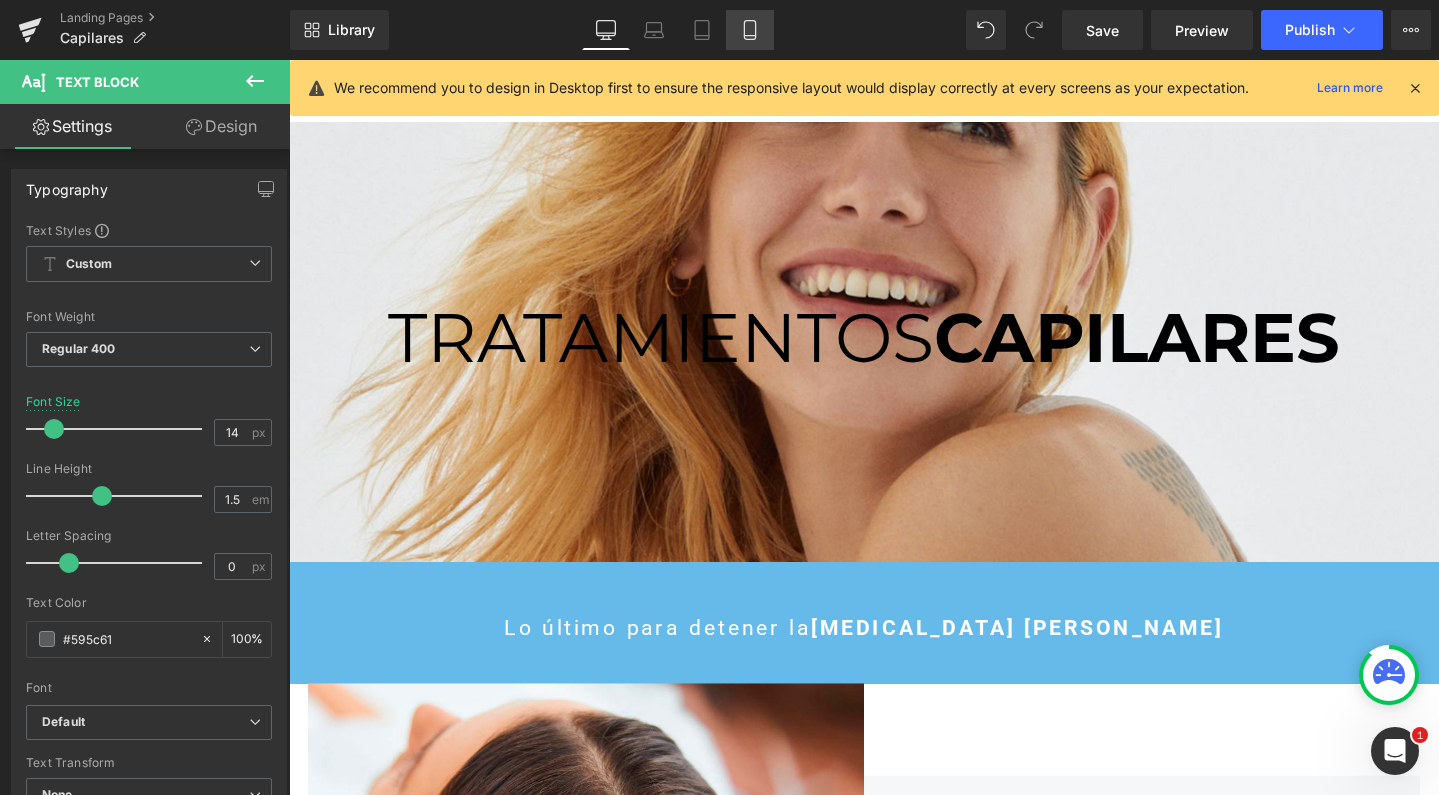 click on "Mobile" at bounding box center (750, 30) 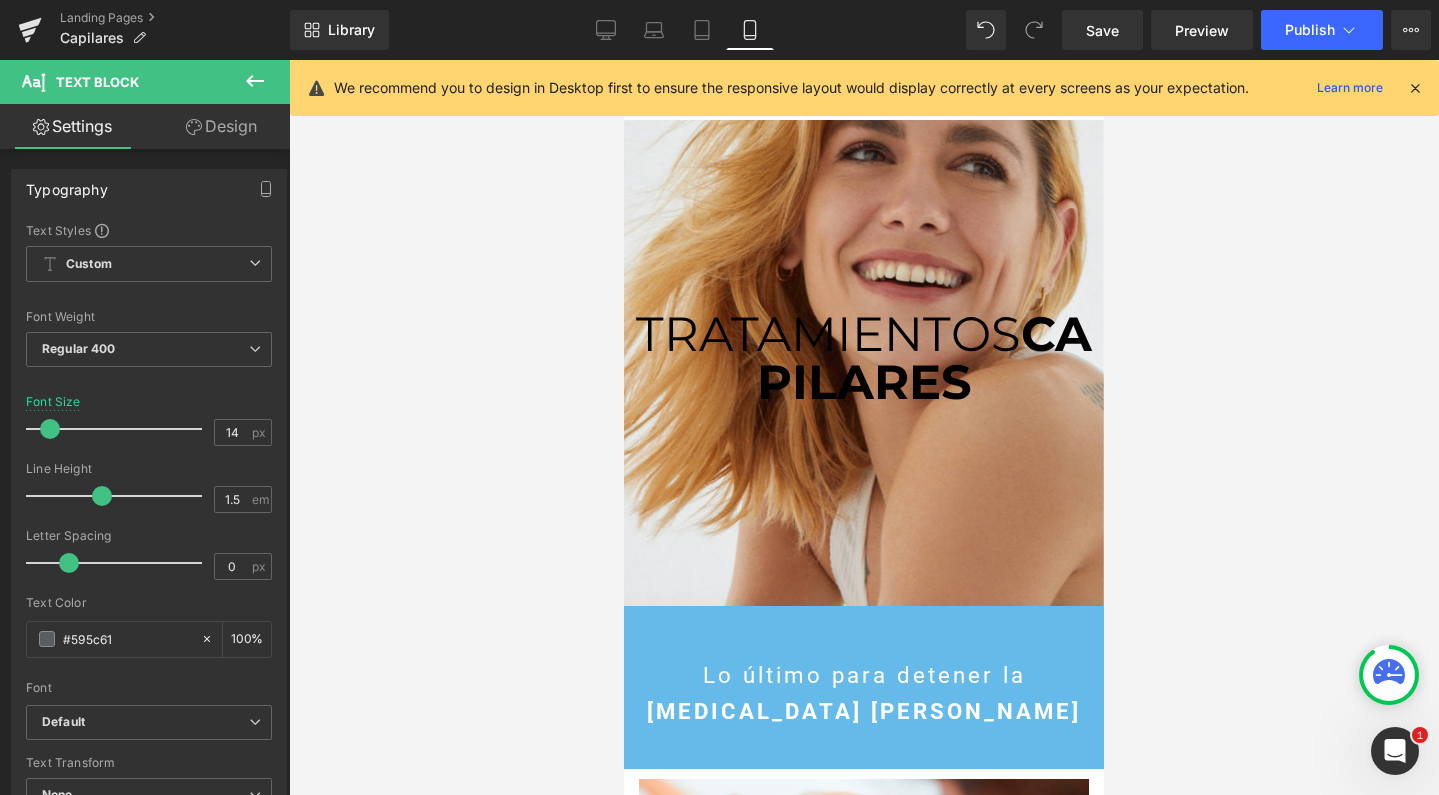 scroll, scrollTop: 1812, scrollLeft: 0, axis: vertical 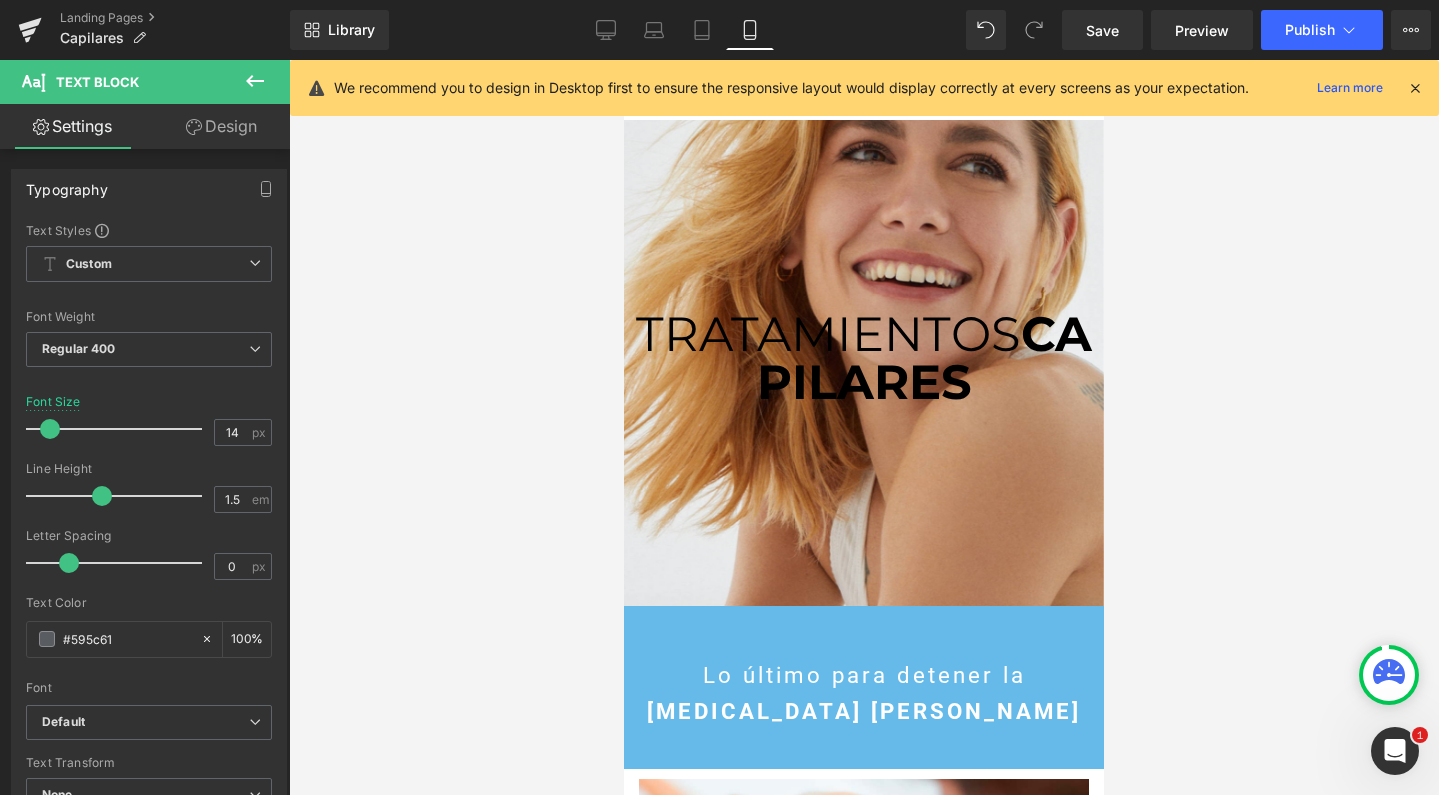 click at bounding box center [864, 427] 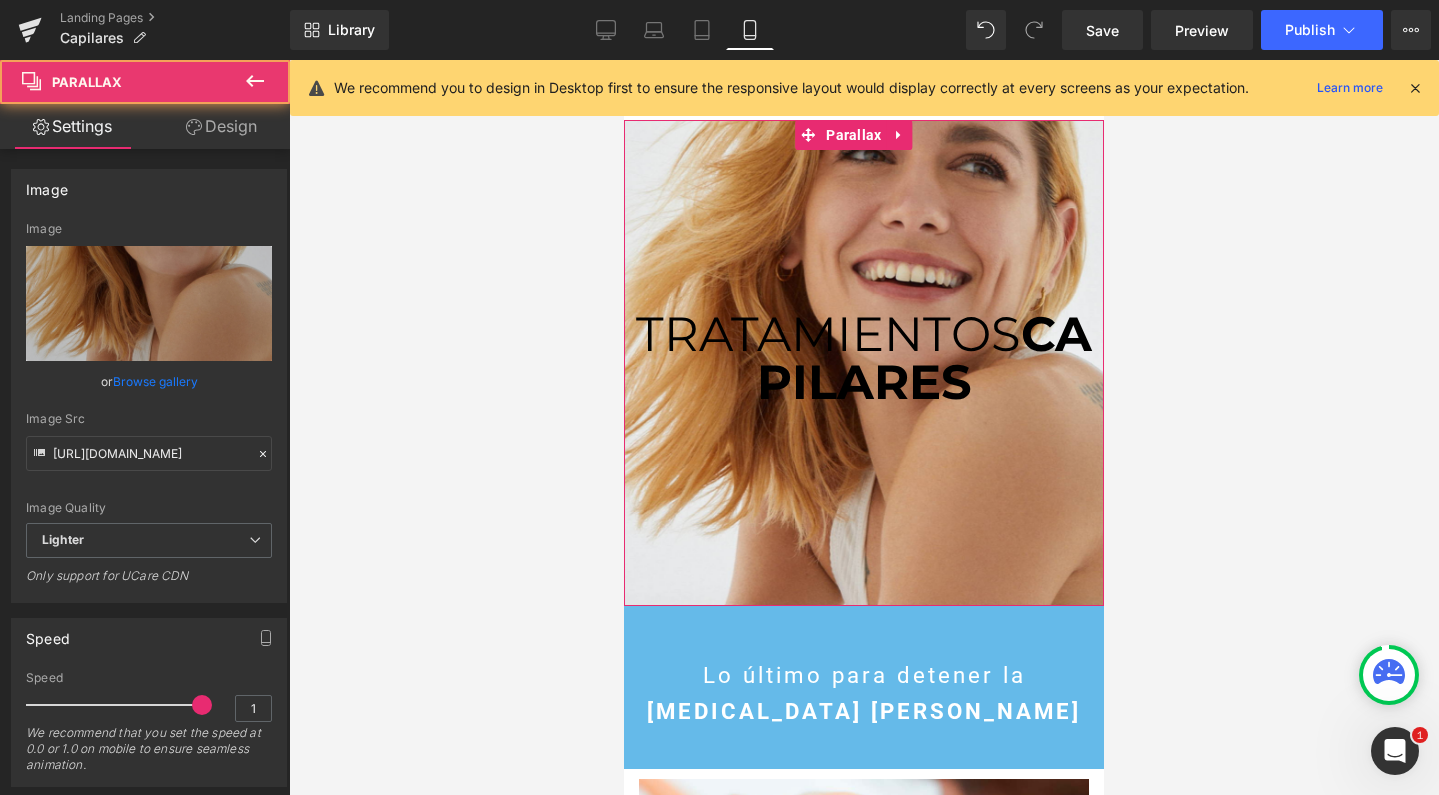 scroll, scrollTop: 0, scrollLeft: 0, axis: both 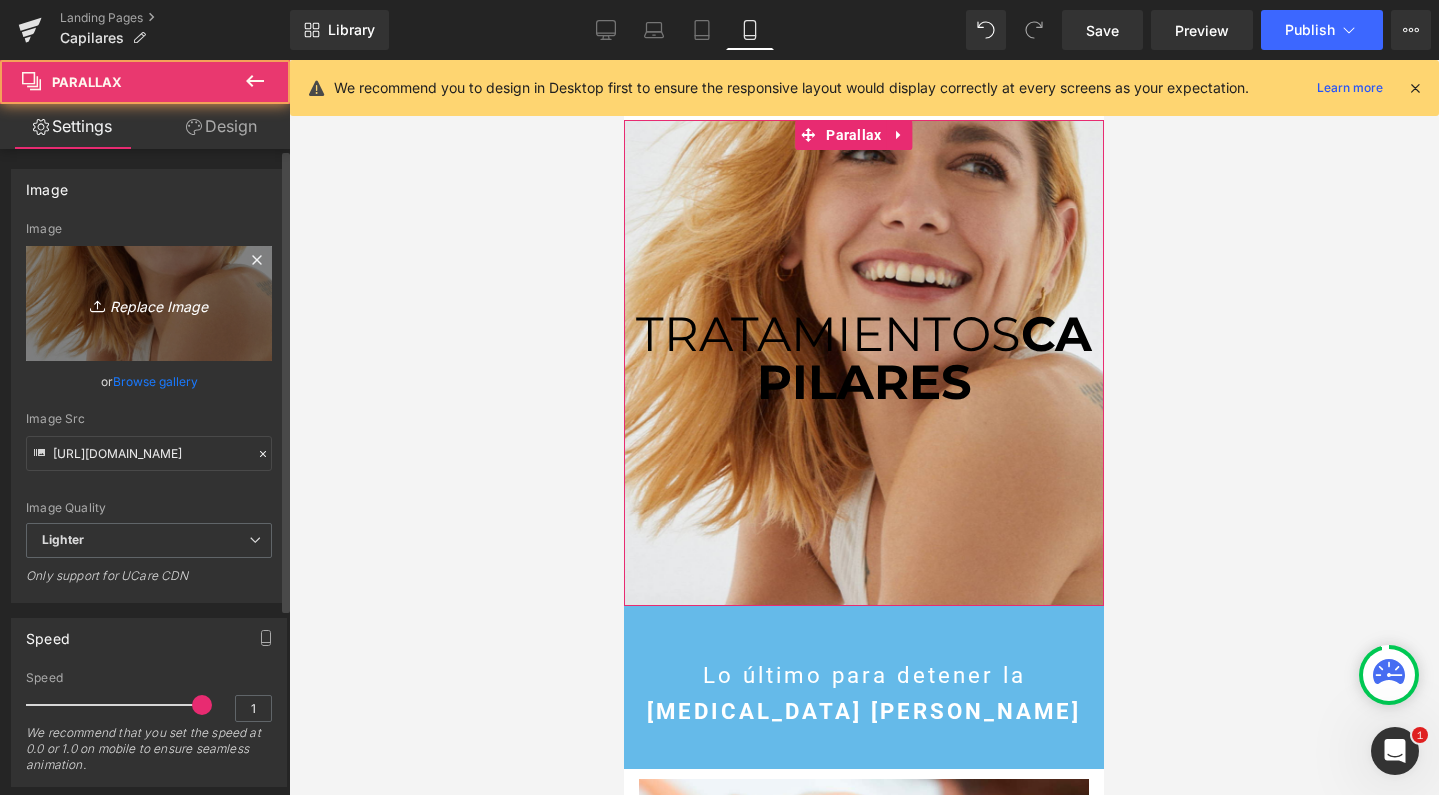 click on "Replace Image" at bounding box center (149, 303) 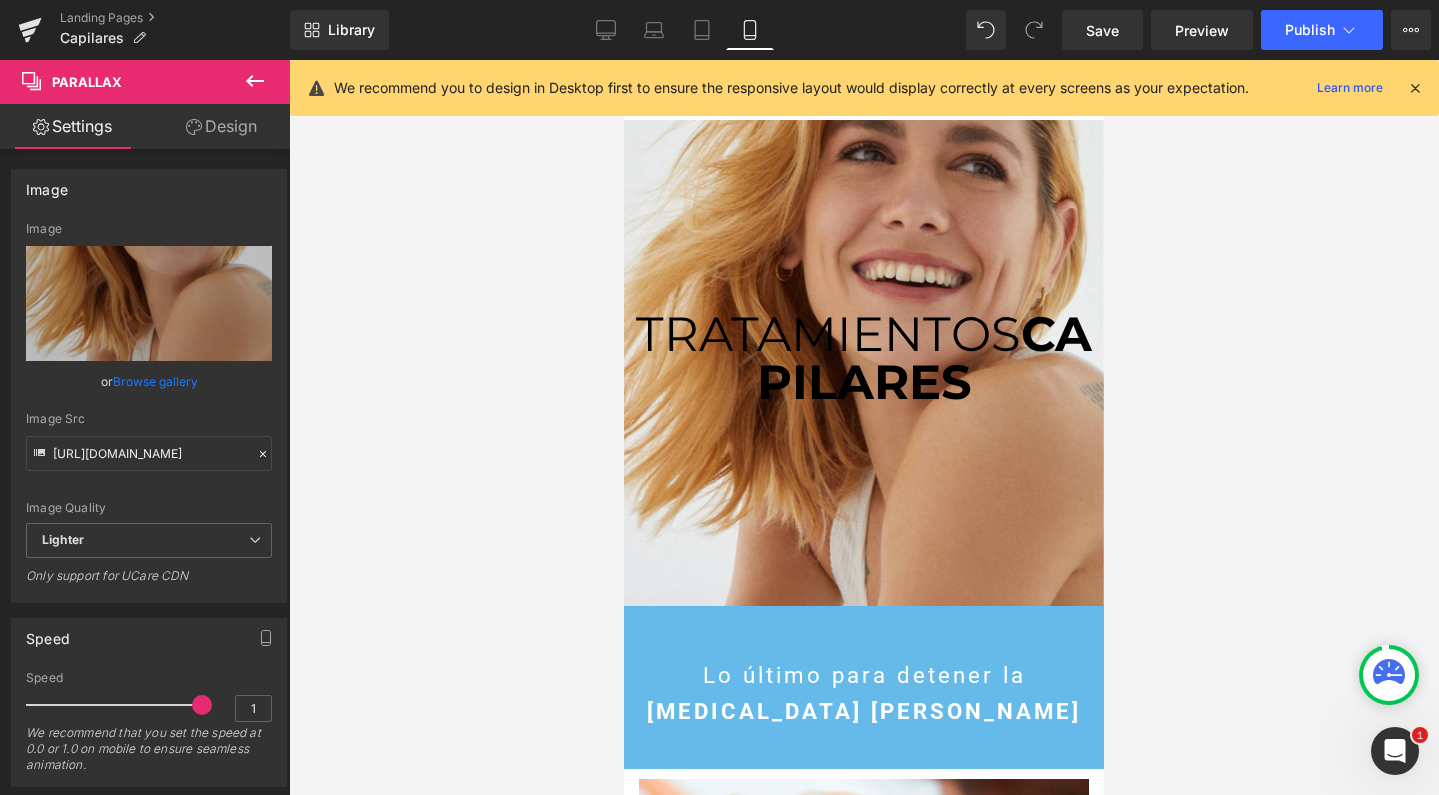 type on "C:\fakepath\parallax mobile.jpg" 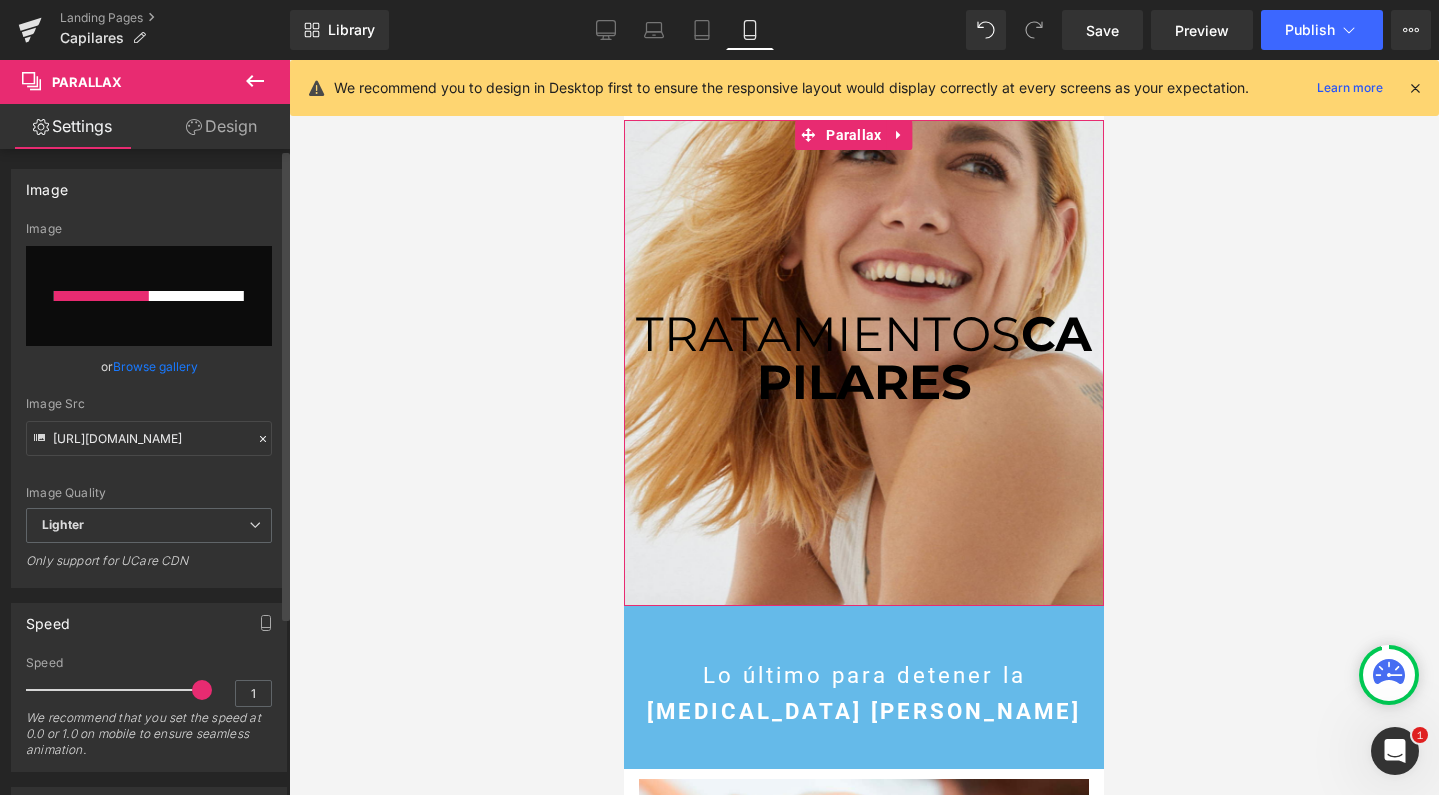click at bounding box center [149, 296] 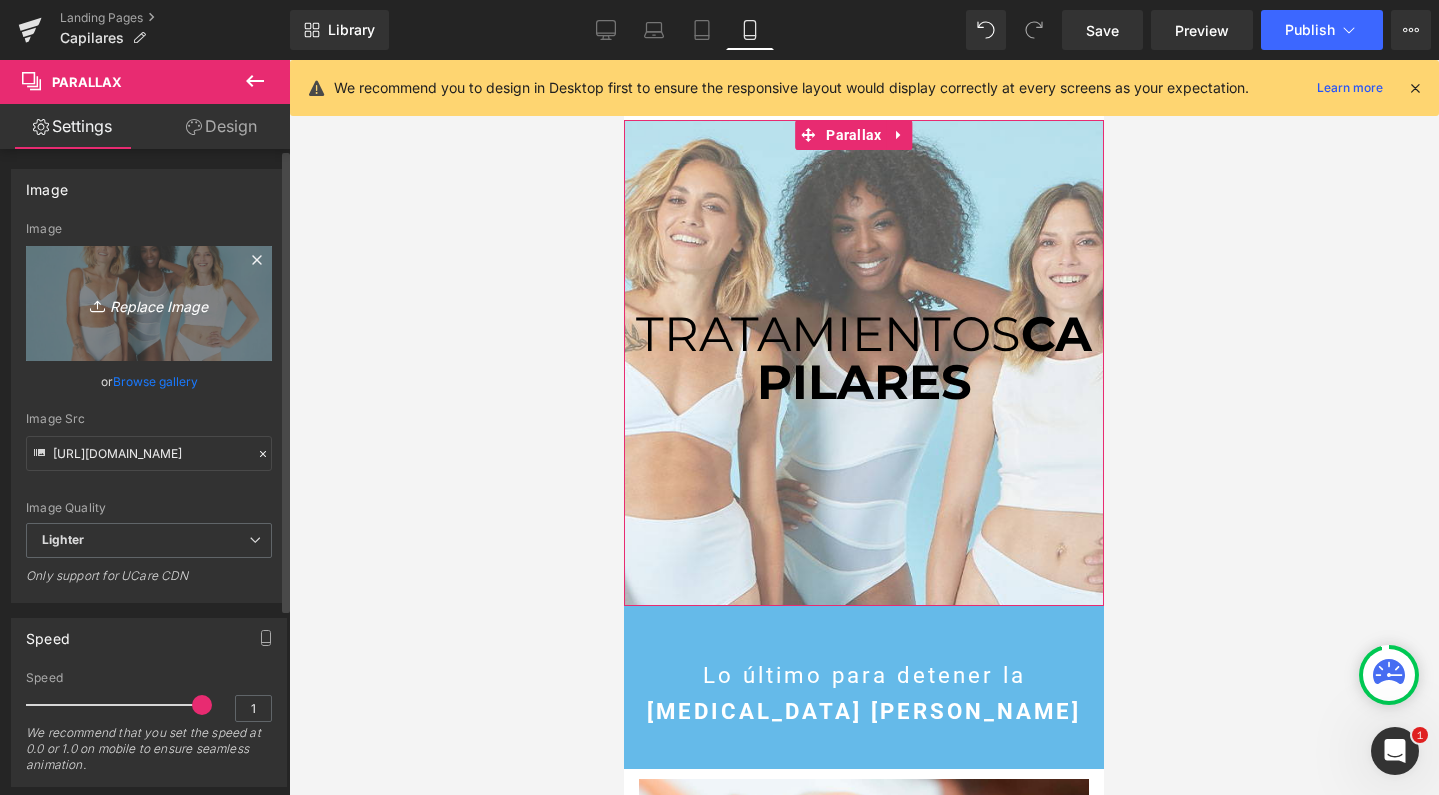 click on "Replace Image" at bounding box center [149, 303] 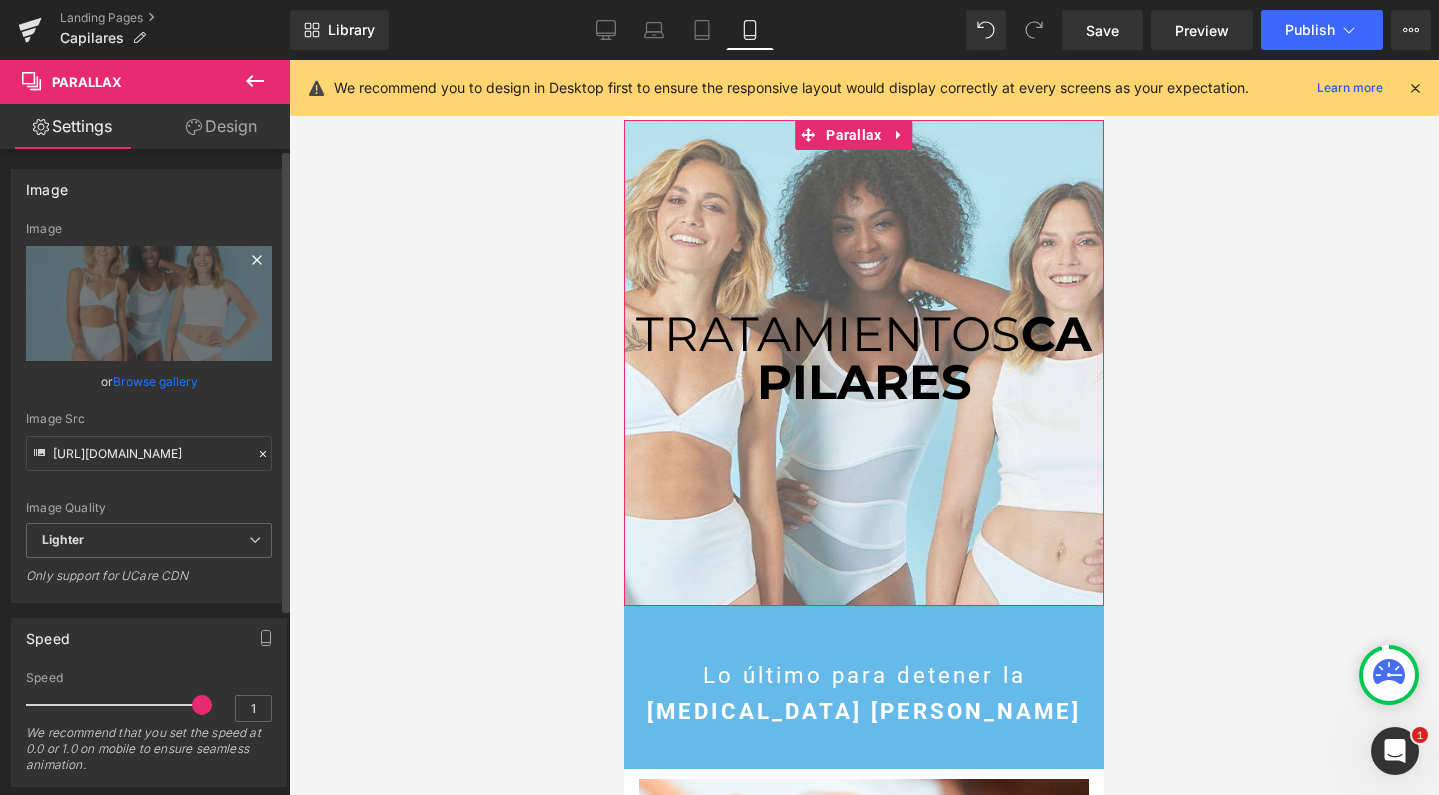click 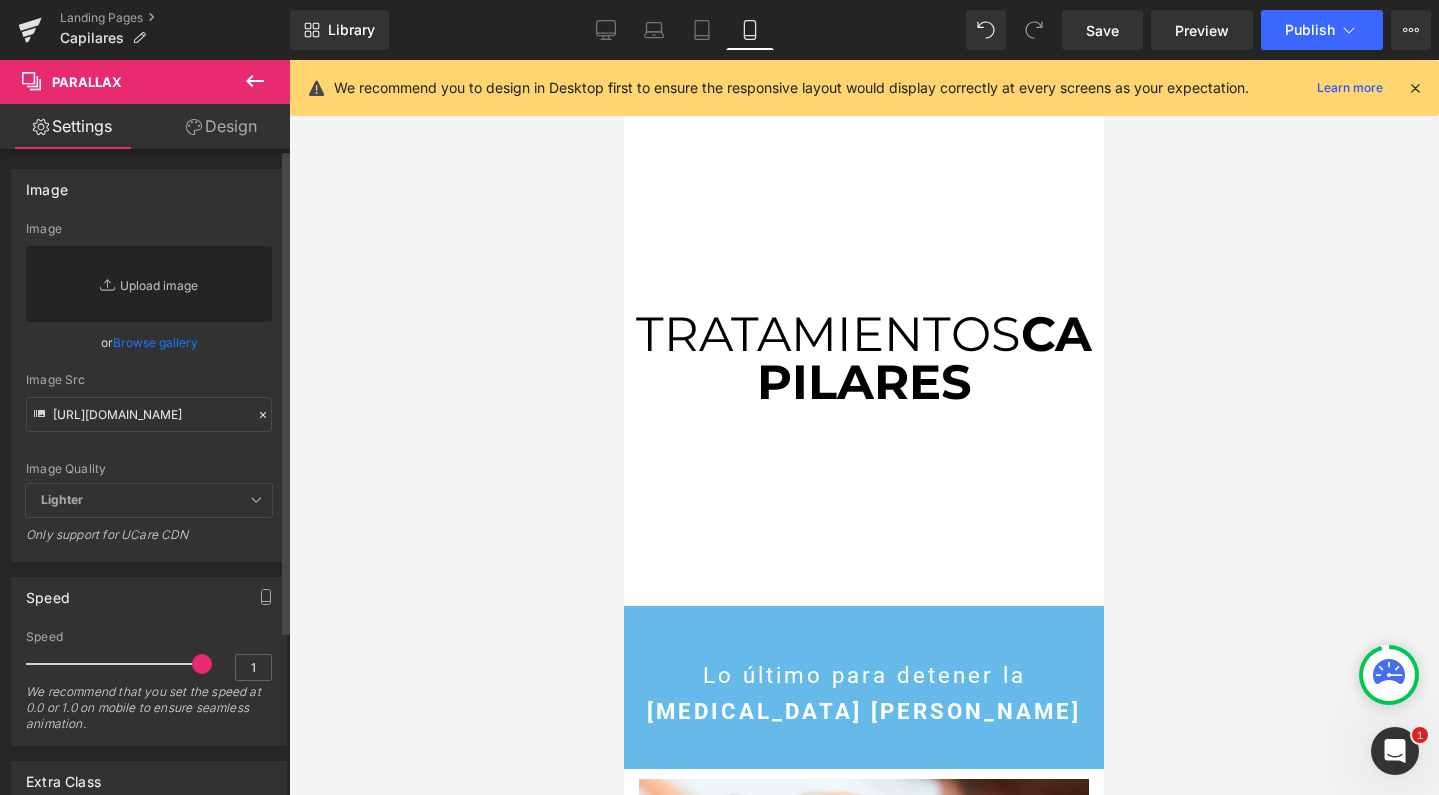 click on "Replace Image" at bounding box center [149, 284] 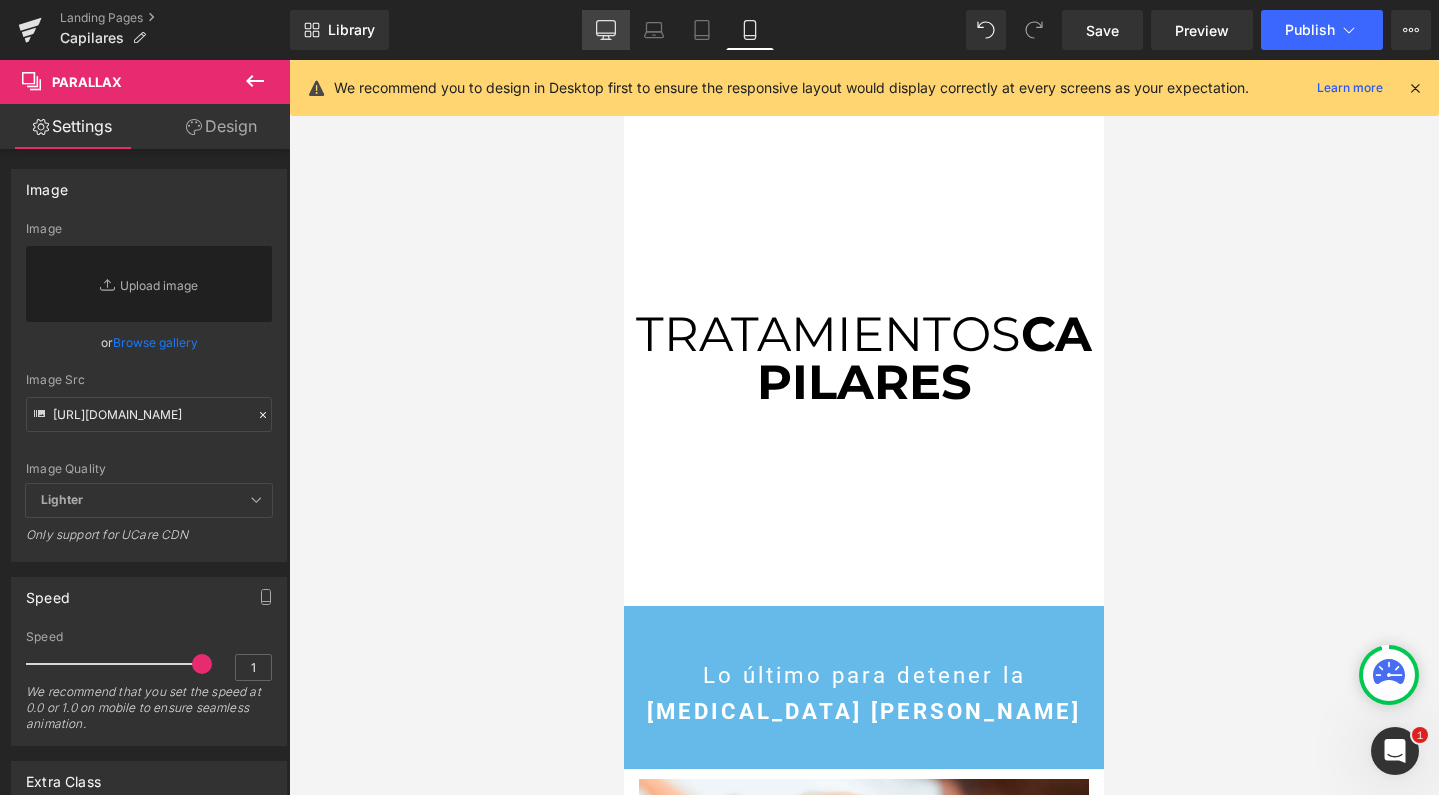 click 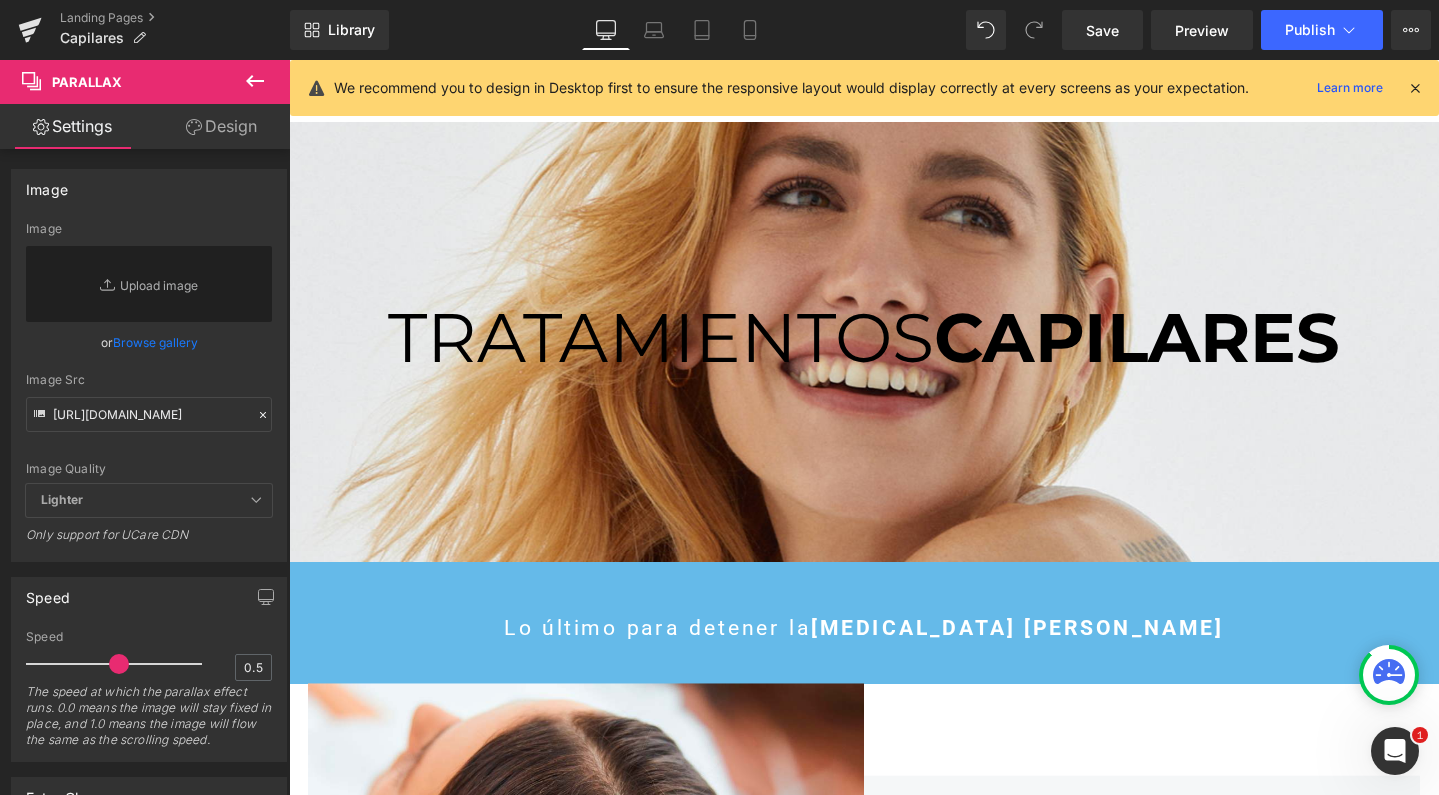 scroll, scrollTop: 4186, scrollLeft: 1190, axis: both 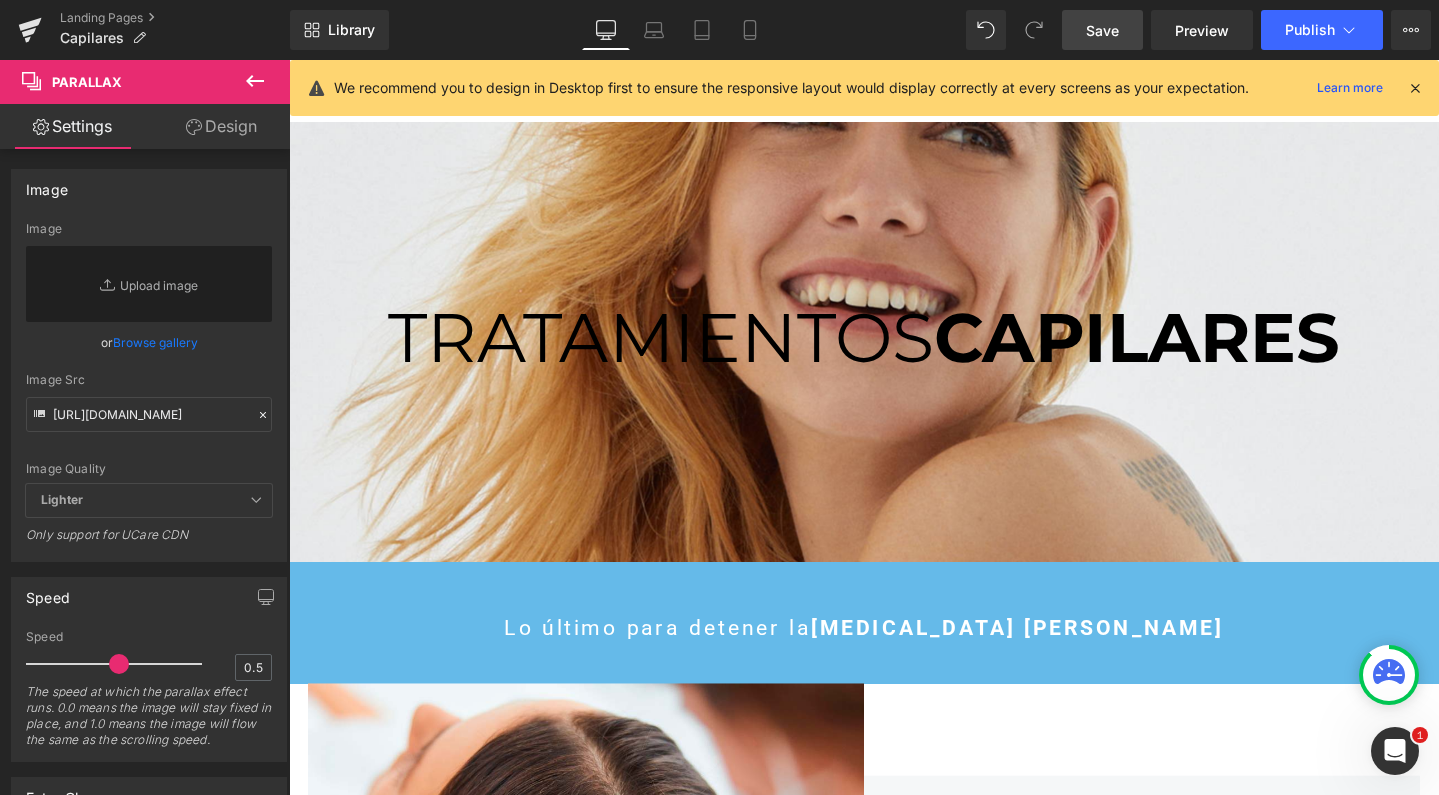 click on "Save" at bounding box center (1102, 30) 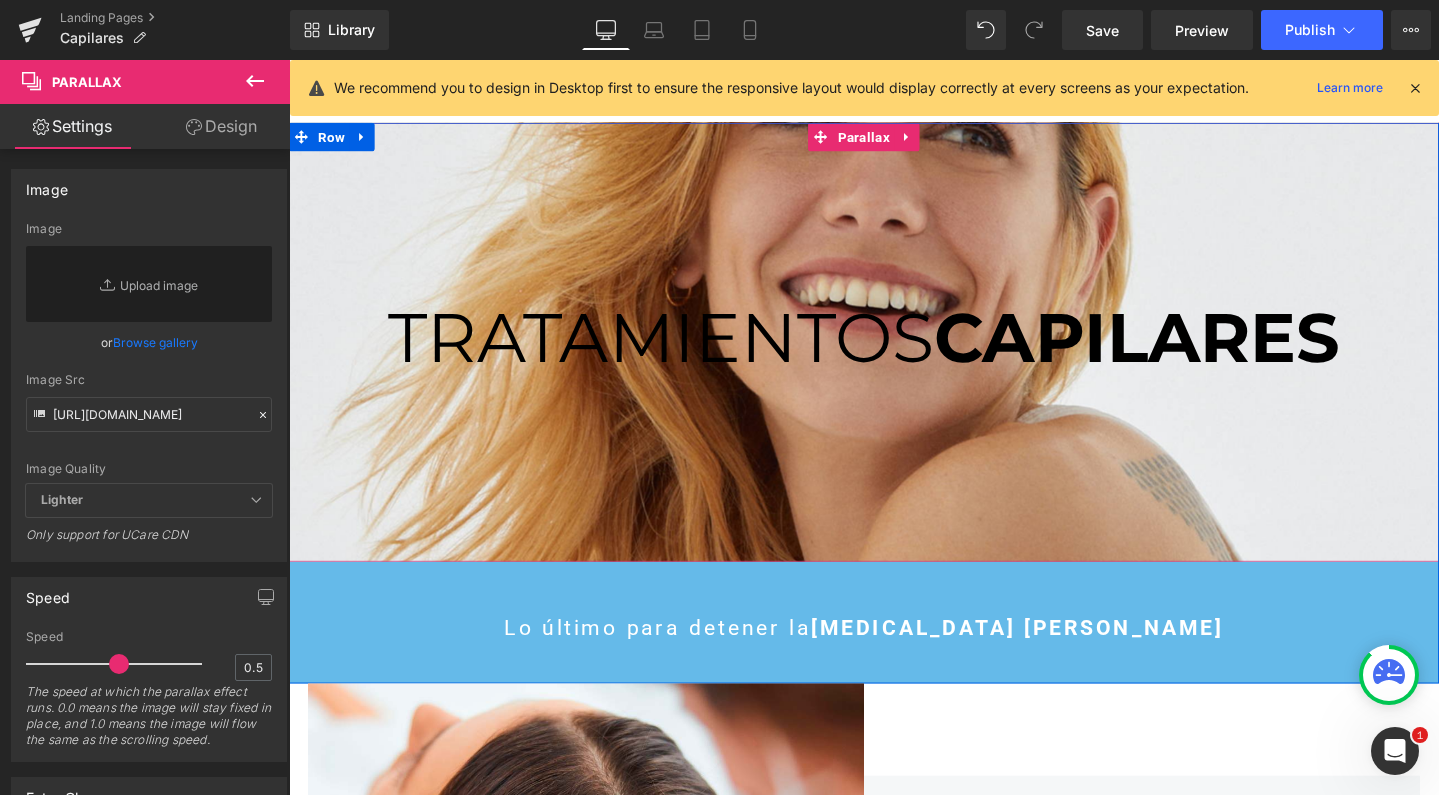click at bounding box center [894, 366] 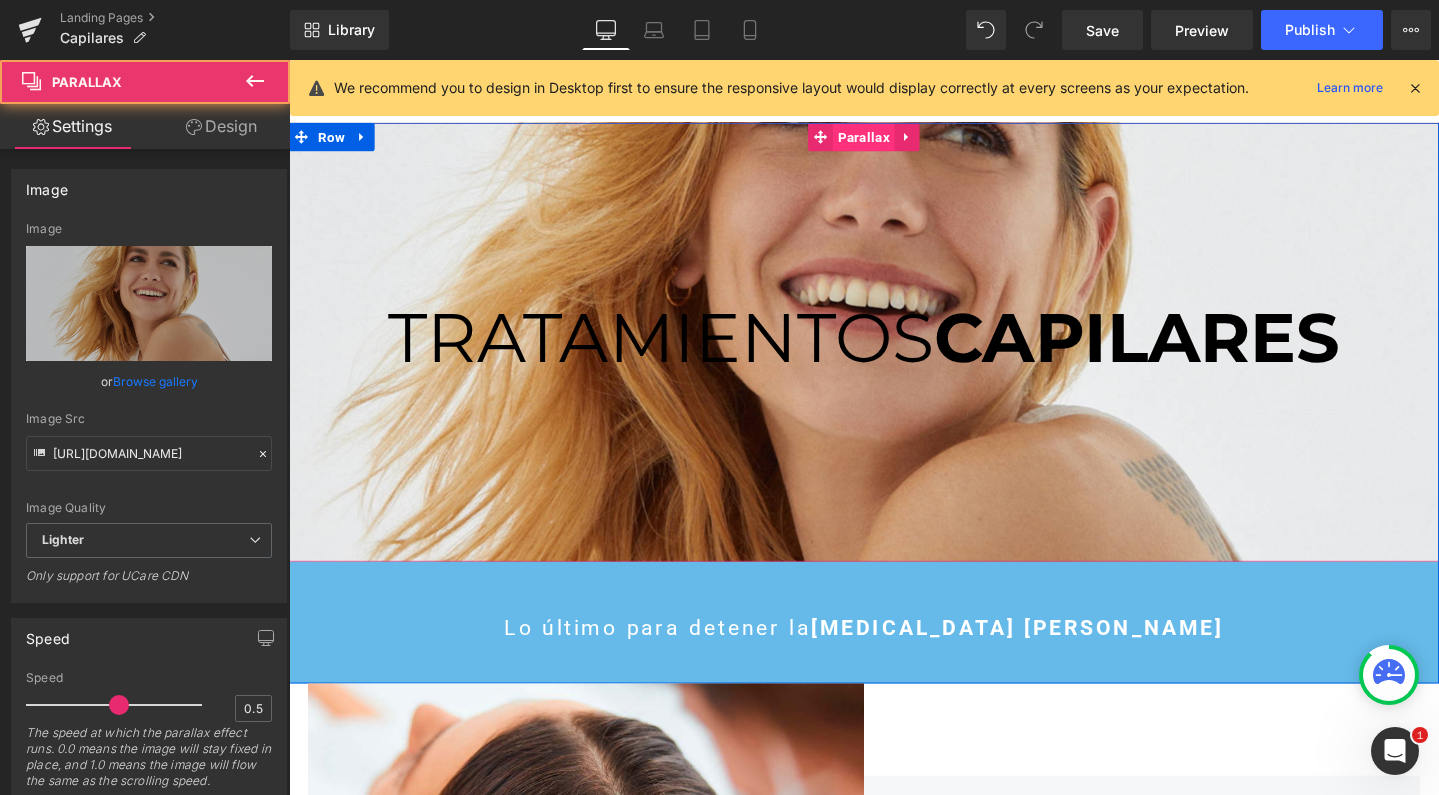 click on "Parallax" at bounding box center [893, 141] 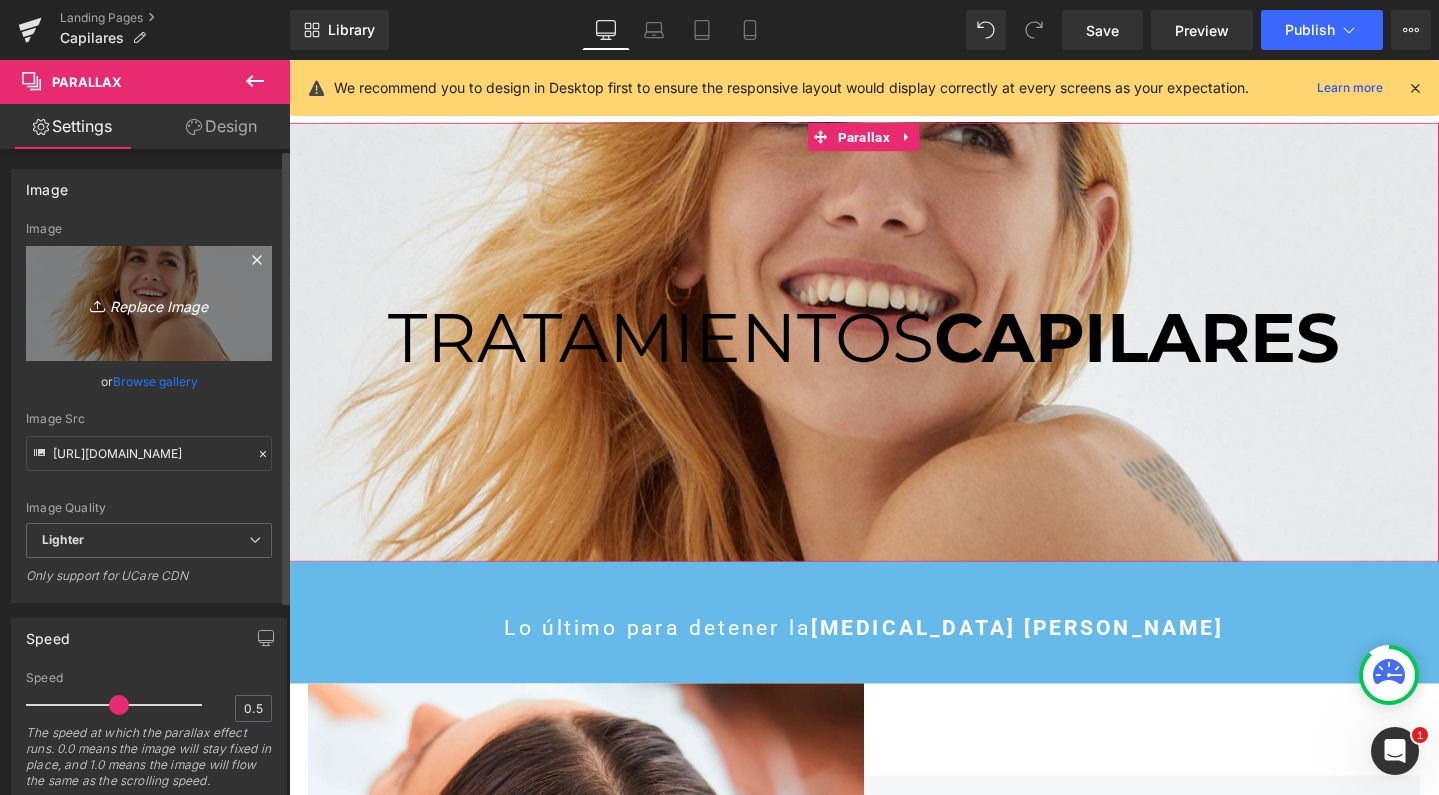 click on "Replace Image" at bounding box center (149, 303) 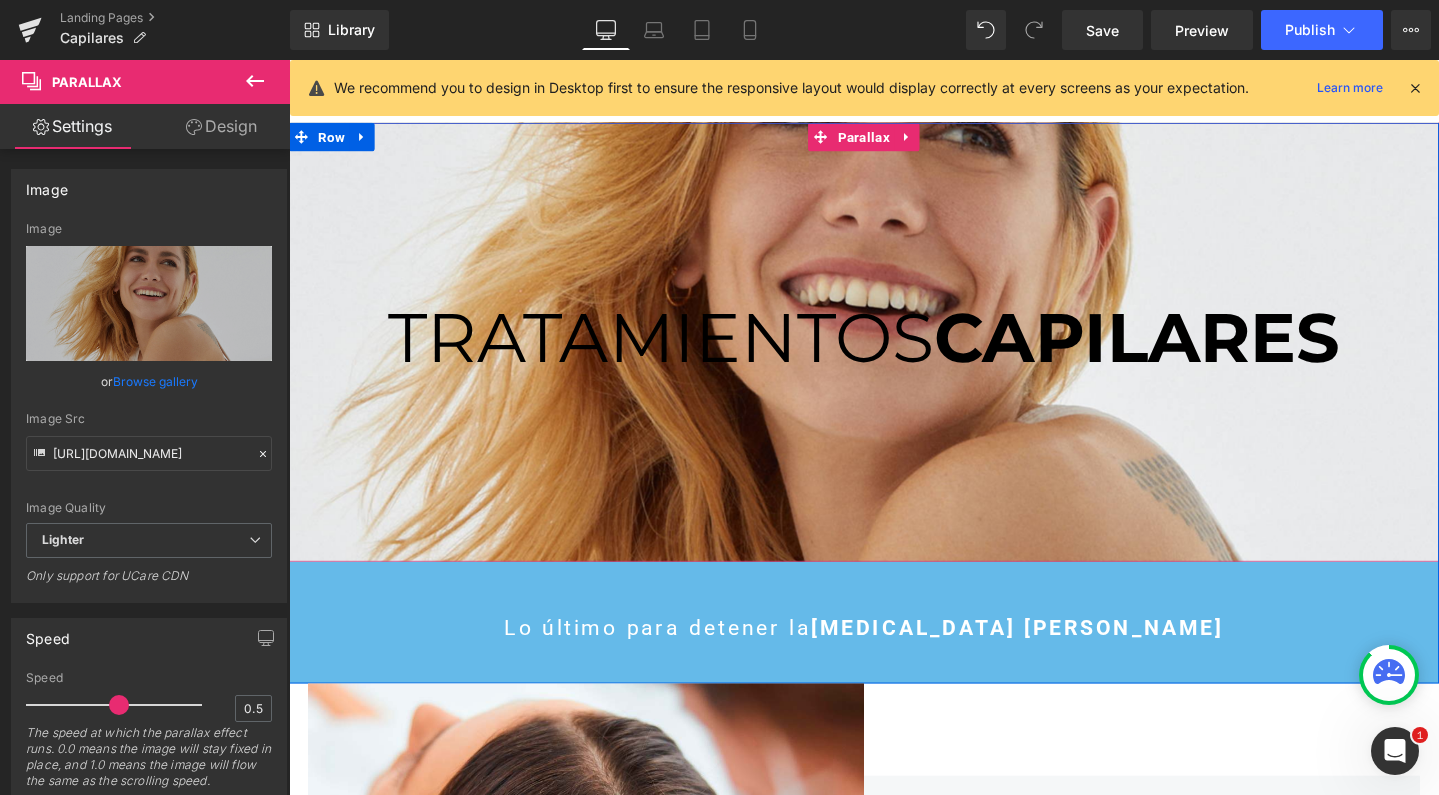 type on "C:\fakepath\parallax desktop.jpg" 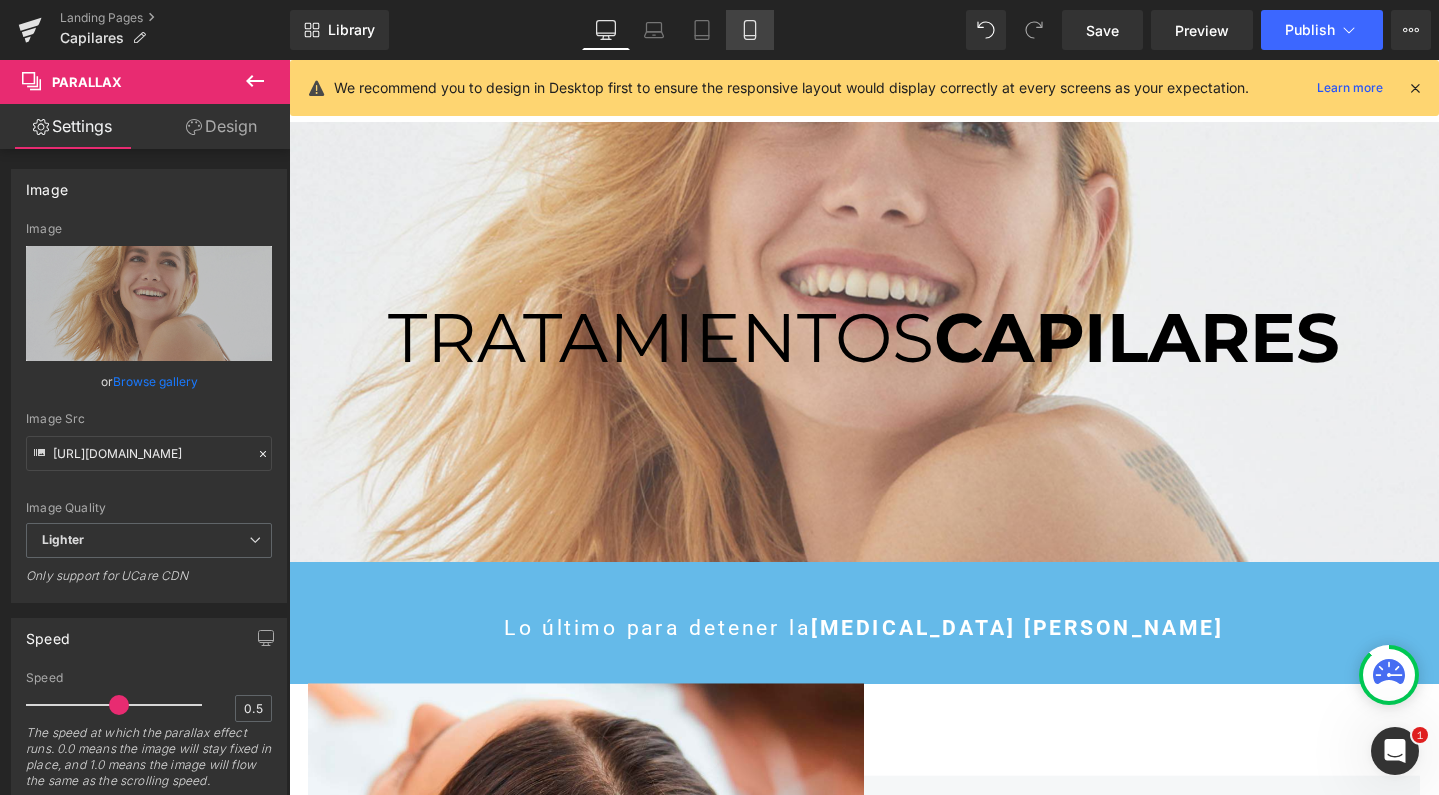 click 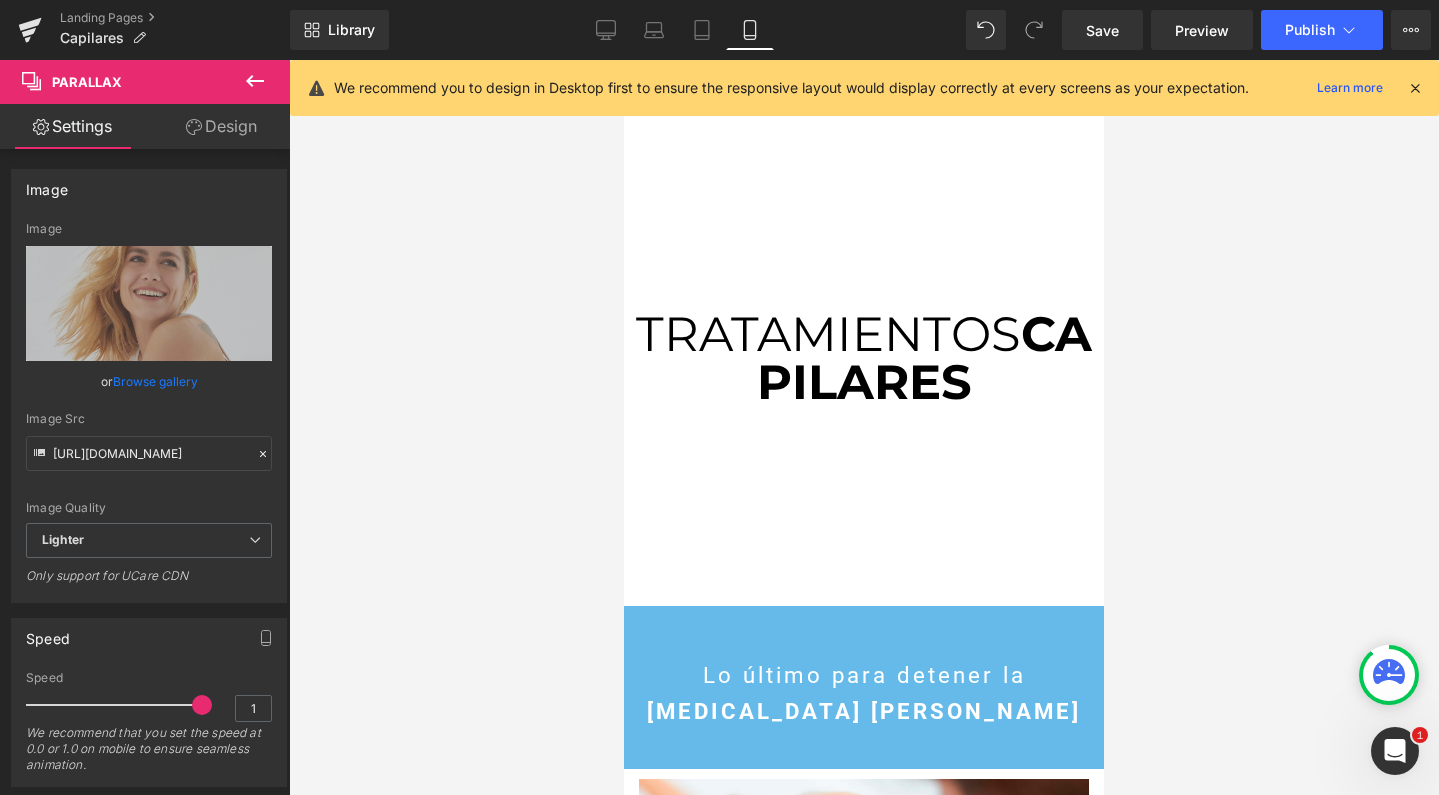 scroll, scrollTop: 10, scrollLeft: 10, axis: both 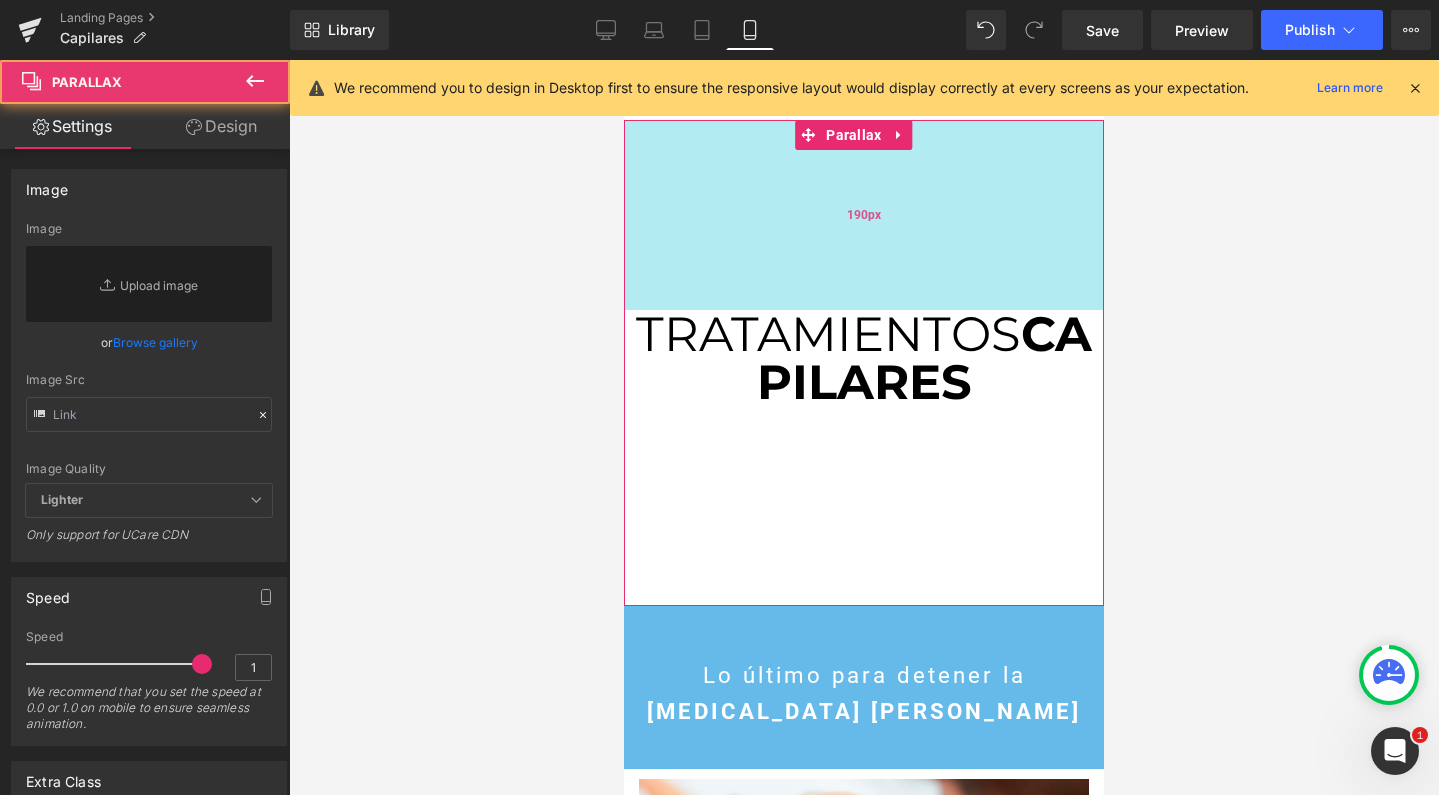 click on "190px" at bounding box center (864, 215) 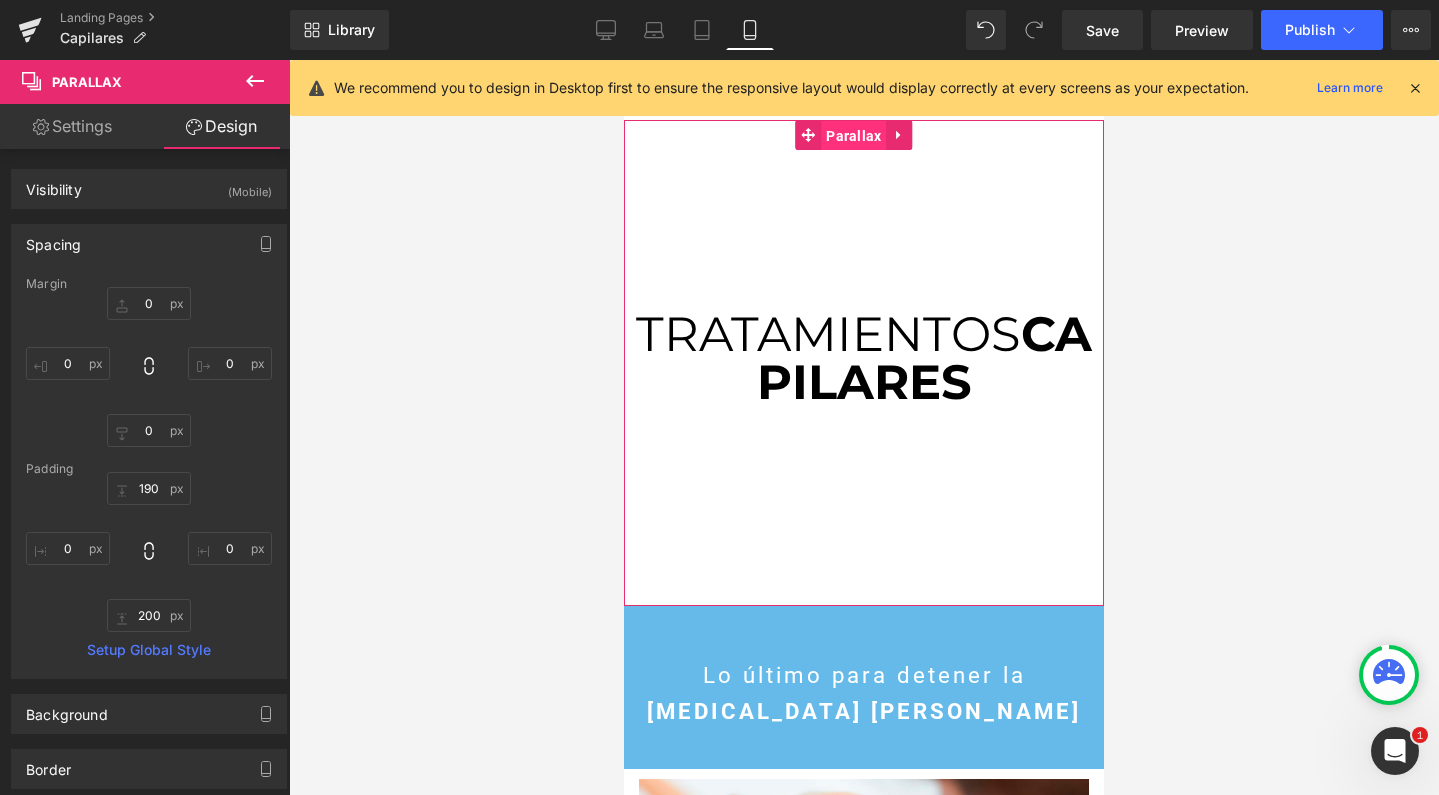 click on "Parallax" at bounding box center (853, 136) 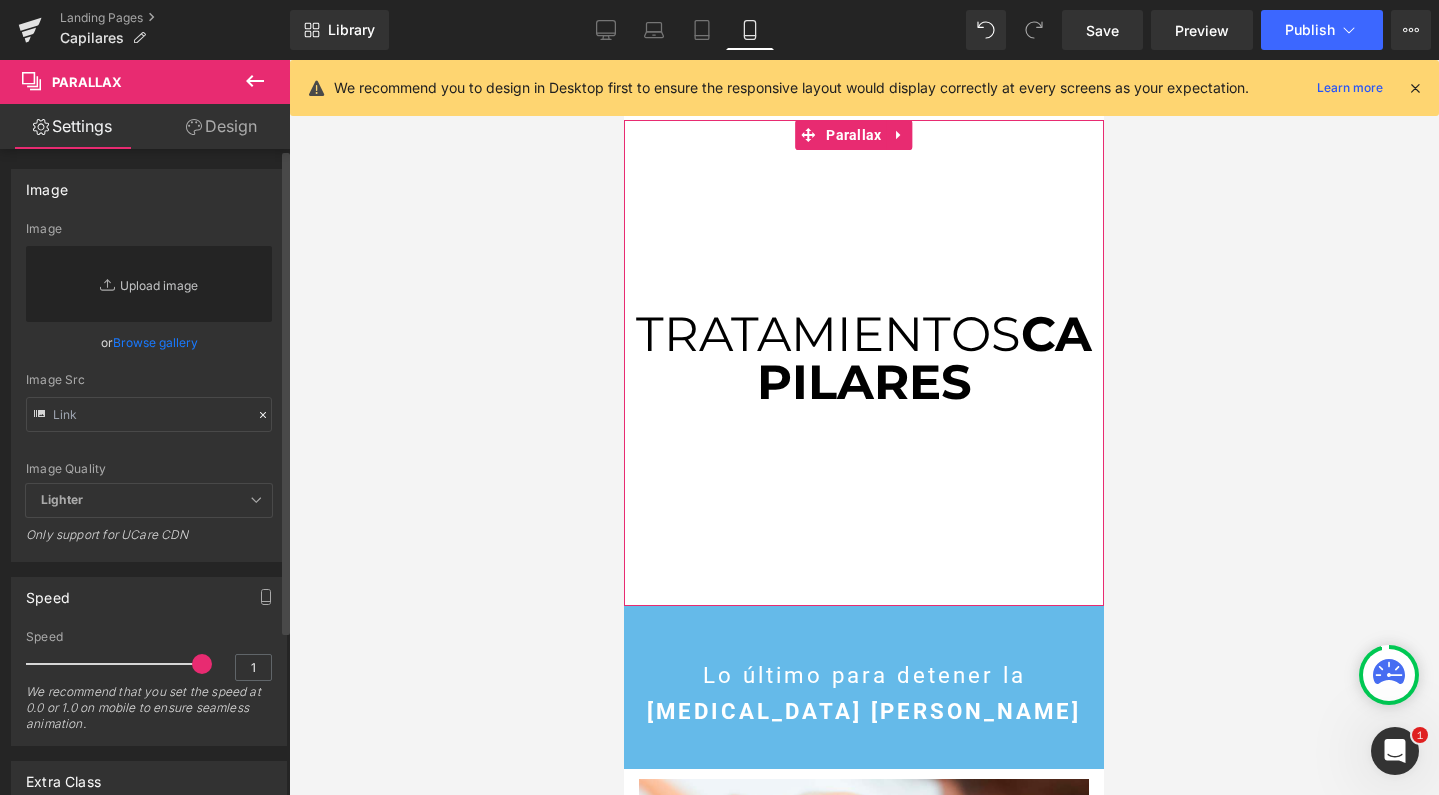 click on "Replace Image" at bounding box center (149, 284) 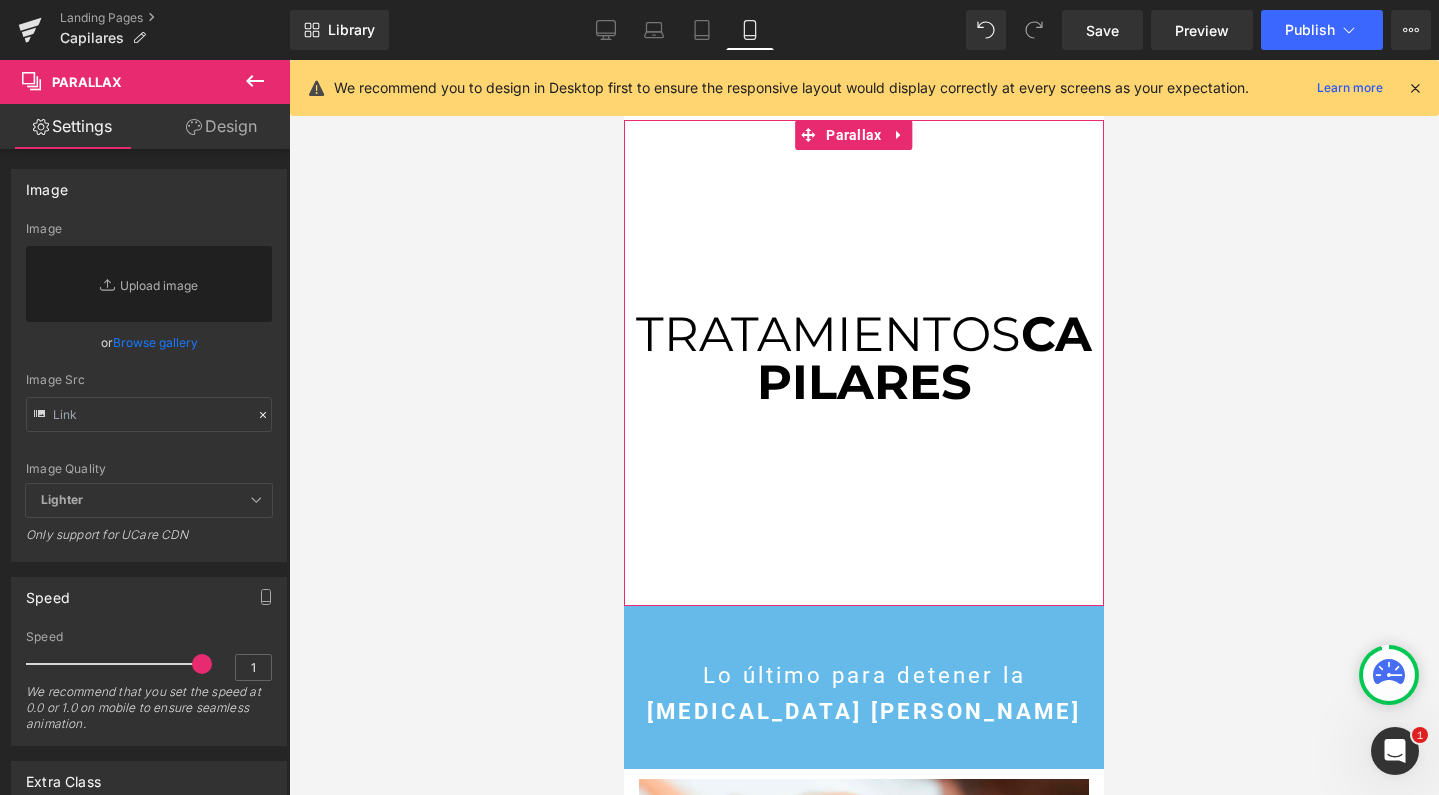 type on "C:\fakepath\parralax mobile.jpg" 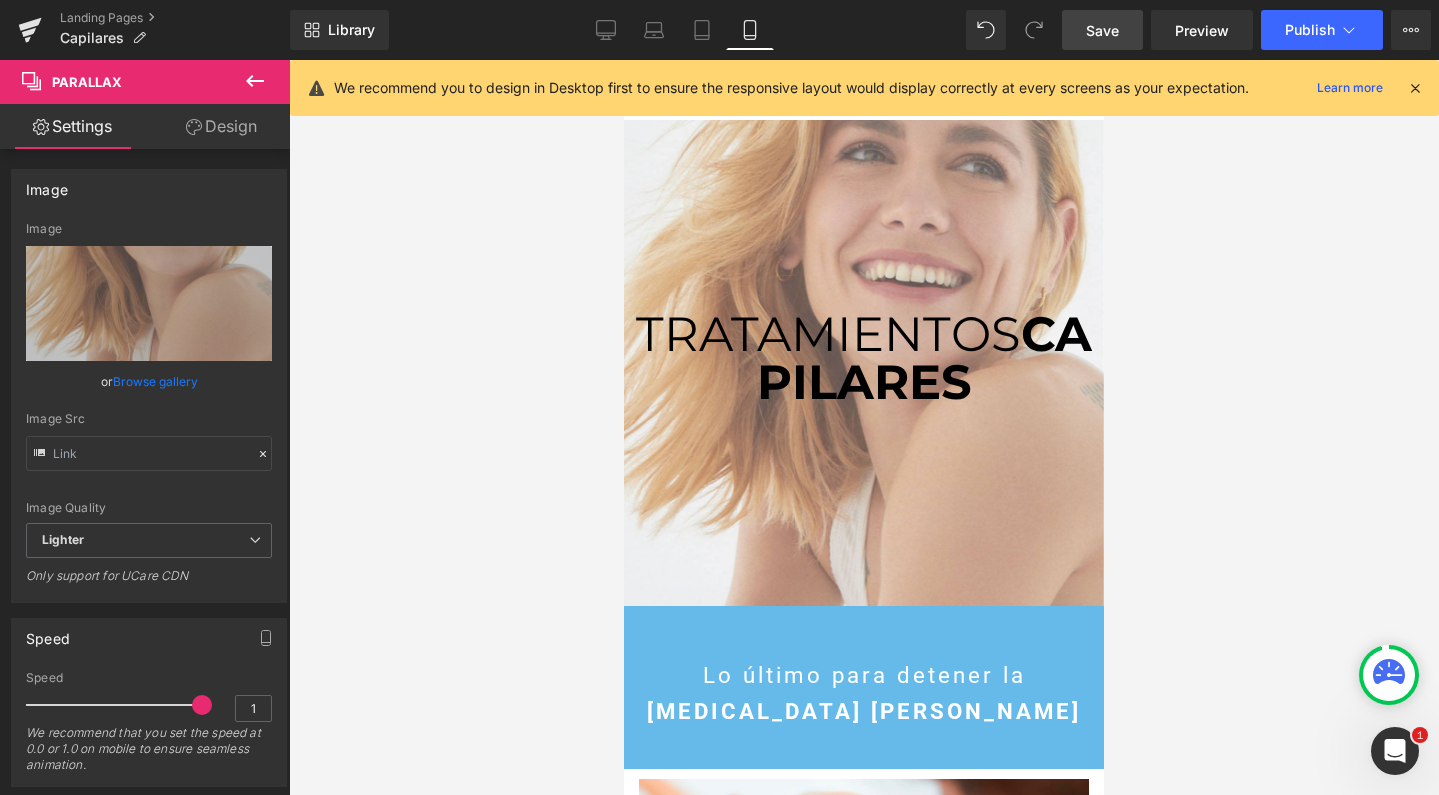 click on "Save" at bounding box center [1102, 30] 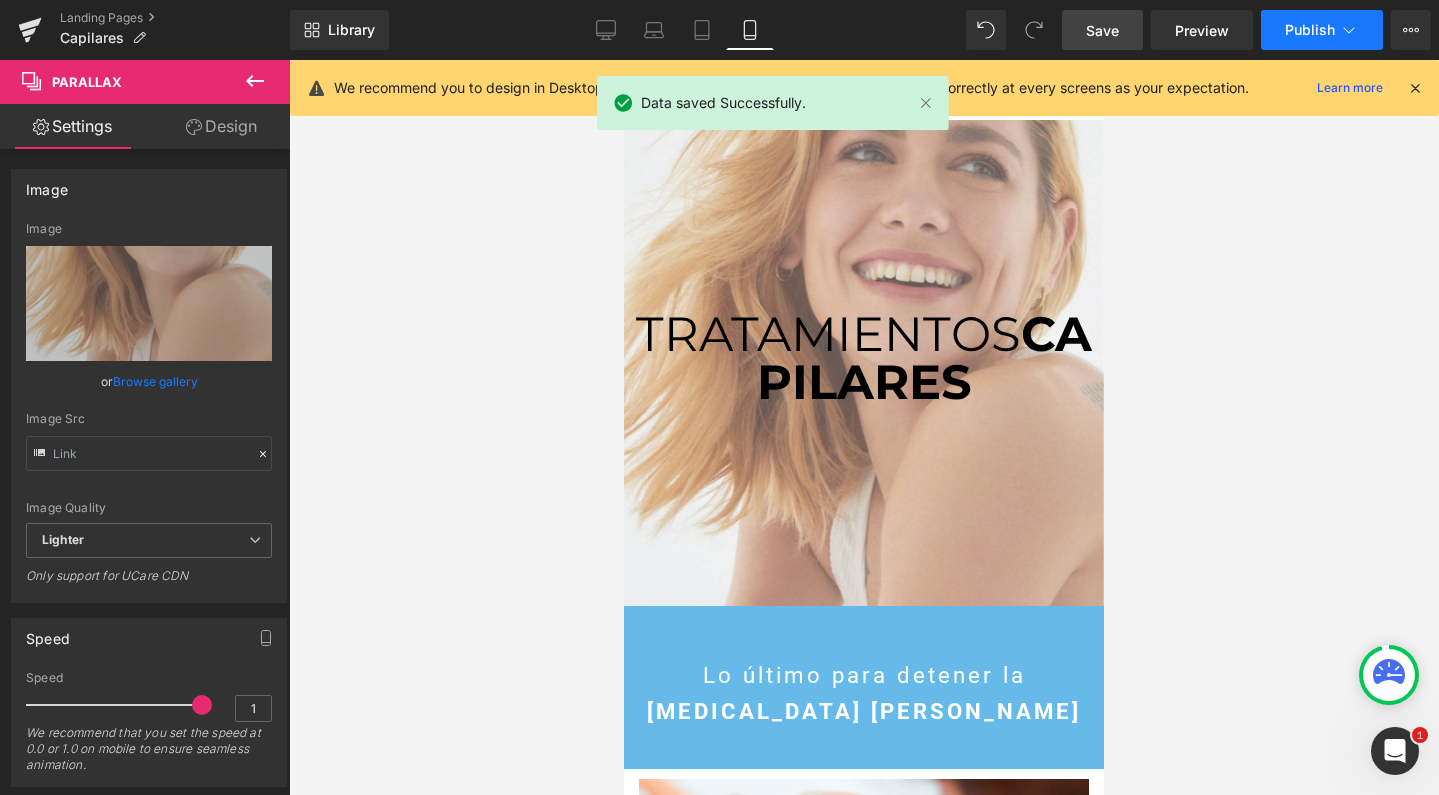 click on "Publish" at bounding box center [1310, 30] 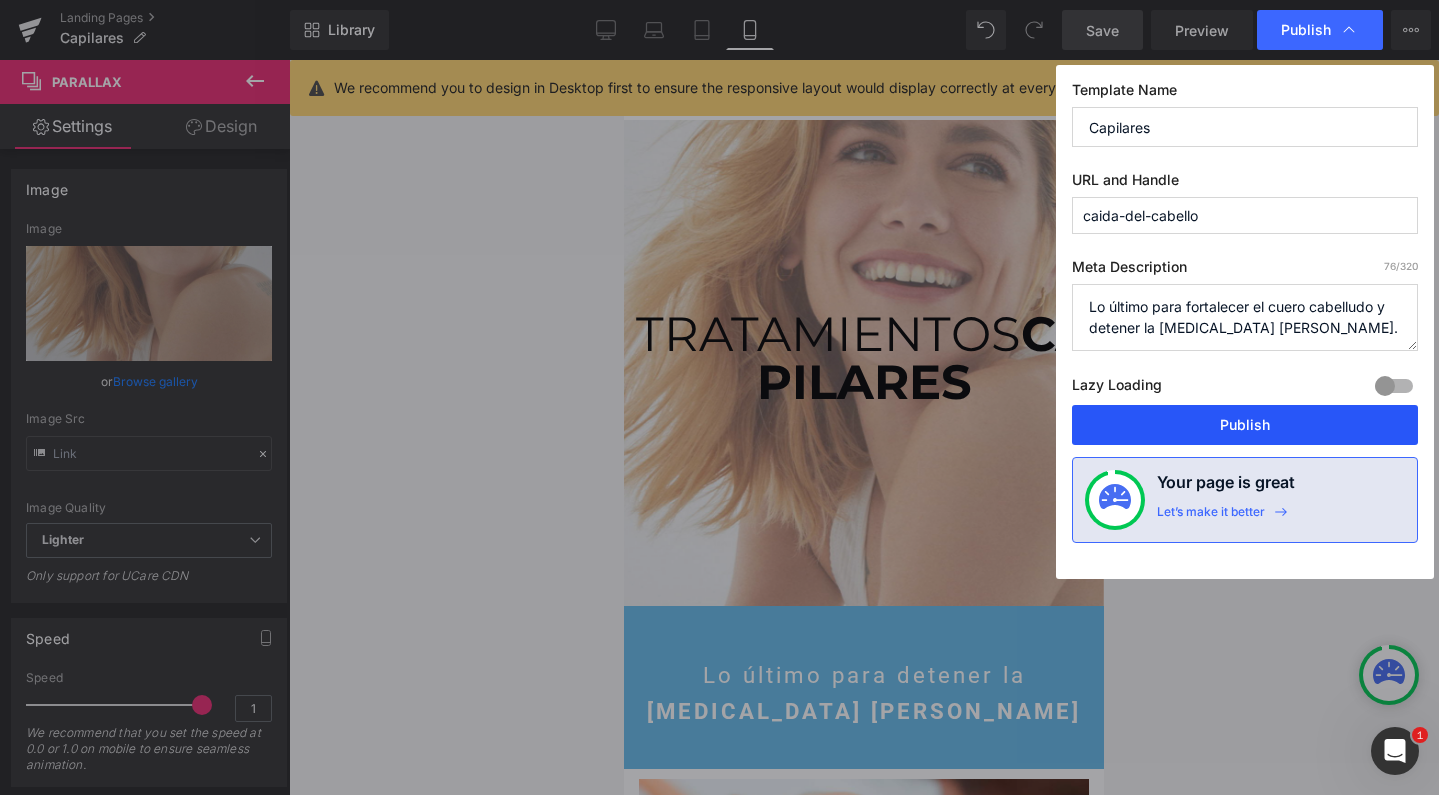 click on "Publish" at bounding box center (1245, 425) 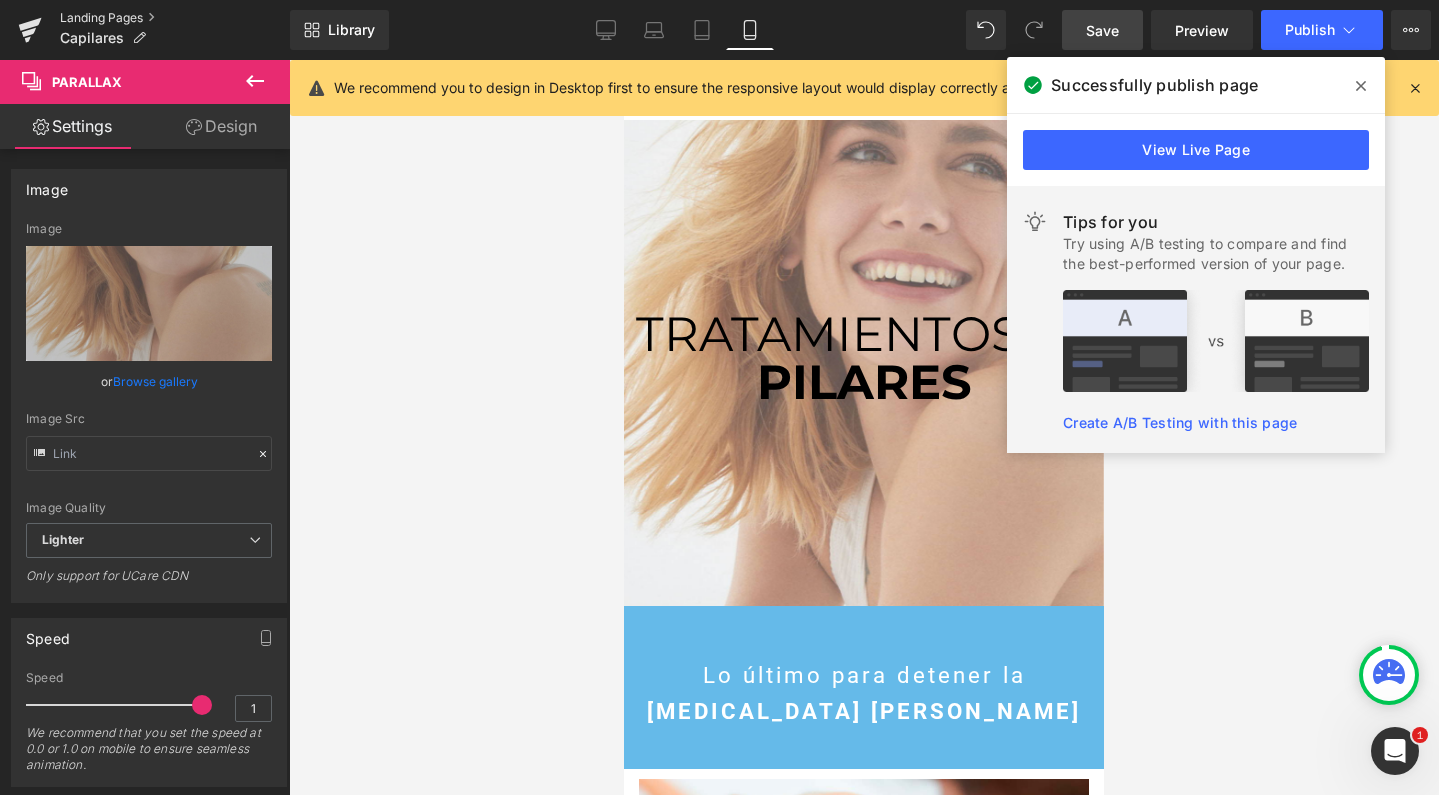 click on "Landing Pages" at bounding box center [175, 18] 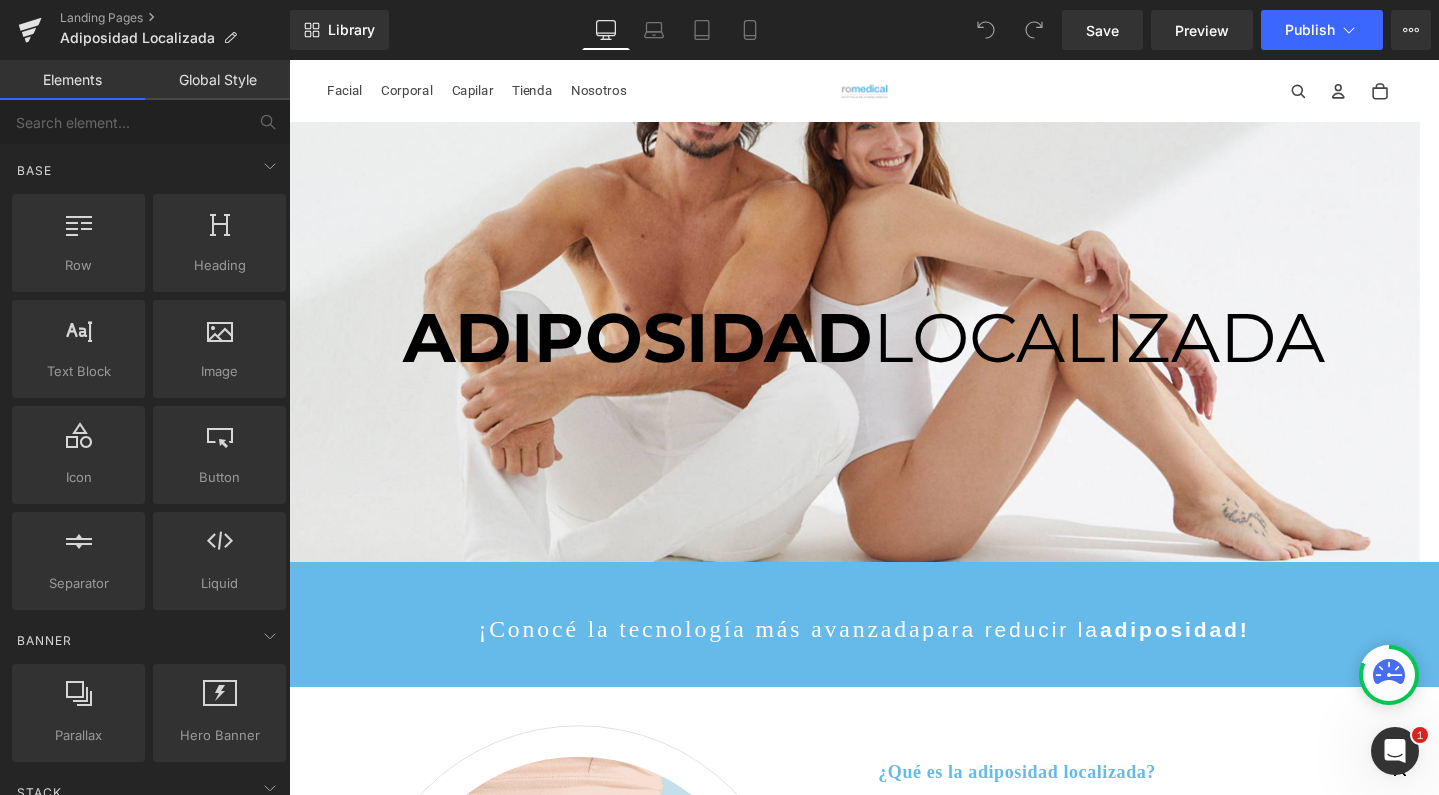scroll, scrollTop: 0, scrollLeft: 0, axis: both 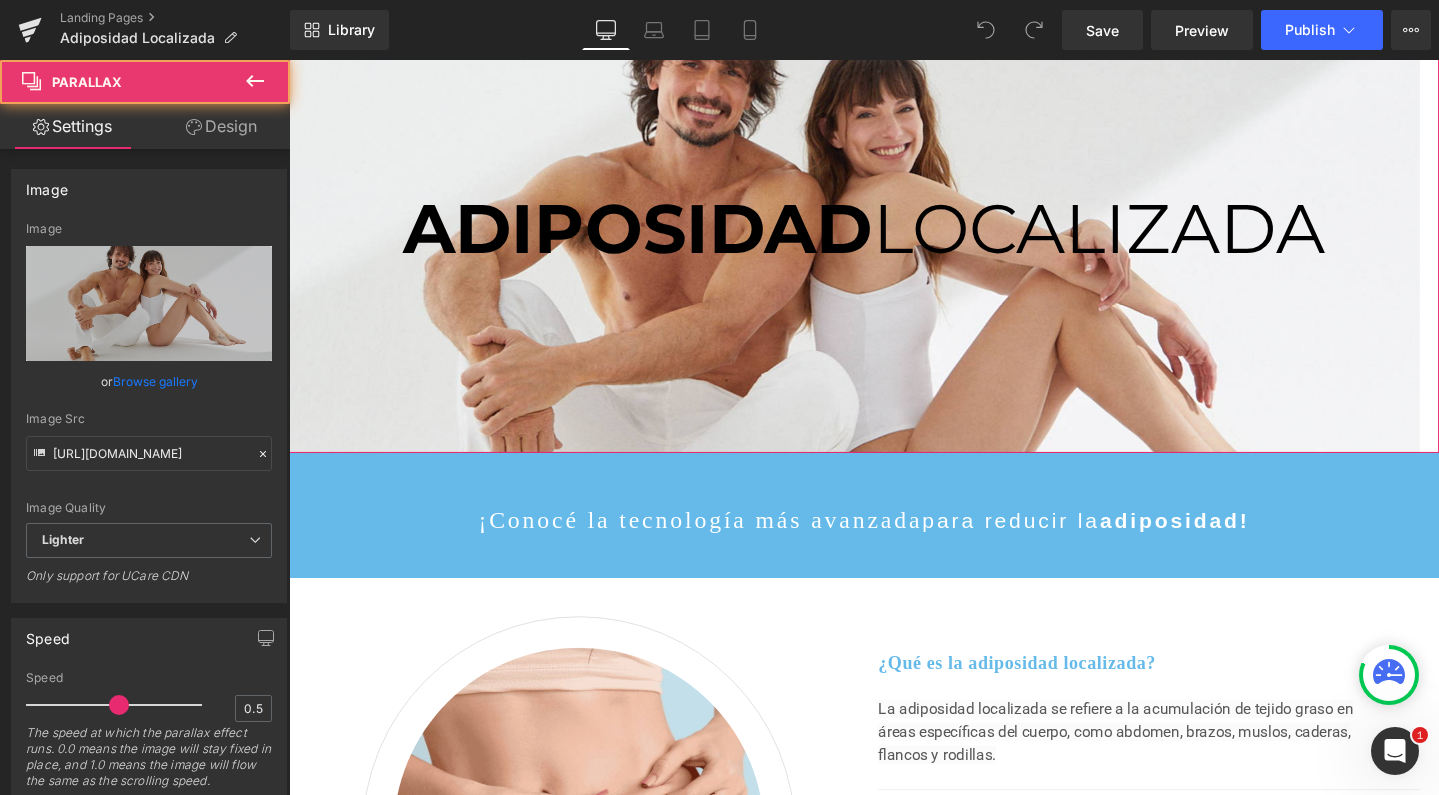 click at bounding box center (884, 339) 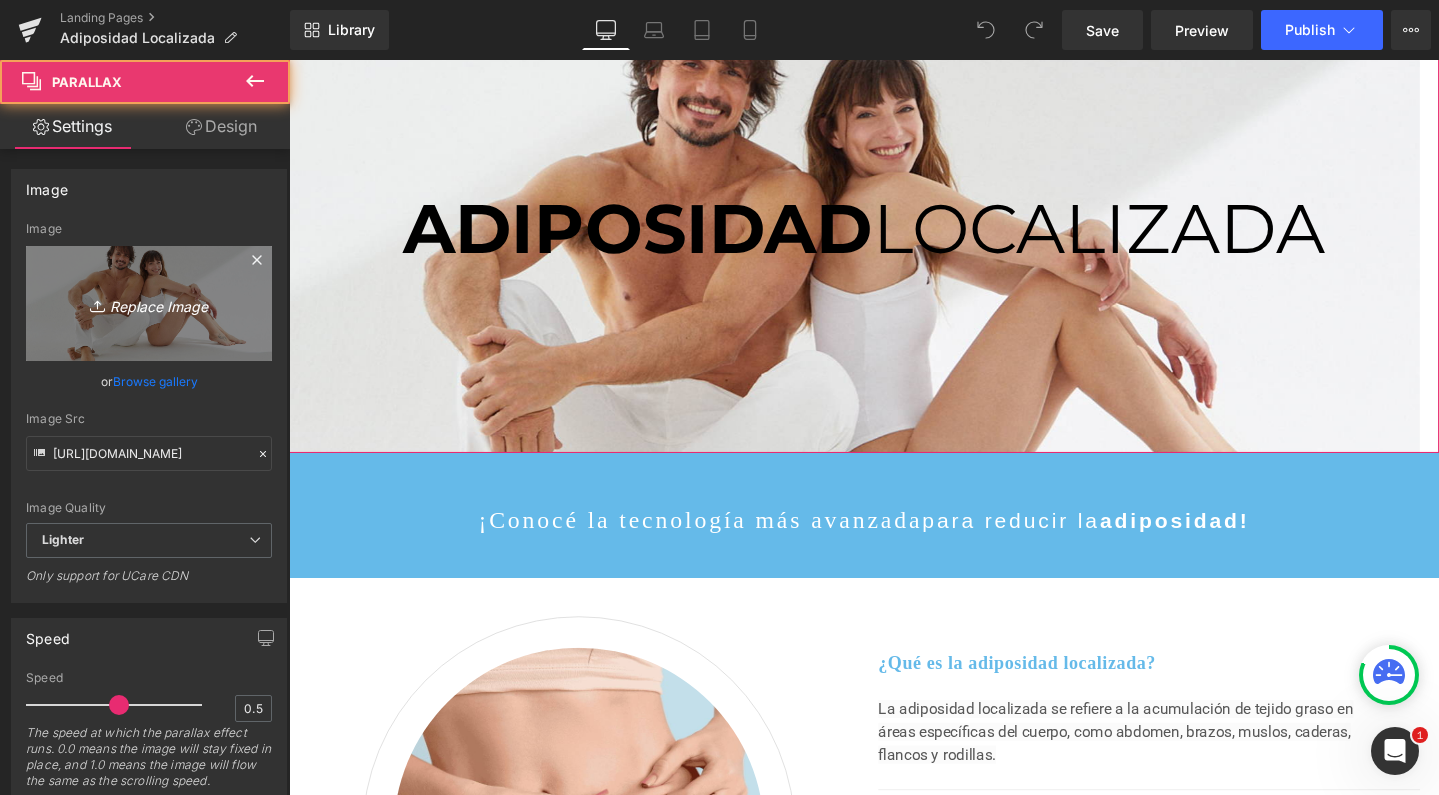 click 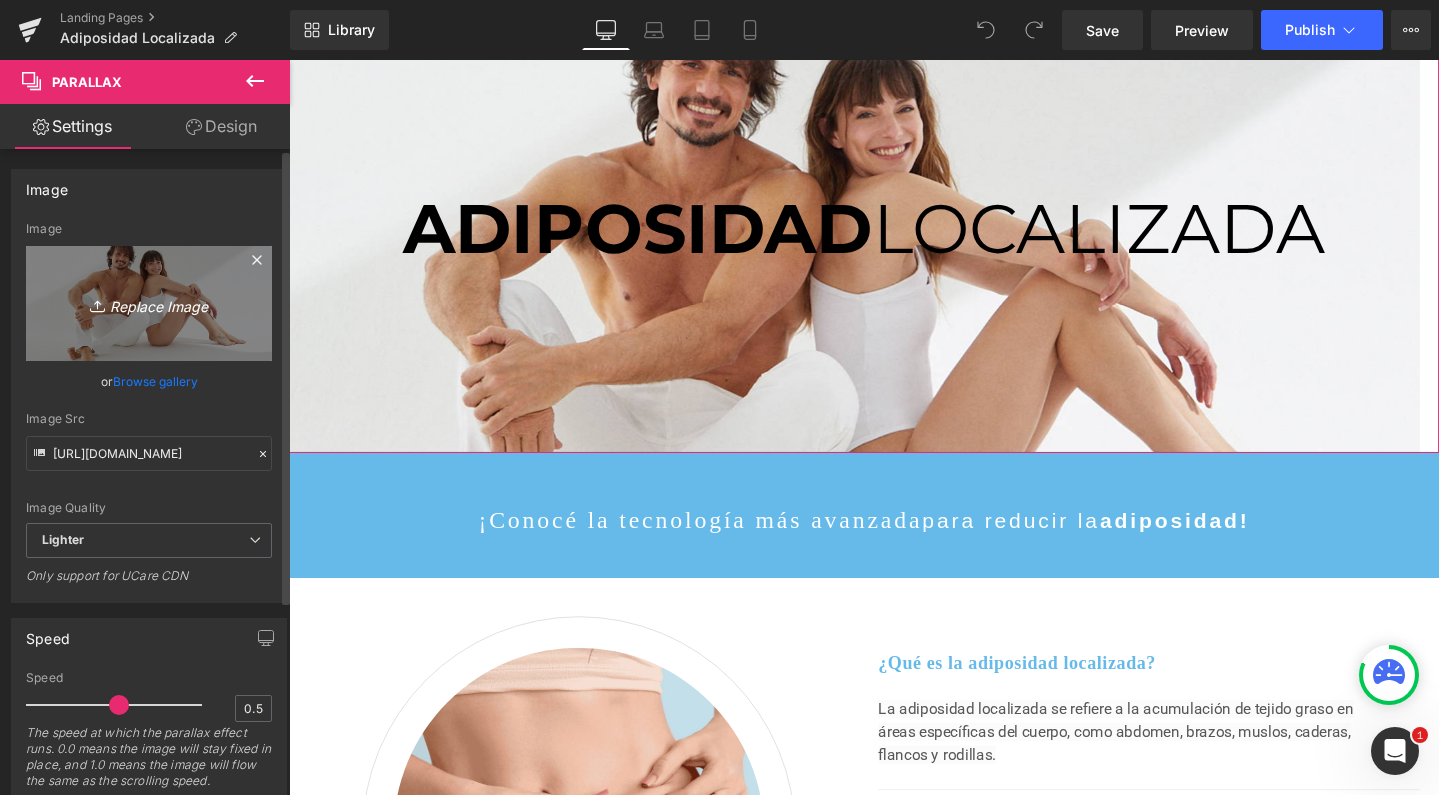 type on "C:\fakepath\parallax desktop.jpg" 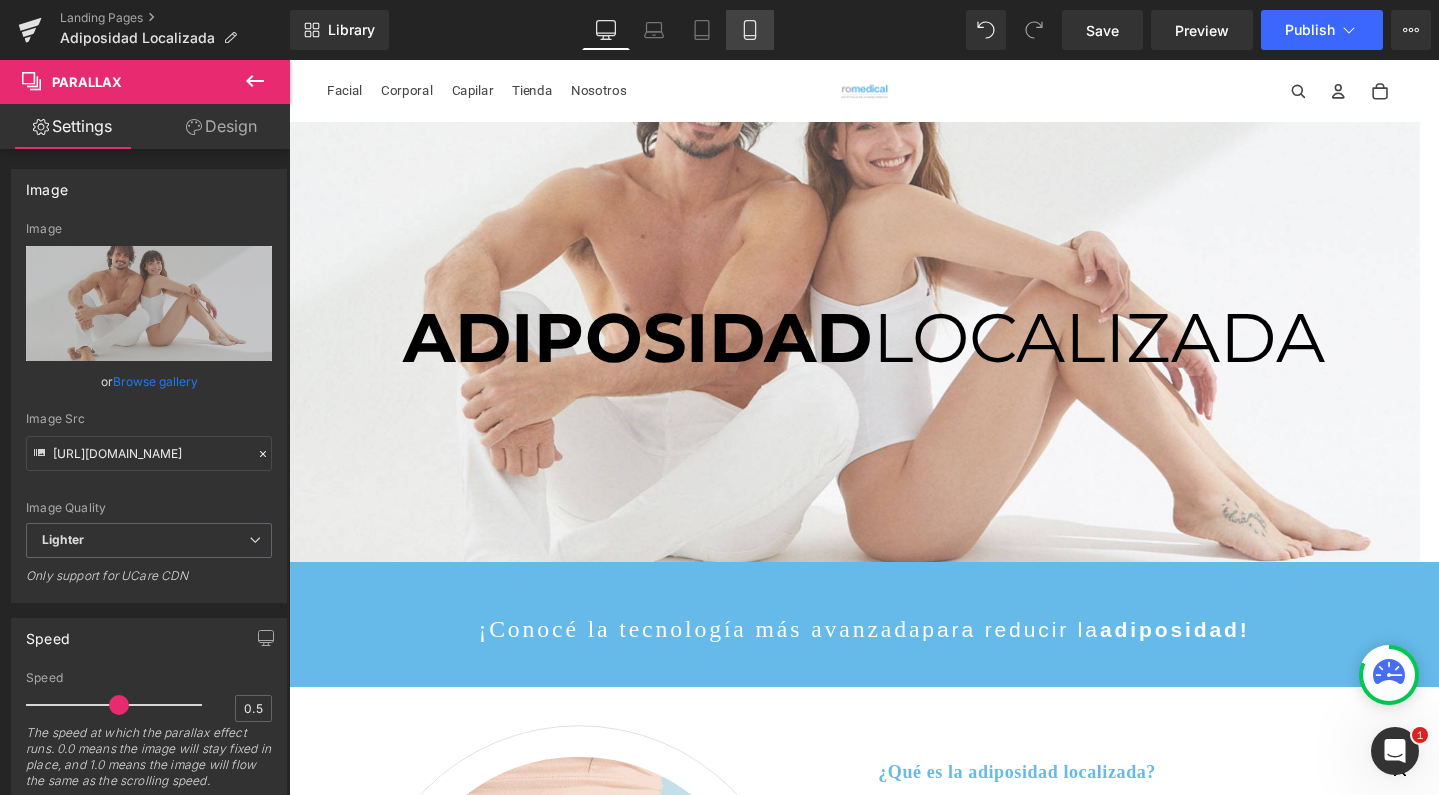 scroll, scrollTop: 0, scrollLeft: 0, axis: both 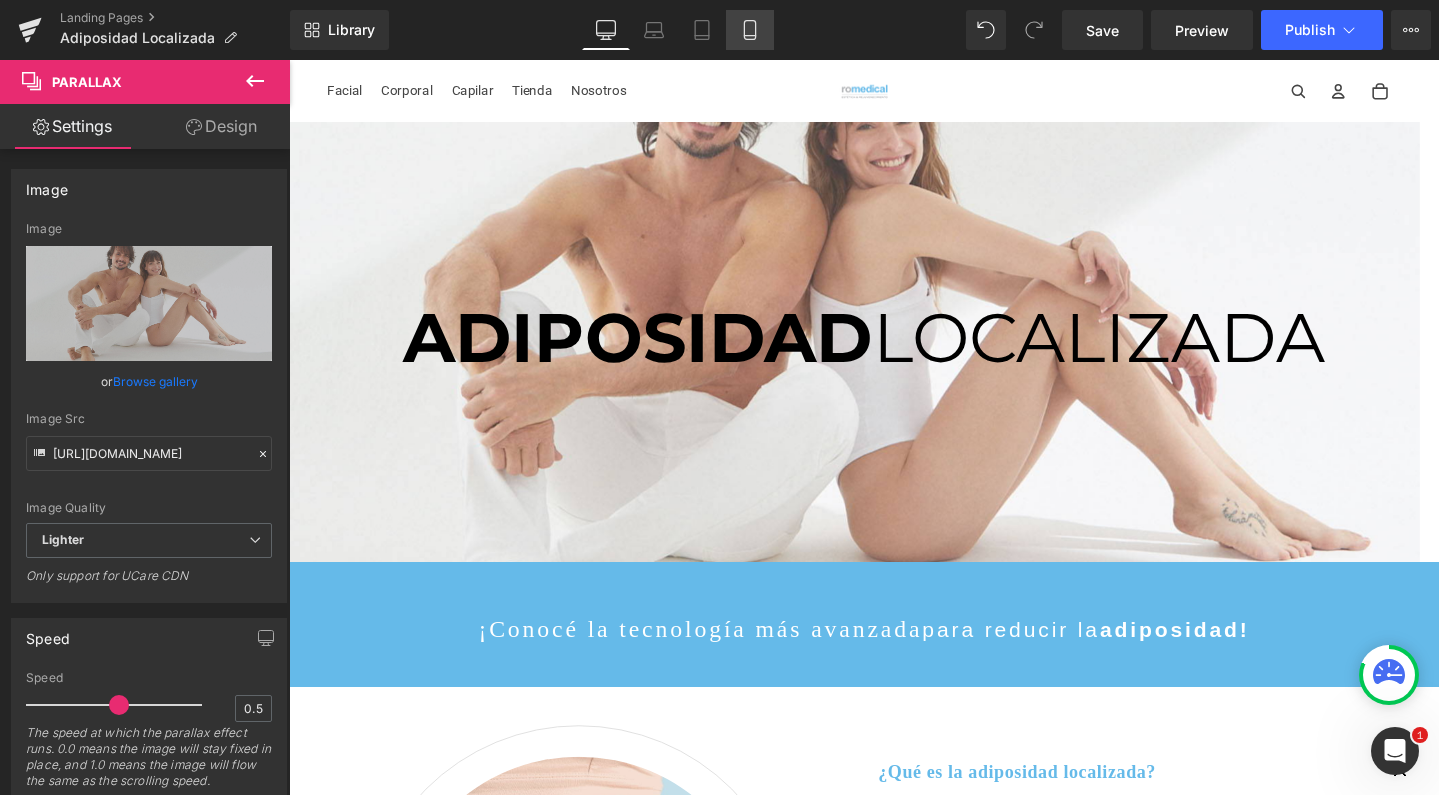click 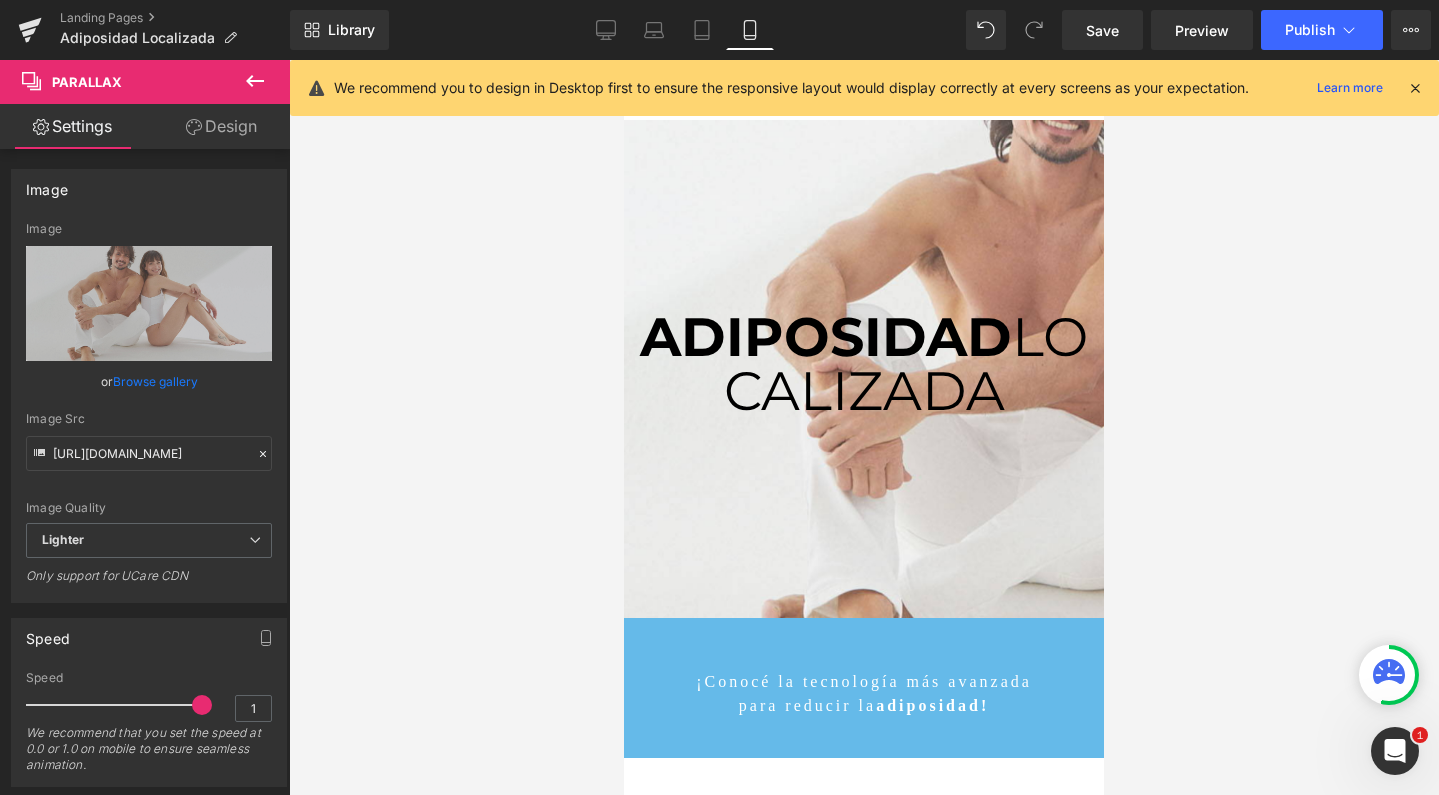 scroll, scrollTop: 10, scrollLeft: 10, axis: both 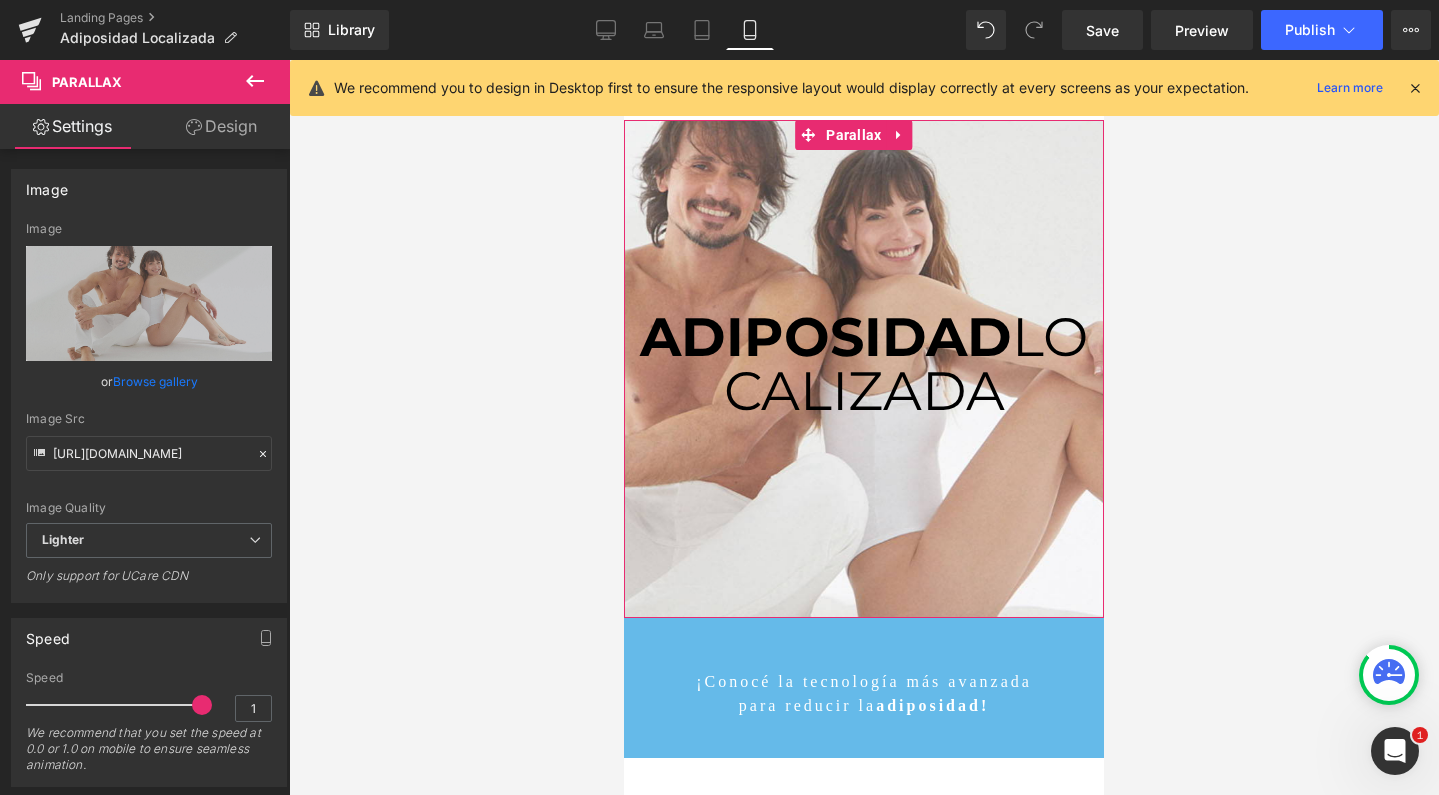 click at bounding box center [864, 427] 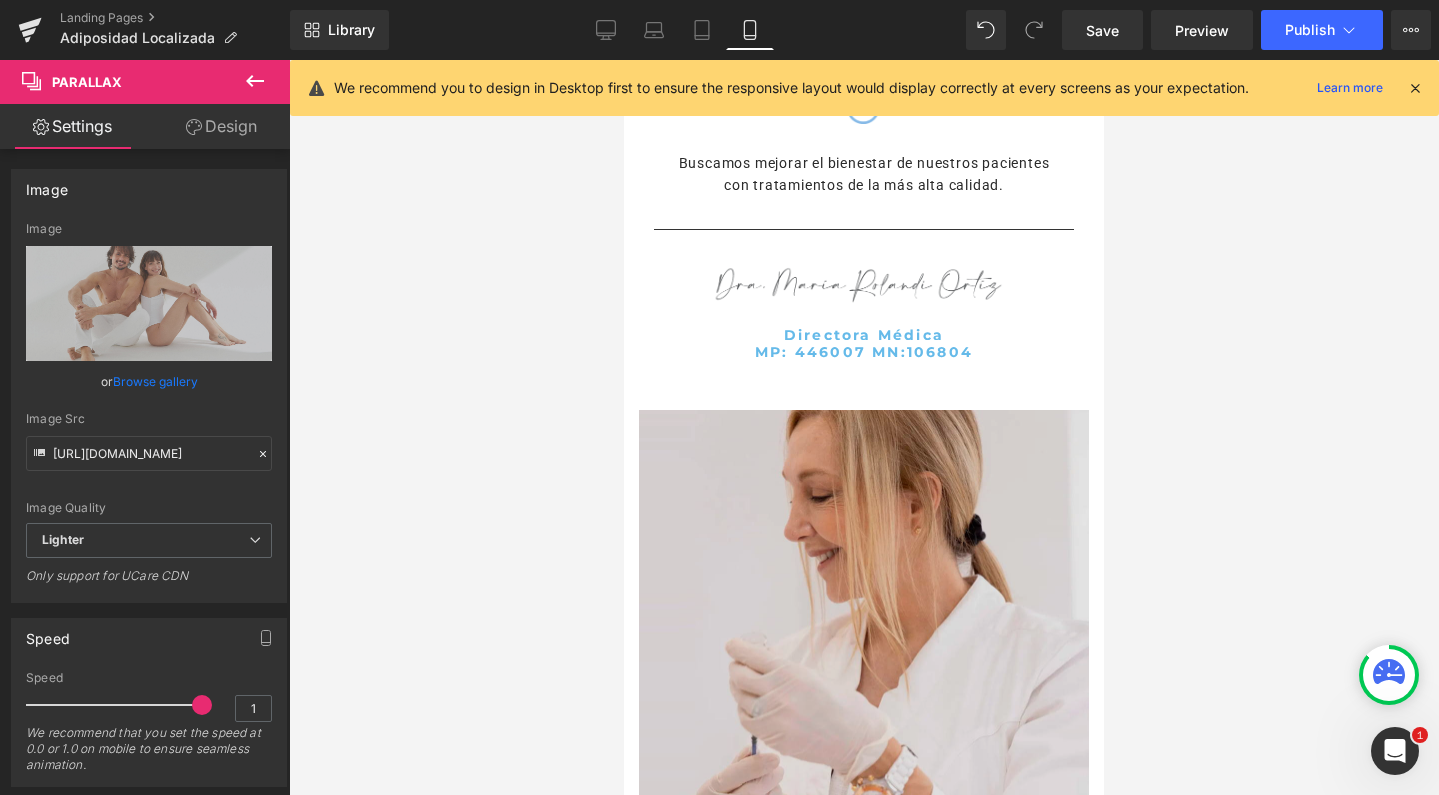 scroll, scrollTop: 9421, scrollLeft: 0, axis: vertical 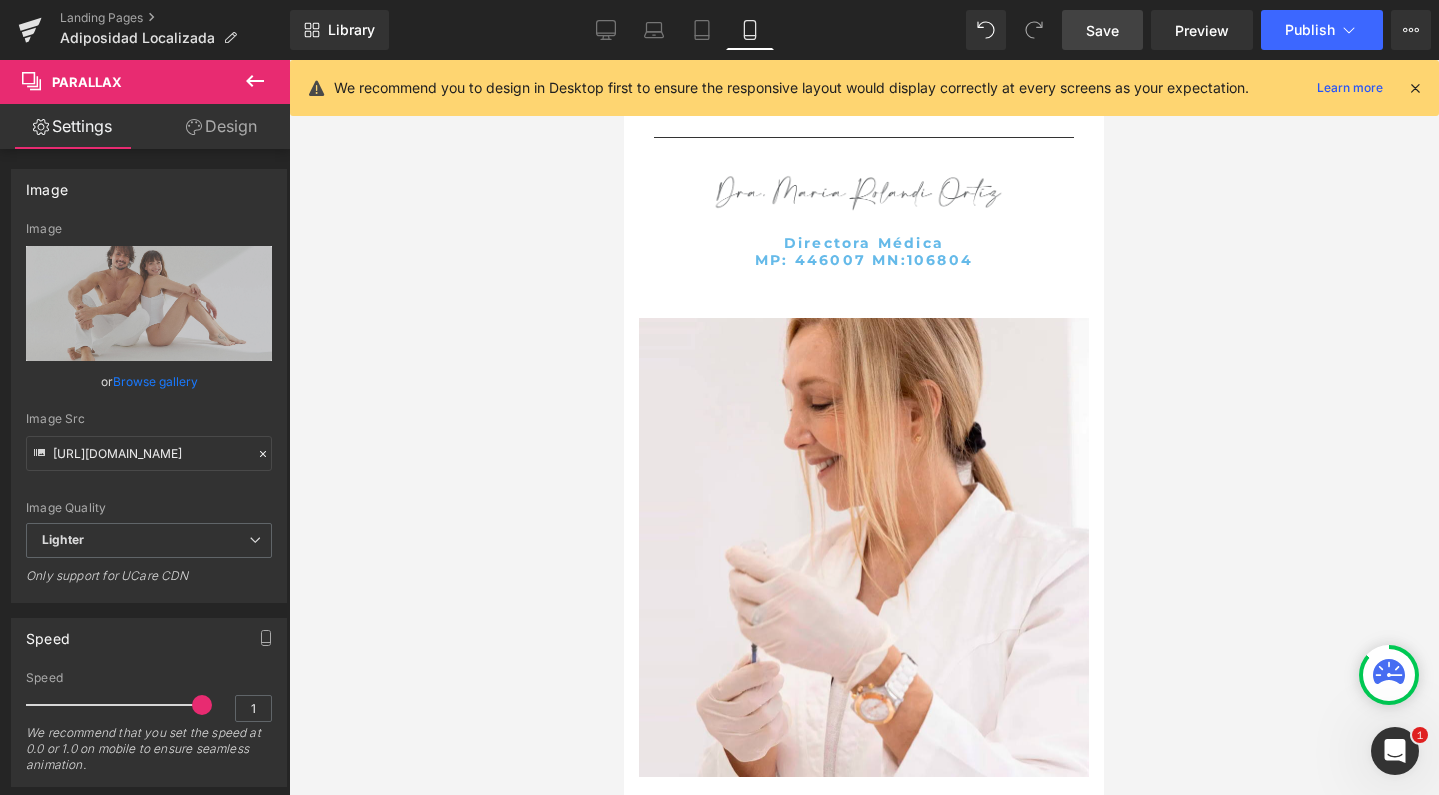 click on "Save" at bounding box center (1102, 30) 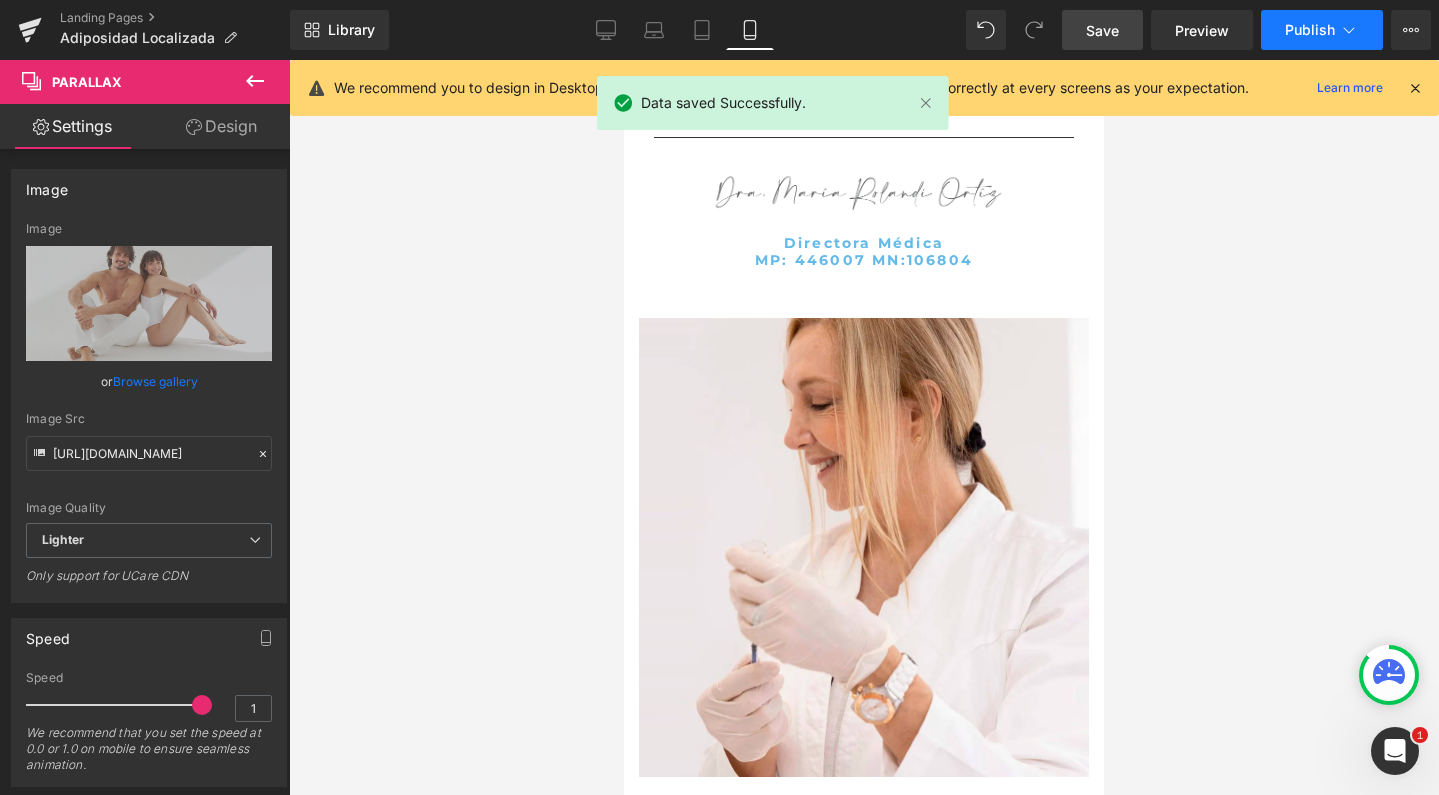 click on "Publish" at bounding box center [1322, 30] 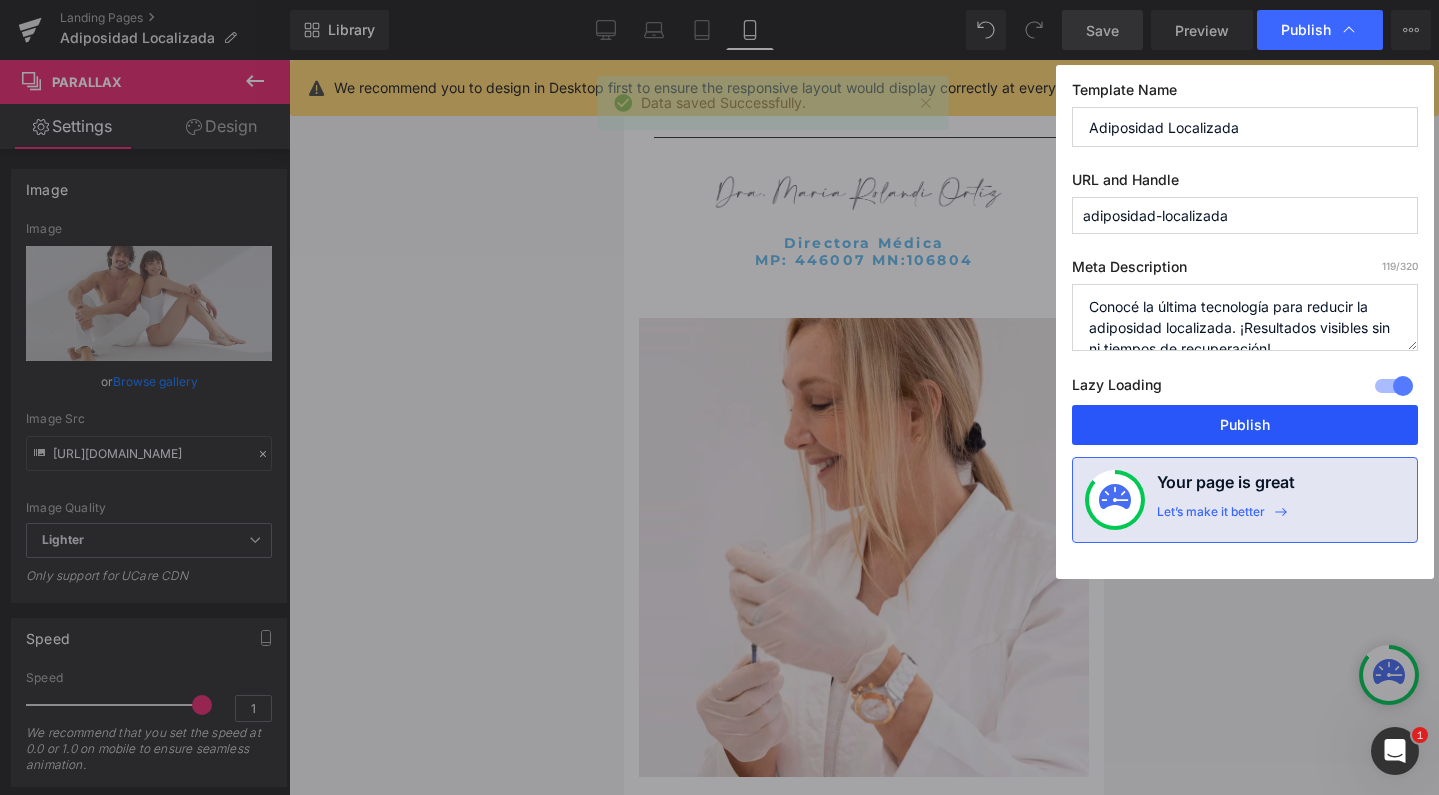 click on "Publish" at bounding box center (1245, 425) 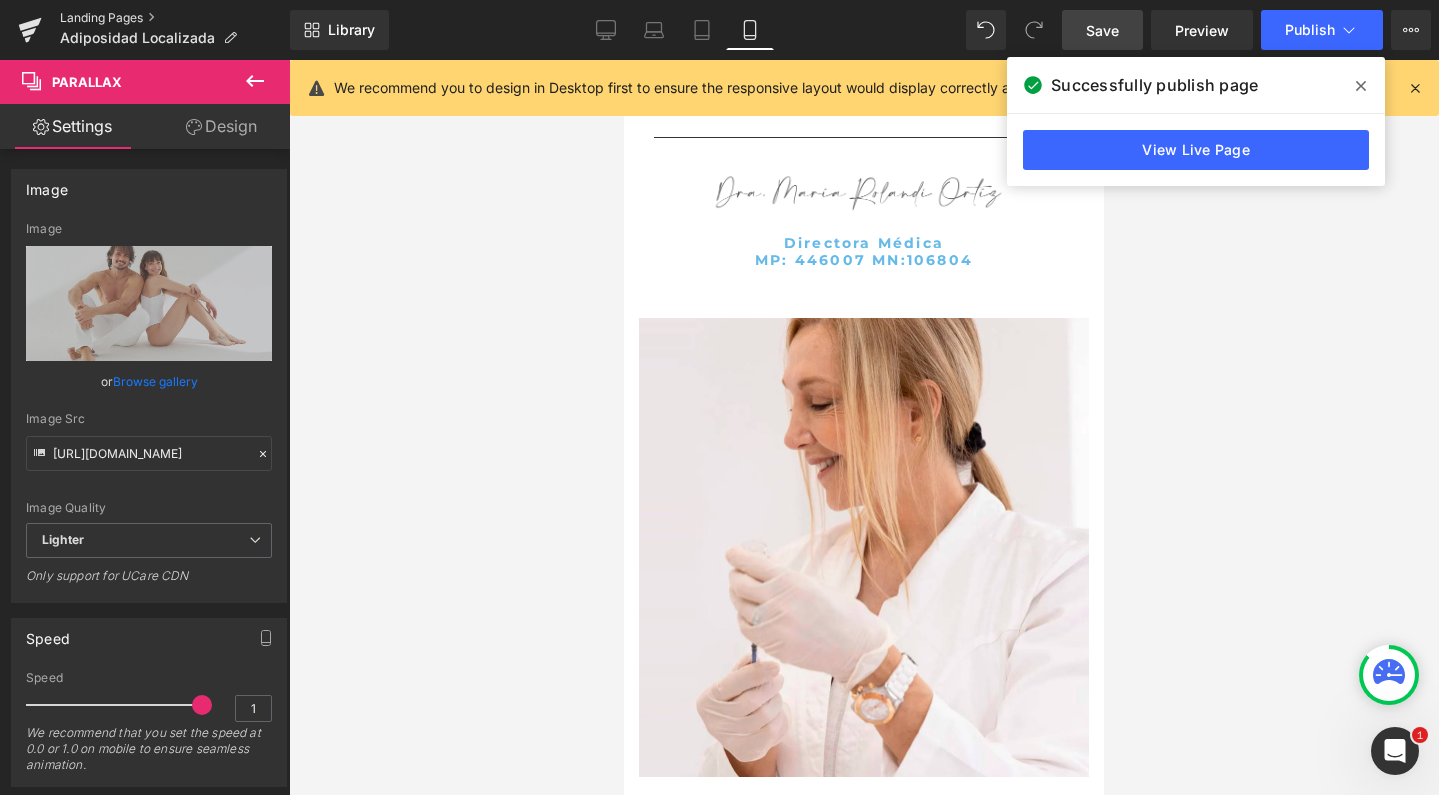 click on "Landing Pages" at bounding box center [175, 18] 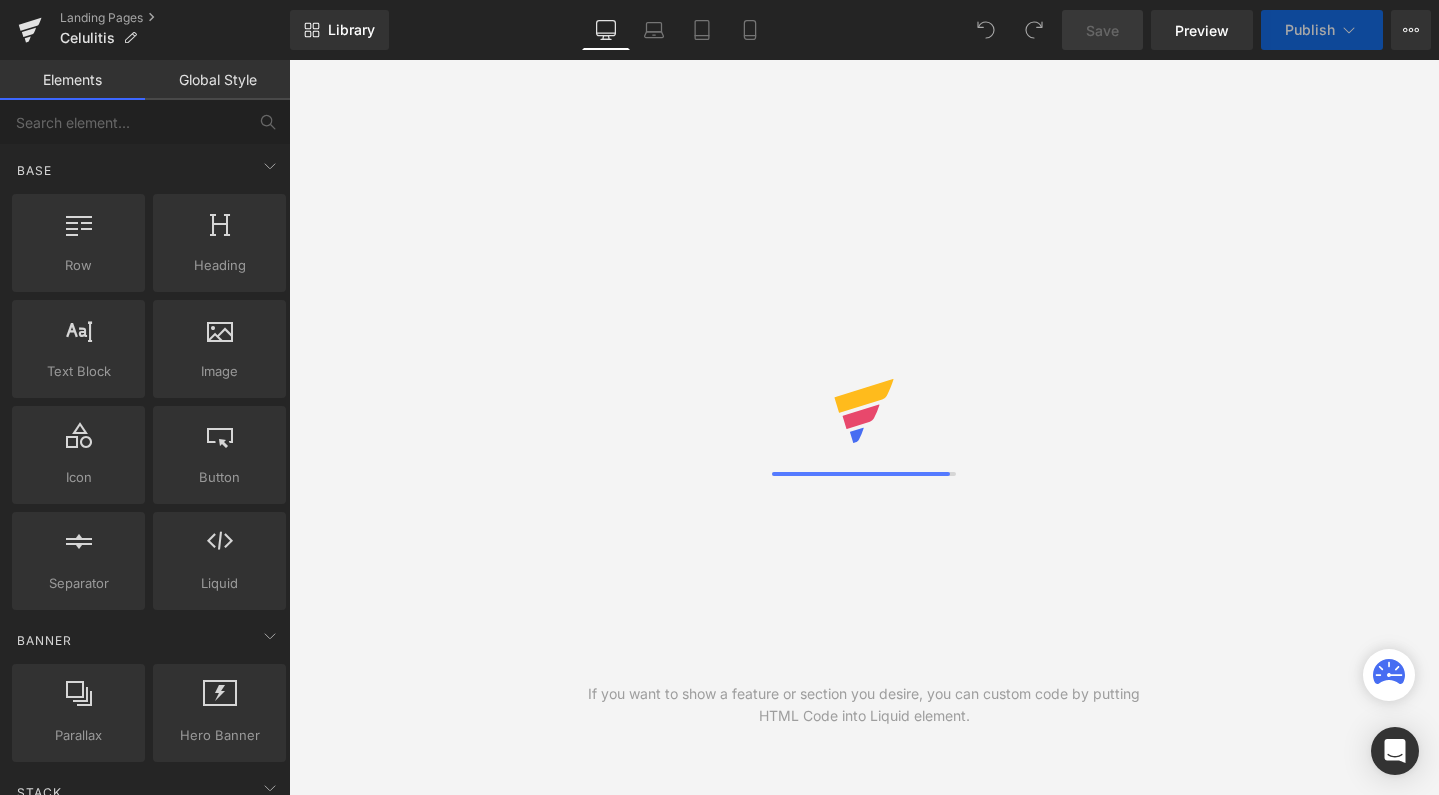scroll, scrollTop: 0, scrollLeft: 0, axis: both 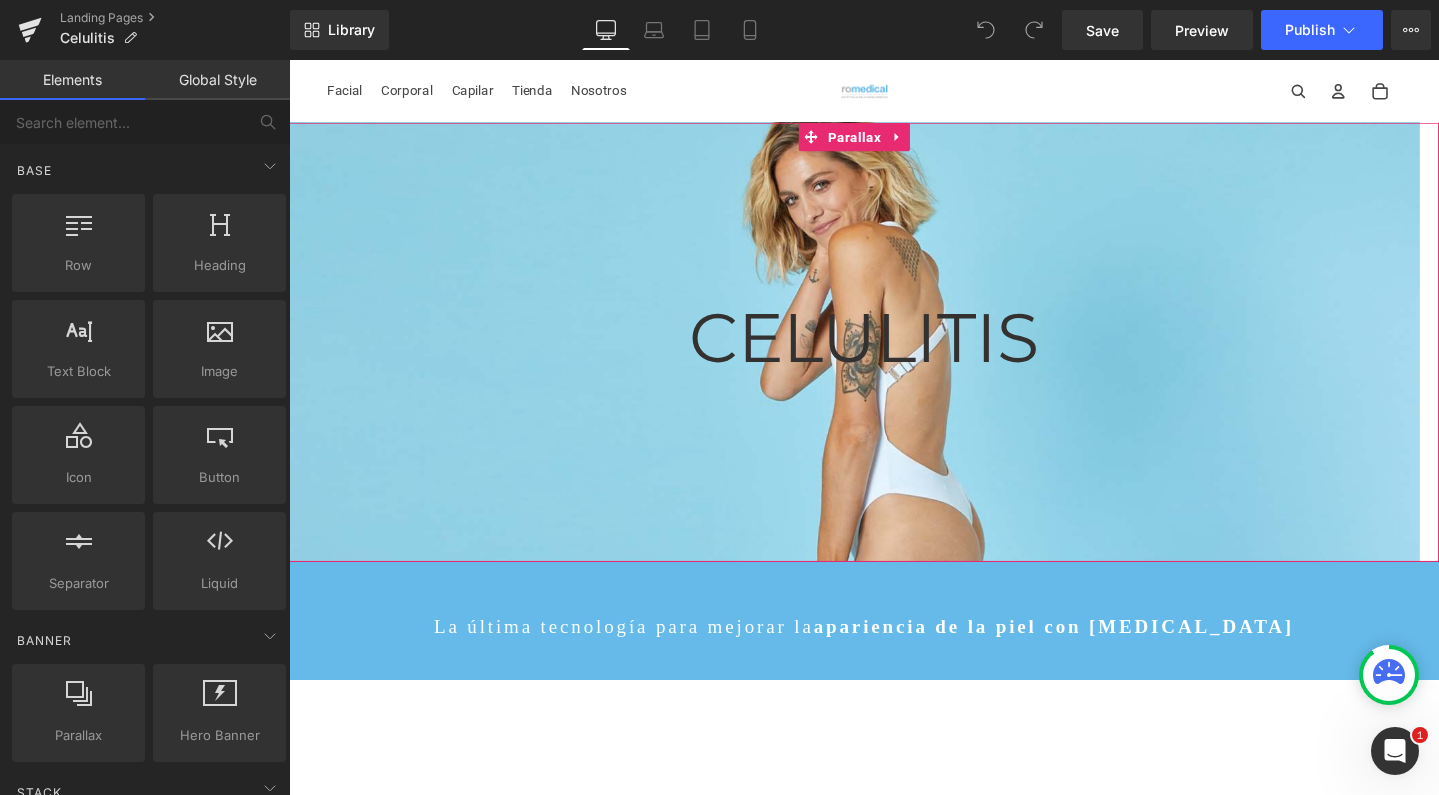 click at bounding box center [884, 351] 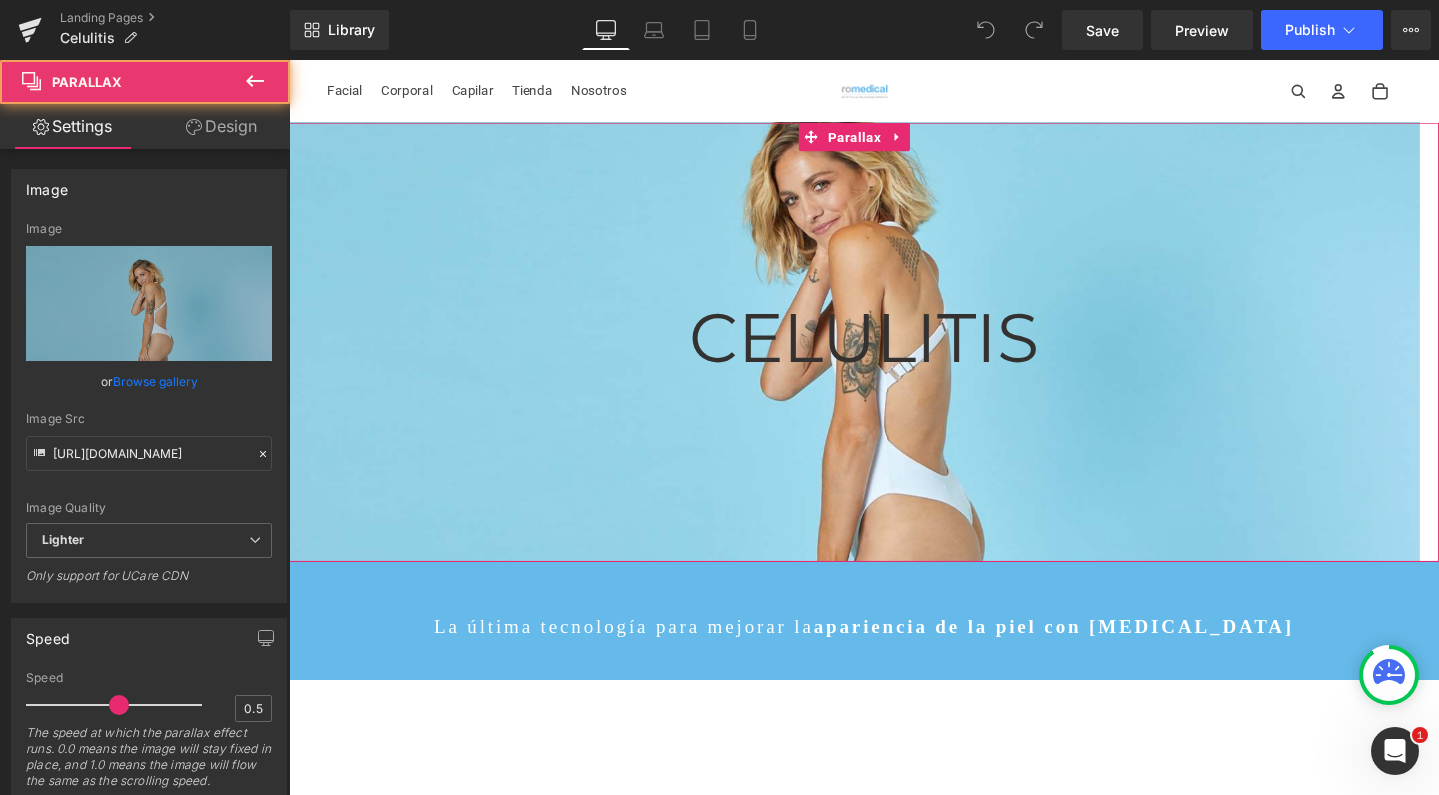 scroll, scrollTop: 10, scrollLeft: 10, axis: both 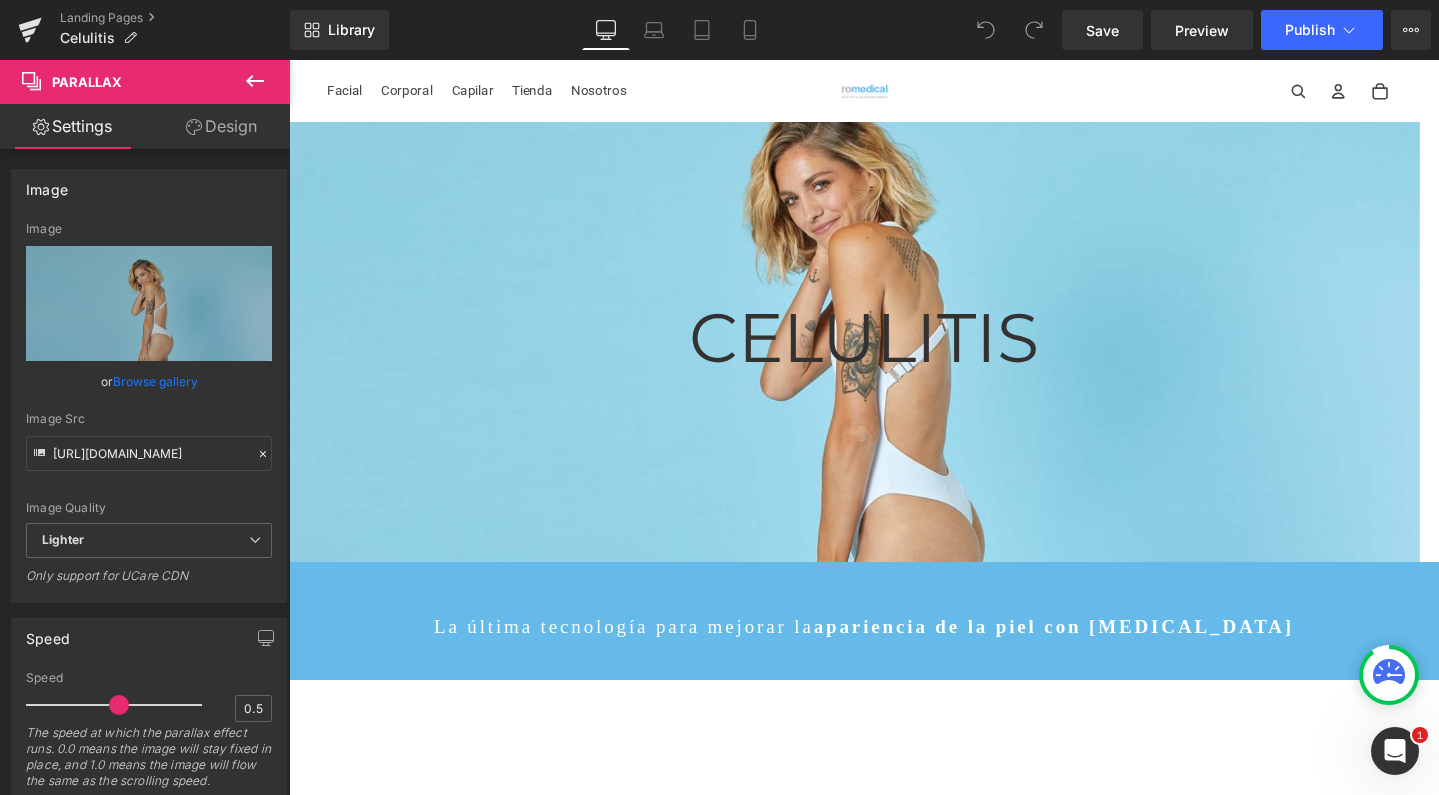 click at bounding box center [884, 351] 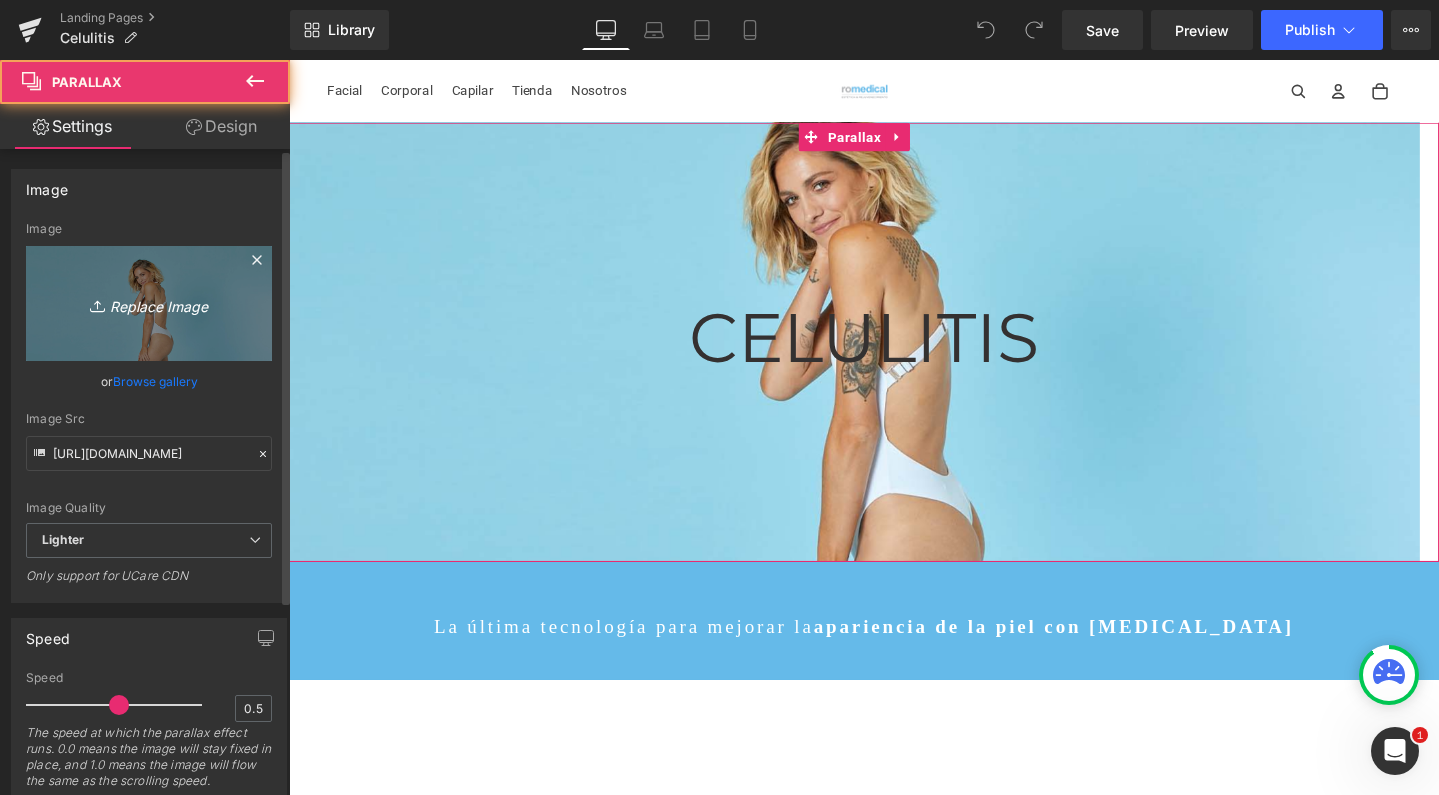 click on "Replace Image" at bounding box center (149, 303) 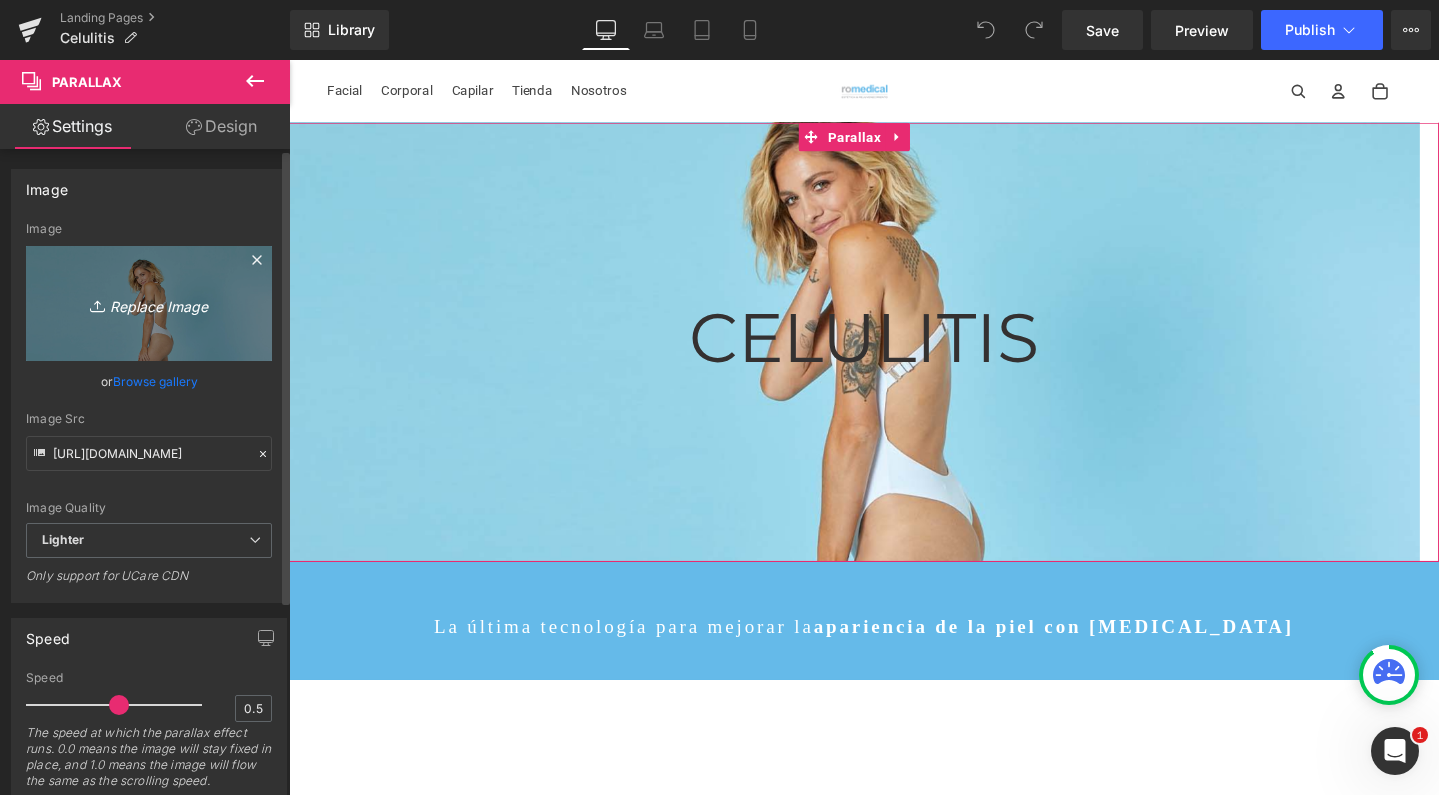 type on "C:\fakepath\parallaxdesktop.jpg" 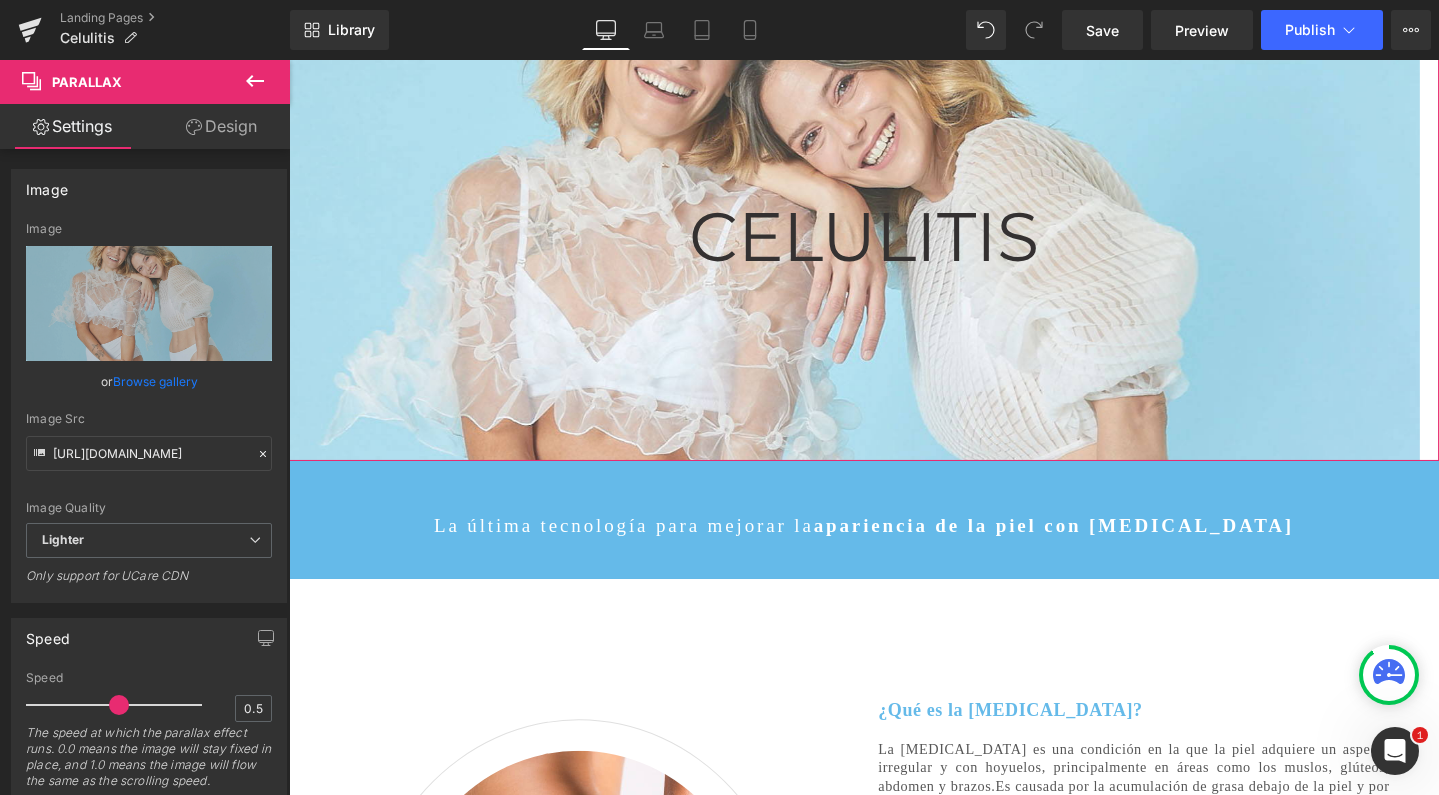 scroll, scrollTop: 91, scrollLeft: 0, axis: vertical 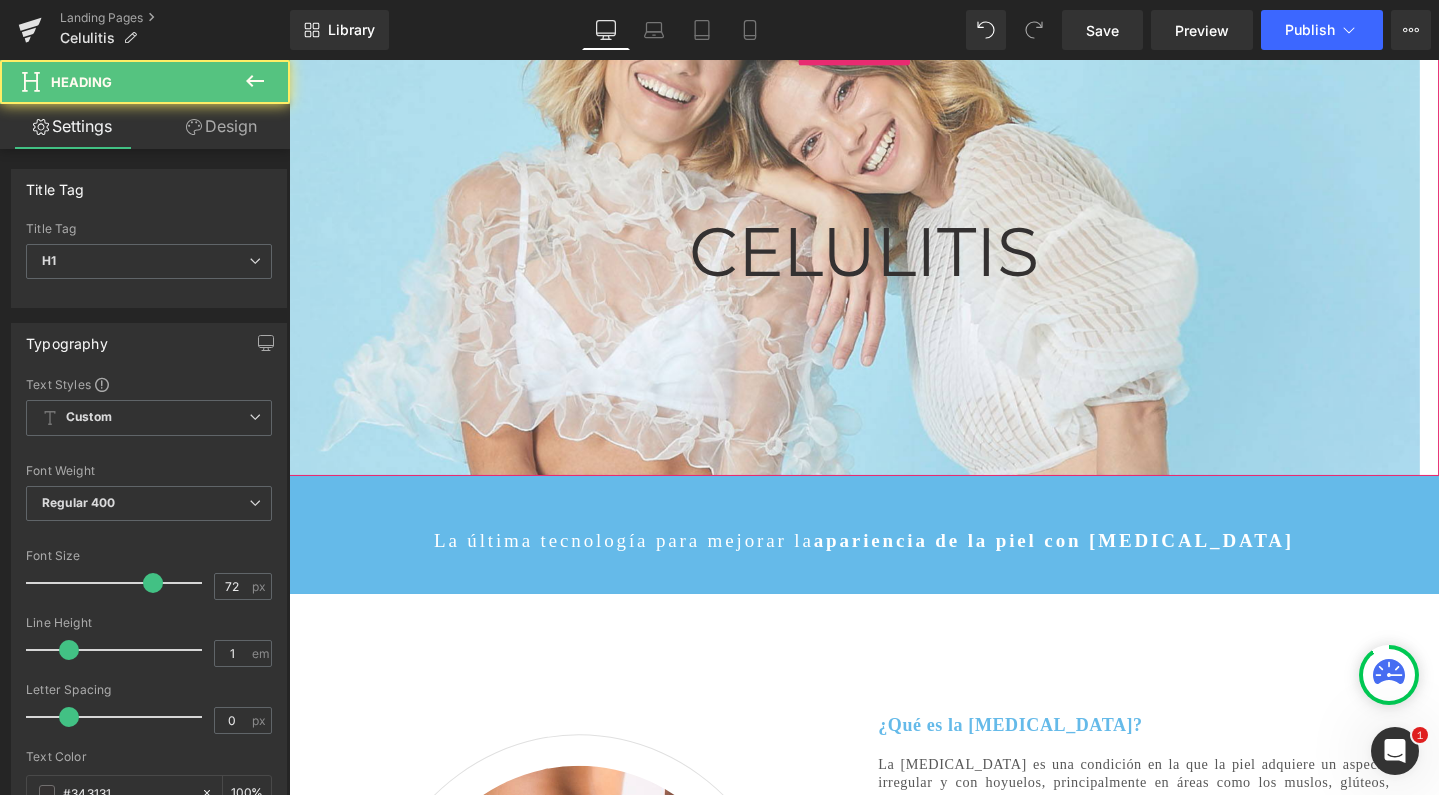 click on "CELULITIS" at bounding box center [894, 261] 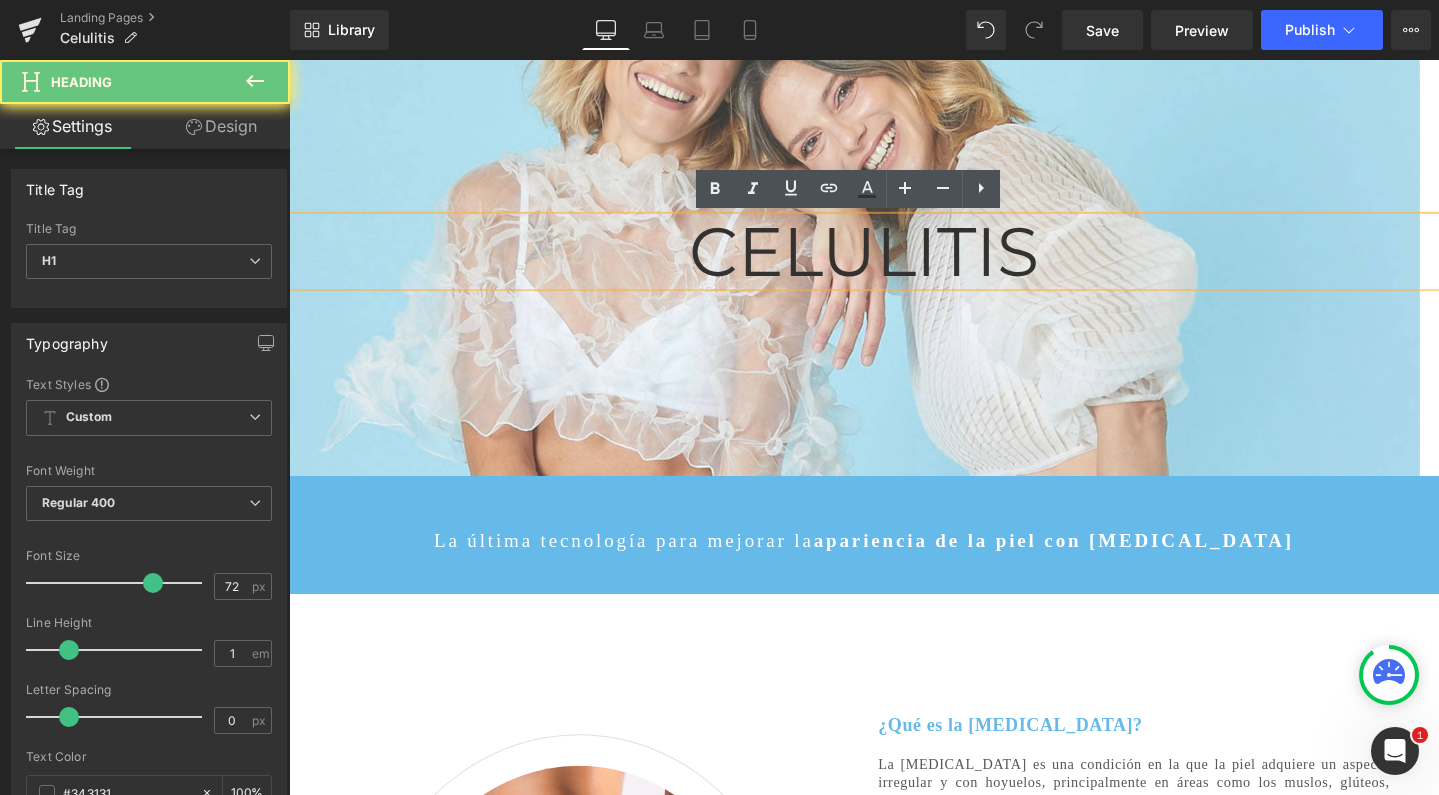 click on "CELULITIS" at bounding box center (894, 261) 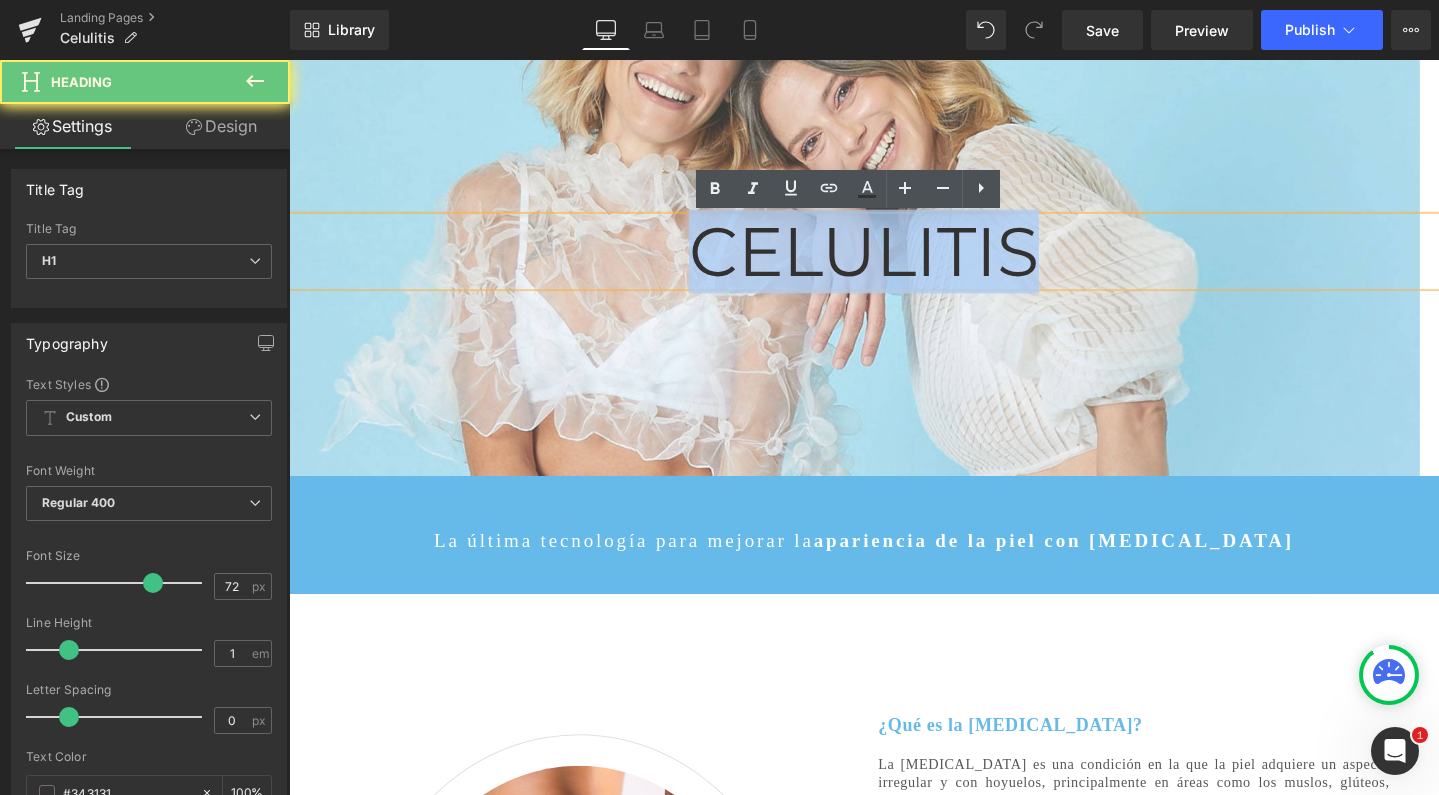 click on "CELULITIS" at bounding box center [894, 261] 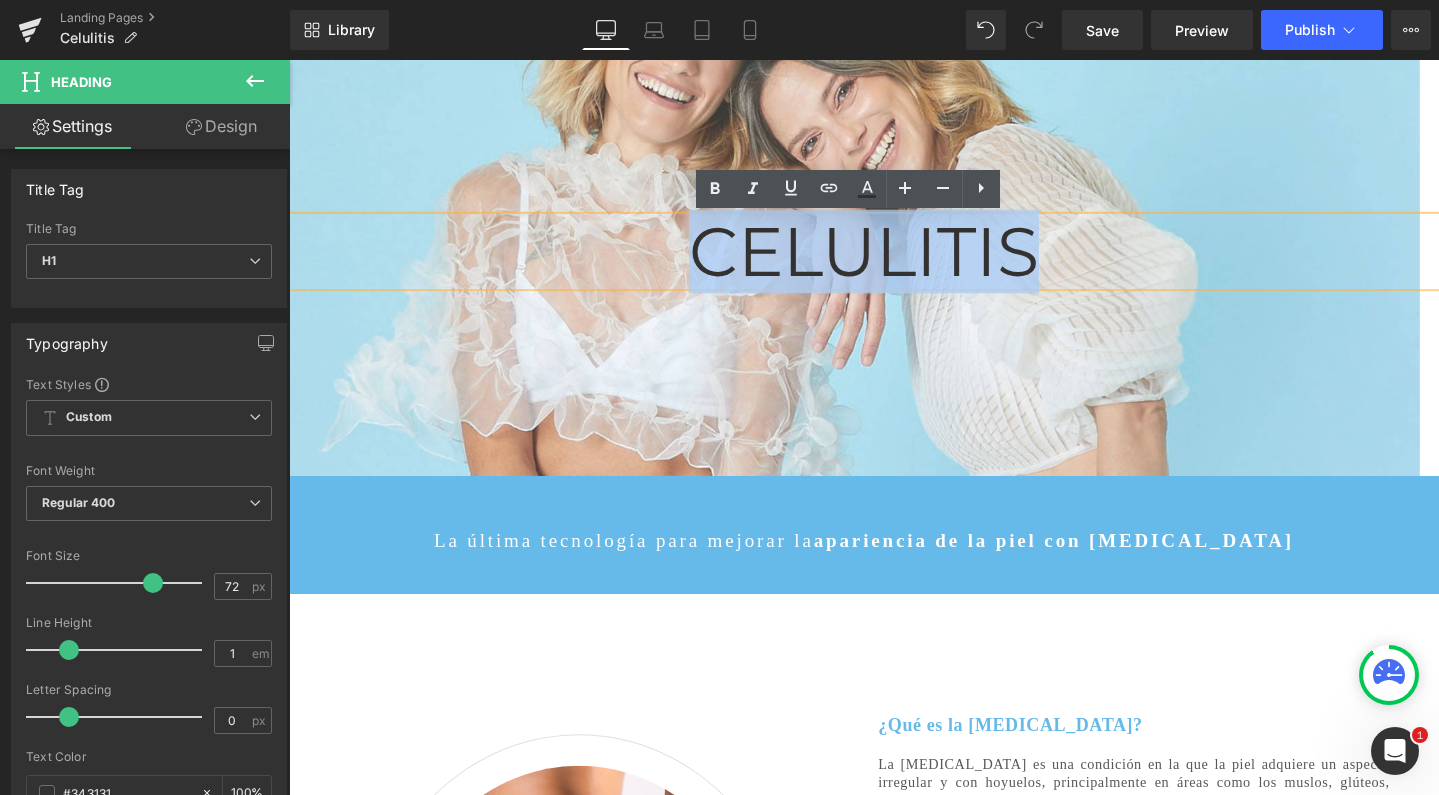 click on "CELULITIS" at bounding box center [894, 261] 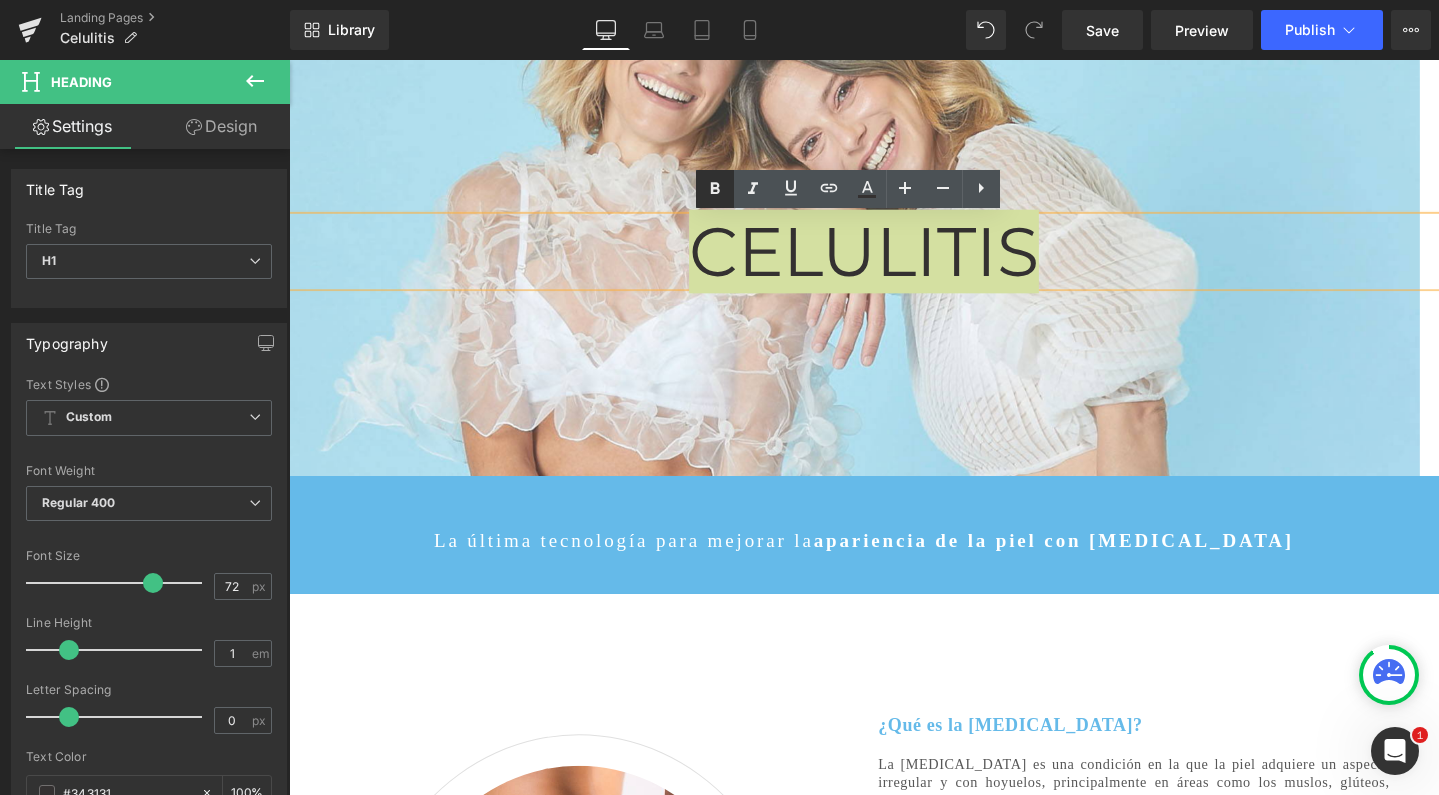 click 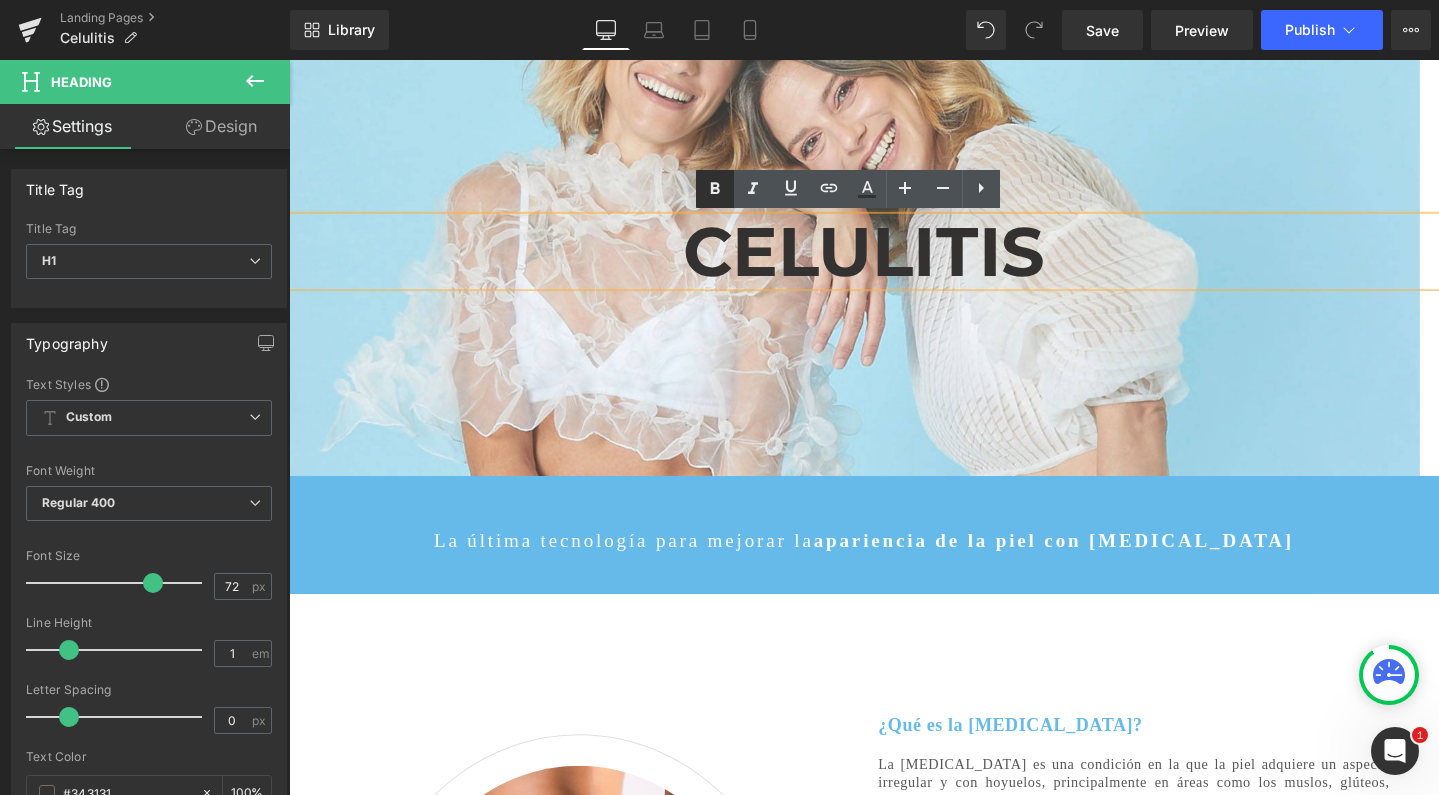 type 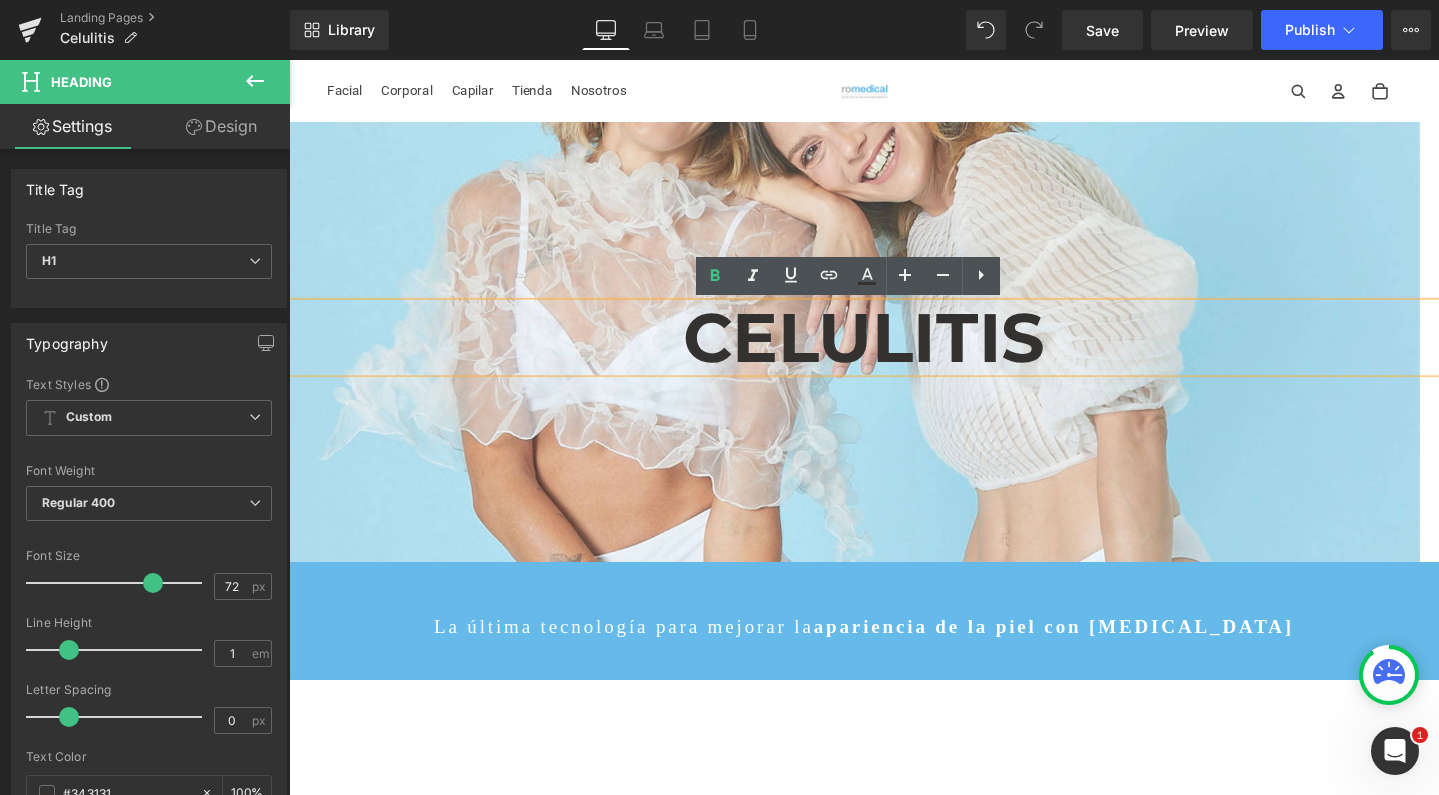 scroll, scrollTop: 0, scrollLeft: 0, axis: both 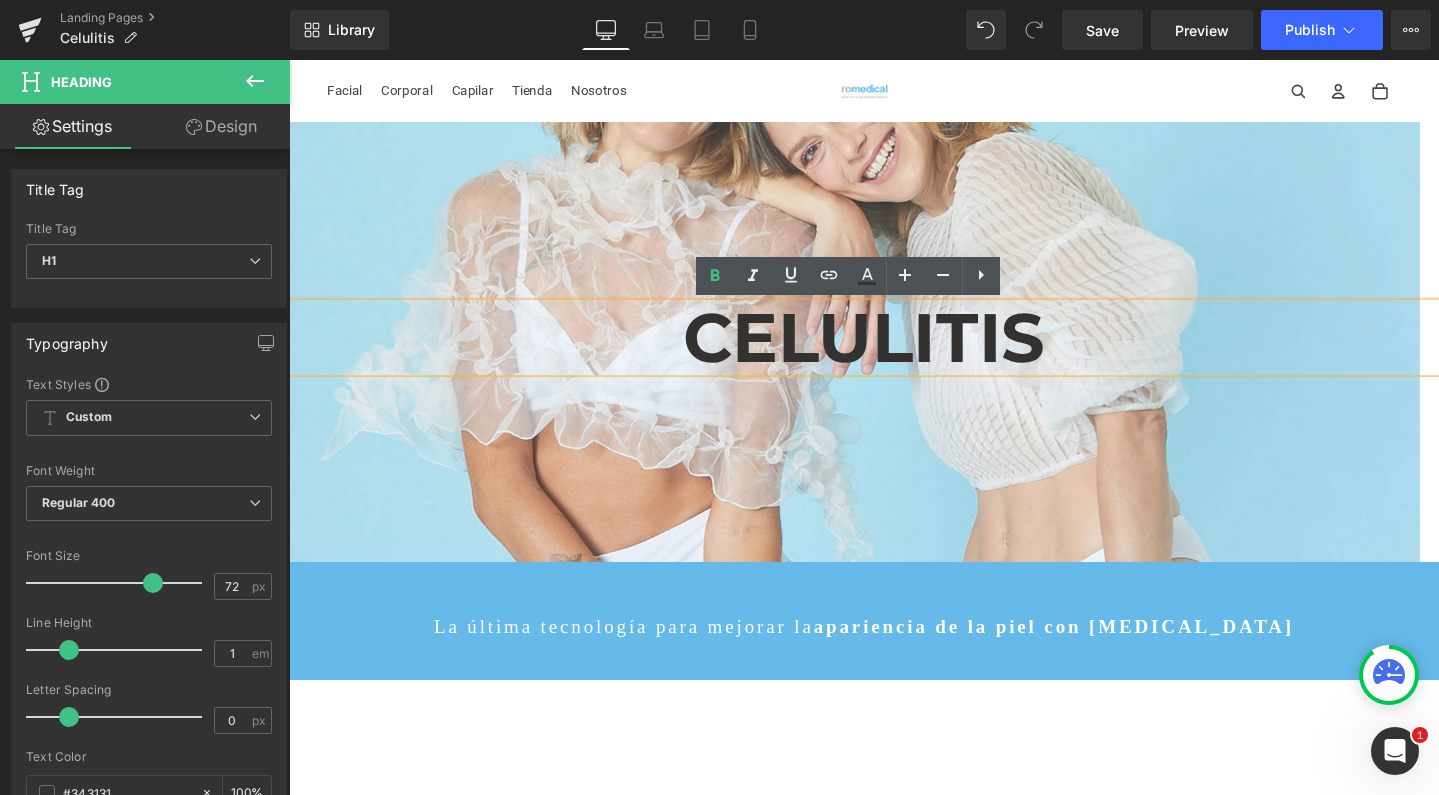 click at bounding box center [884, 351] 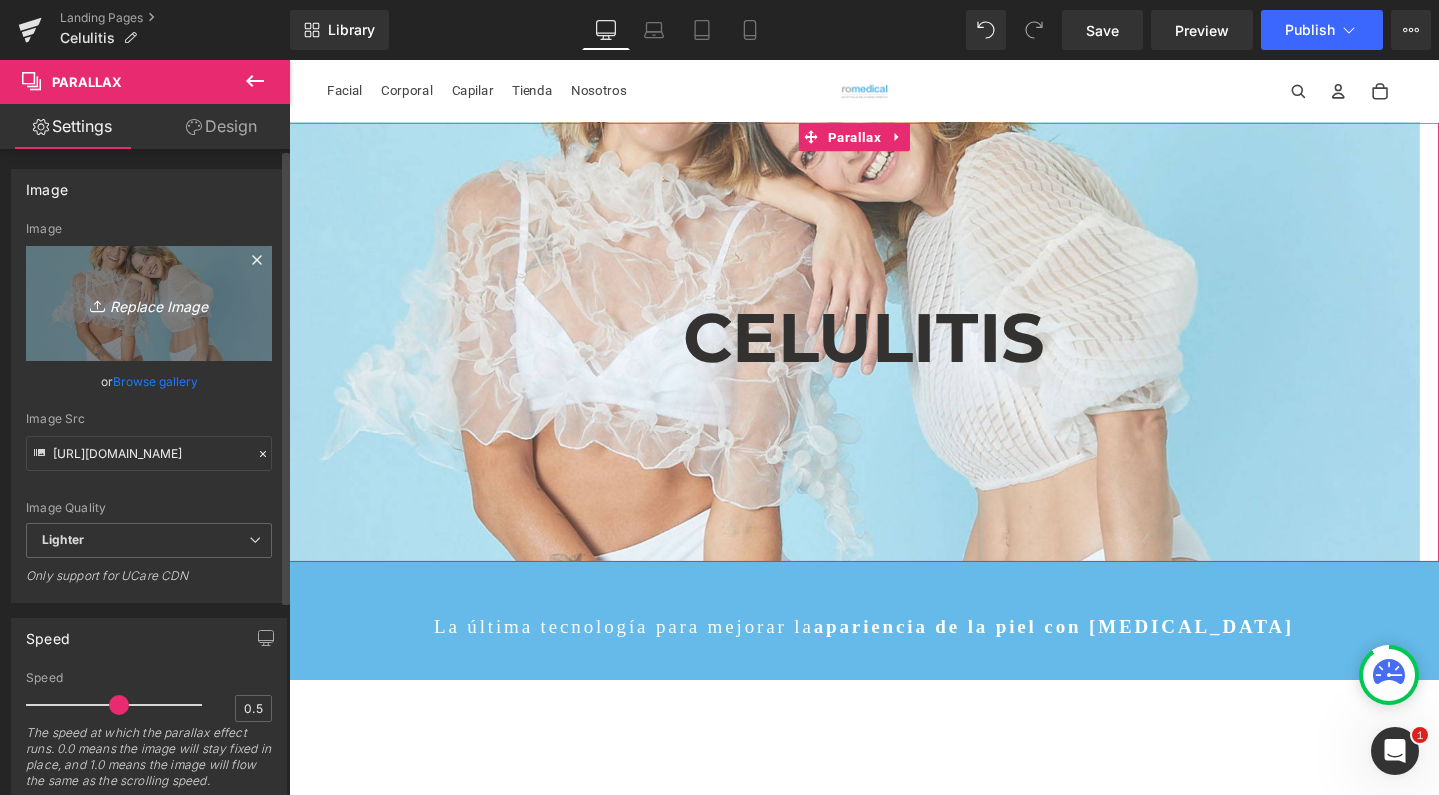 click on "Replace Image" at bounding box center [149, 303] 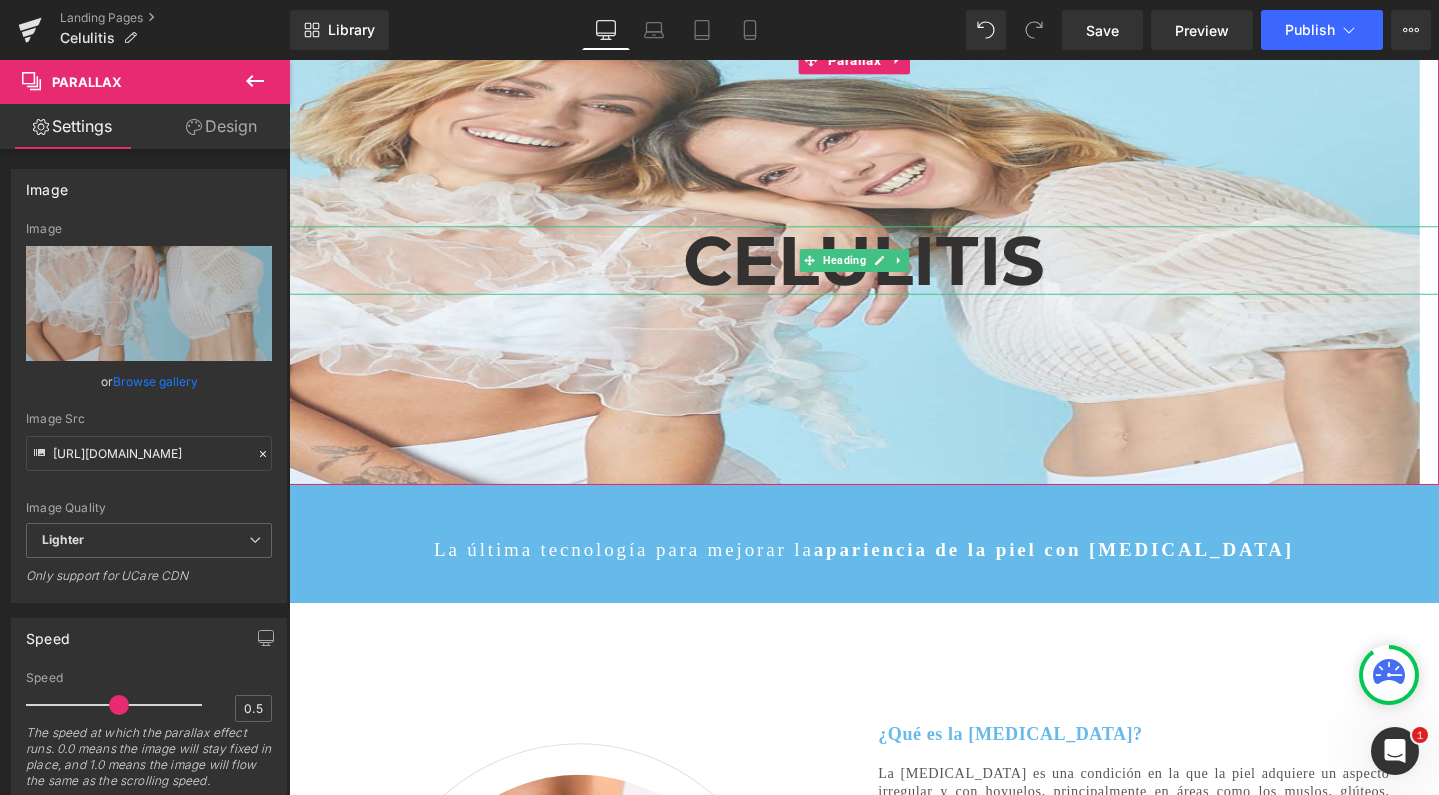 scroll, scrollTop: 84, scrollLeft: 0, axis: vertical 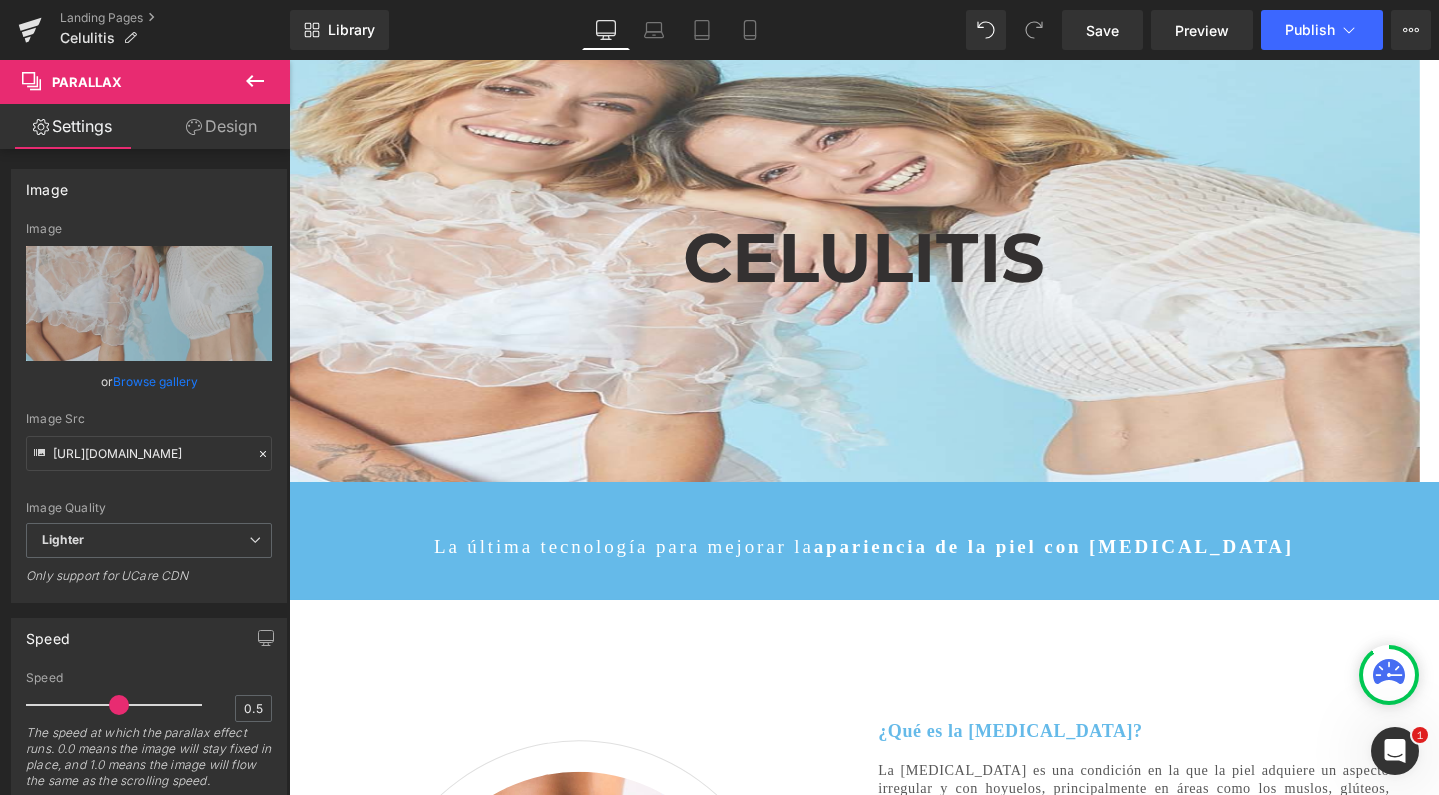 click at bounding box center [255, 82] 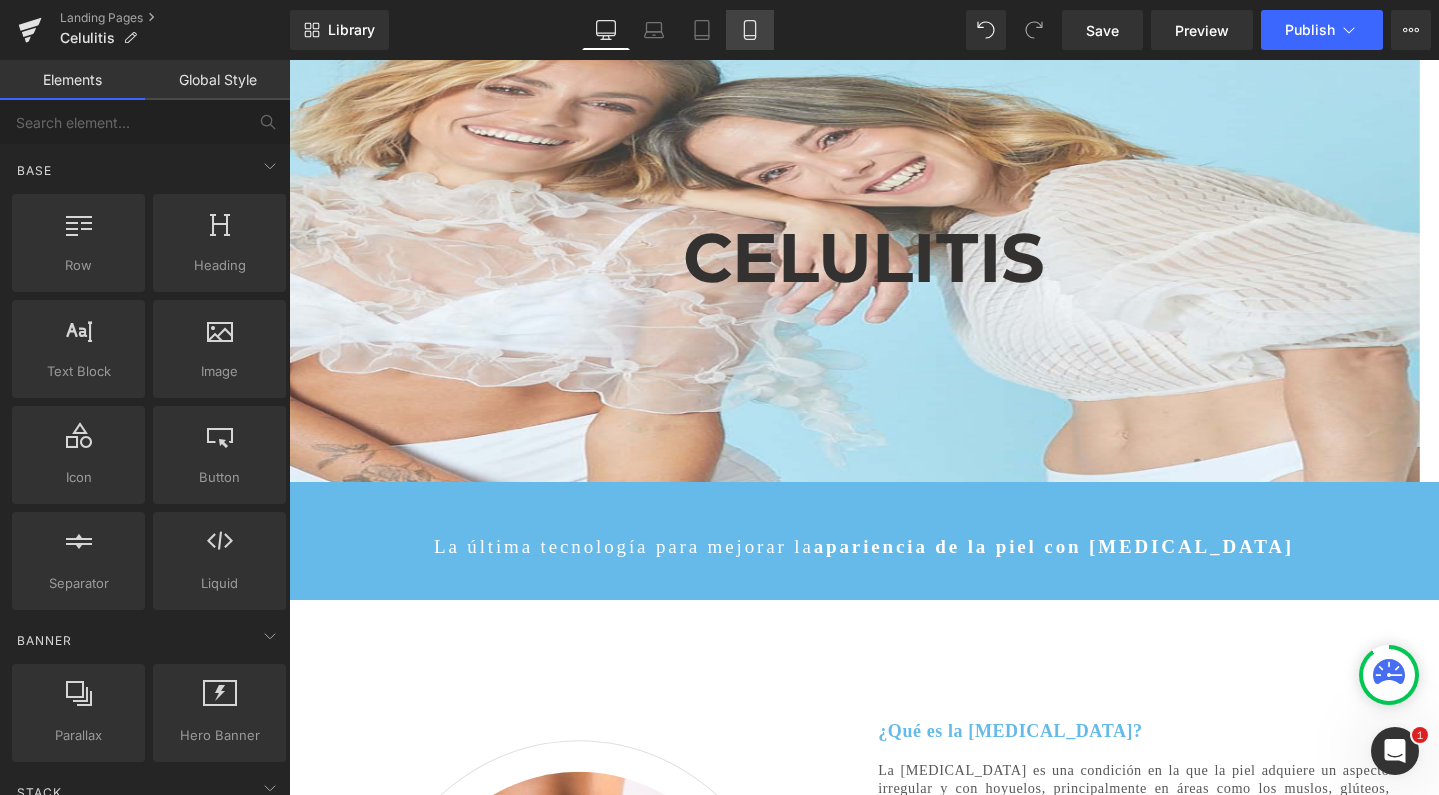 click 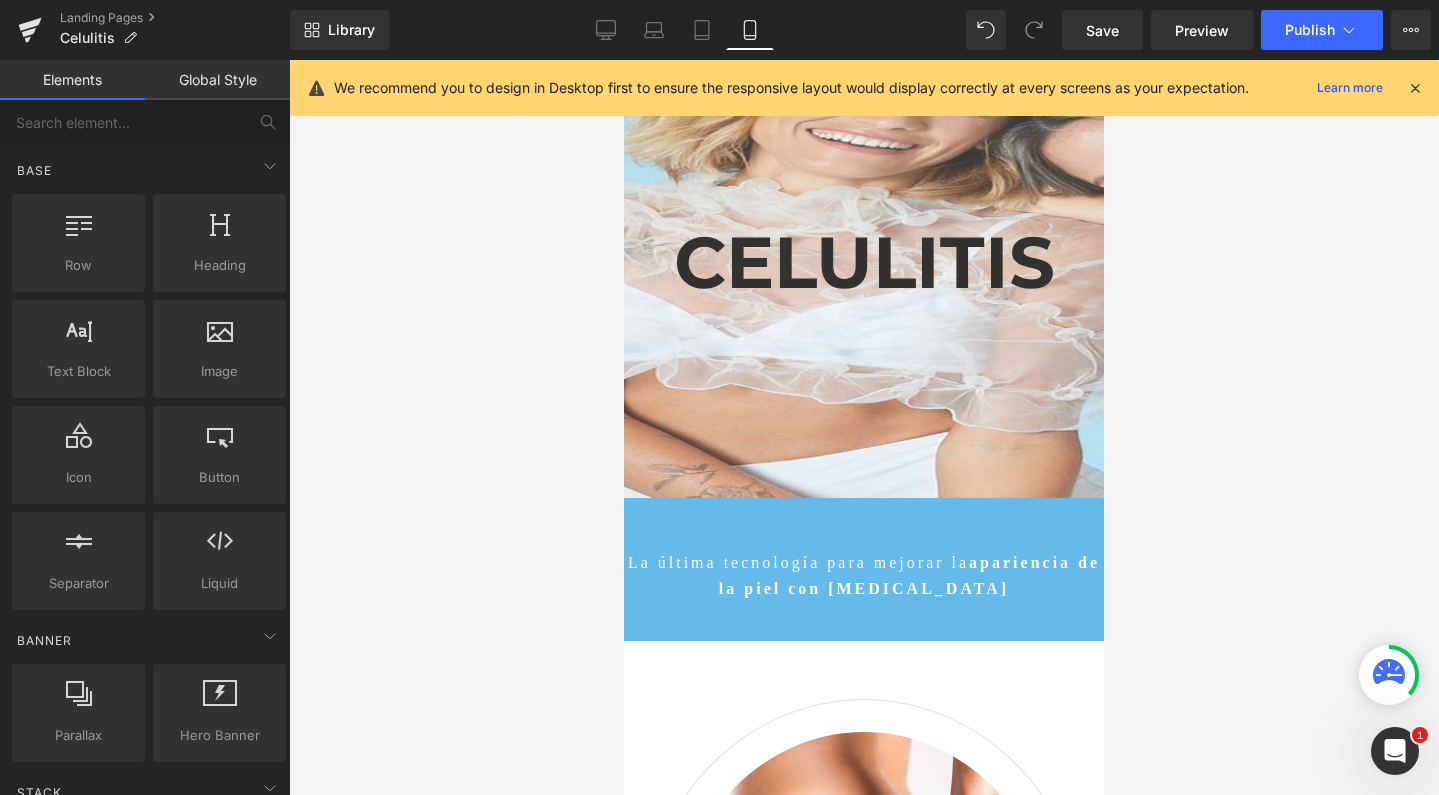 scroll, scrollTop: -6, scrollLeft: 0, axis: vertical 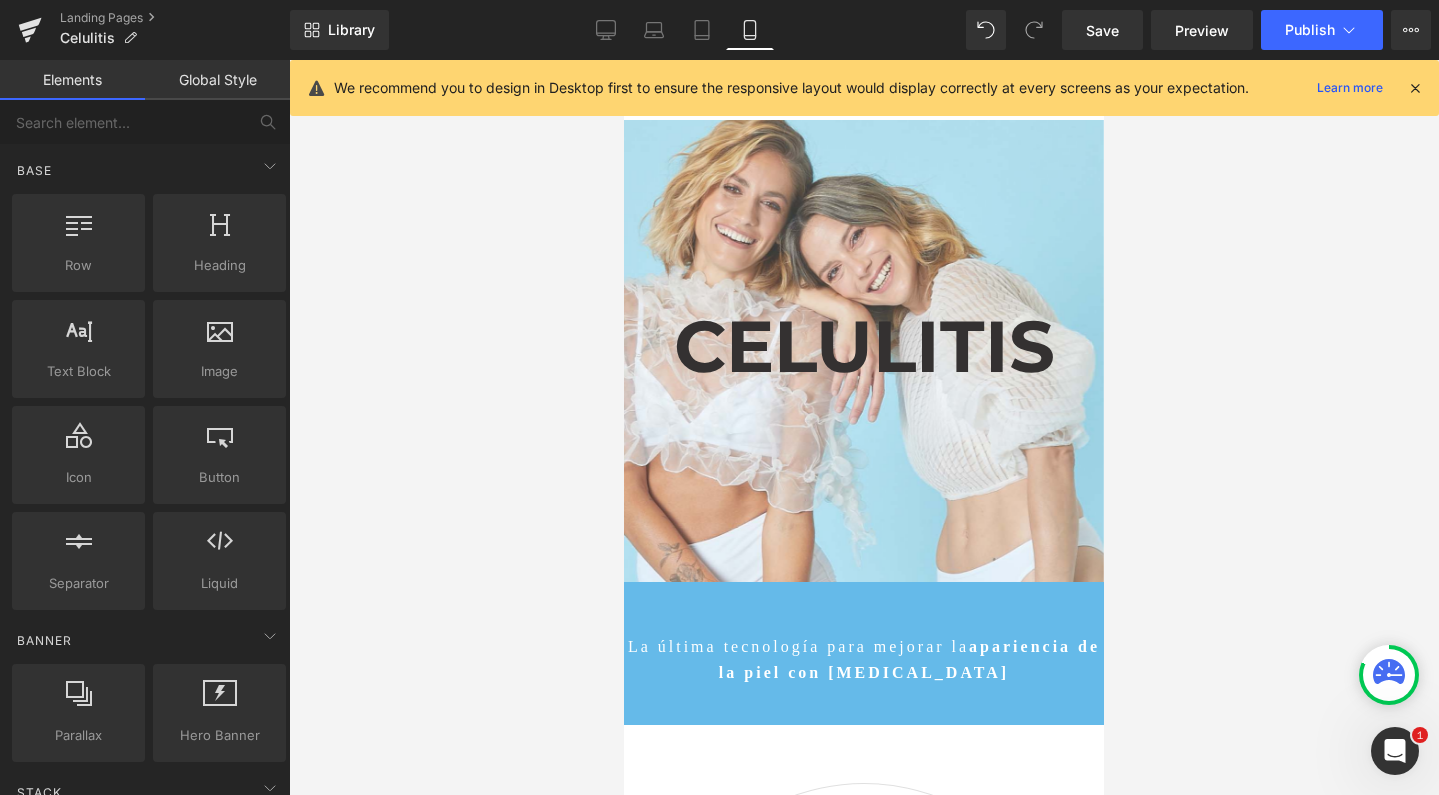 click 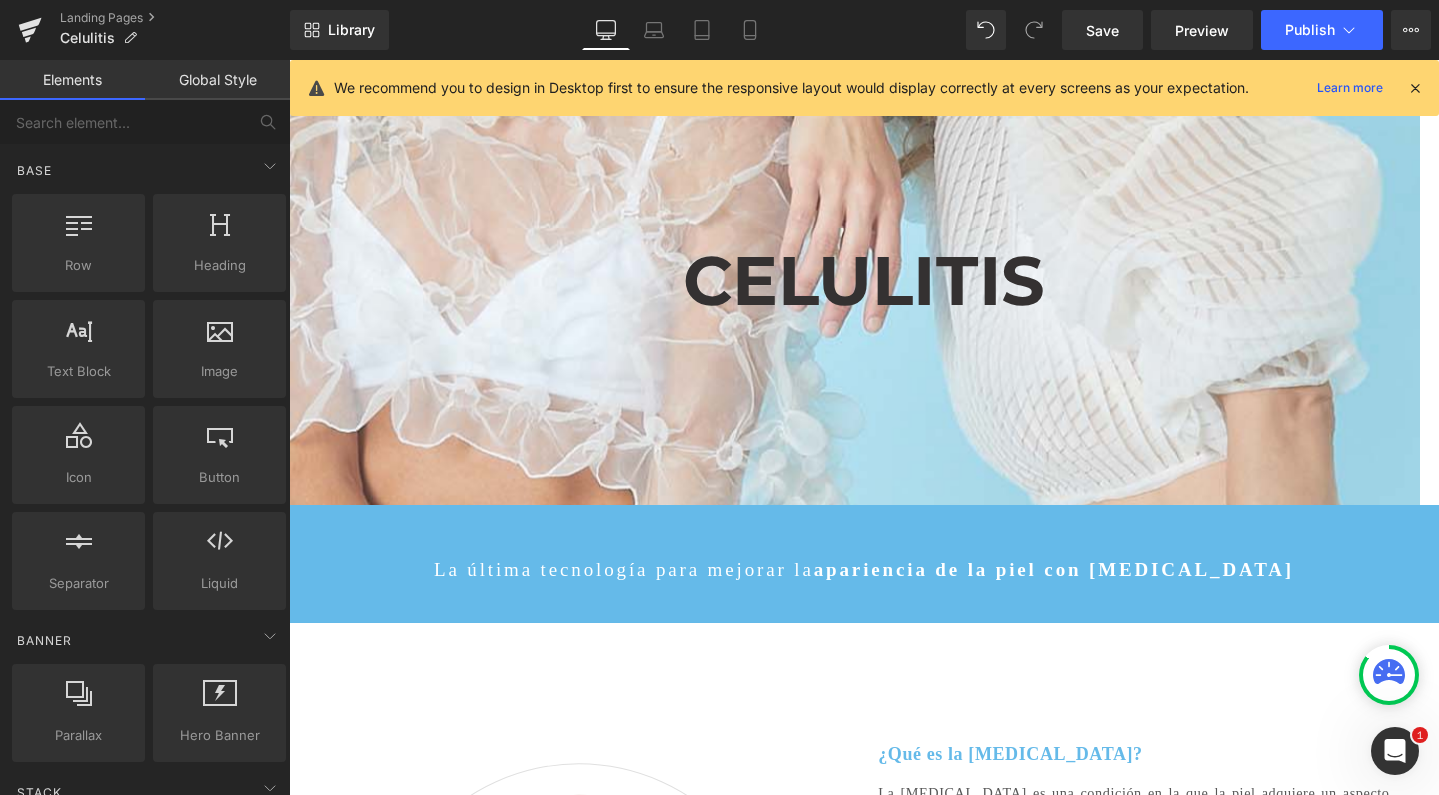 scroll, scrollTop: 66, scrollLeft: 0, axis: vertical 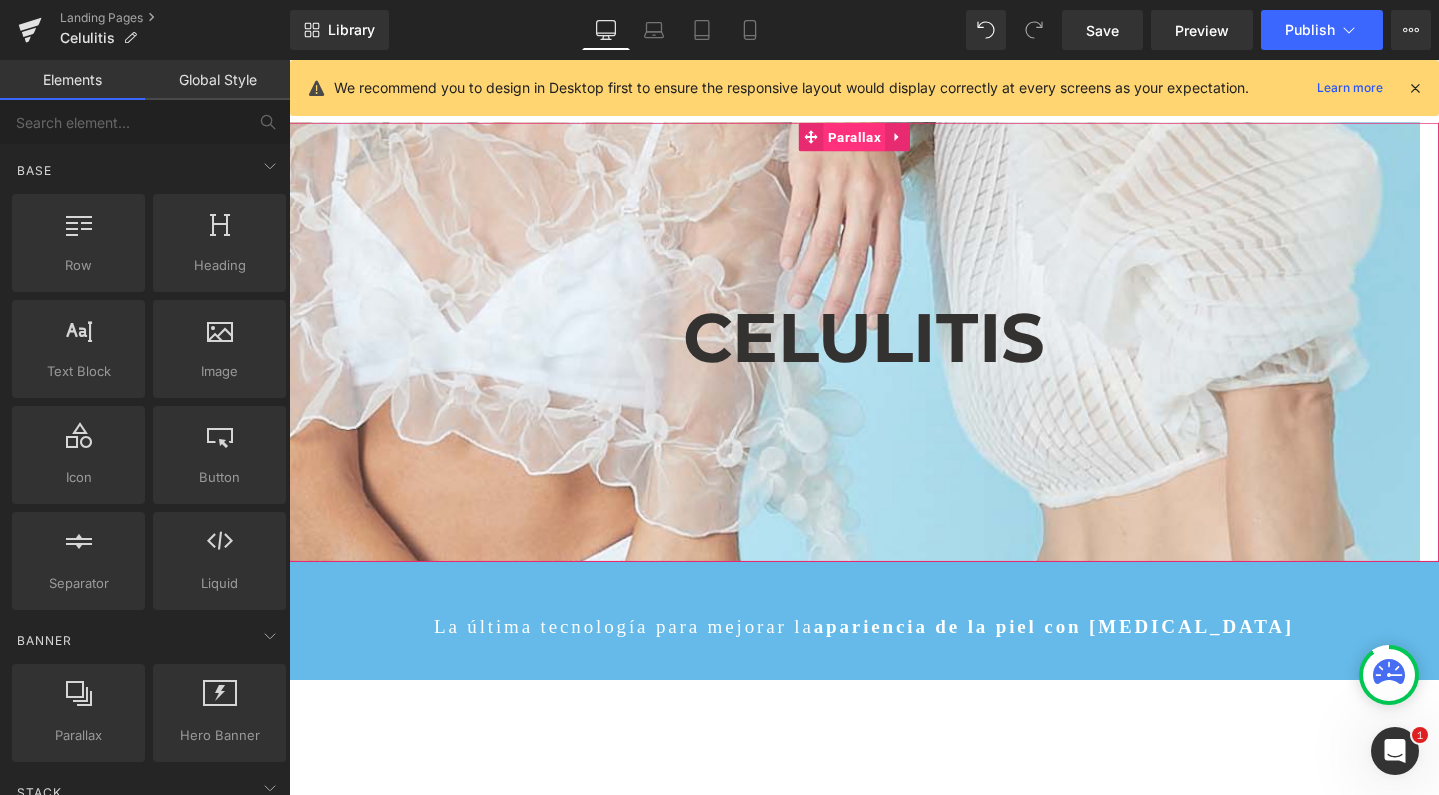 click on "Parallax" at bounding box center (883, 141) 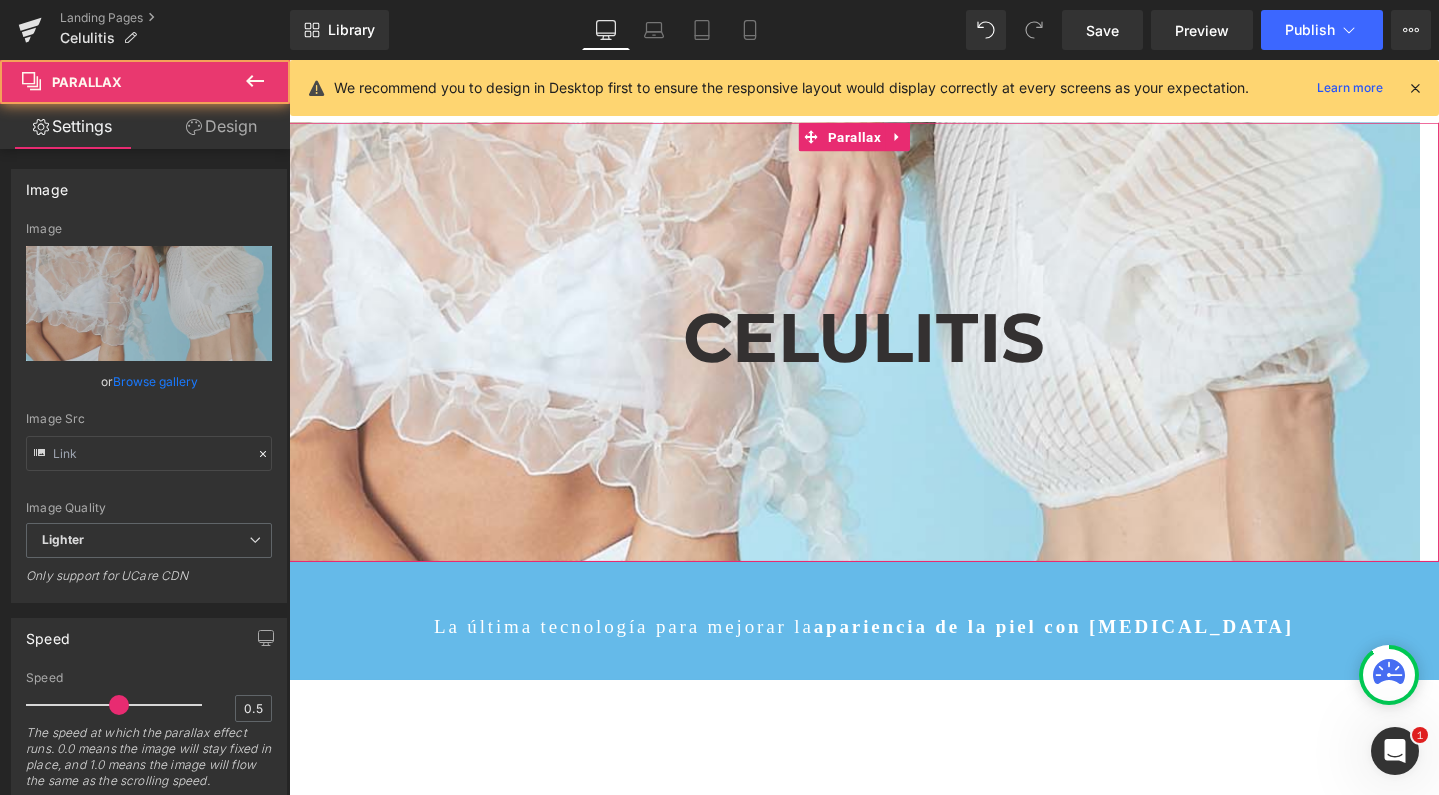 click on "Design" at bounding box center (221, 126) 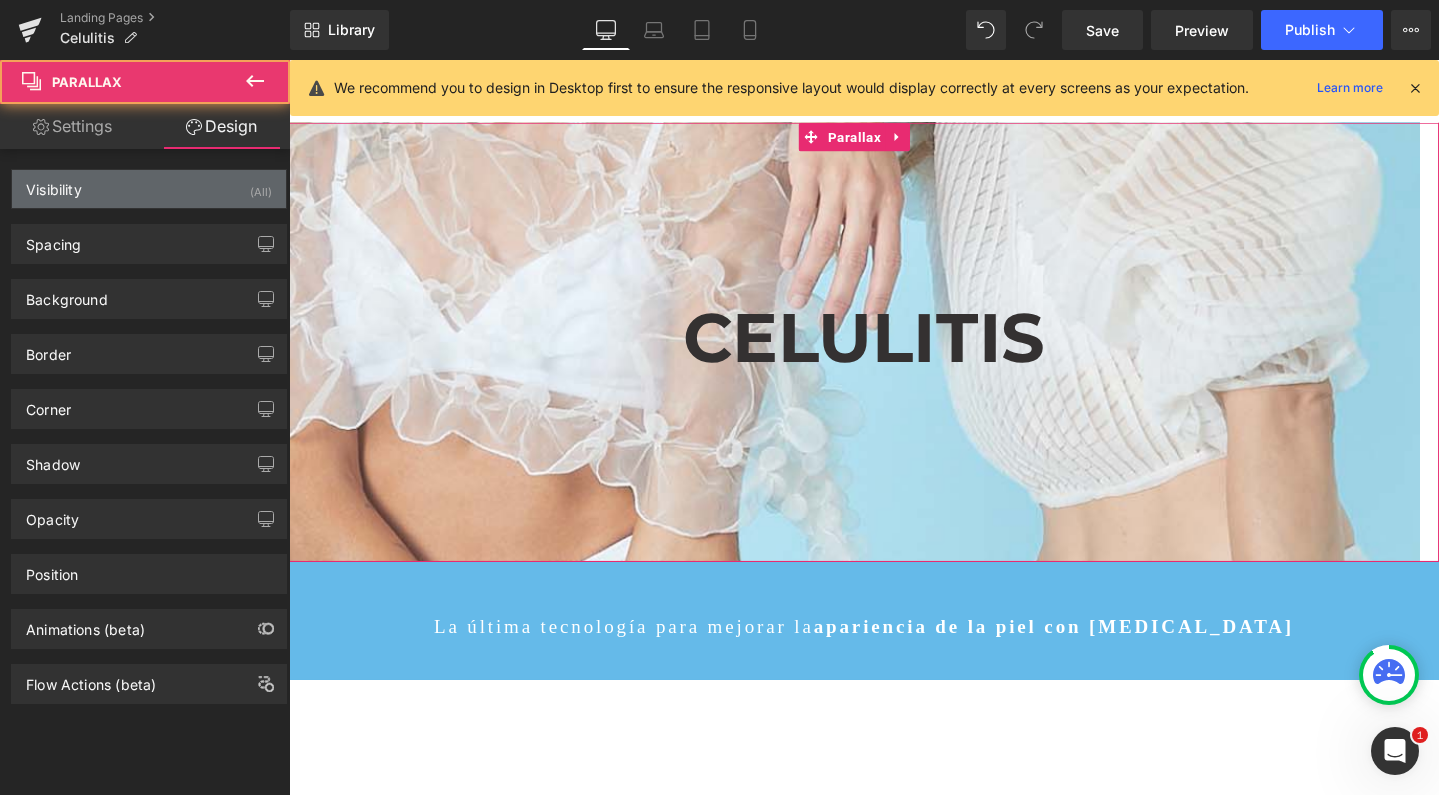 drag, startPoint x: 193, startPoint y: 185, endPoint x: 192, endPoint y: 199, distance: 14.035668 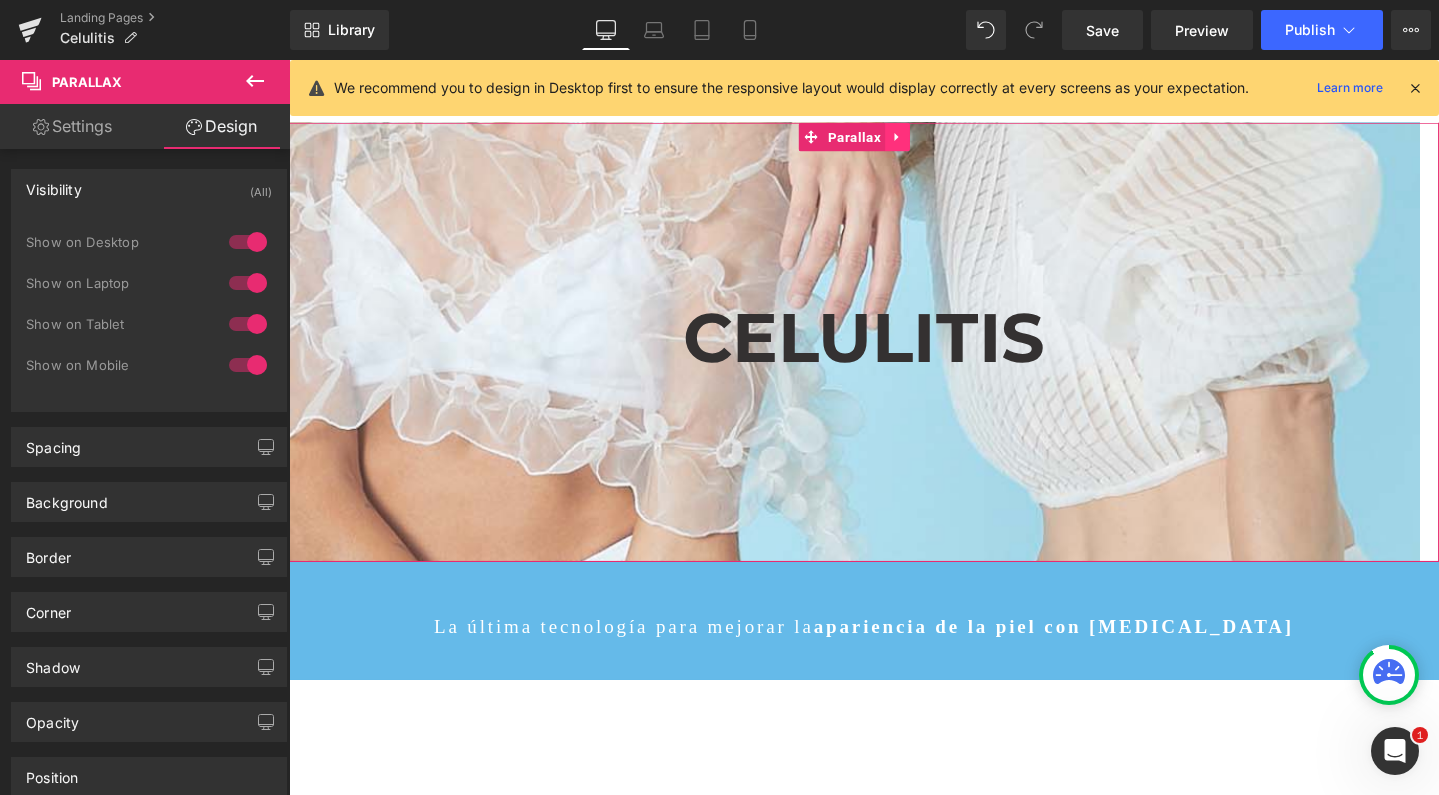 click 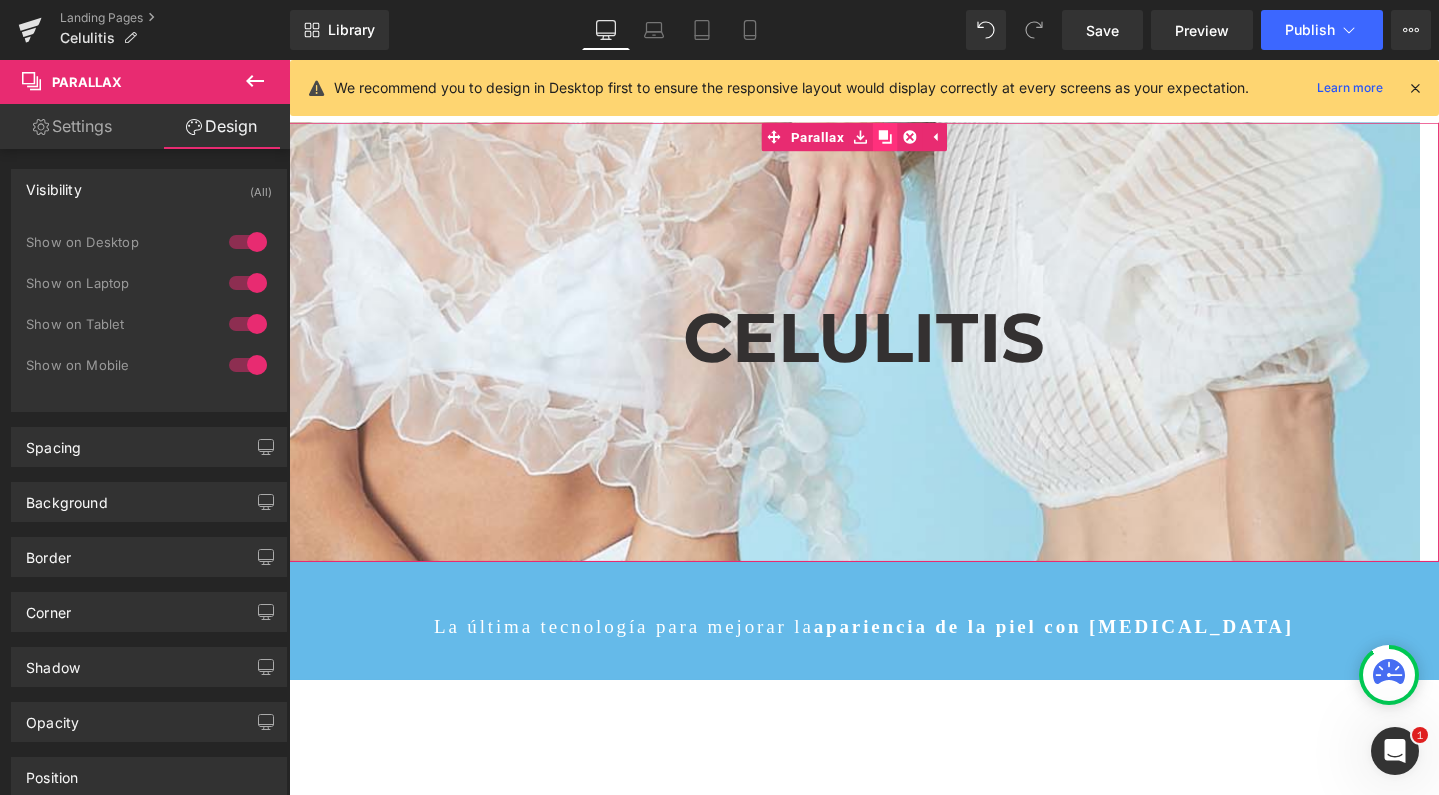 click 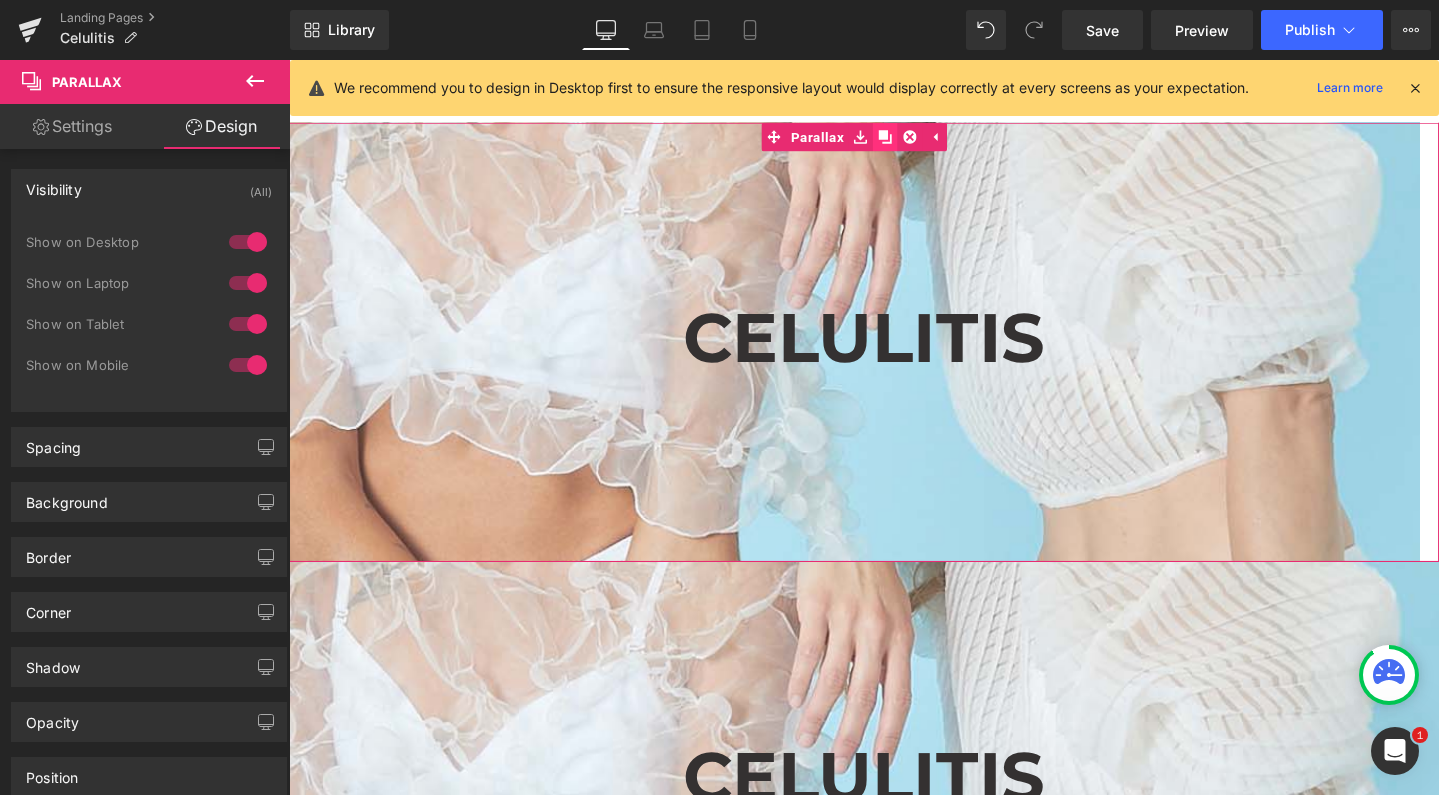 scroll 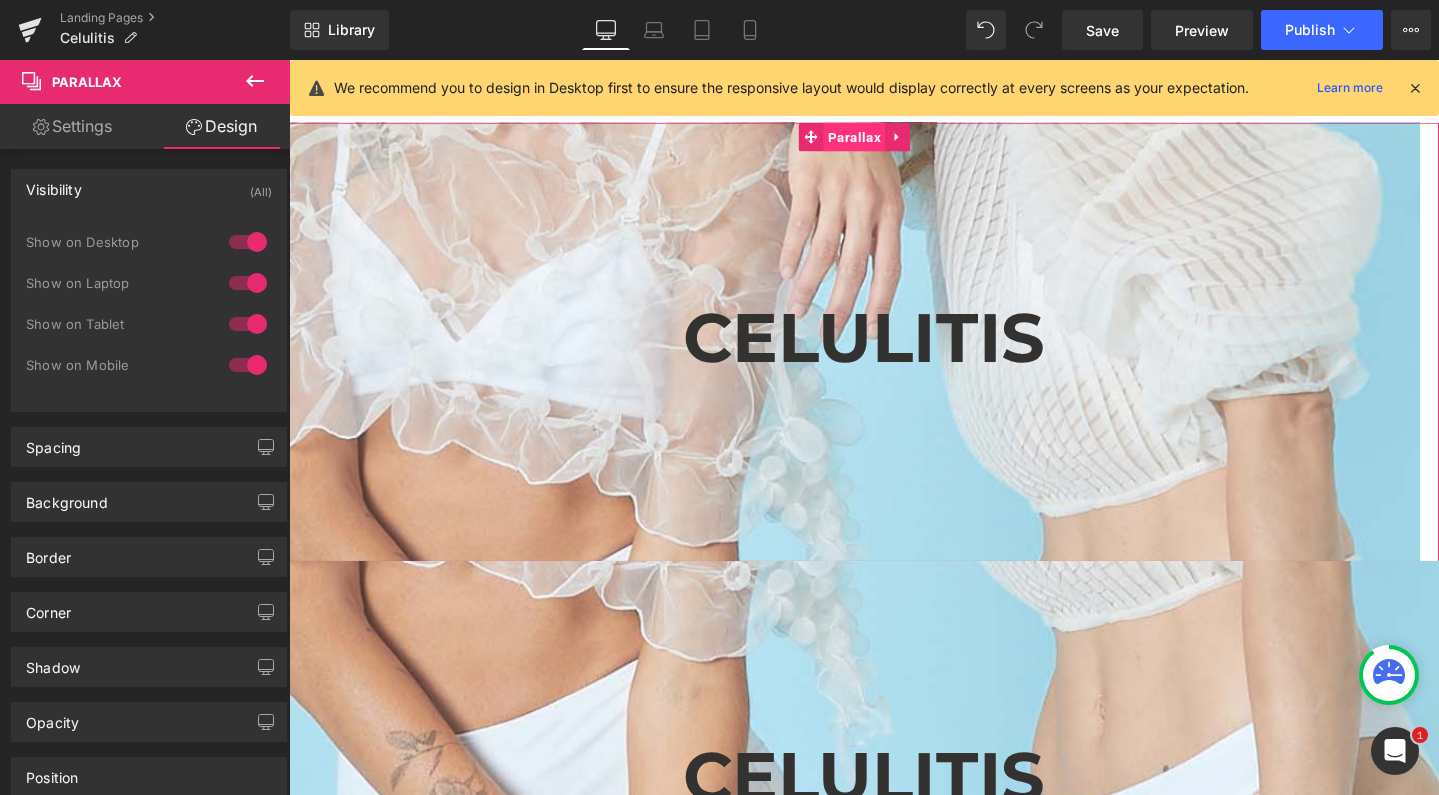 click on "Parallax" at bounding box center (883, 141) 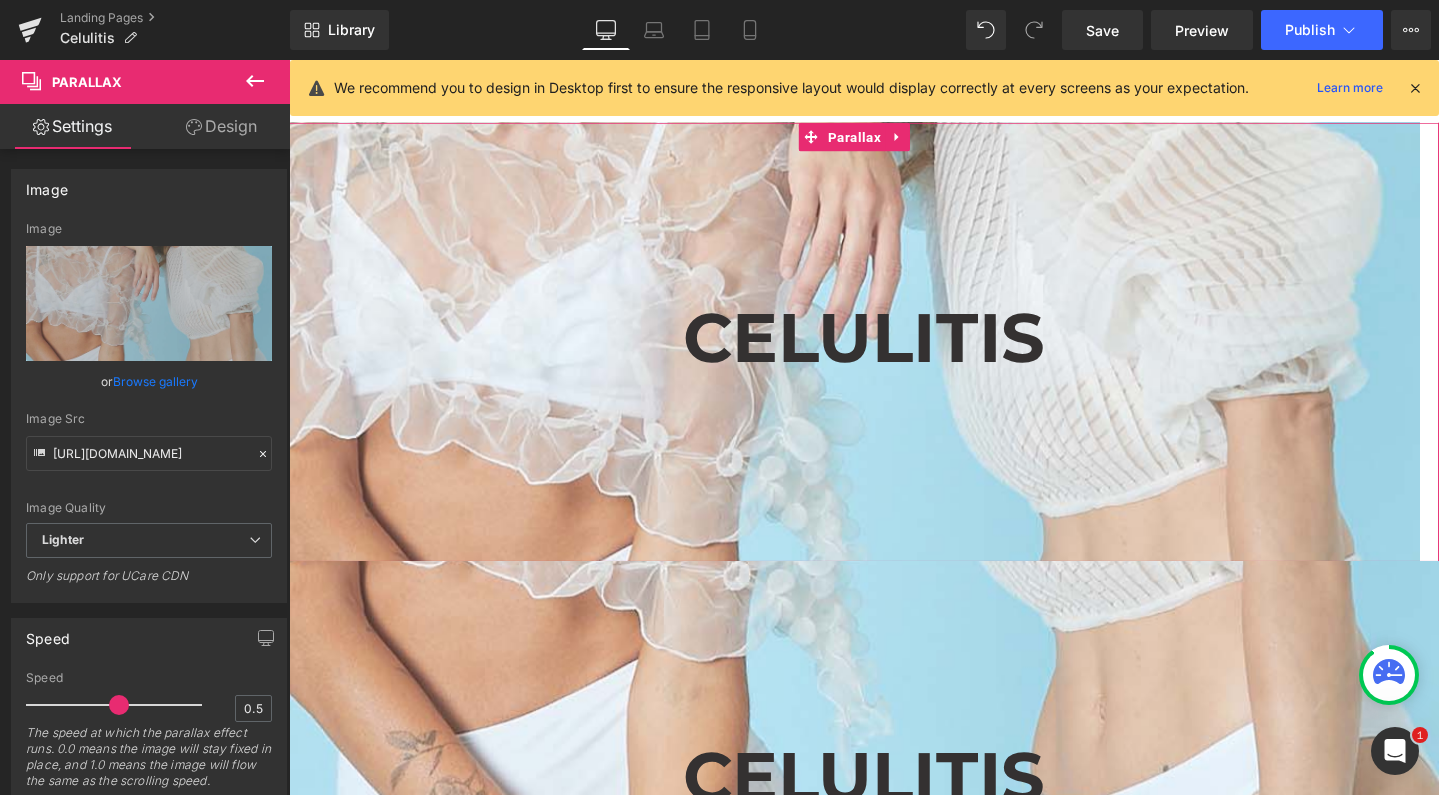 click on "Design" at bounding box center [221, 126] 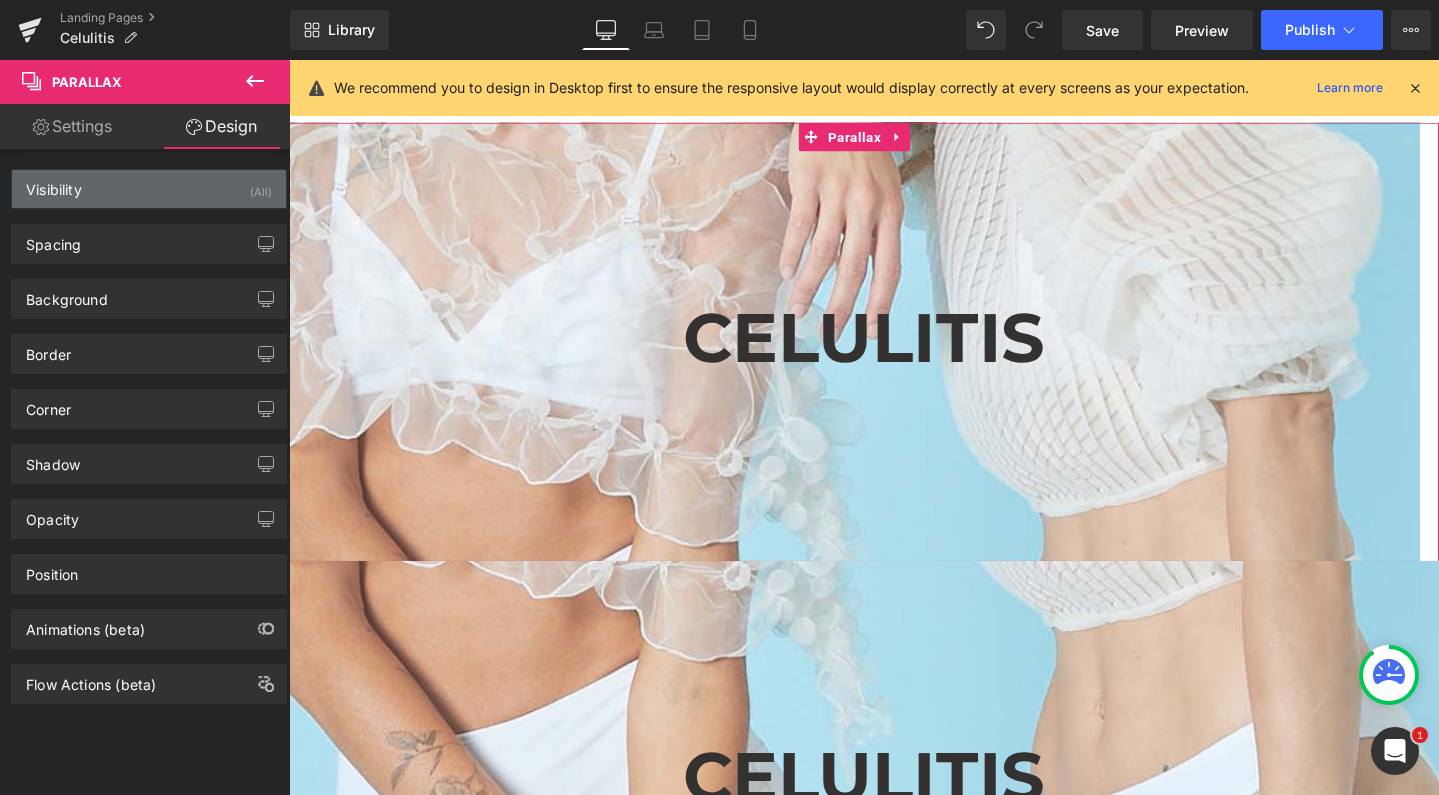 click on "(All)" at bounding box center [261, 186] 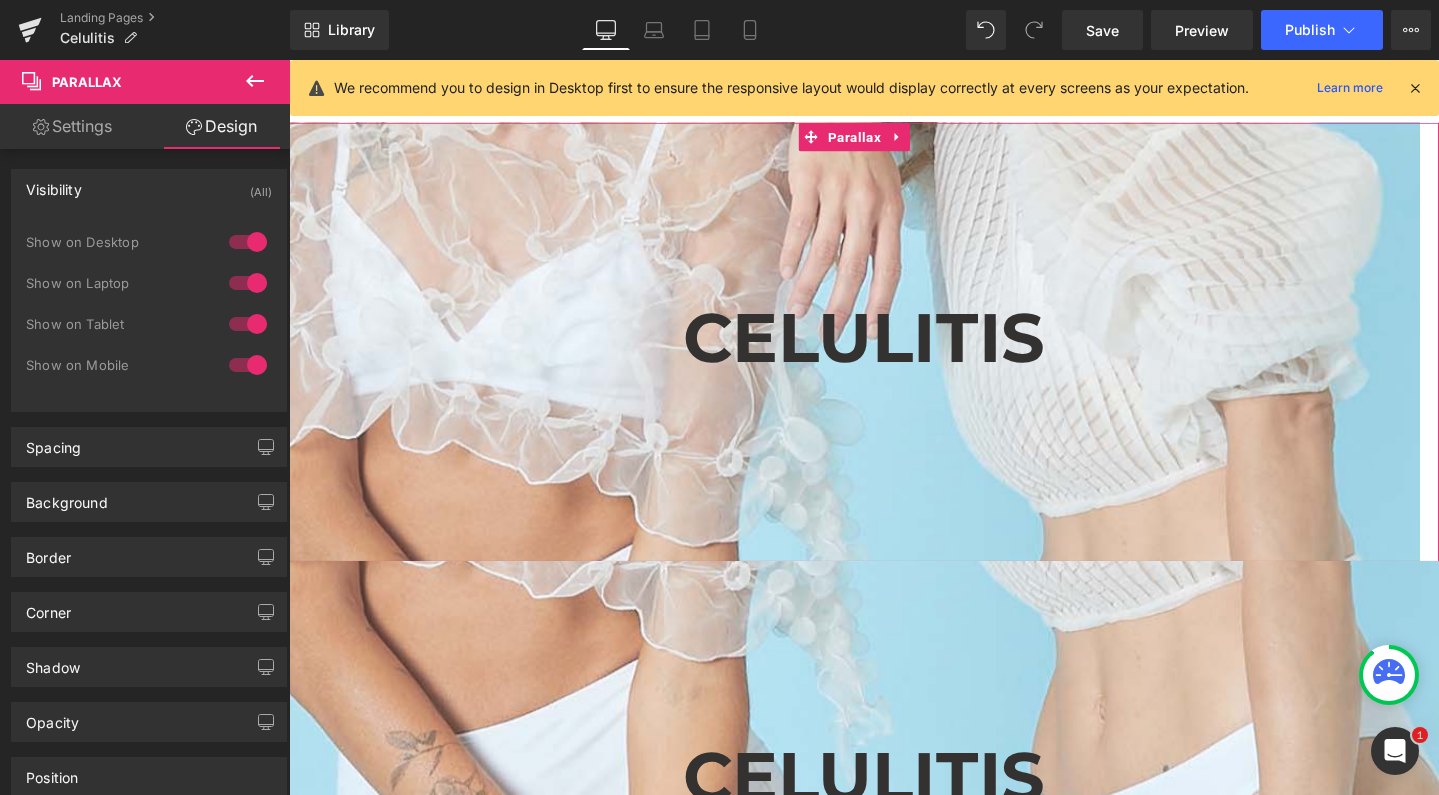 click at bounding box center (248, 365) 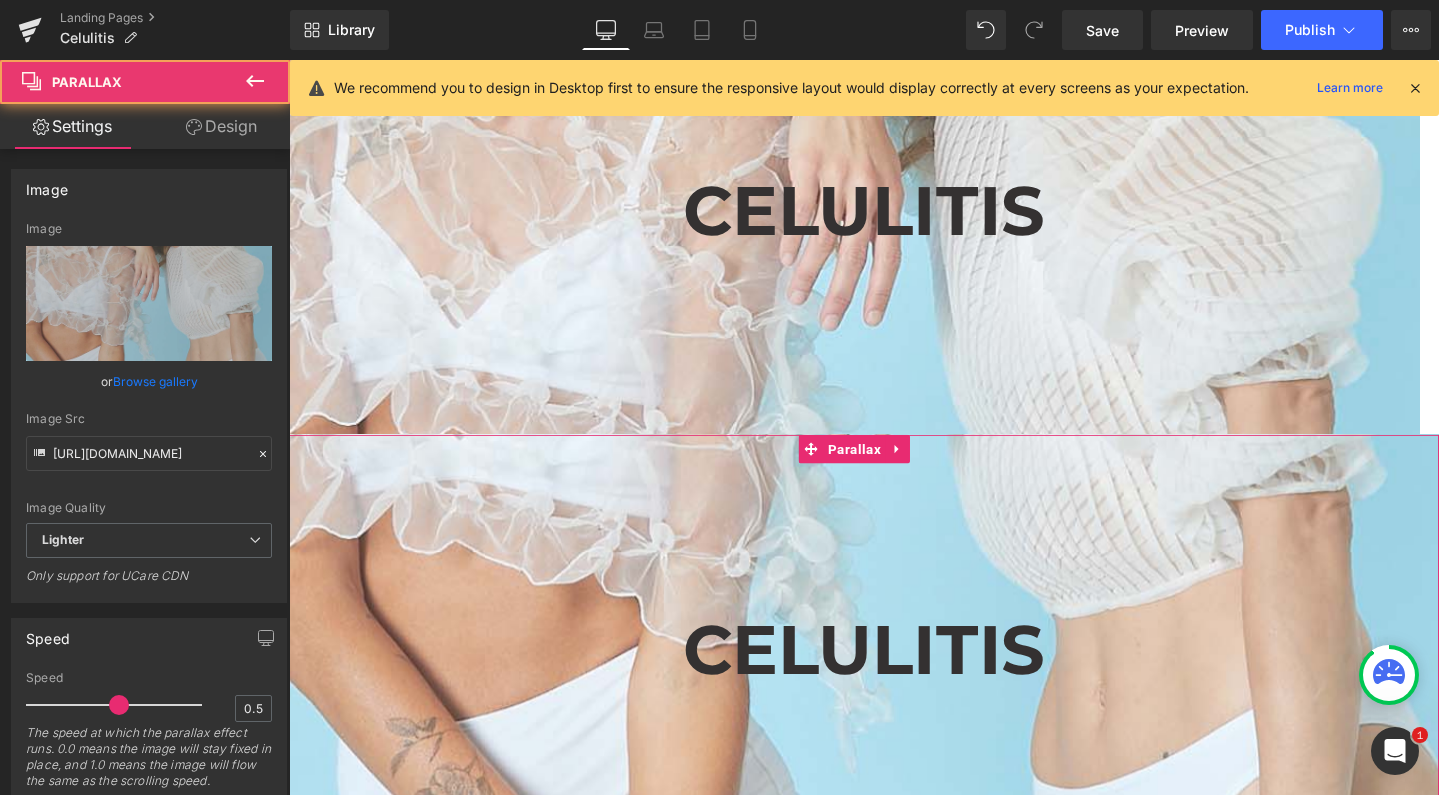 click at bounding box center [894, 470] 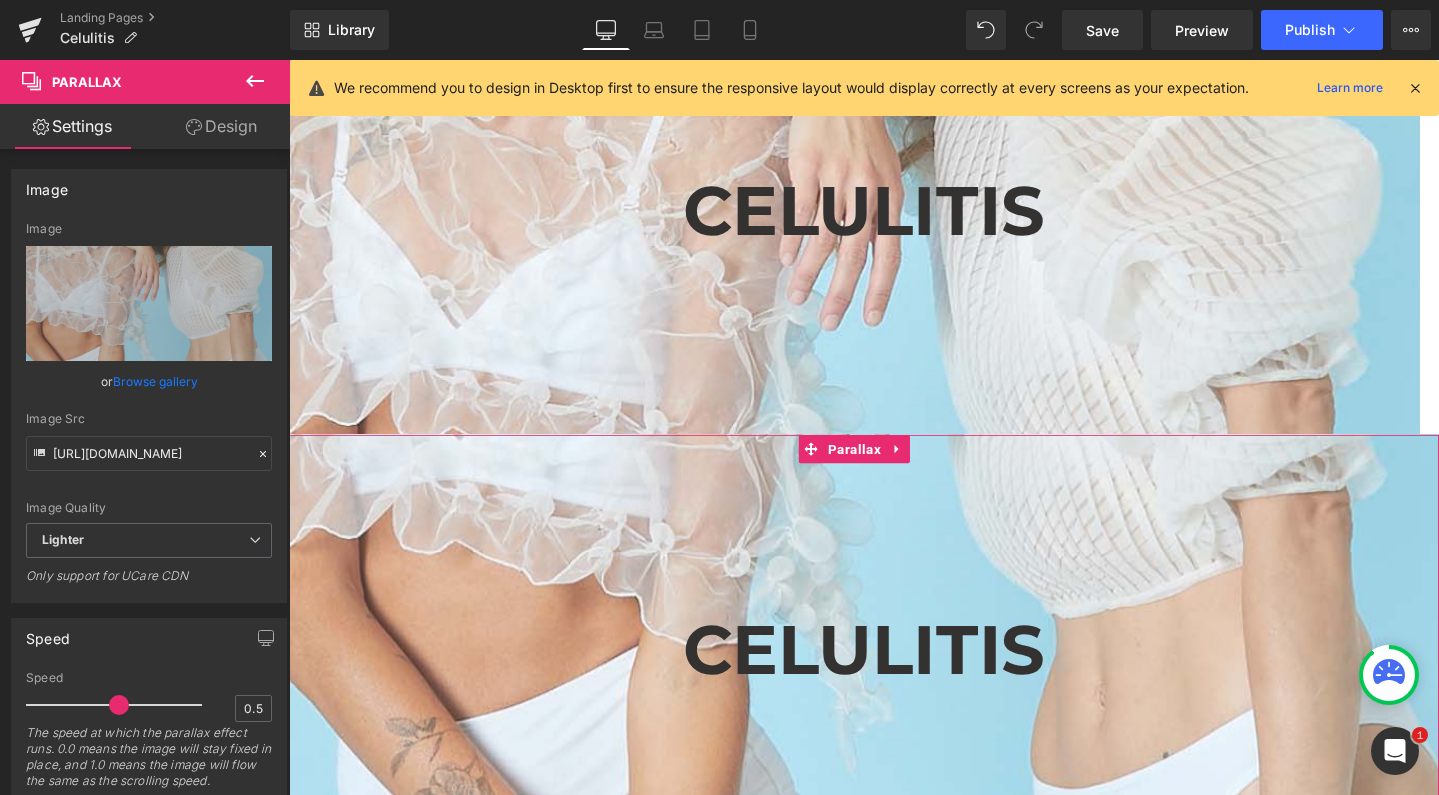 click on "Design" at bounding box center (221, 126) 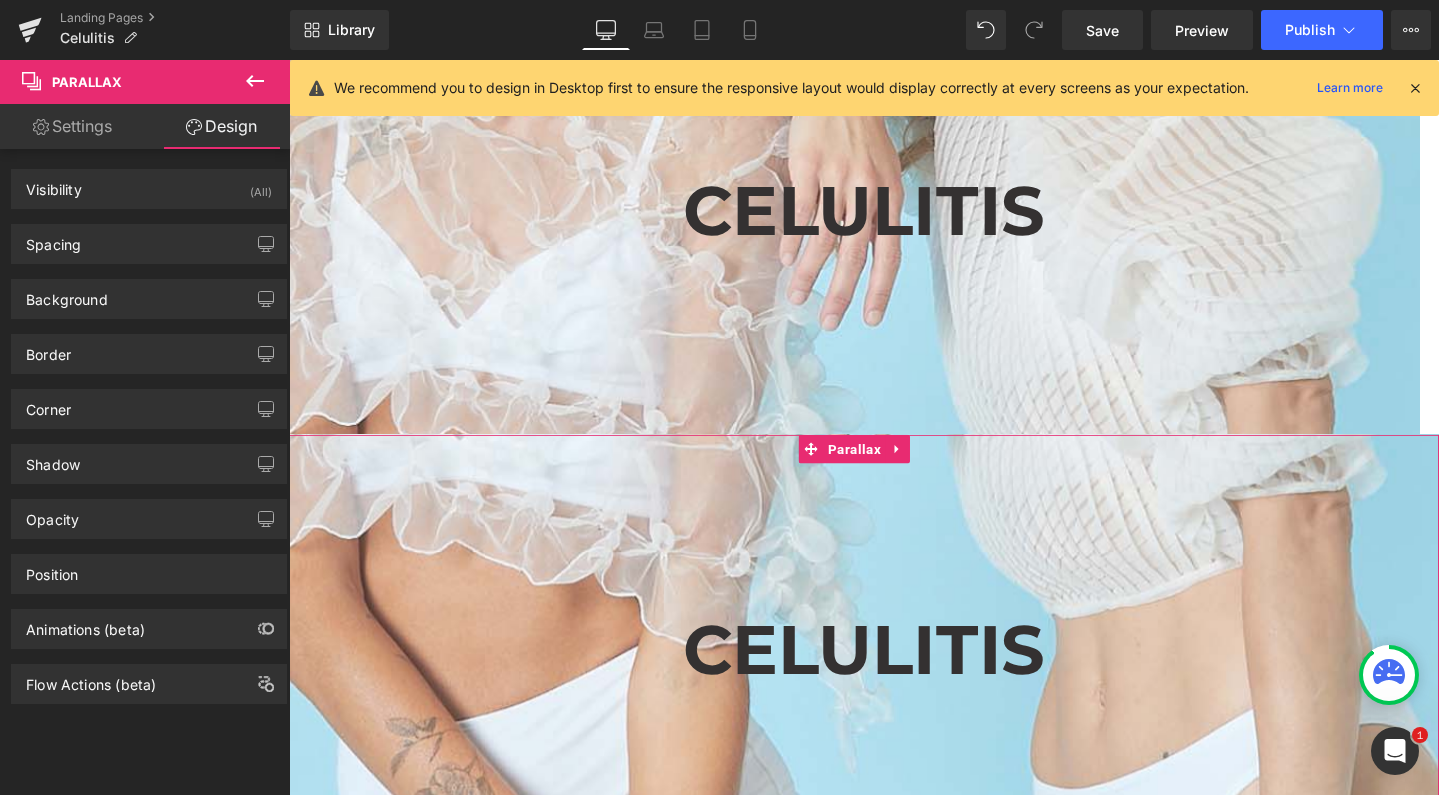 drag, startPoint x: 211, startPoint y: 187, endPoint x: 258, endPoint y: 293, distance: 115.952576 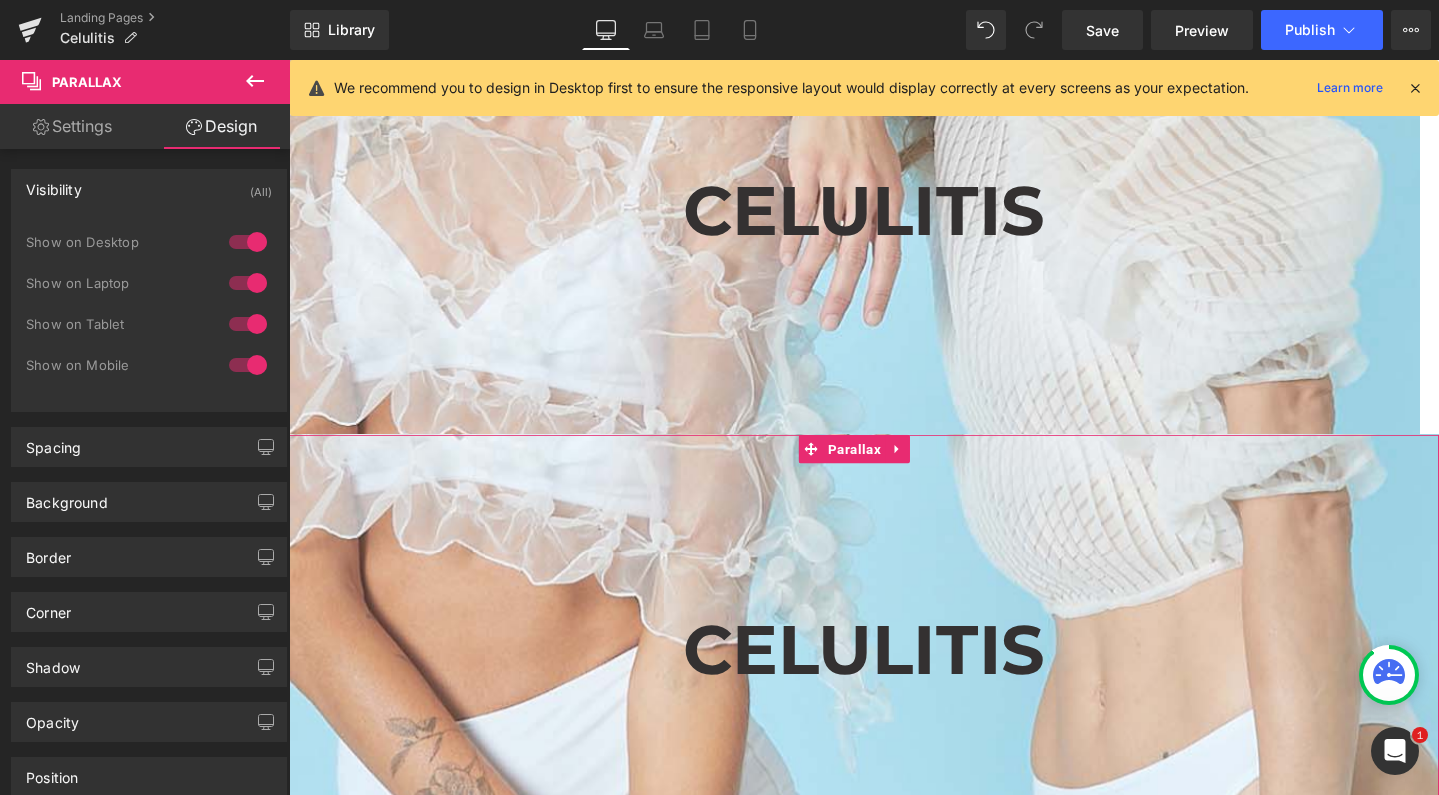 click at bounding box center (248, 324) 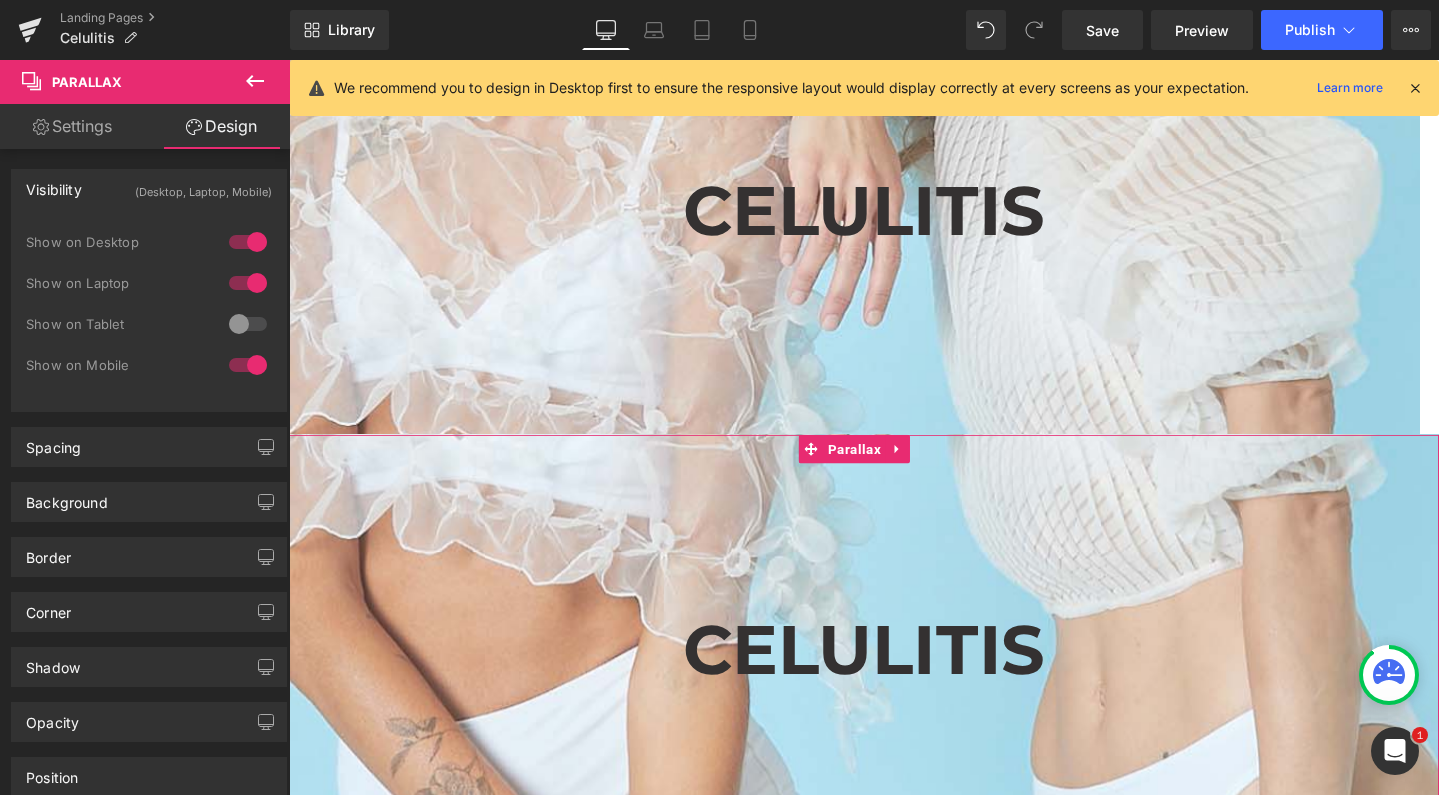 click at bounding box center (248, 283) 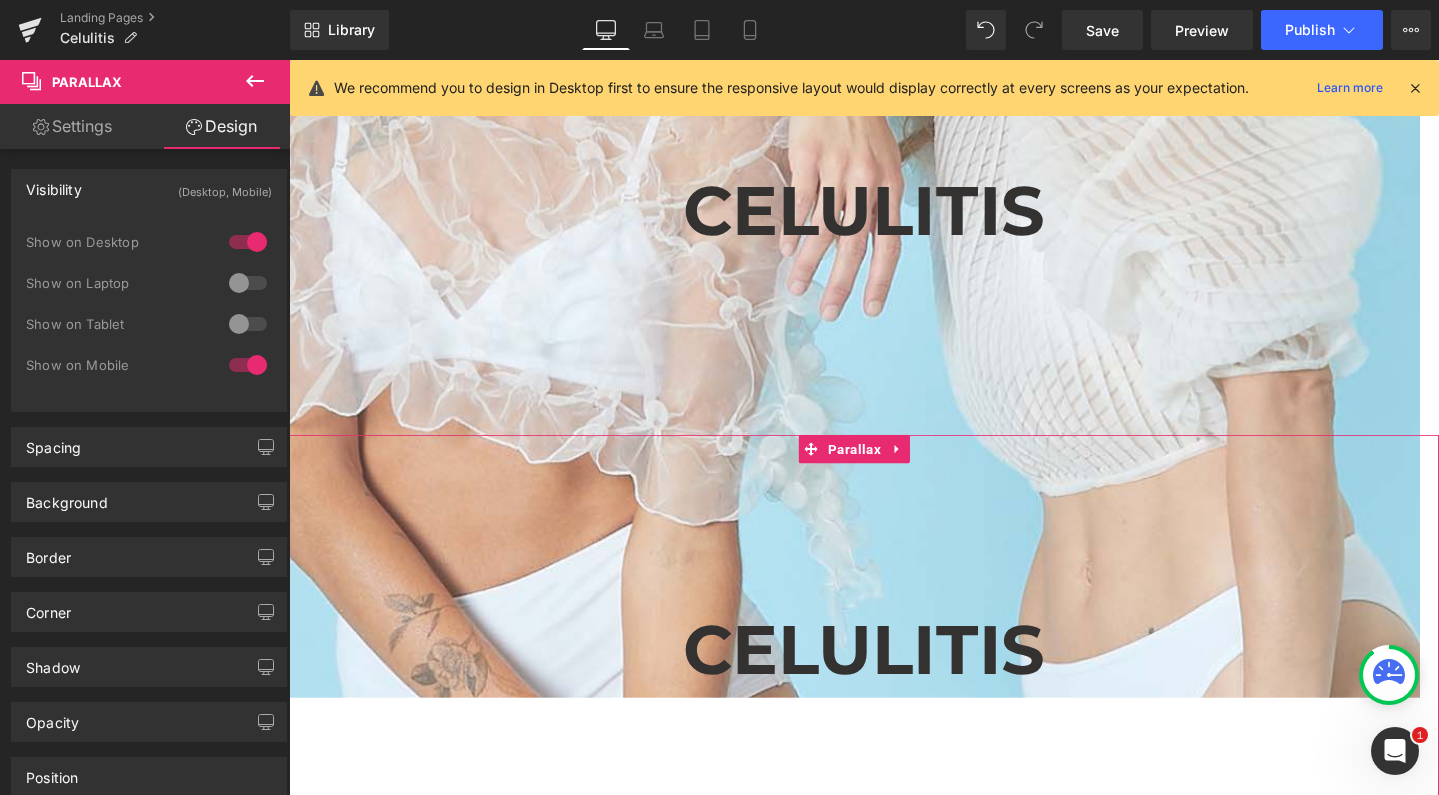 click at bounding box center (248, 242) 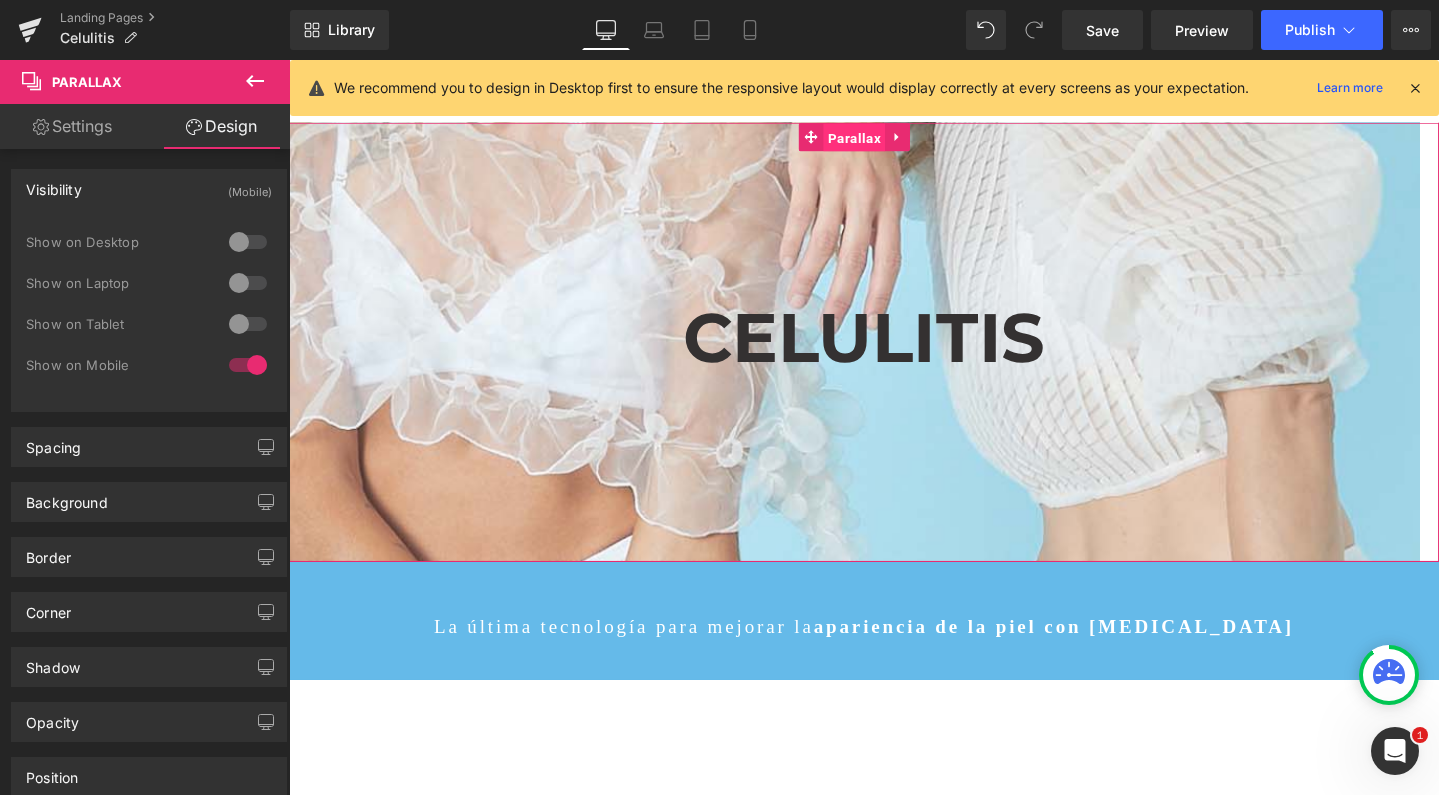 click on "Parallax" at bounding box center [883, 142] 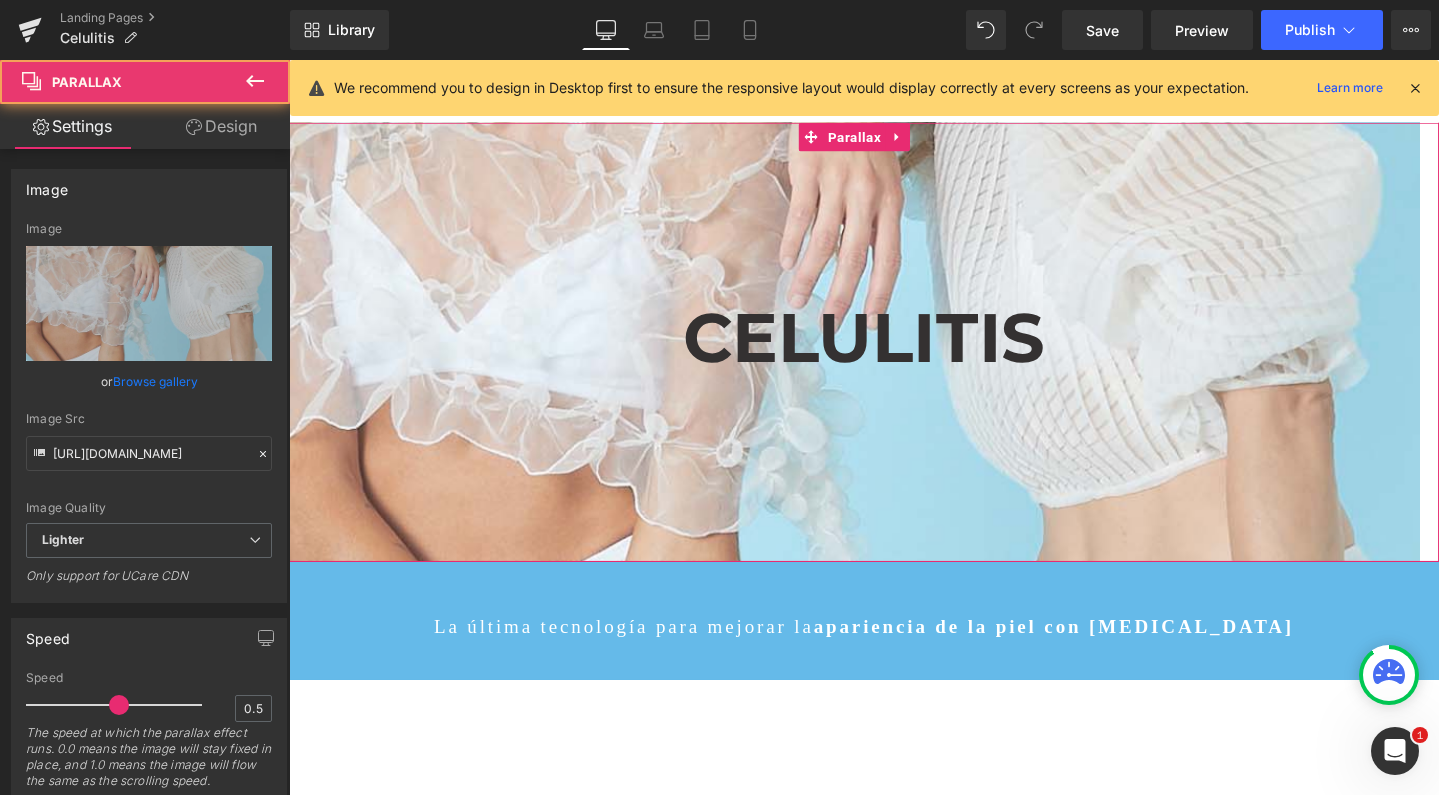 click on "Design" at bounding box center [221, 126] 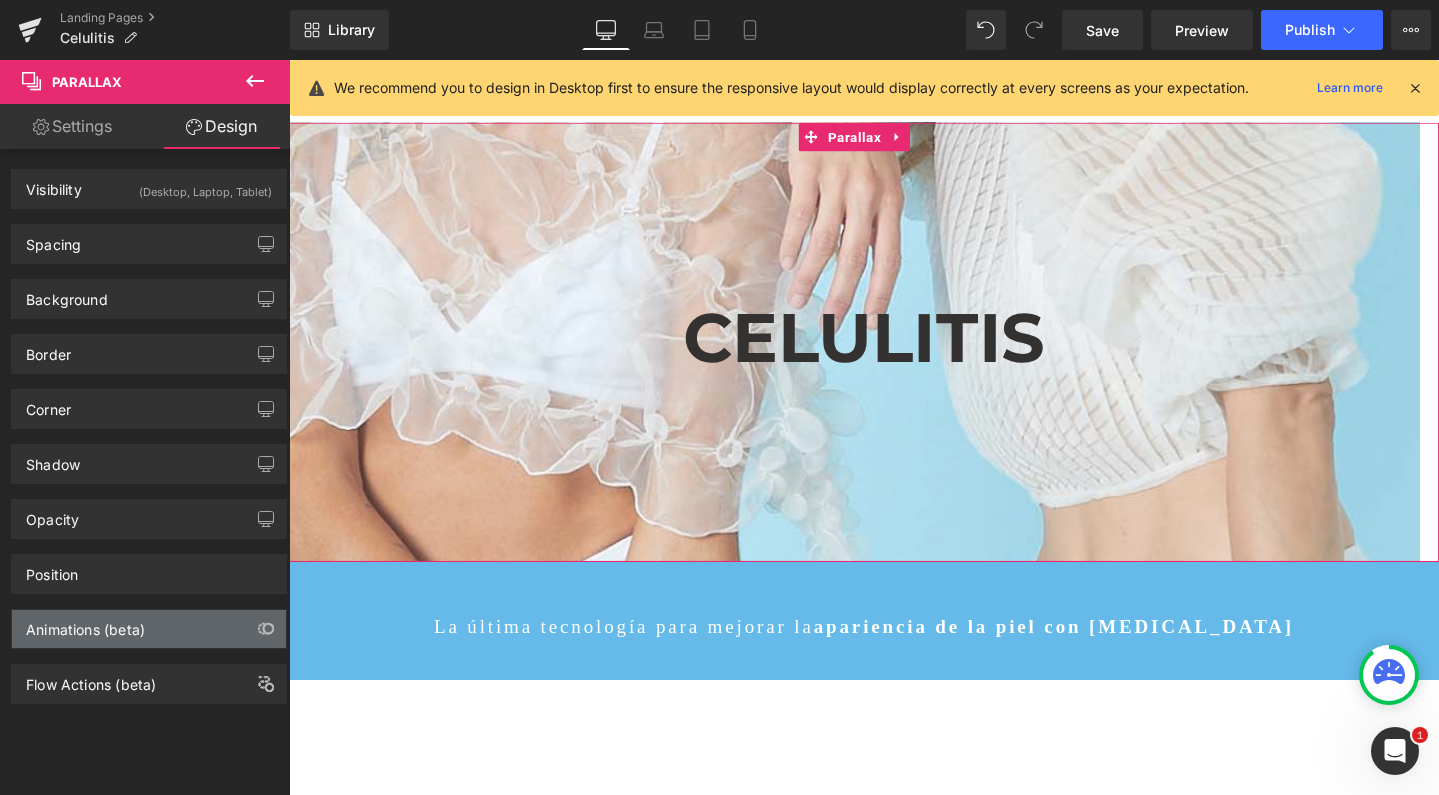 click on "Animations (beta)" at bounding box center [149, 629] 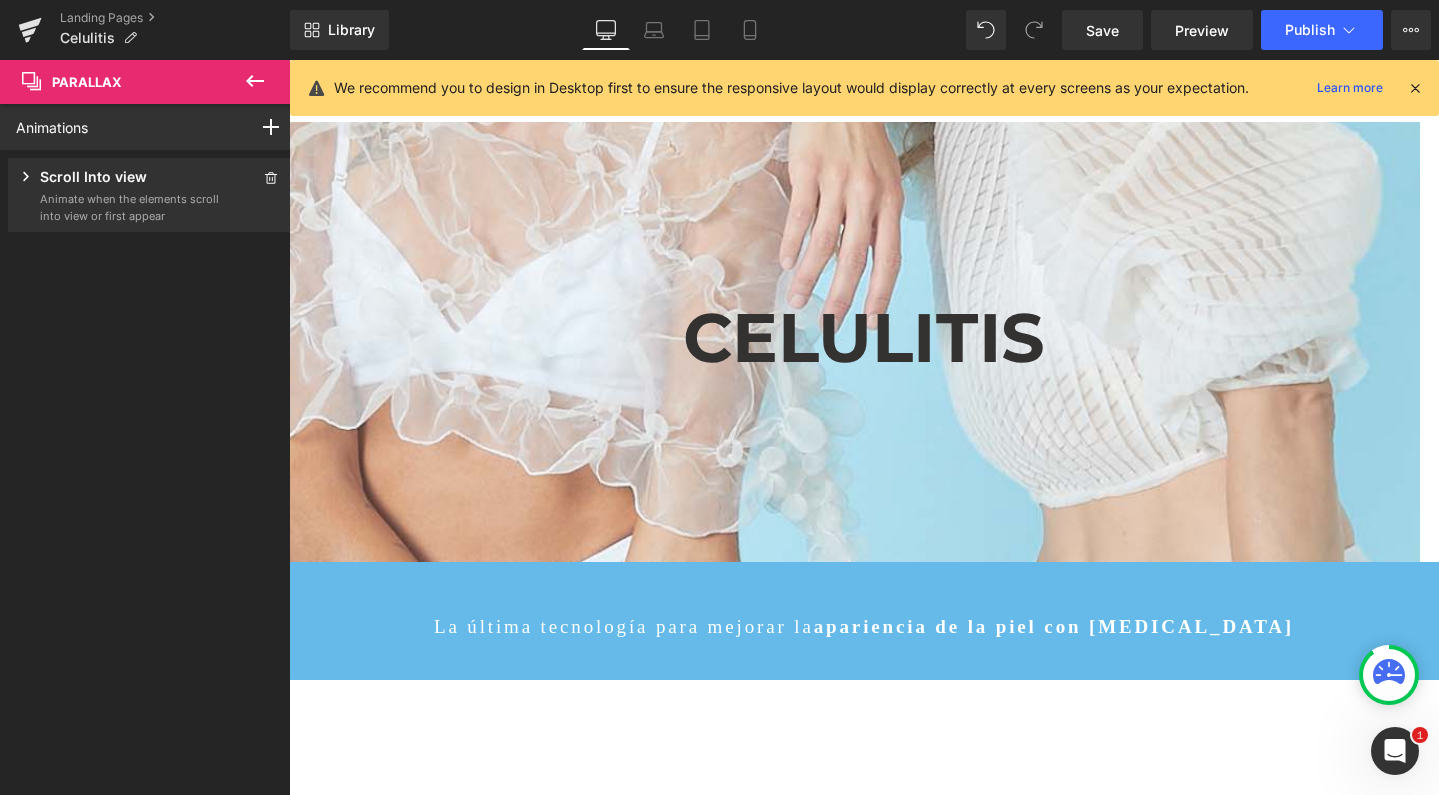 click 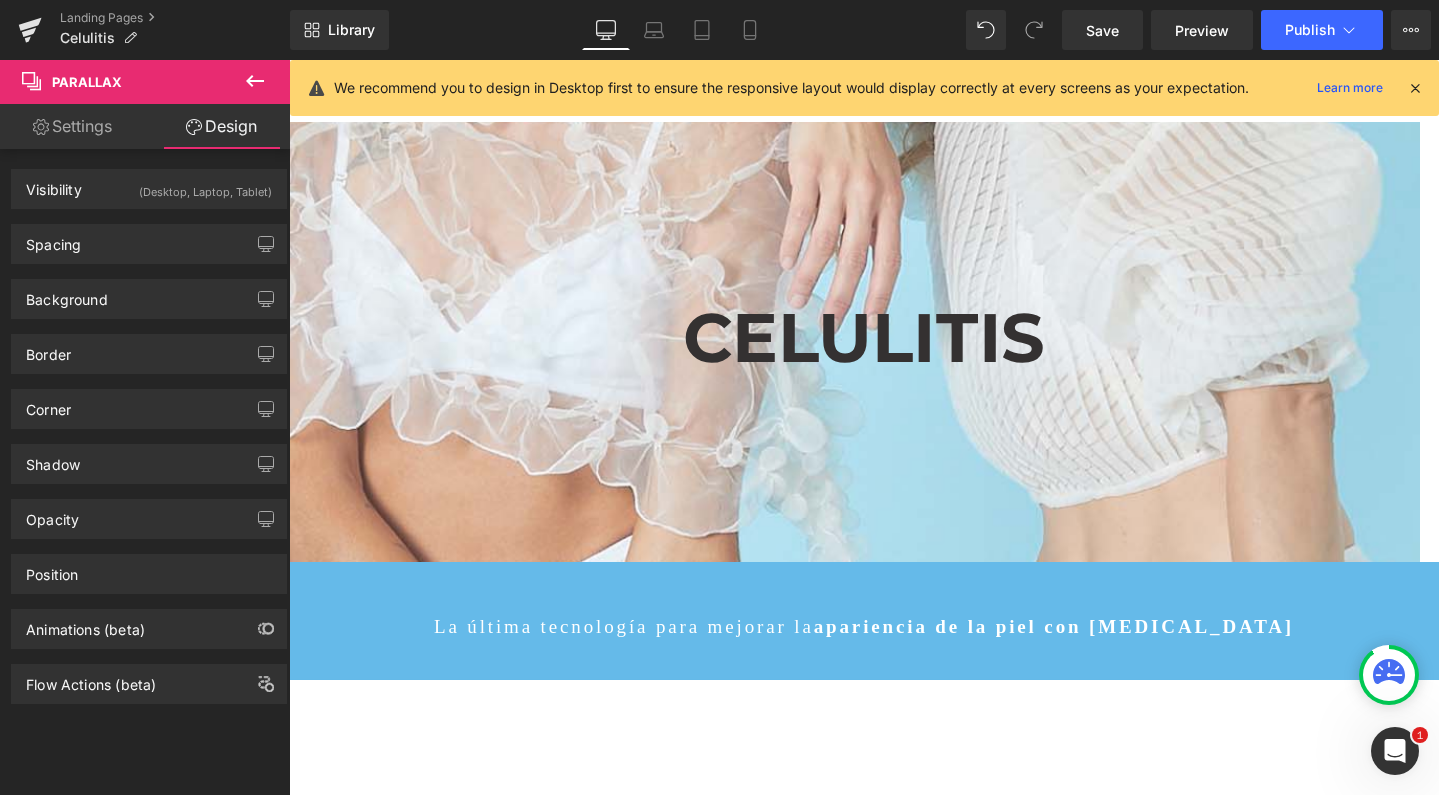 click 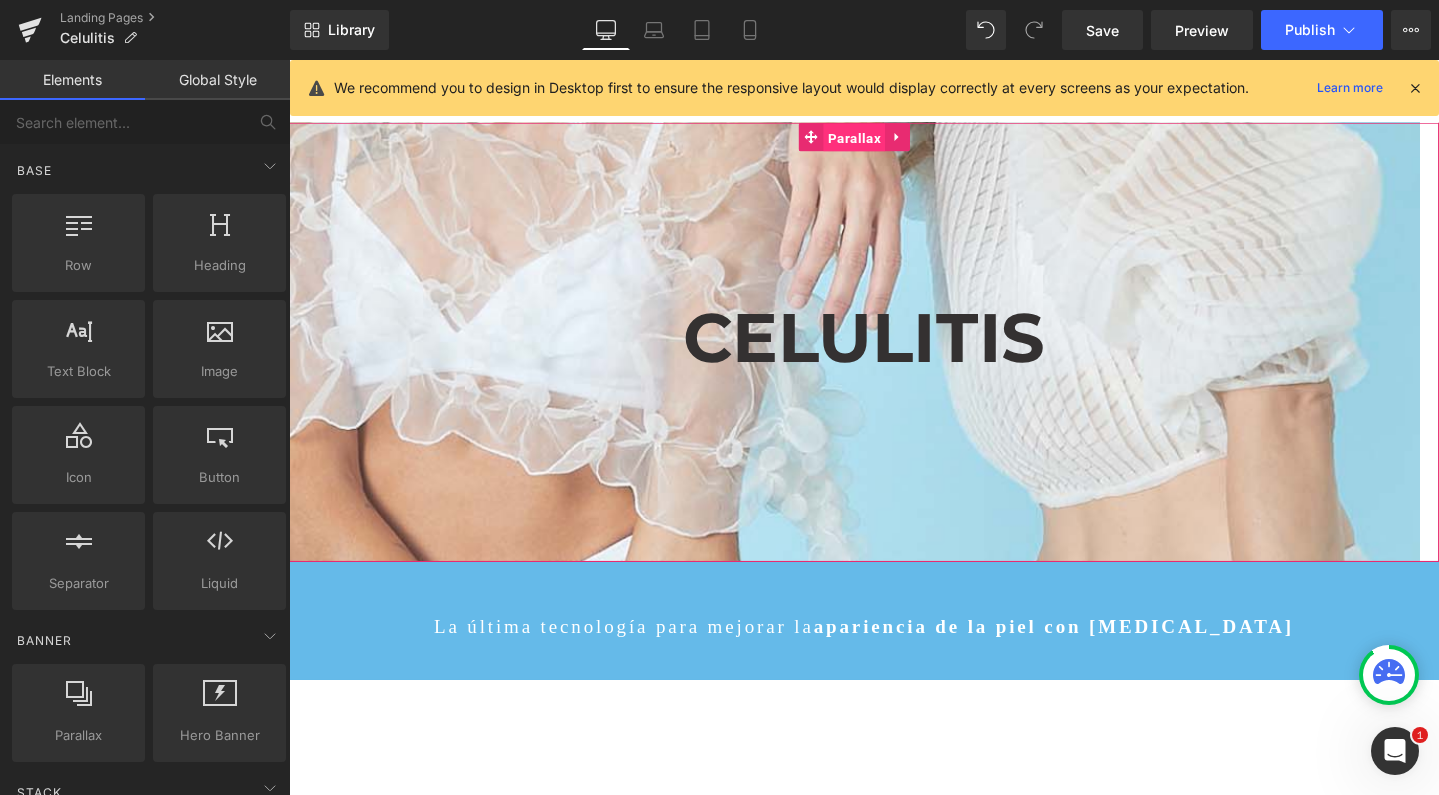 click on "Parallax" at bounding box center [883, 142] 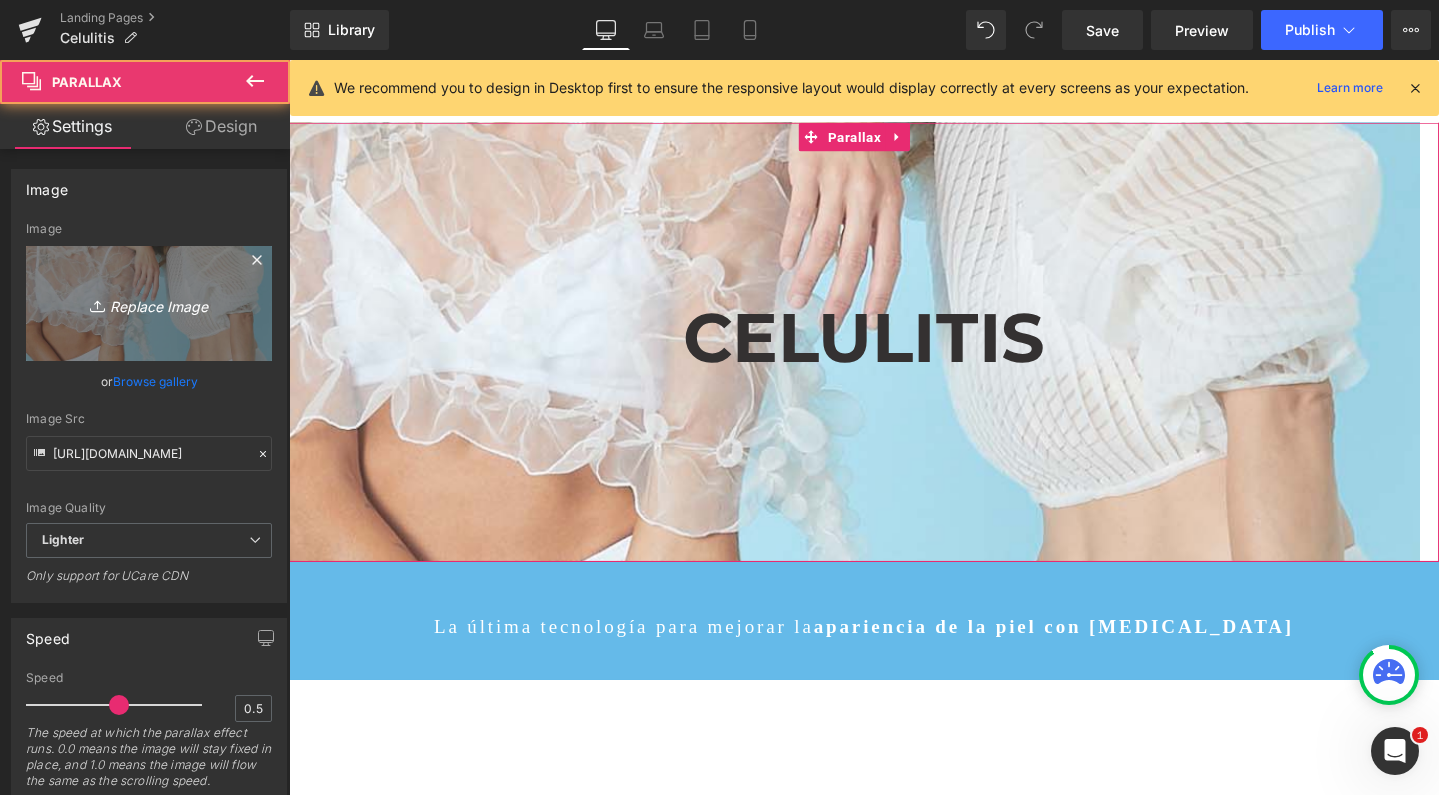 click on "Replace Image" at bounding box center (149, 303) 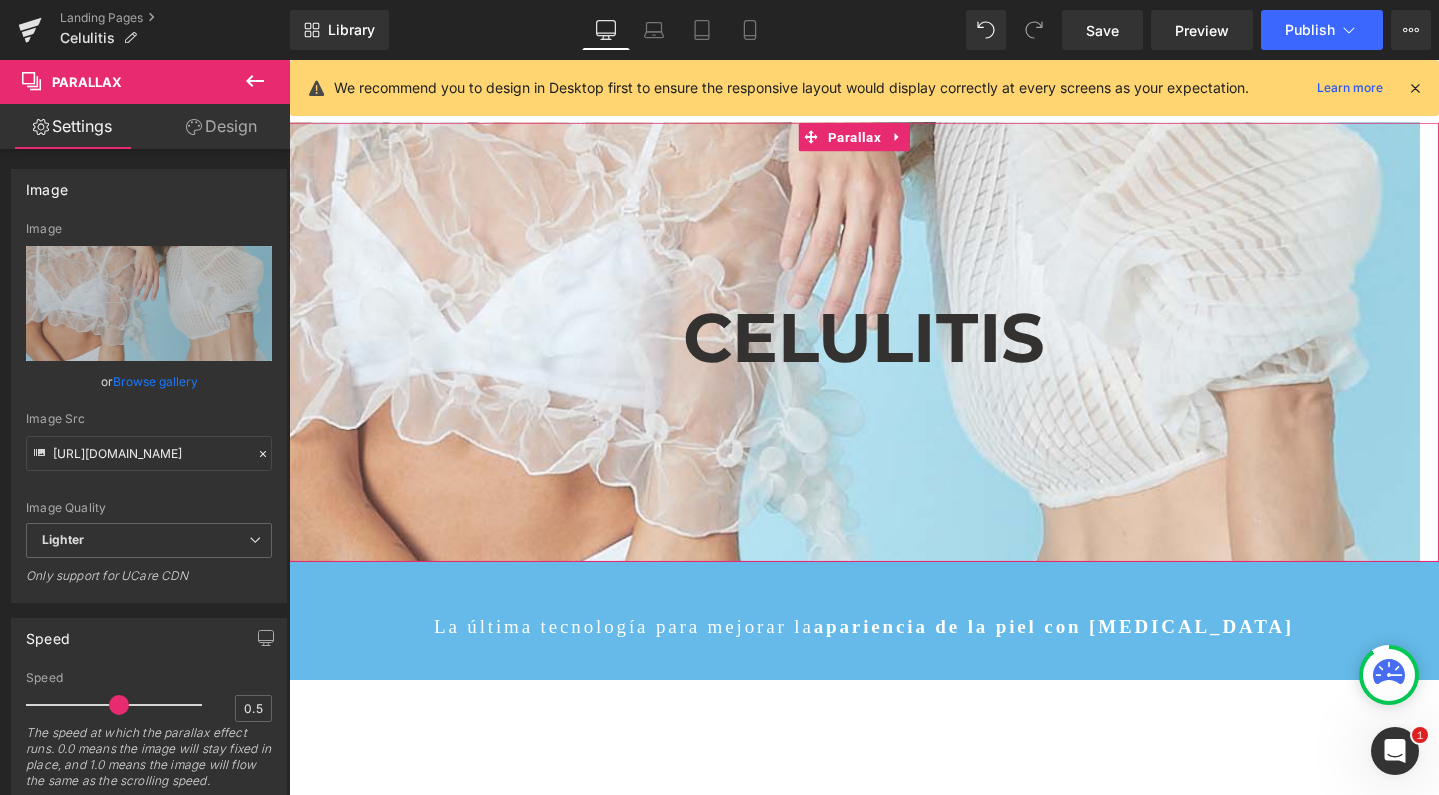 type on "C:\fakepath\parallaxdesktop.jpg" 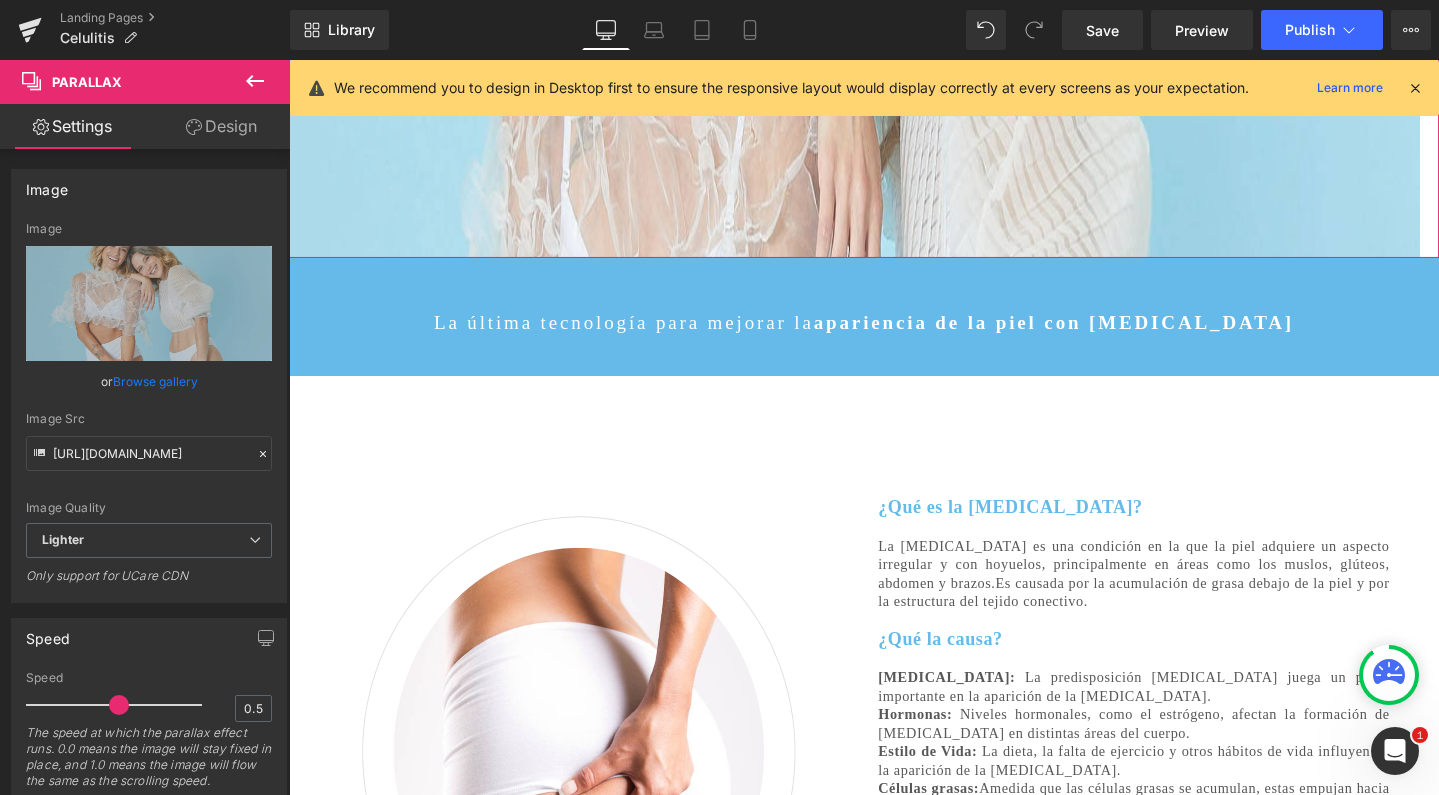 scroll, scrollTop: 381, scrollLeft: 0, axis: vertical 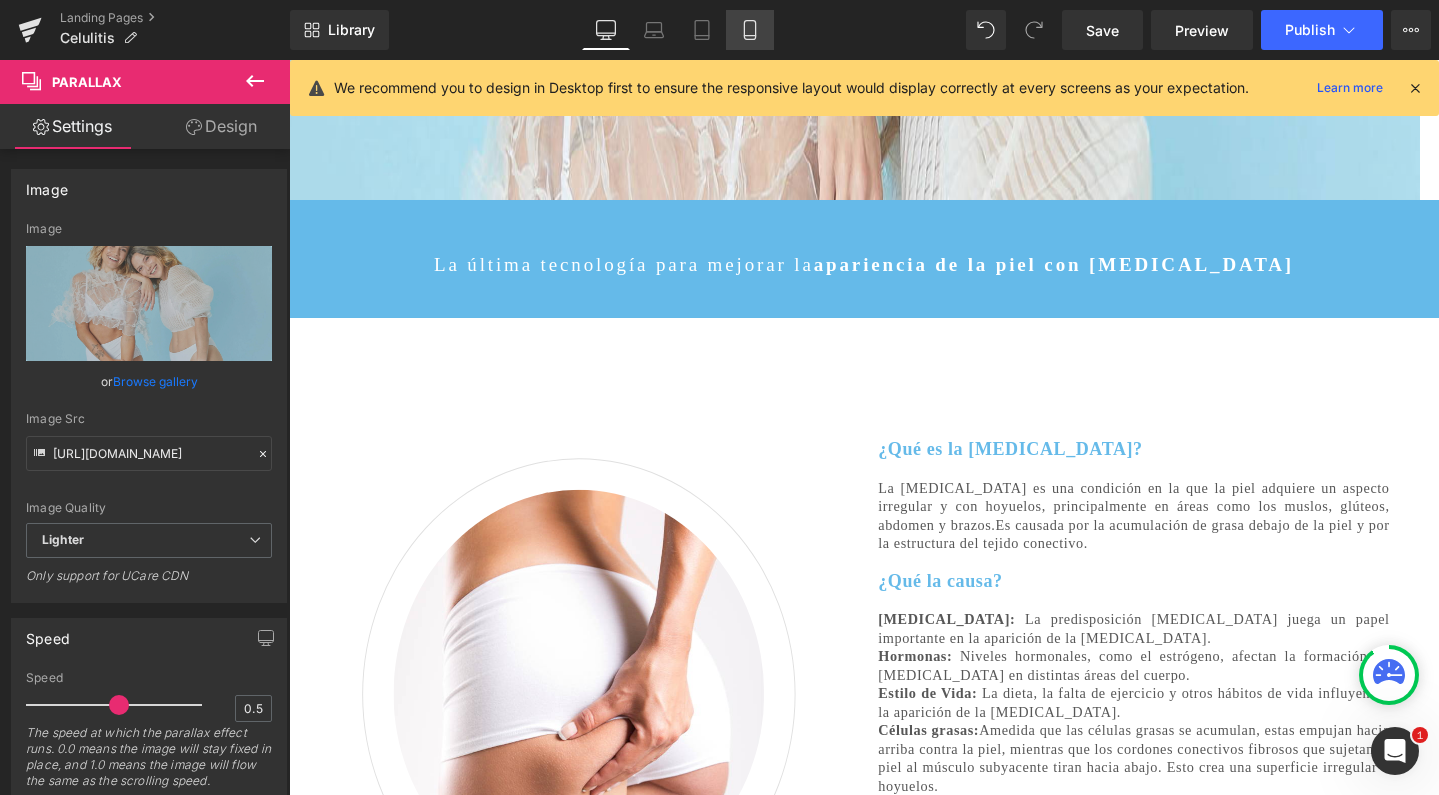 click 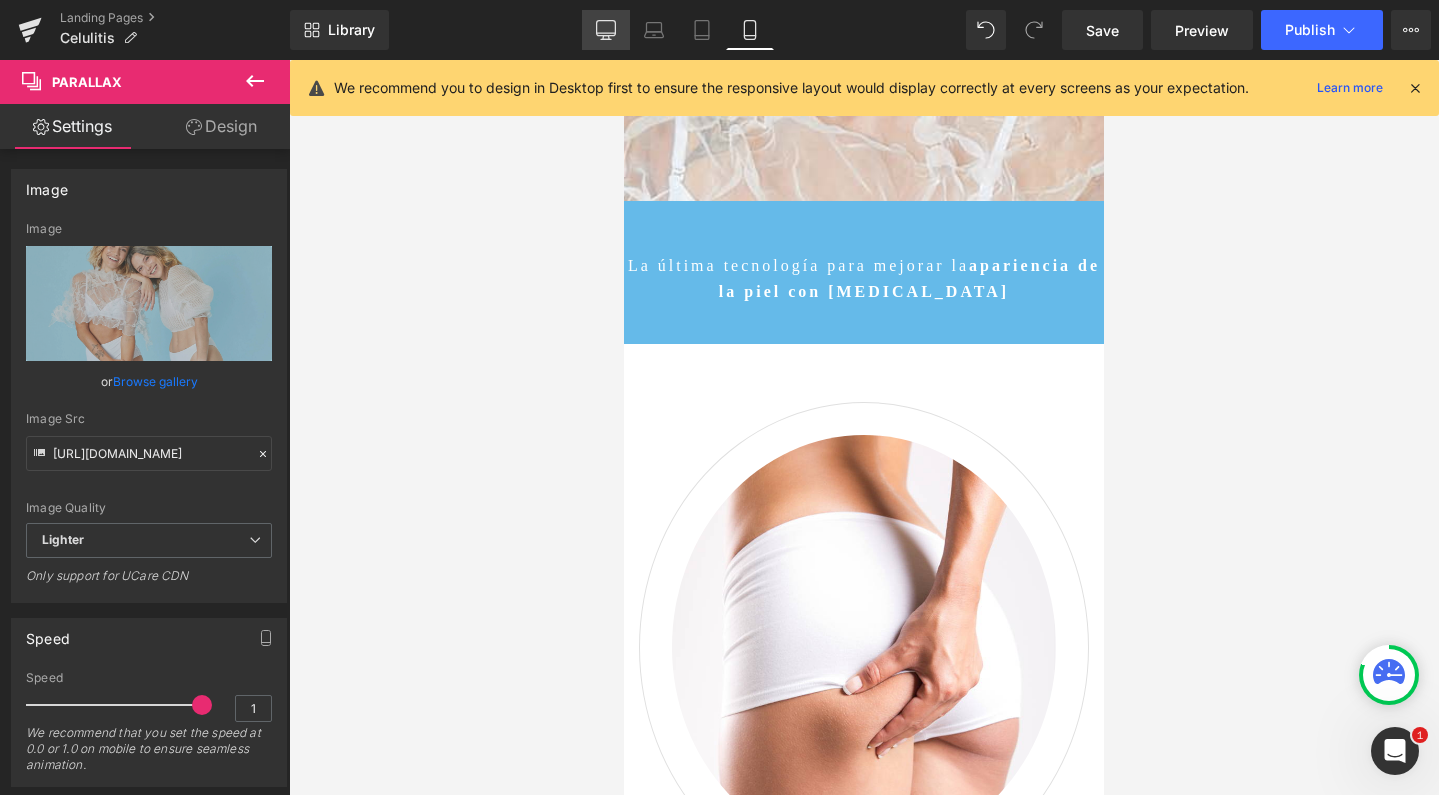 scroll, scrollTop: 0, scrollLeft: 0, axis: both 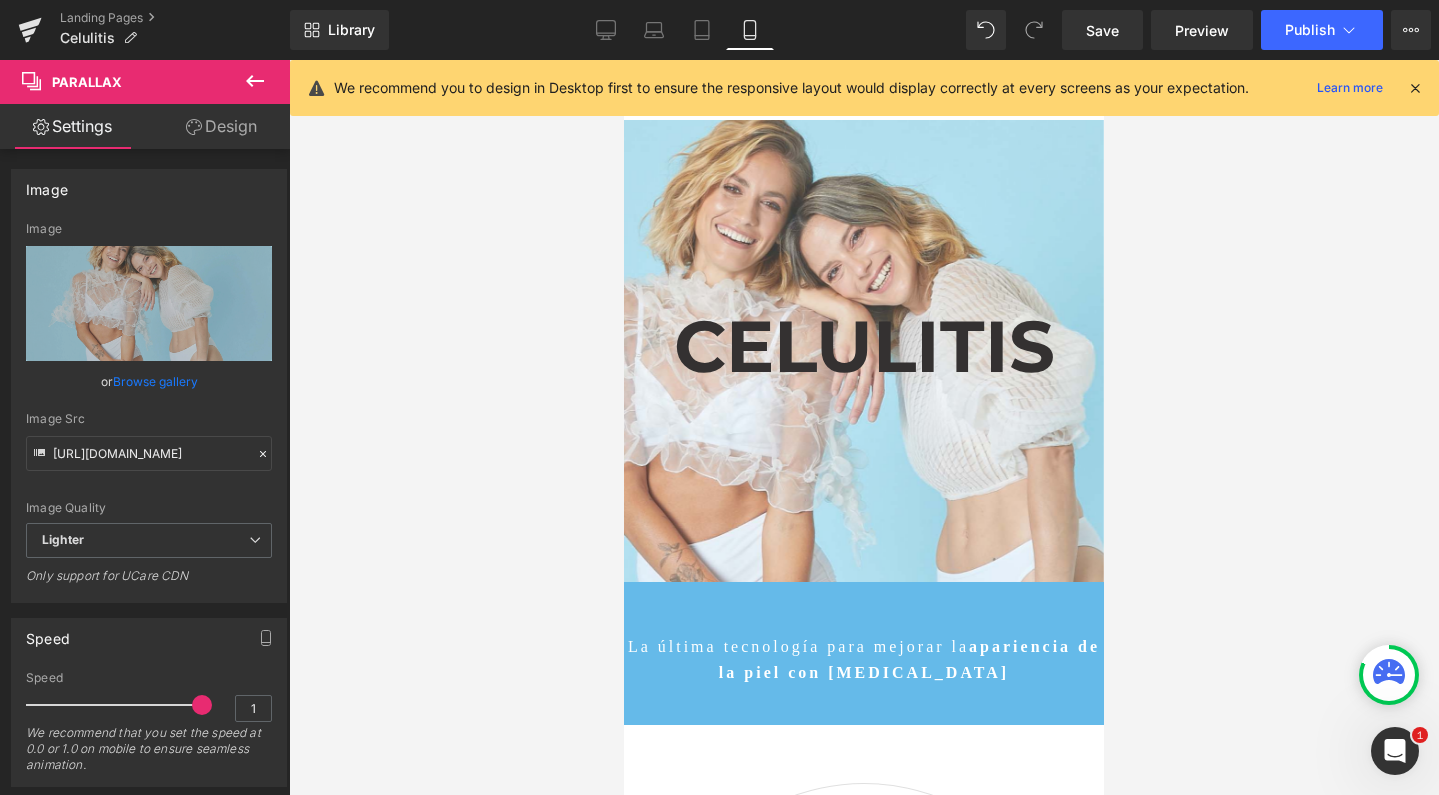 click 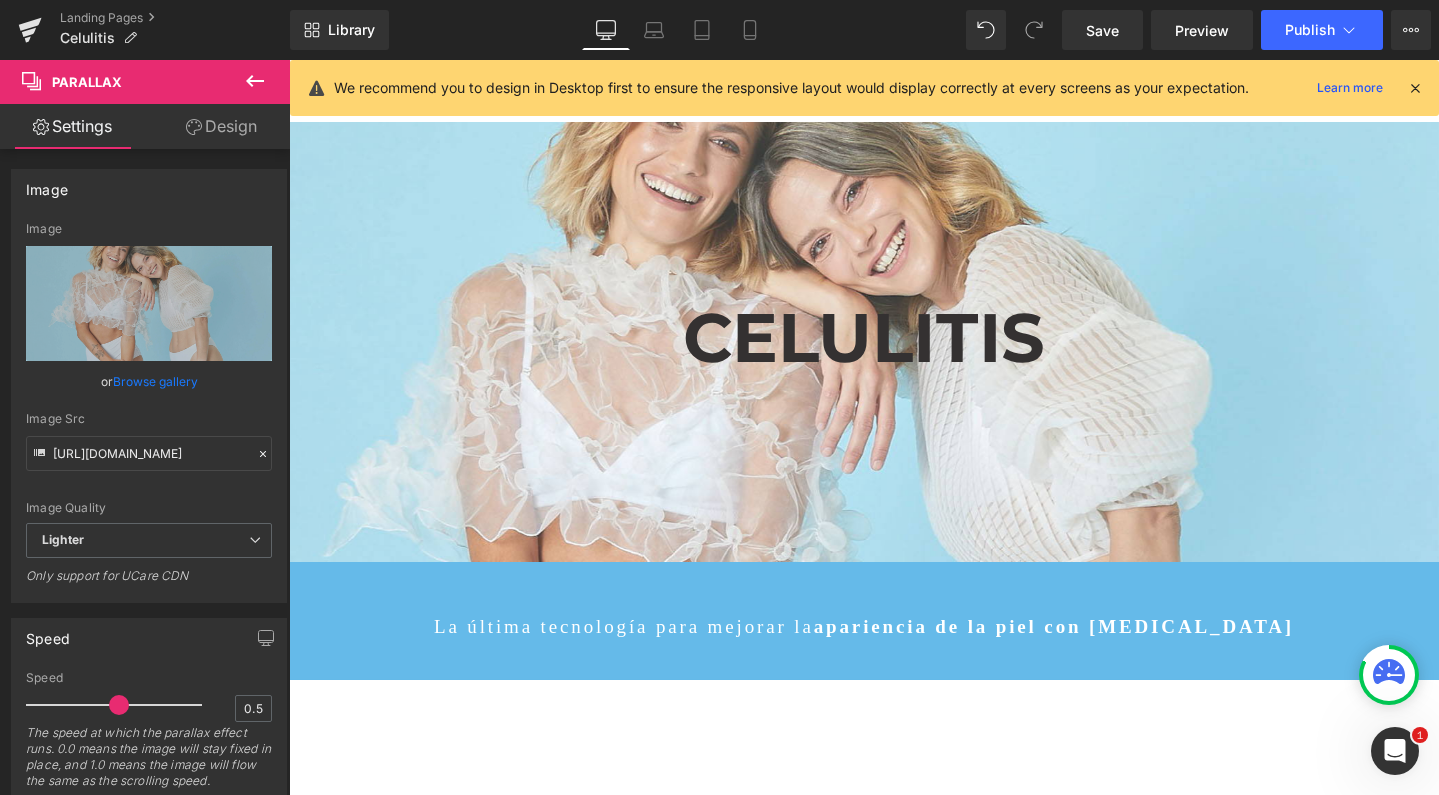 scroll, scrollTop: 7860, scrollLeft: 1190, axis: both 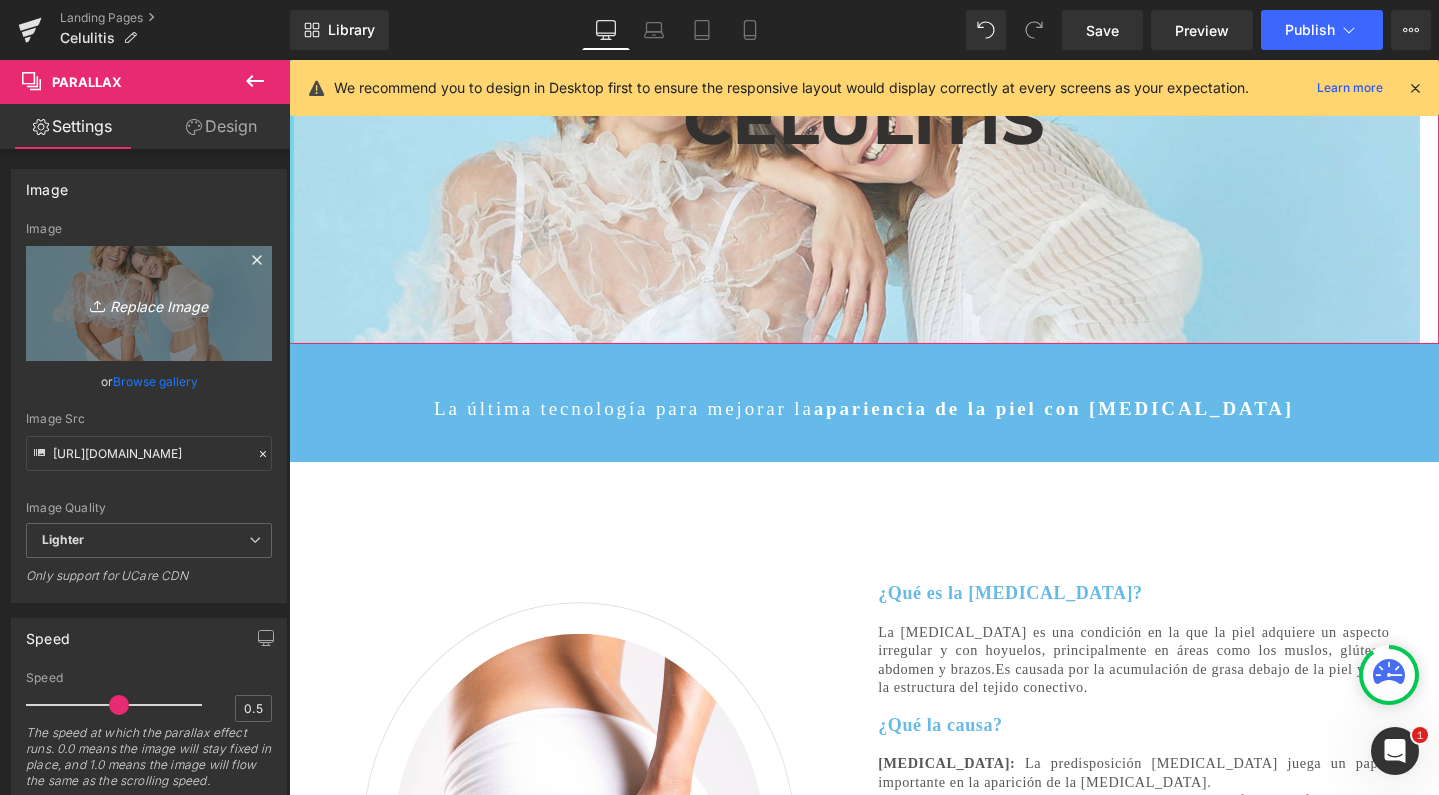 click on "Replace Image" at bounding box center [149, 303] 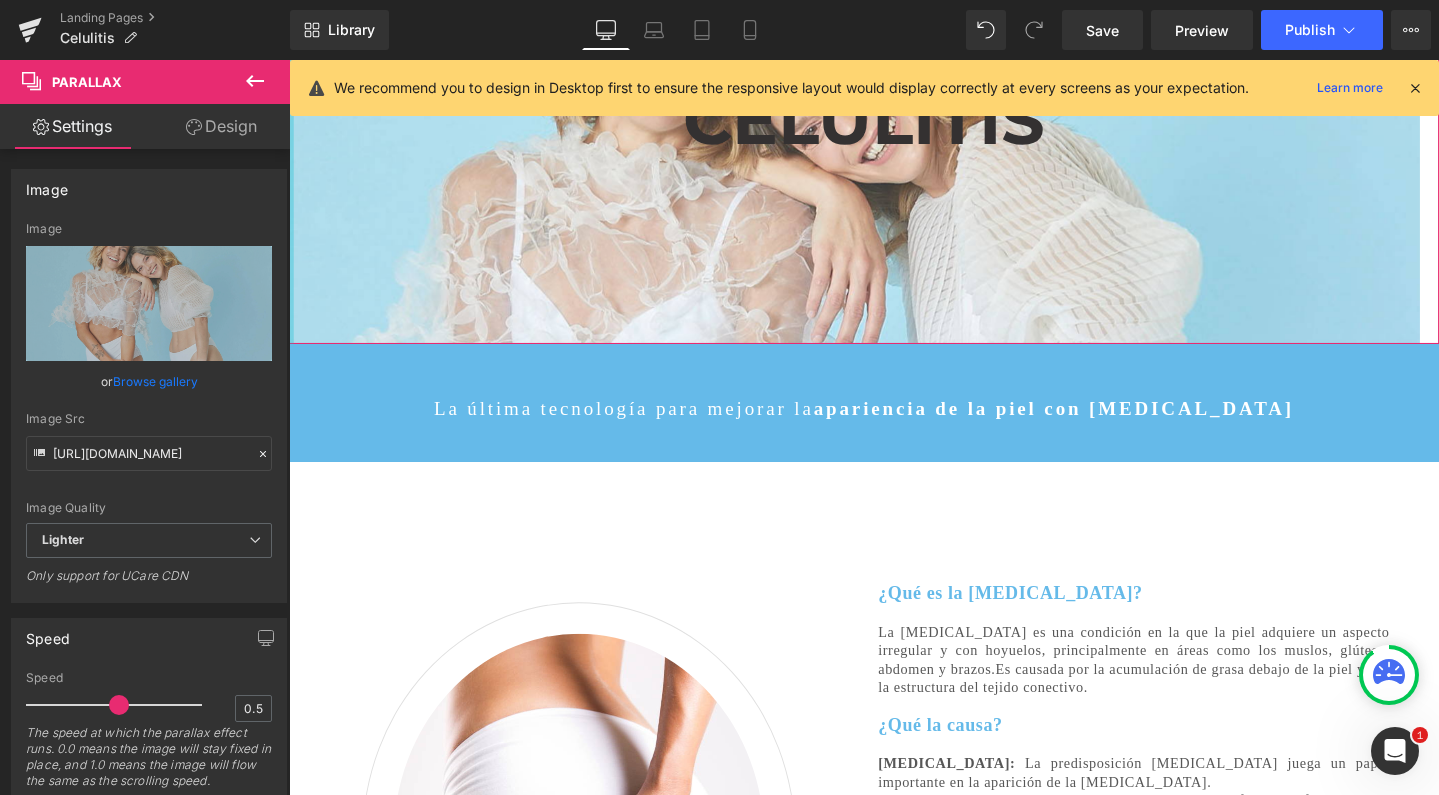 type on "C:\fakepath\parallaxdesktop.jpg" 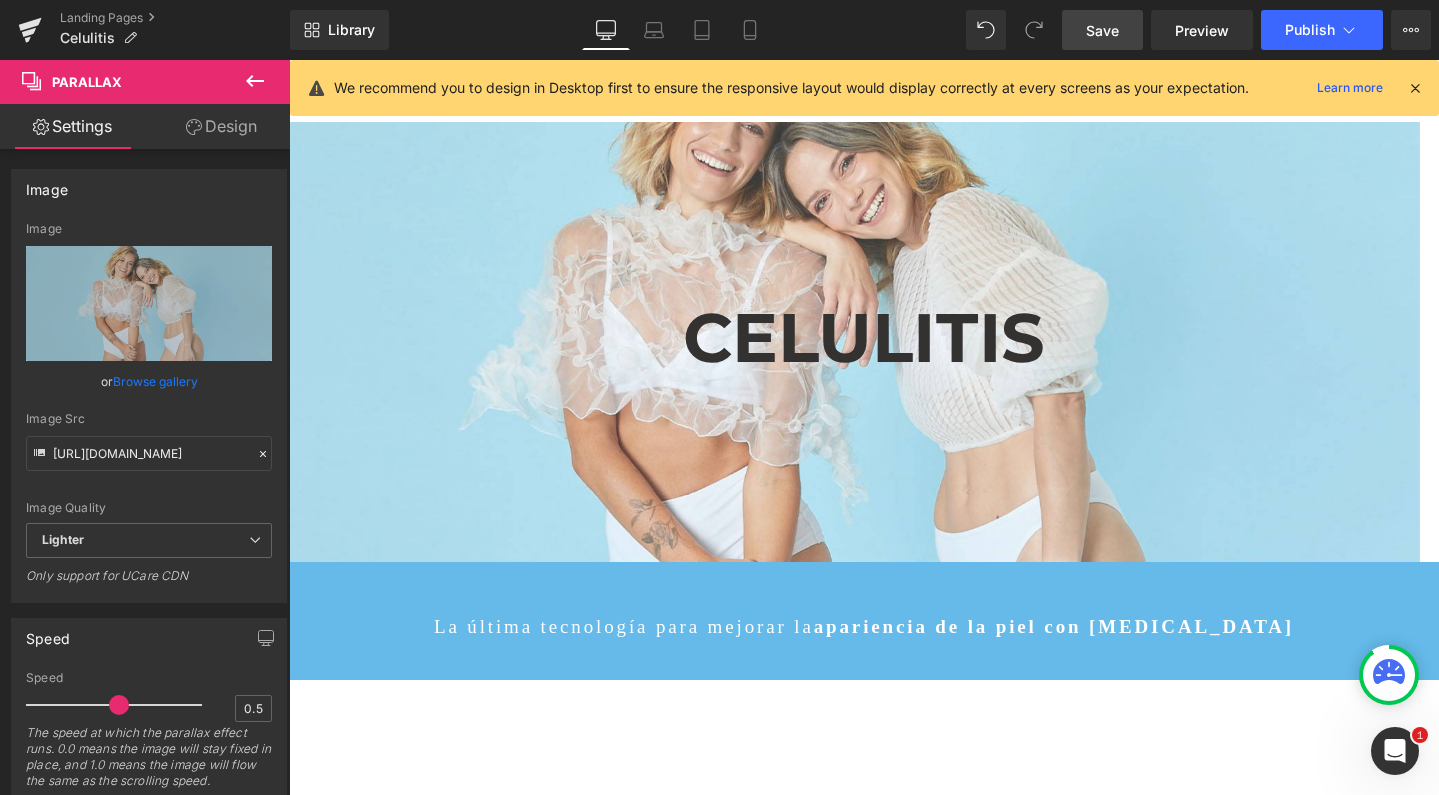 scroll, scrollTop: 0, scrollLeft: 0, axis: both 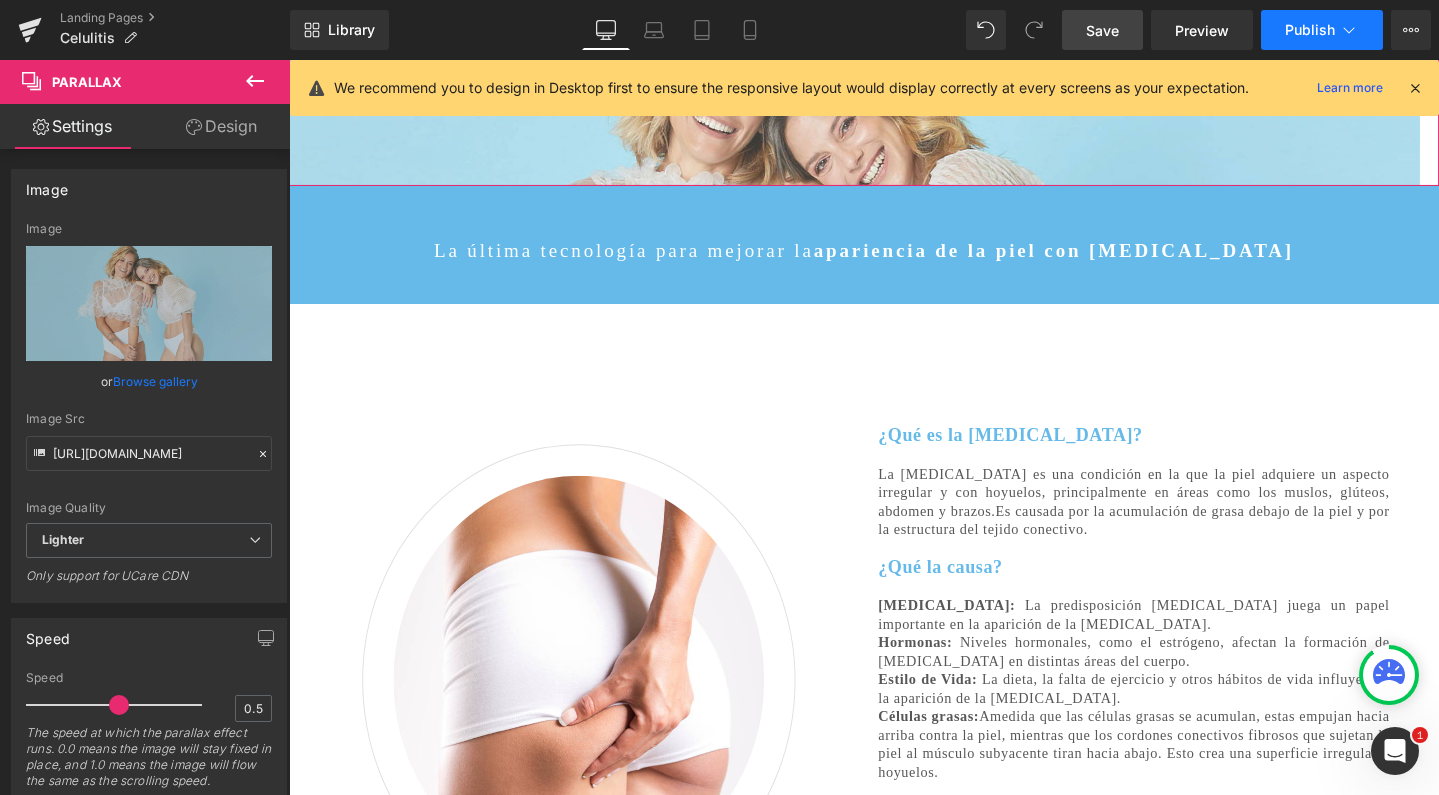 click on "Publish" at bounding box center [1310, 30] 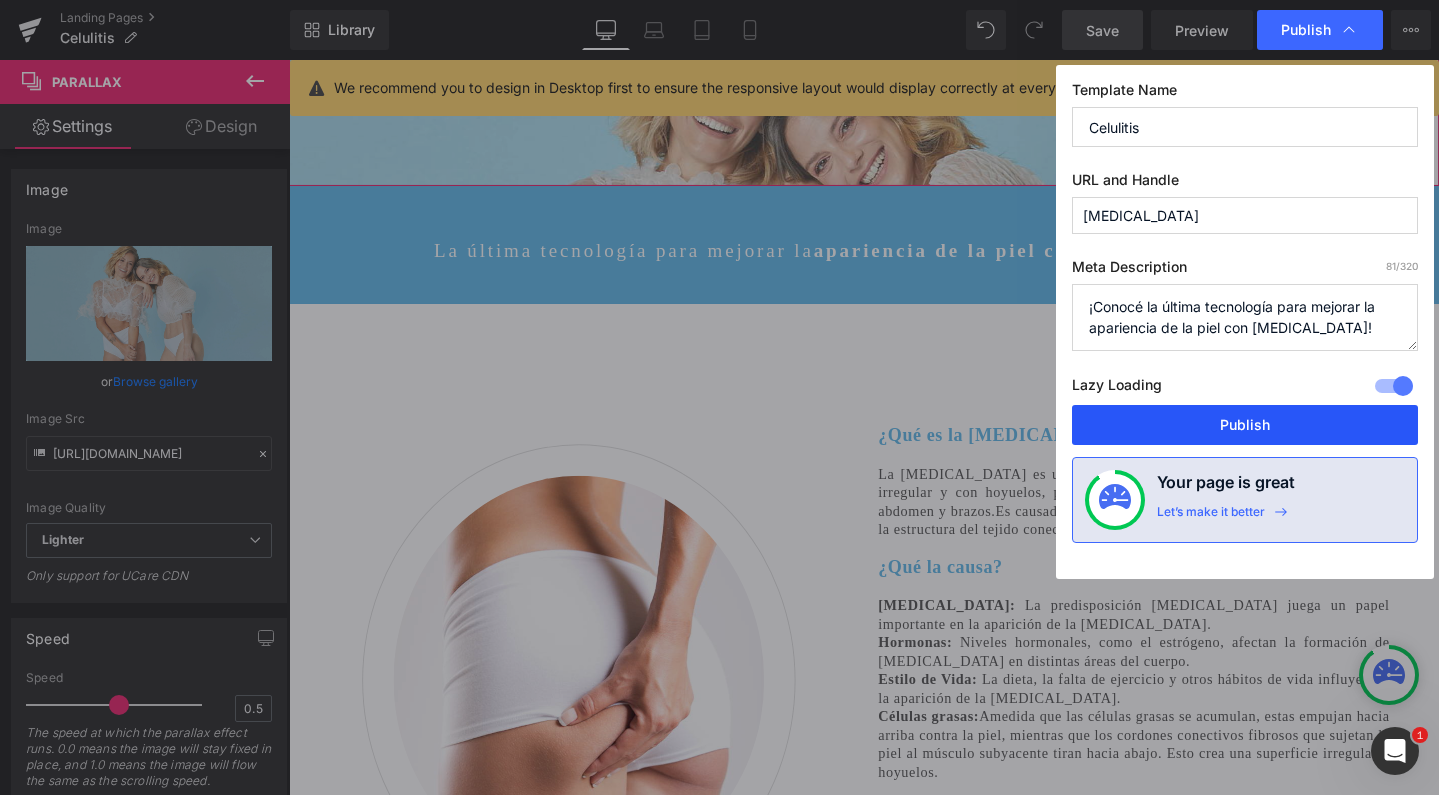 click on "Publish" at bounding box center [1245, 425] 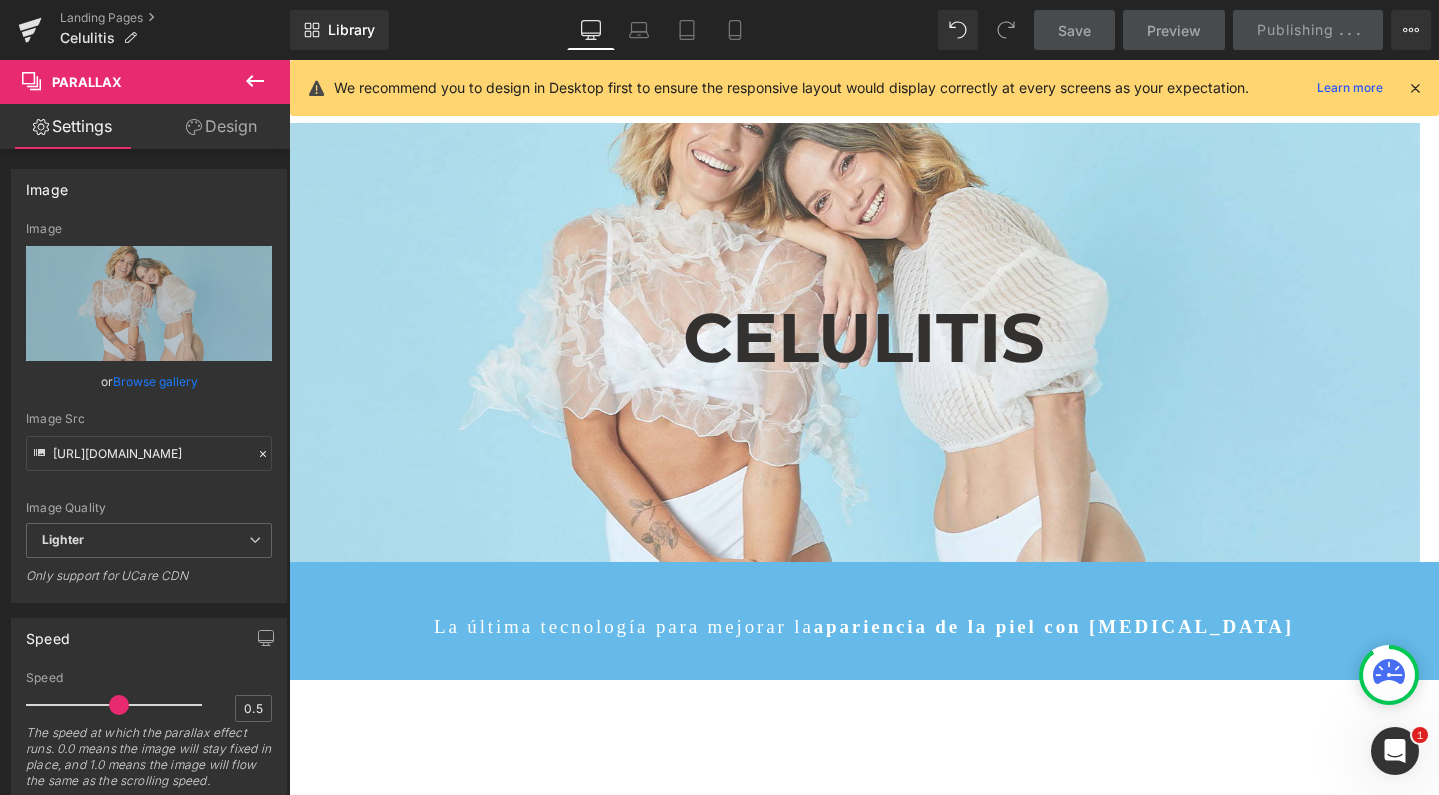 scroll, scrollTop: 0, scrollLeft: 0, axis: both 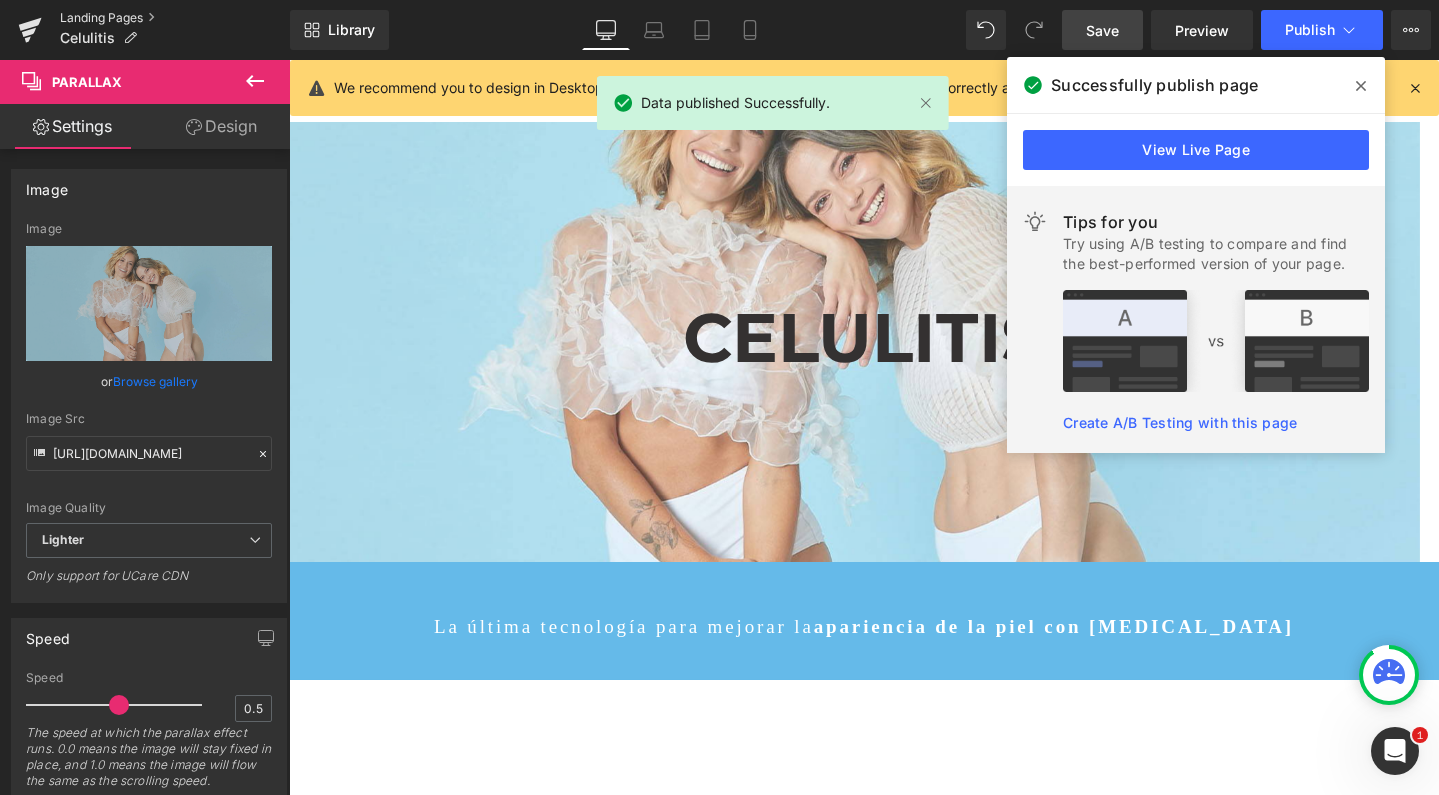 click on "Landing Pages" at bounding box center (175, 18) 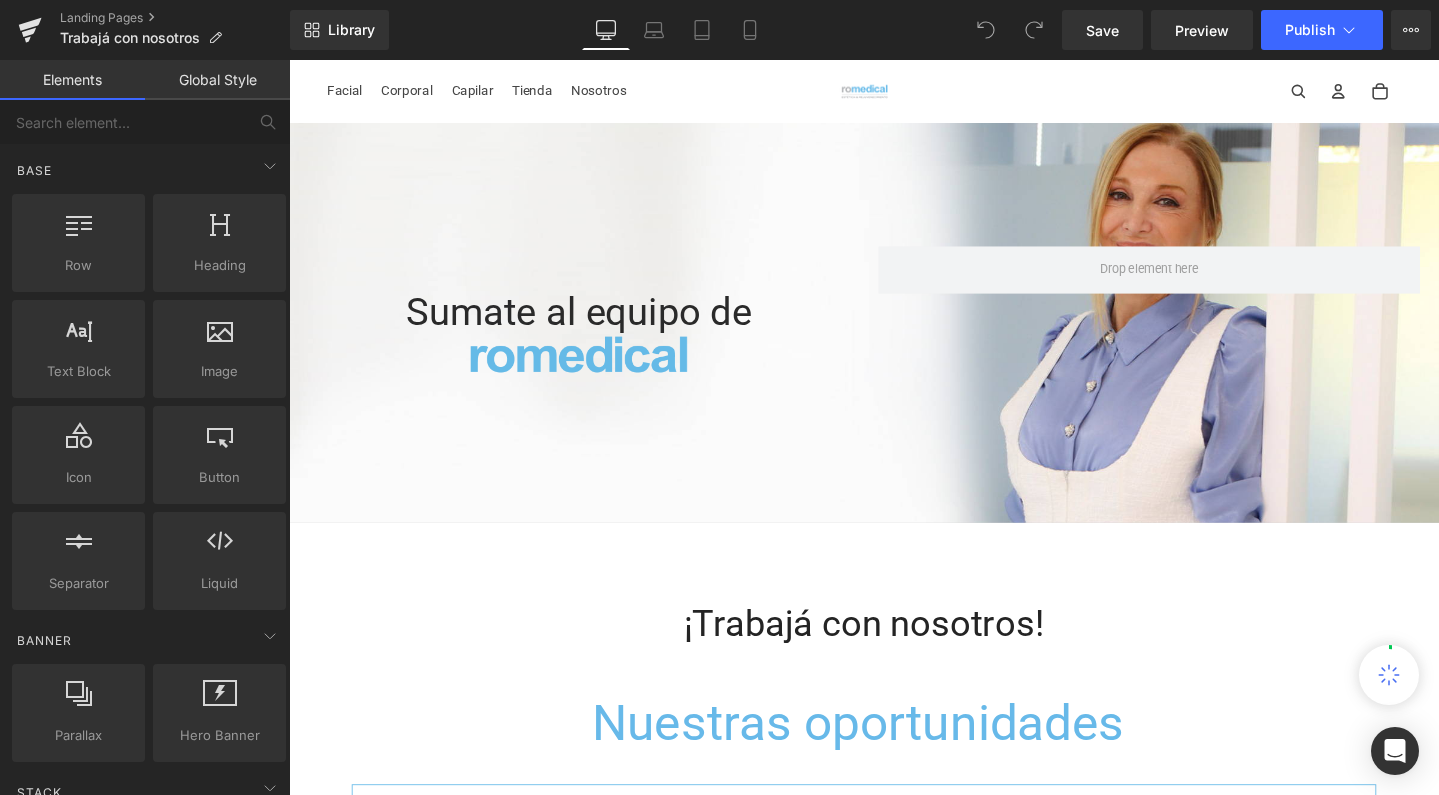scroll, scrollTop: 0, scrollLeft: 0, axis: both 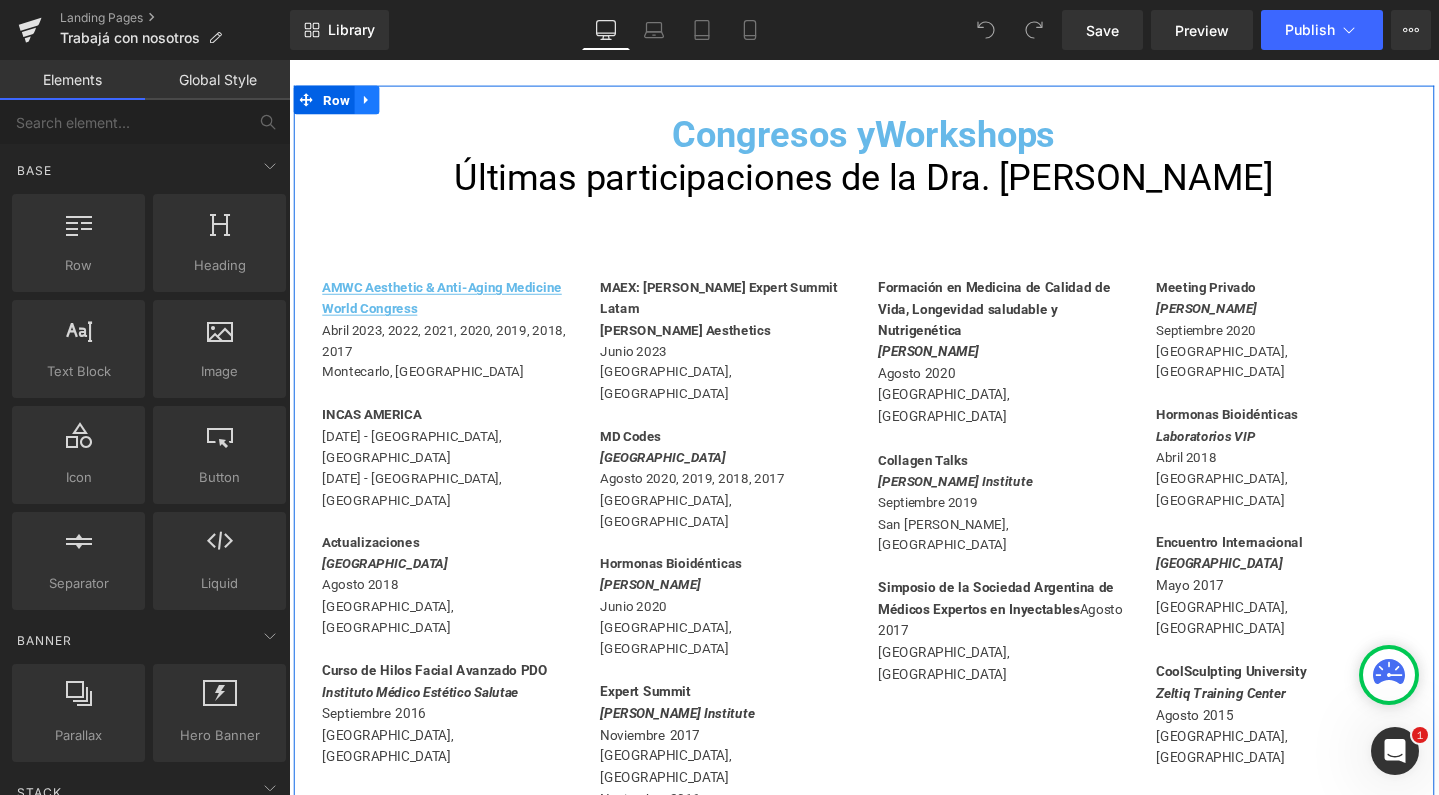 click 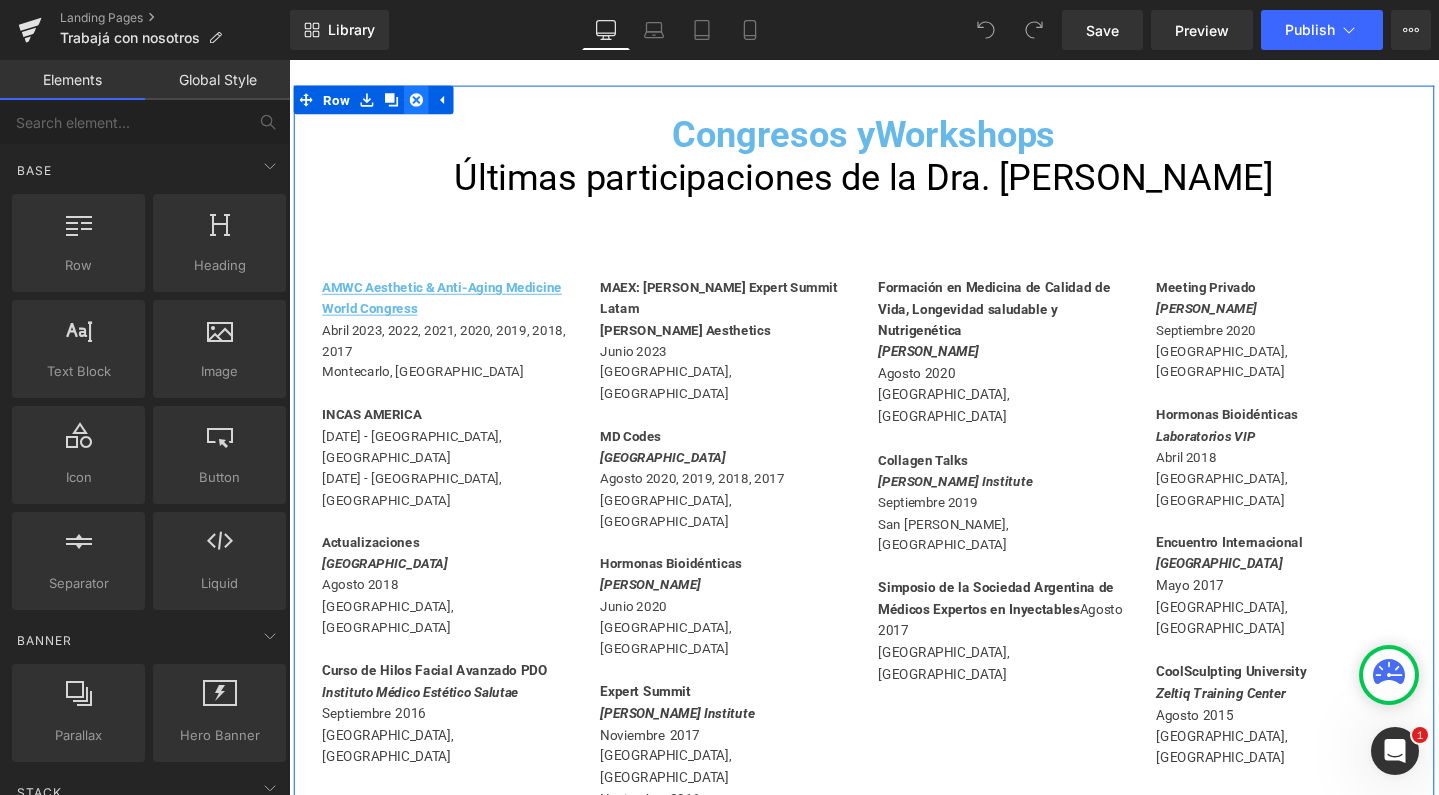 click at bounding box center (423, 102) 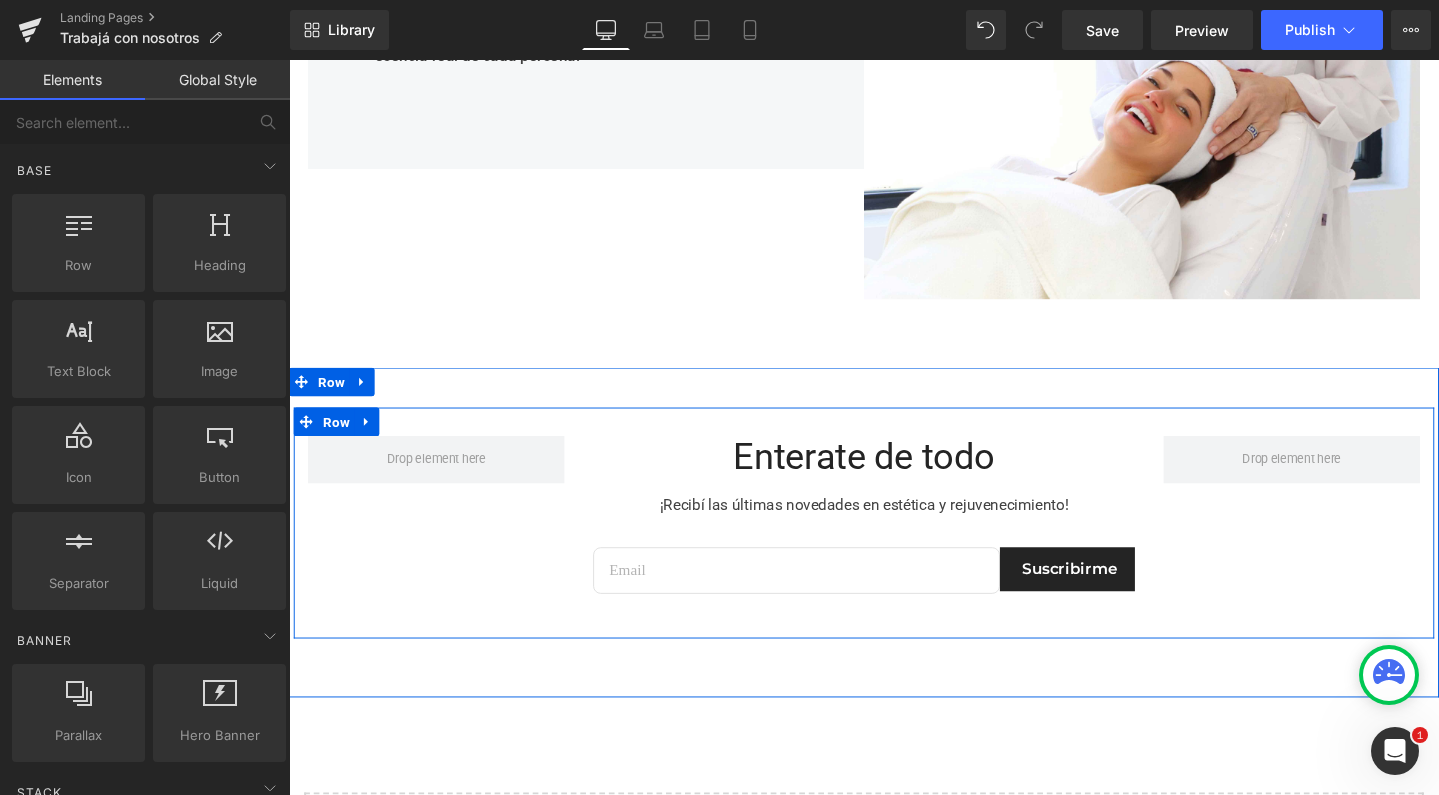scroll, scrollTop: 3268, scrollLeft: 0, axis: vertical 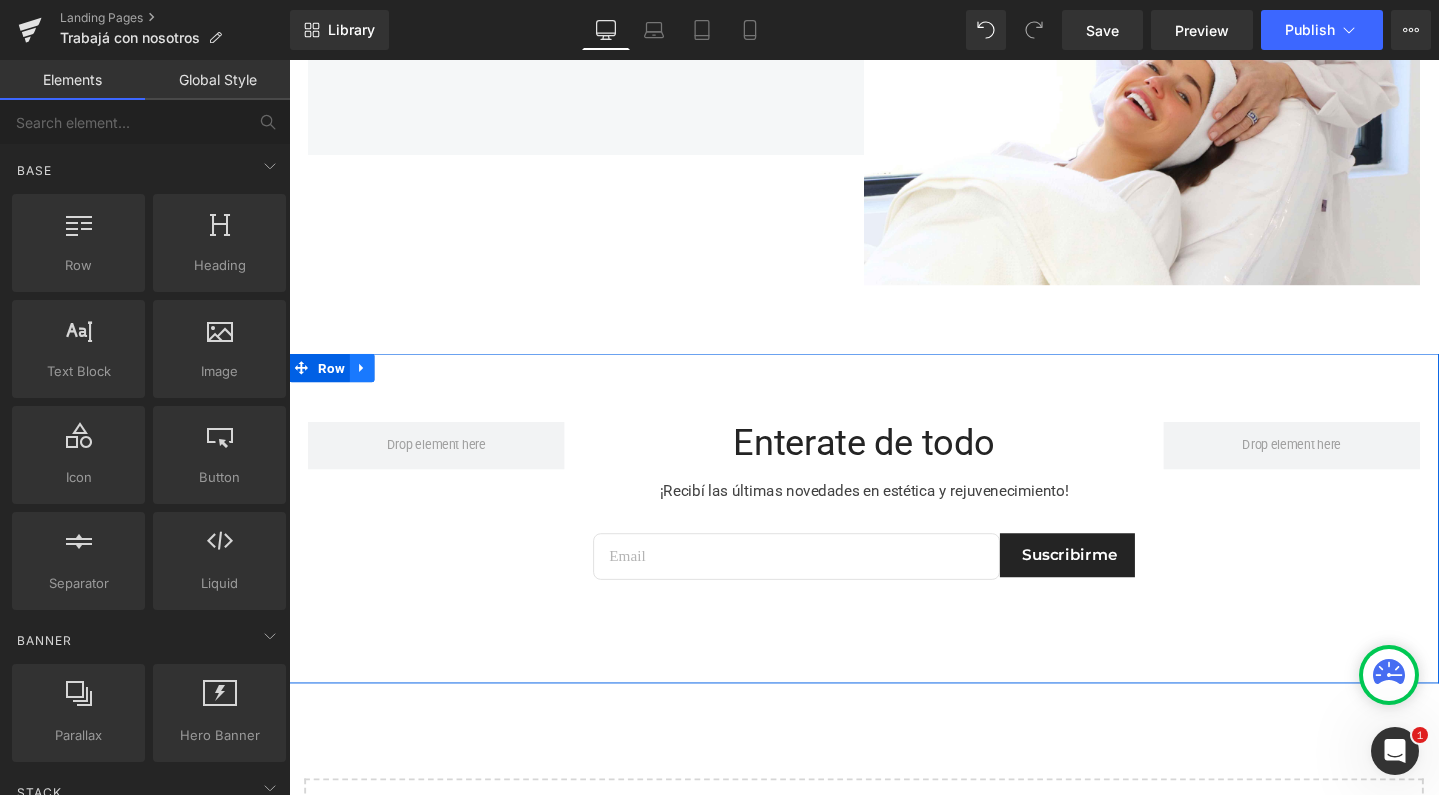 click 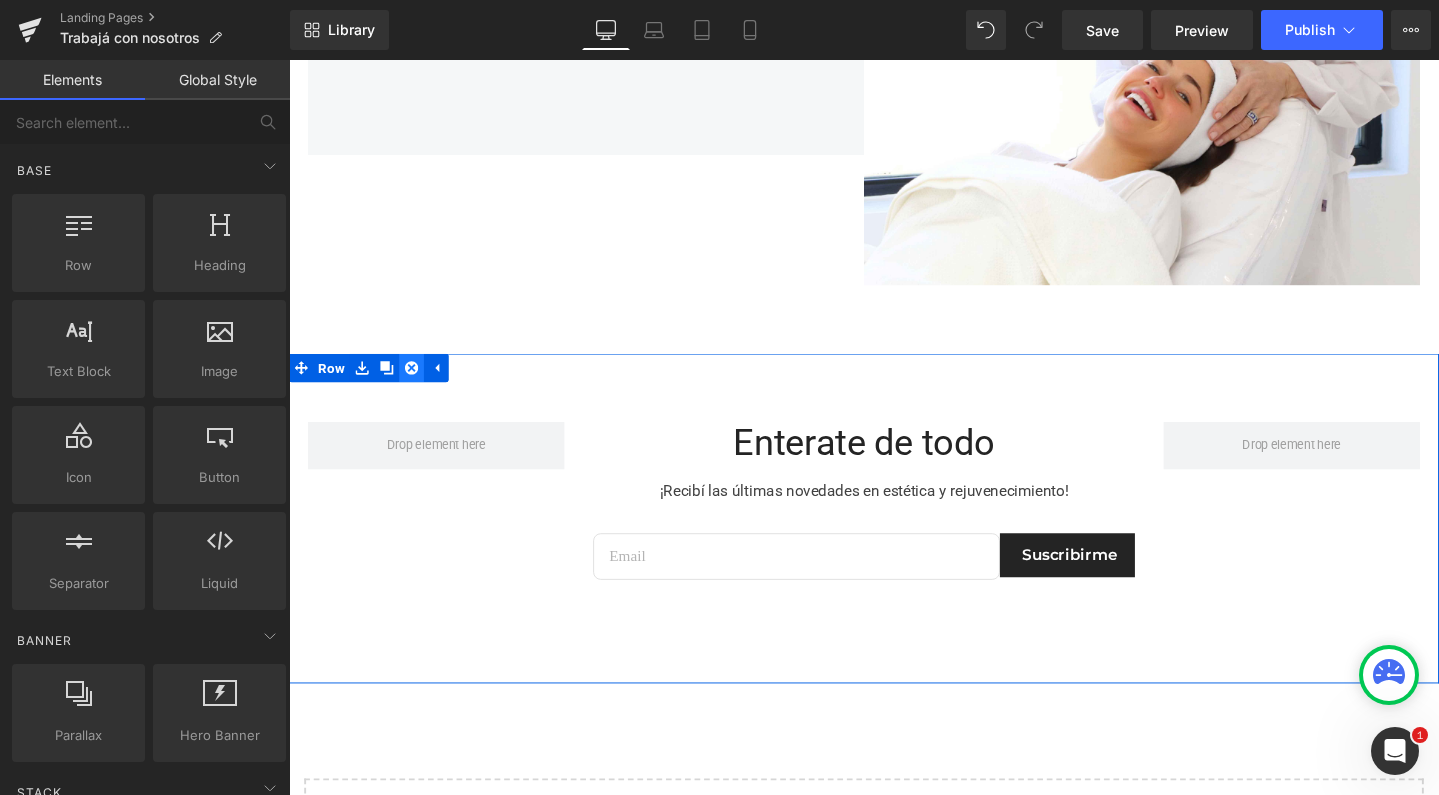 click 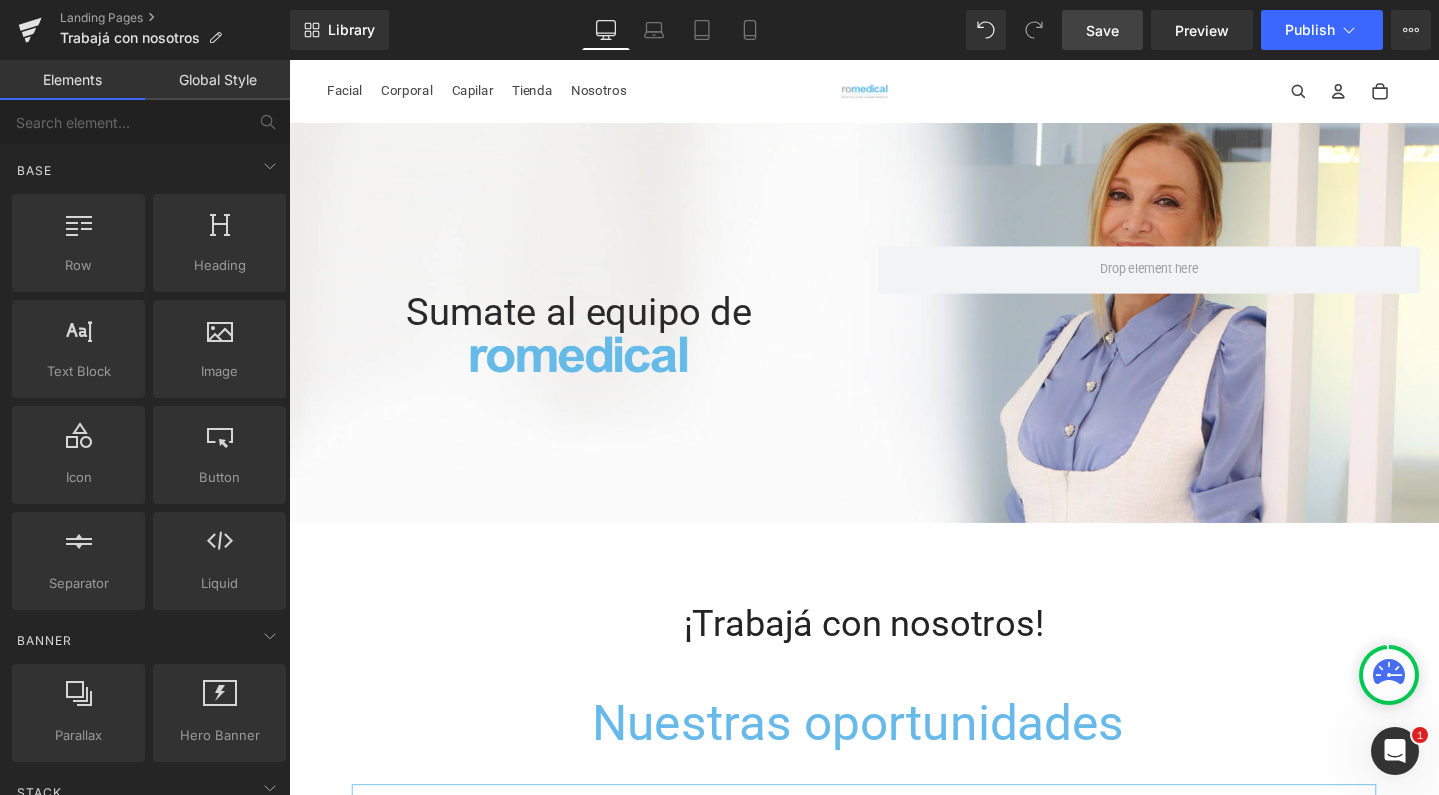 scroll, scrollTop: 0, scrollLeft: 0, axis: both 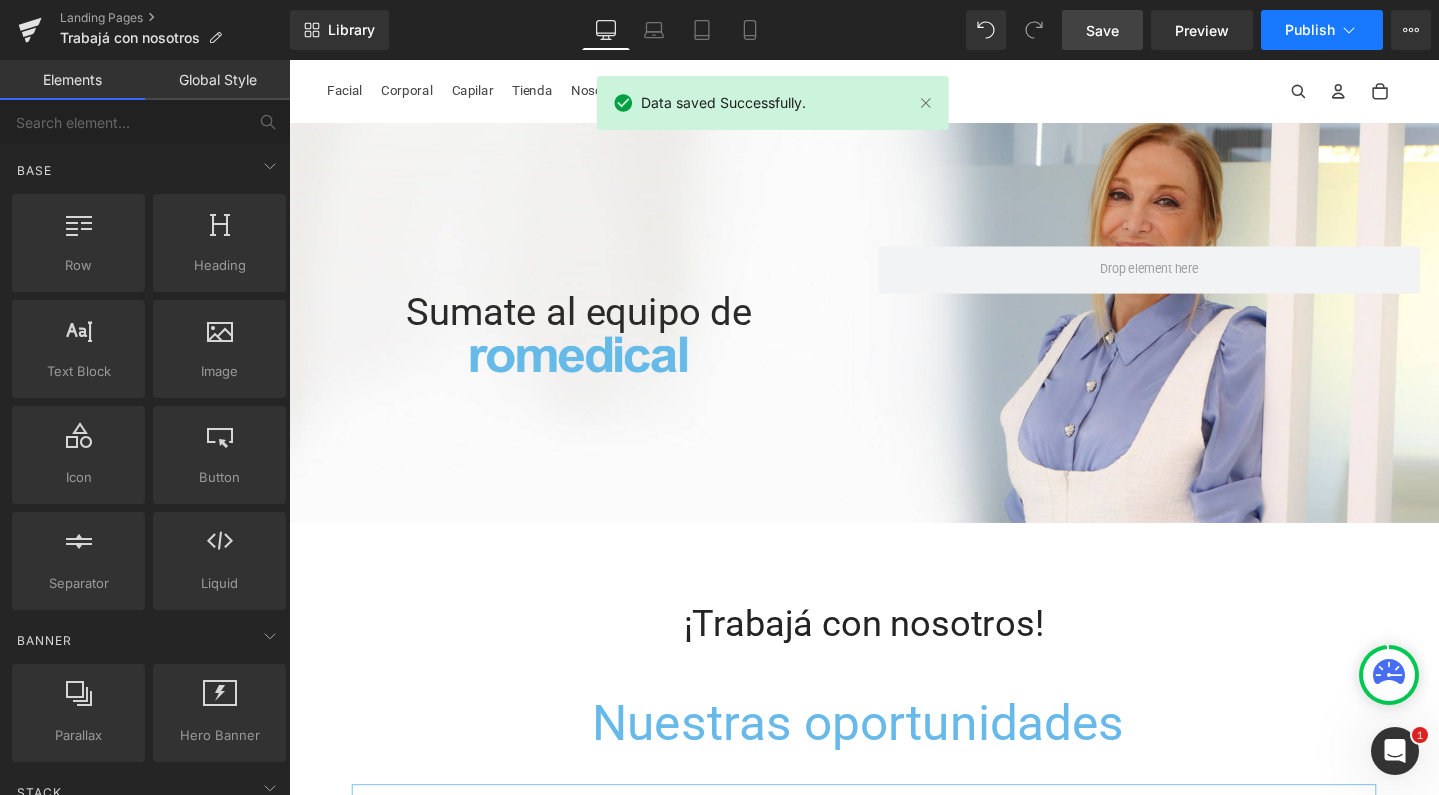click on "Publish" at bounding box center [1310, 30] 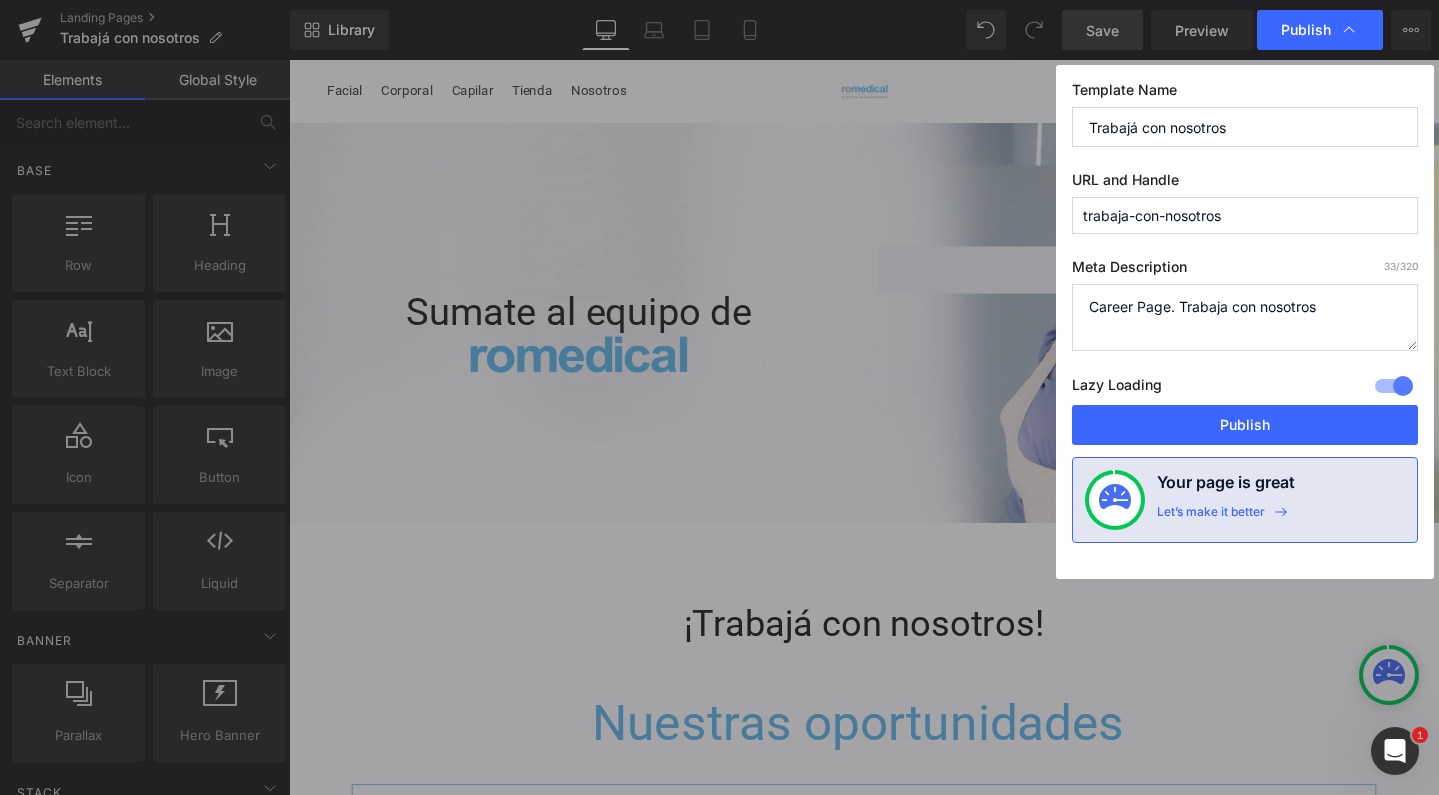 drag, startPoint x: 1181, startPoint y: 302, endPoint x: 965, endPoint y: 299, distance: 216.02083 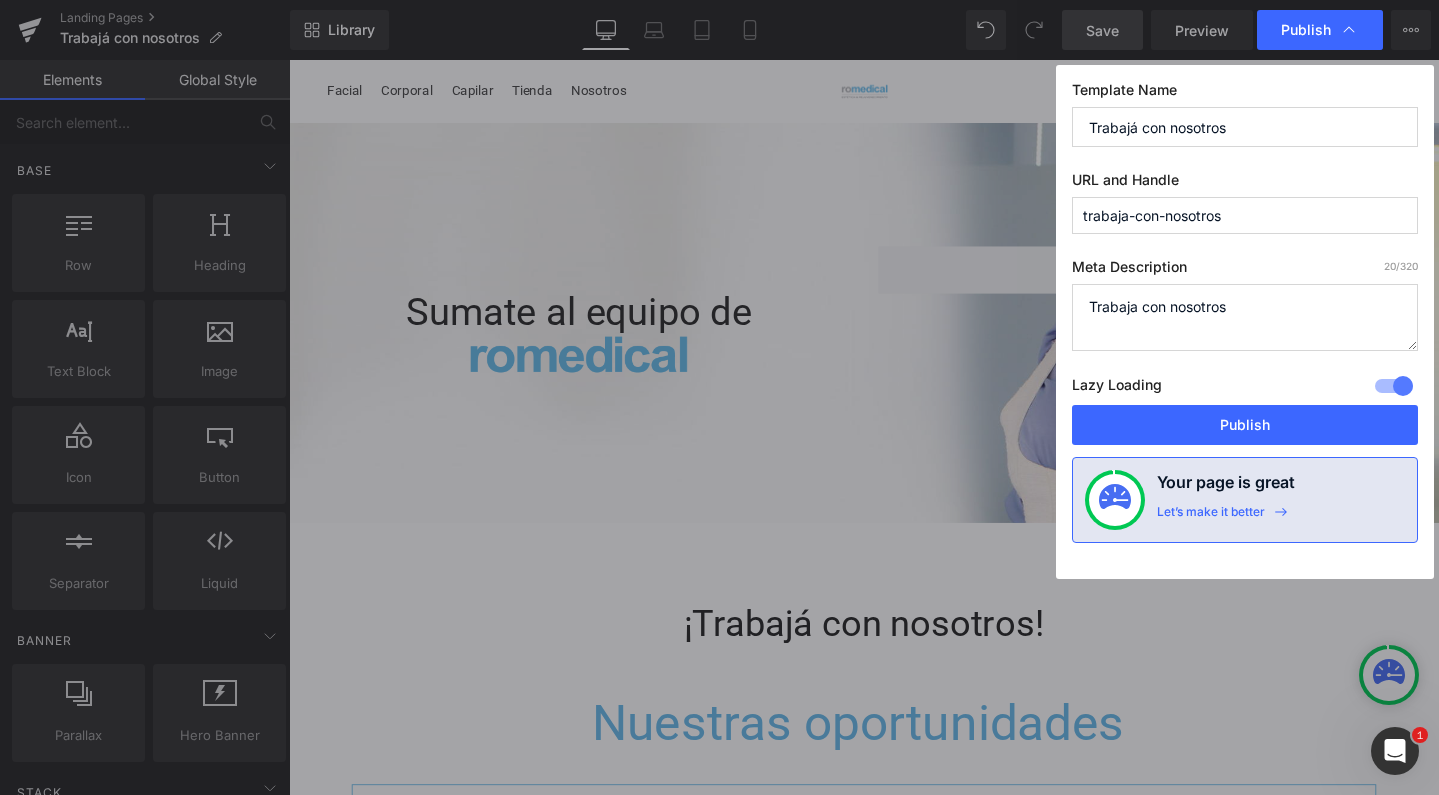 click on "Career Page. Trabaja con nosotros" at bounding box center (1245, 317) 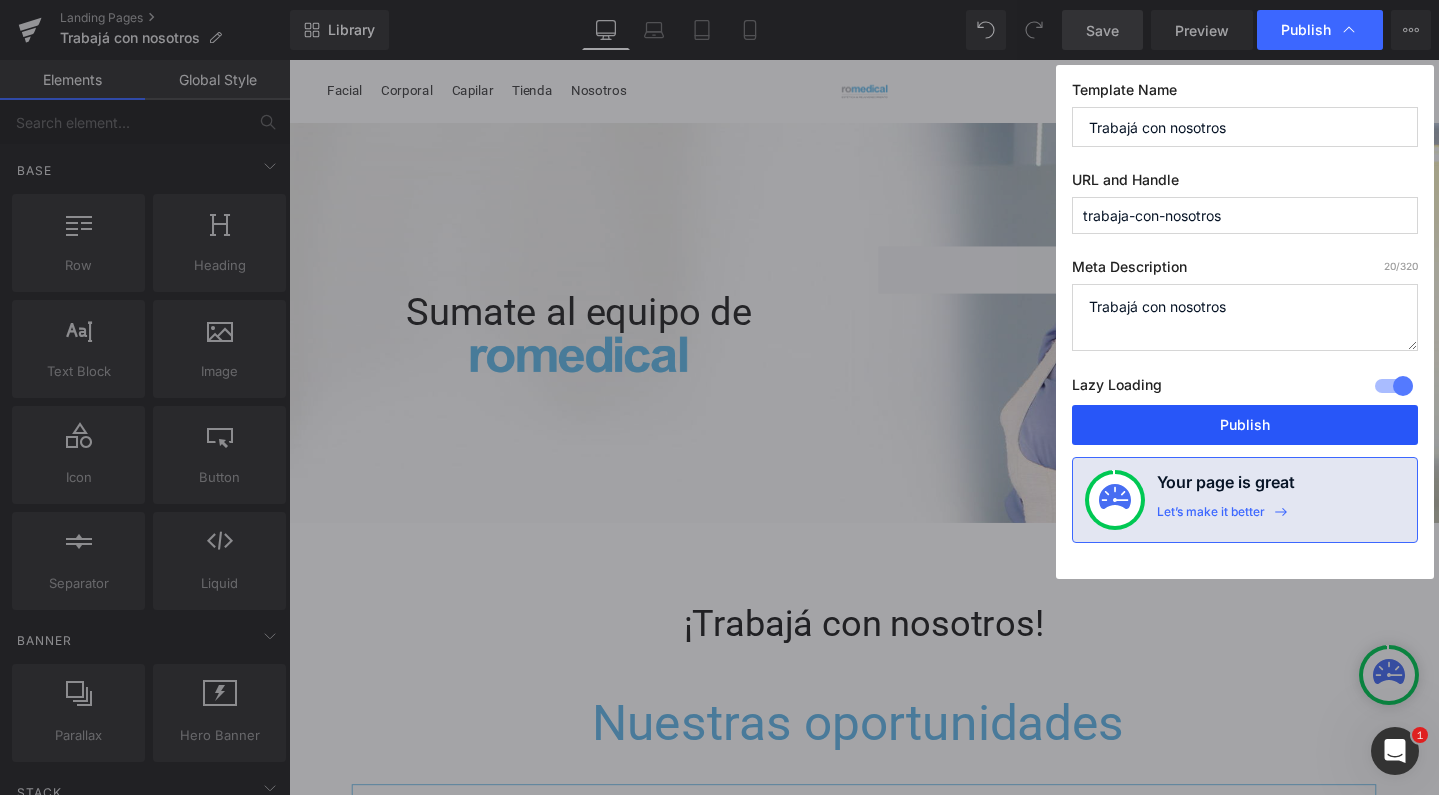 type on "Trabajá con nosotros" 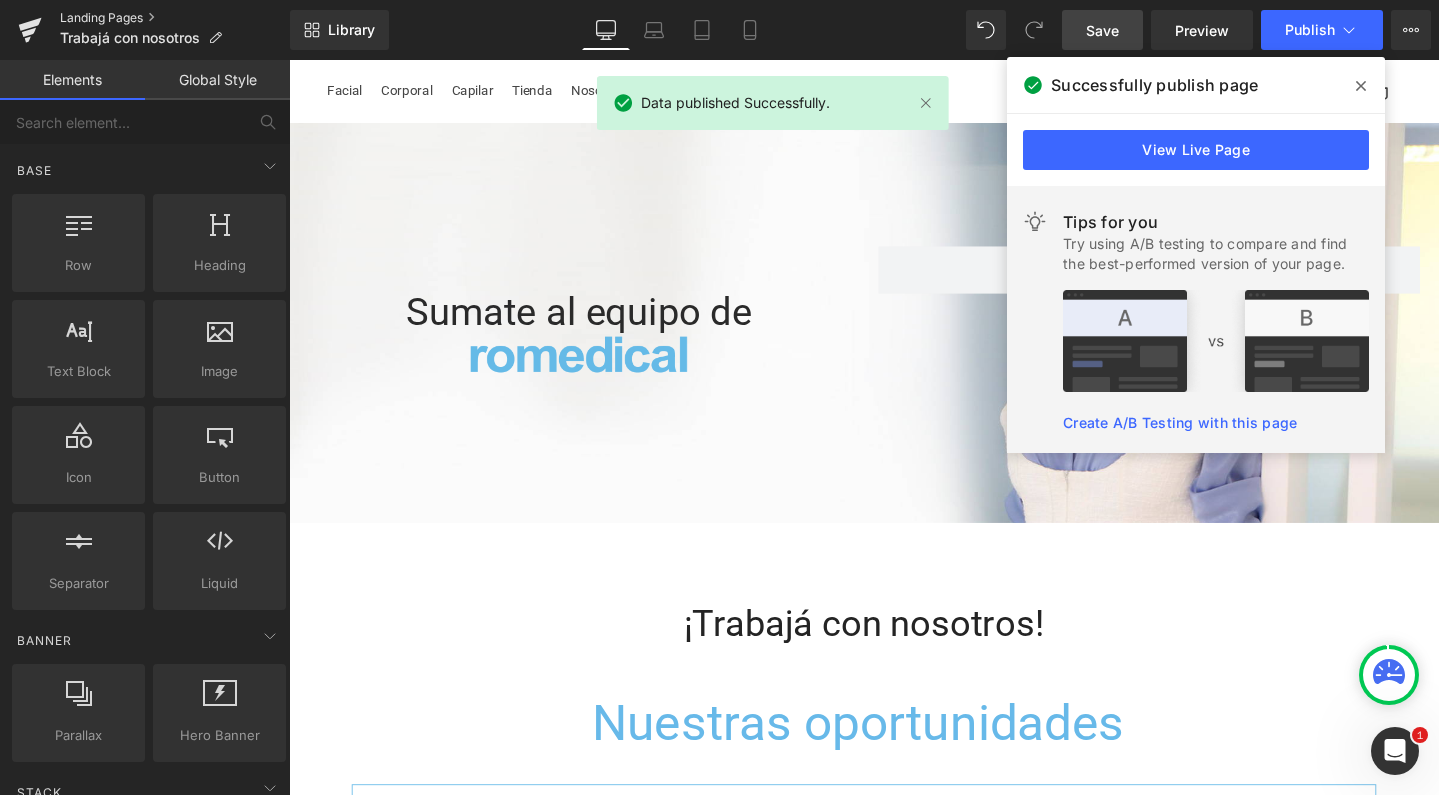 click on "Landing Pages" at bounding box center (175, 18) 